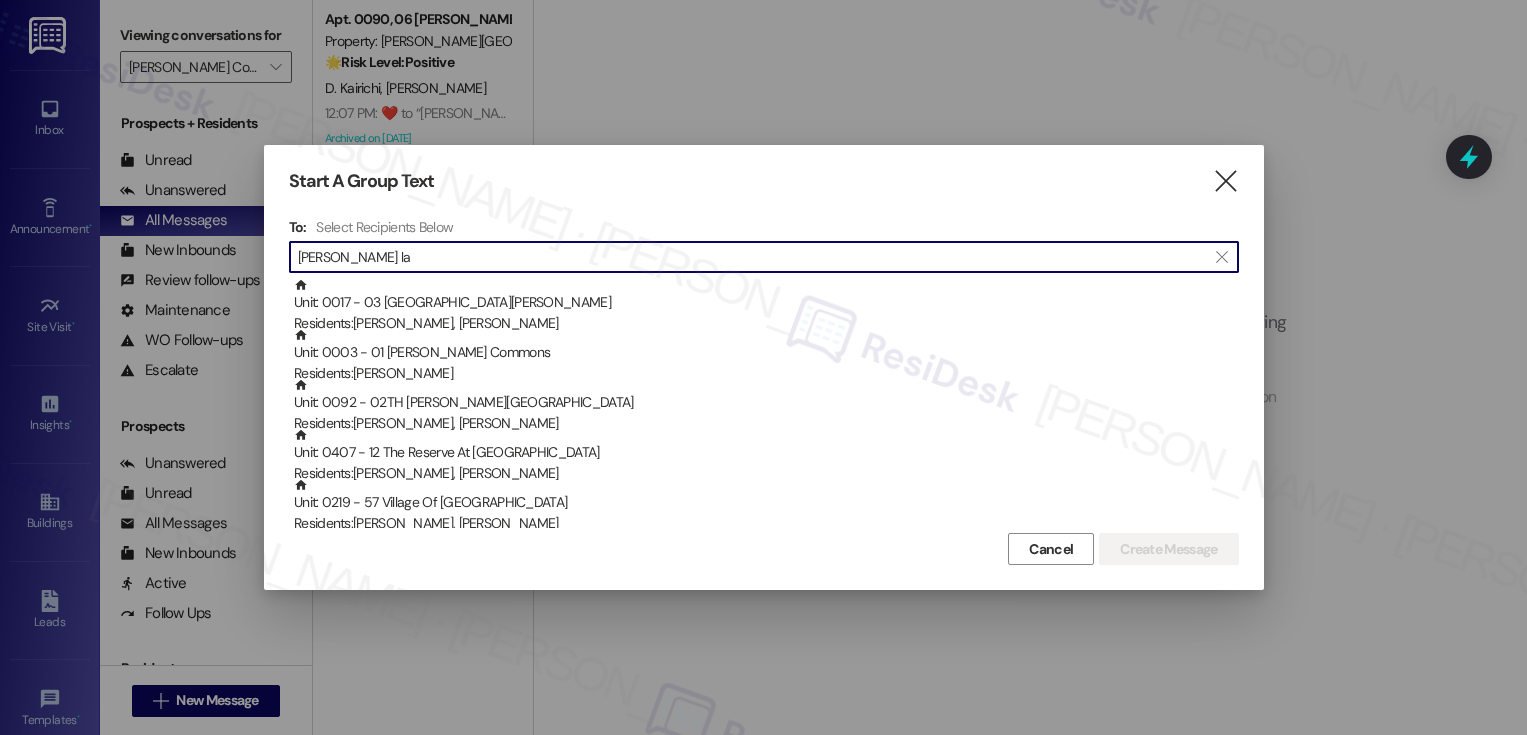 scroll, scrollTop: 0, scrollLeft: 0, axis: both 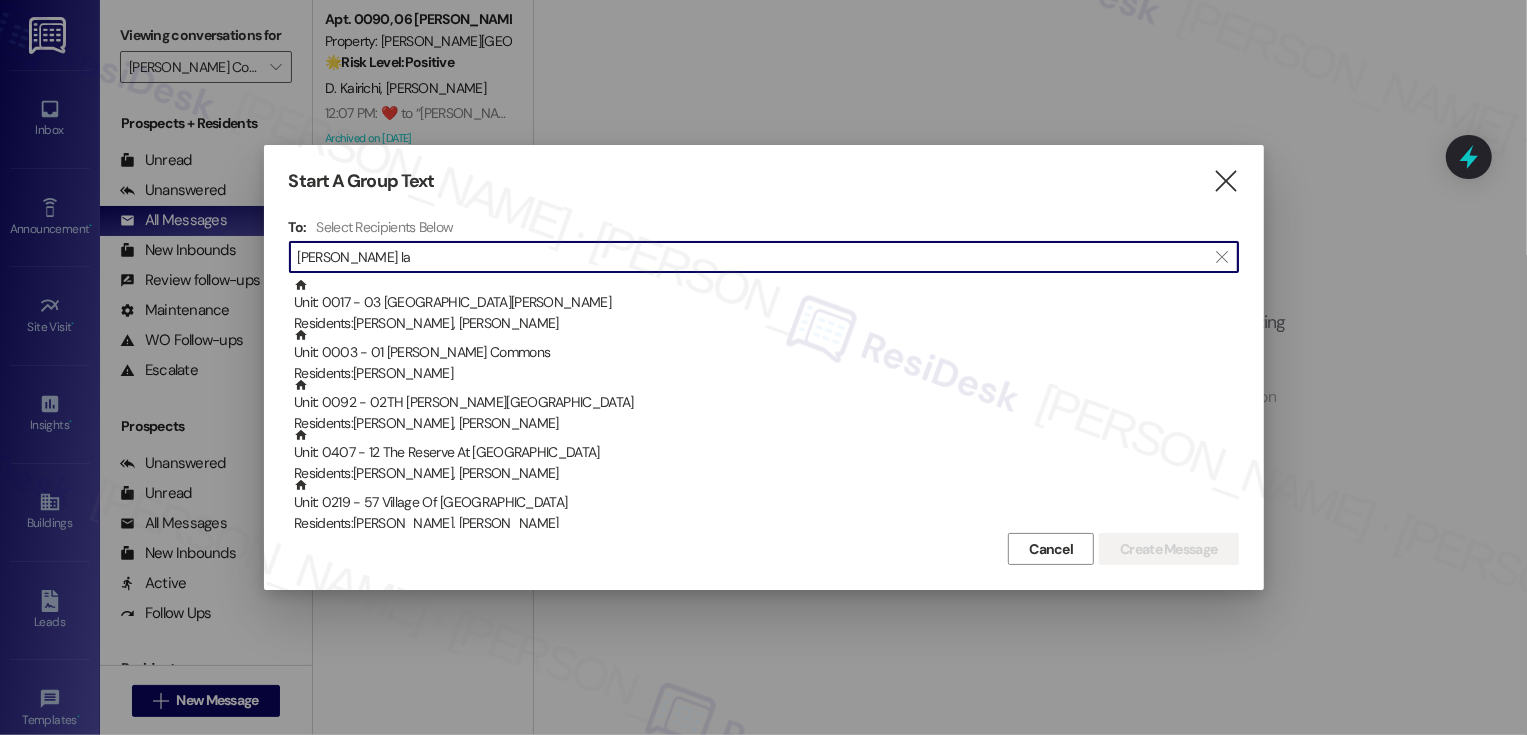 click on "" at bounding box center (1225, 181) 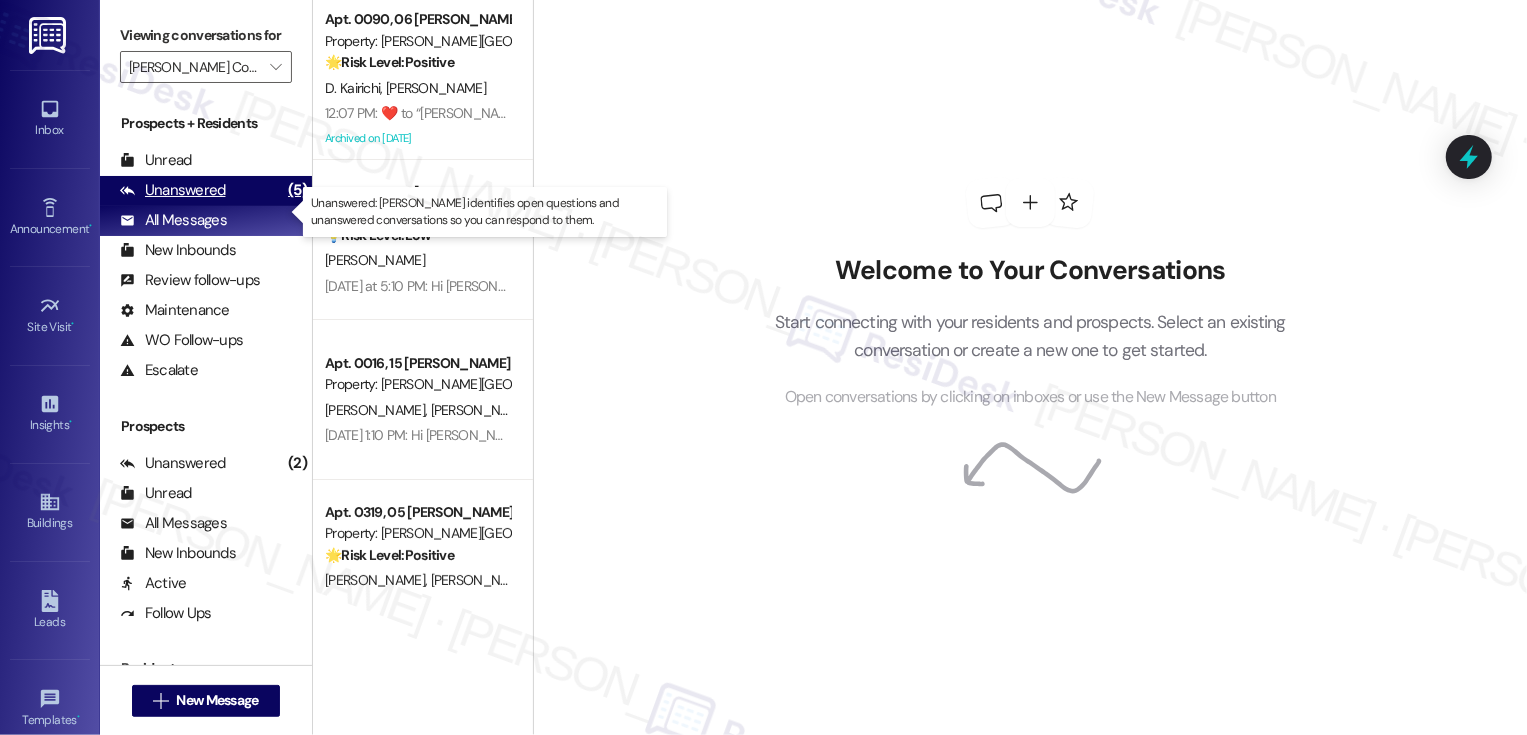 click on "Unanswered (5)" at bounding box center (206, 191) 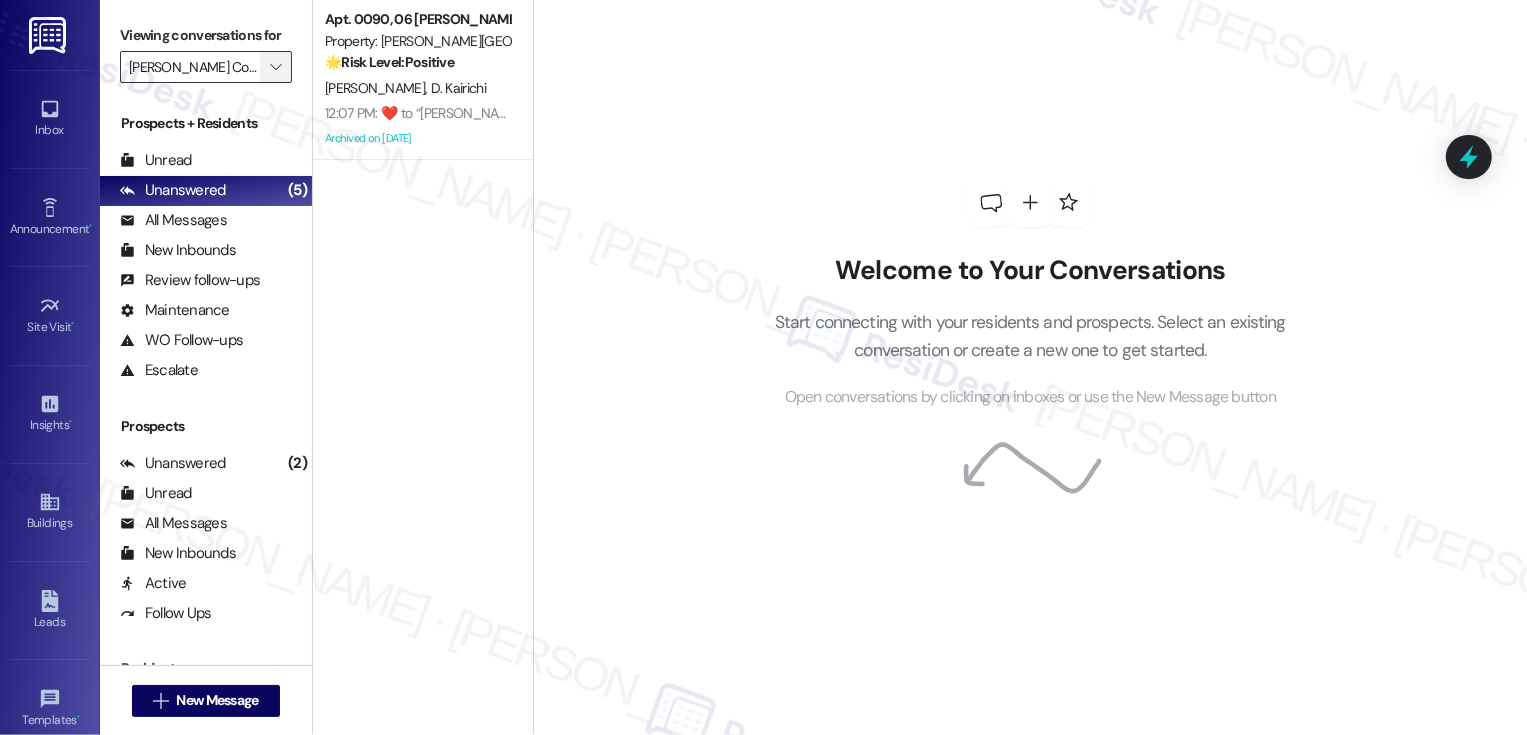 click on "" at bounding box center (276, 67) 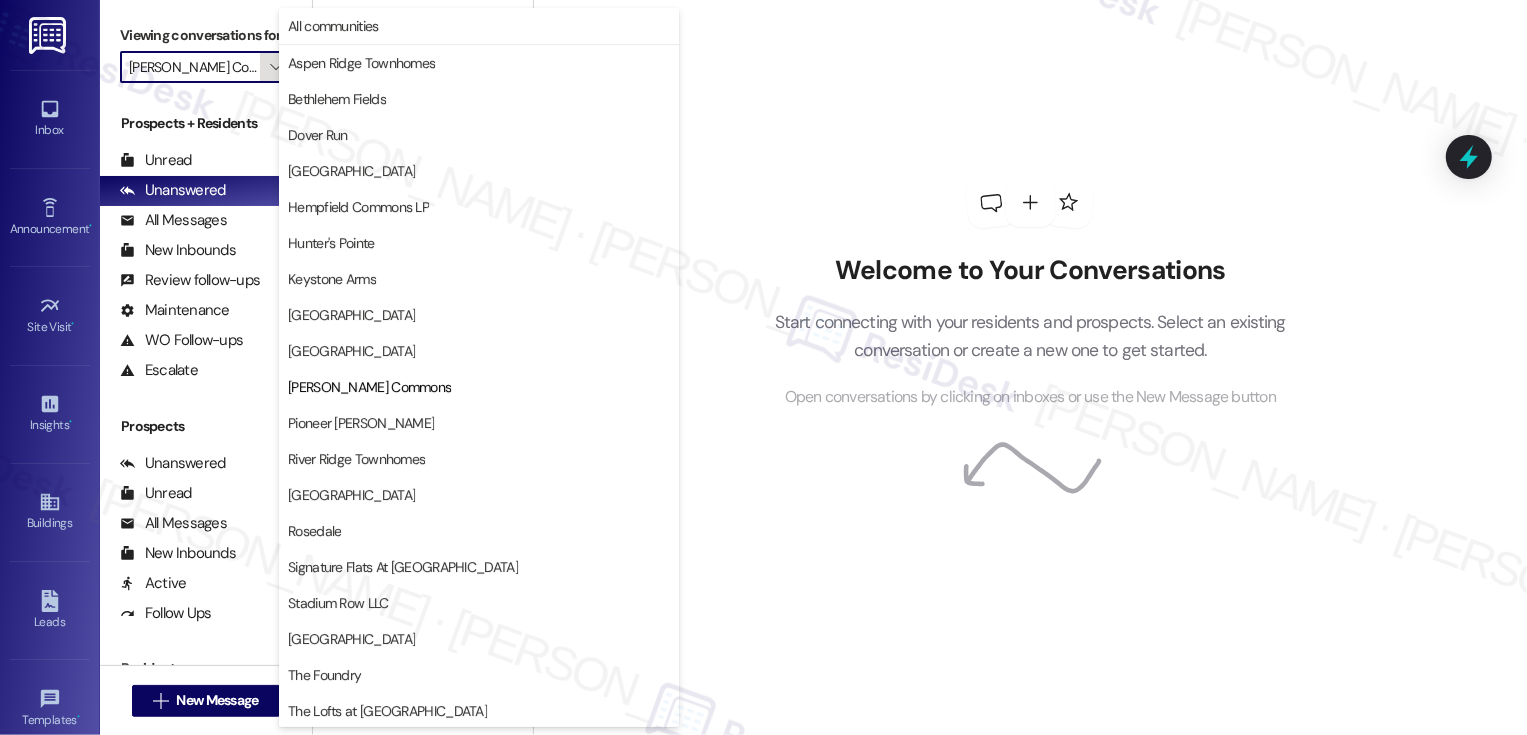 scroll, scrollTop: 0, scrollLeft: 11, axis: horizontal 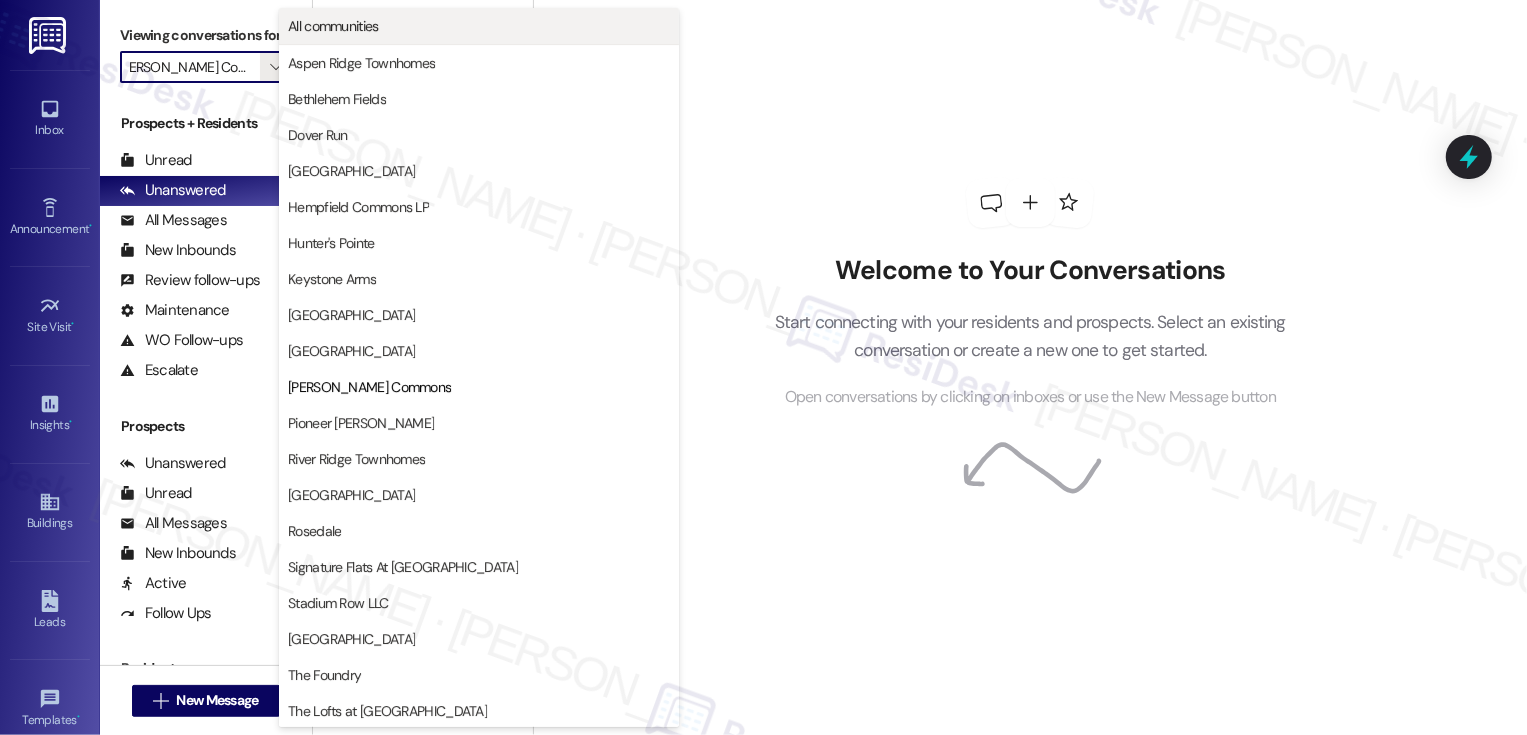 click on "All communities" at bounding box center (333, 26) 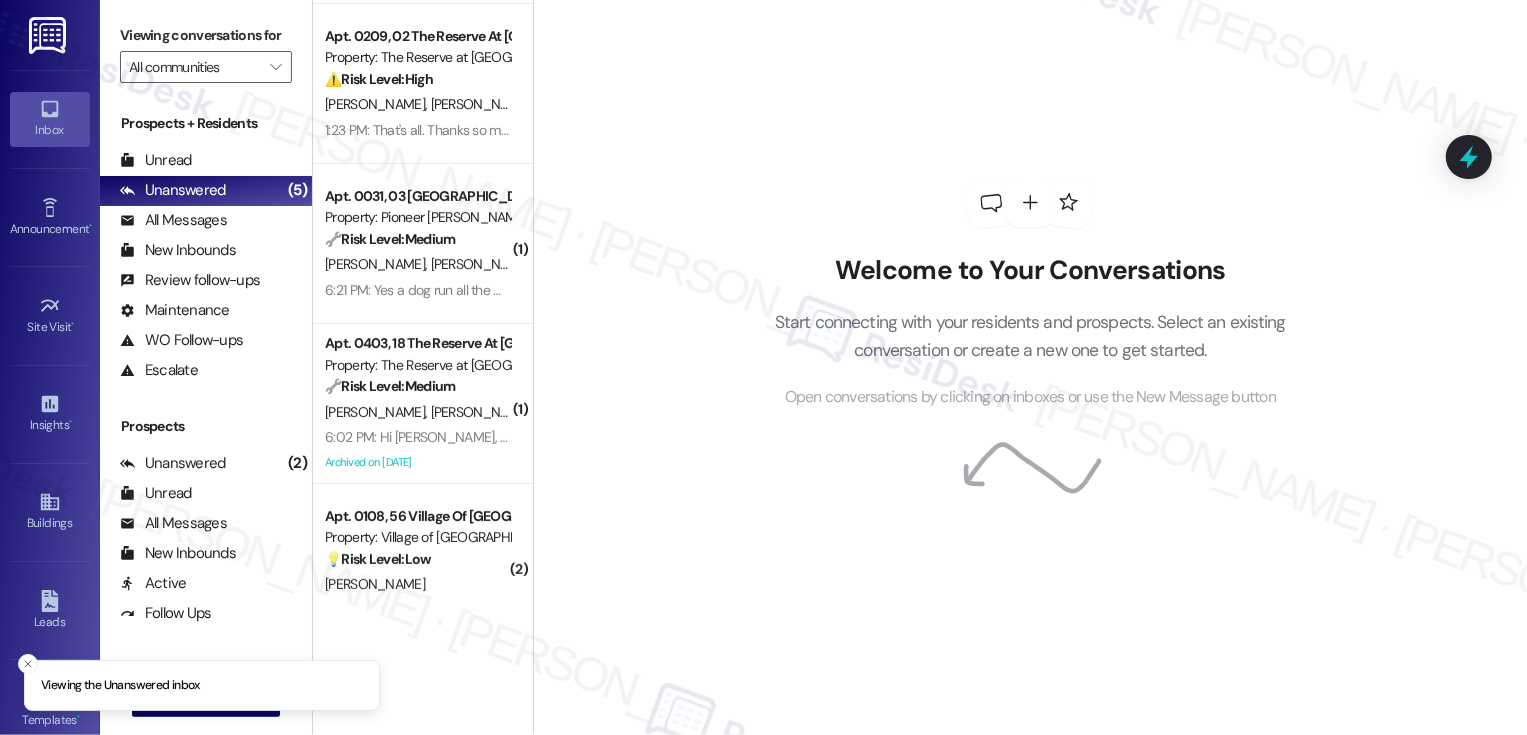 scroll, scrollTop: 0, scrollLeft: 0, axis: both 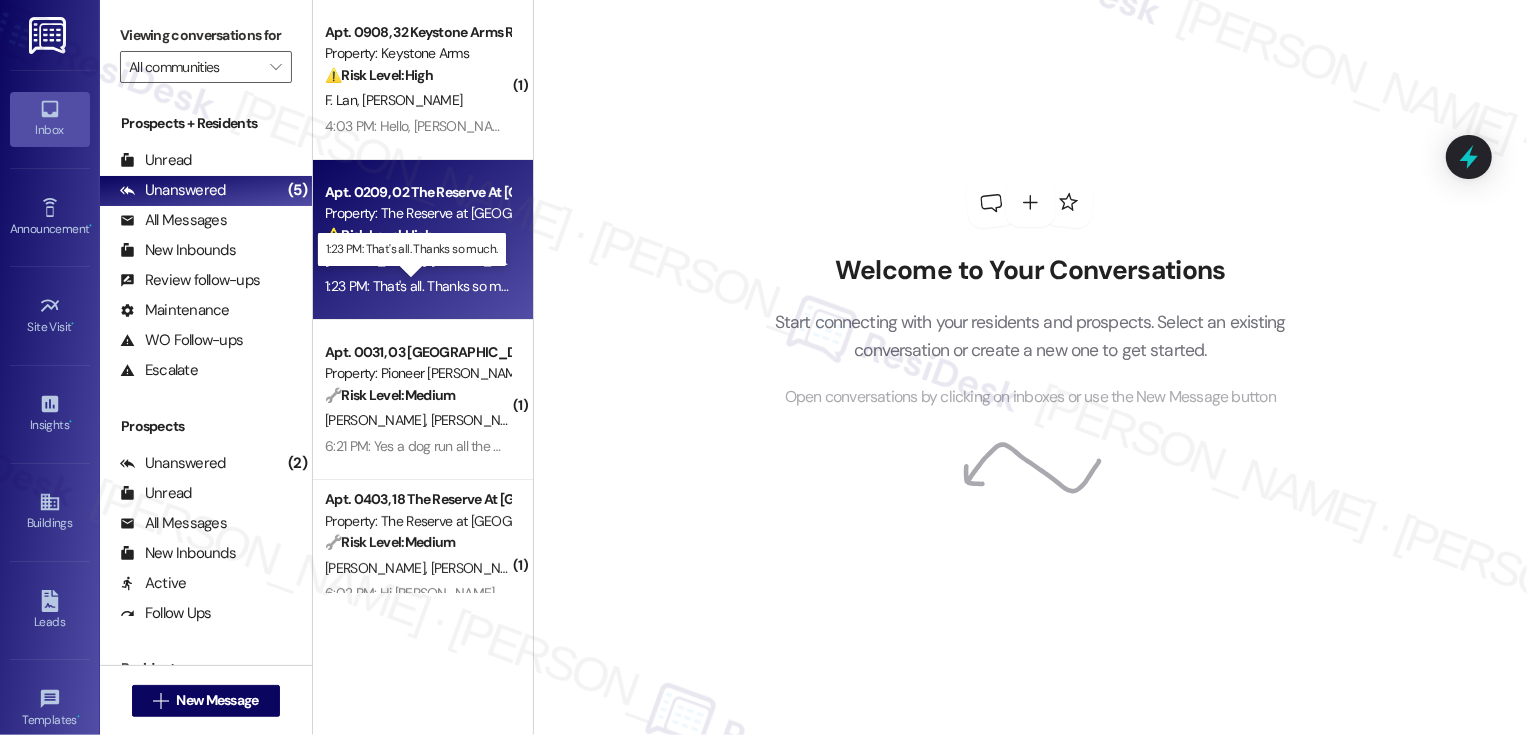 click on "1:23 PM: That's all.  Thanks so much. 1:23 PM: That's all.  Thanks so much." at bounding box center [425, 286] 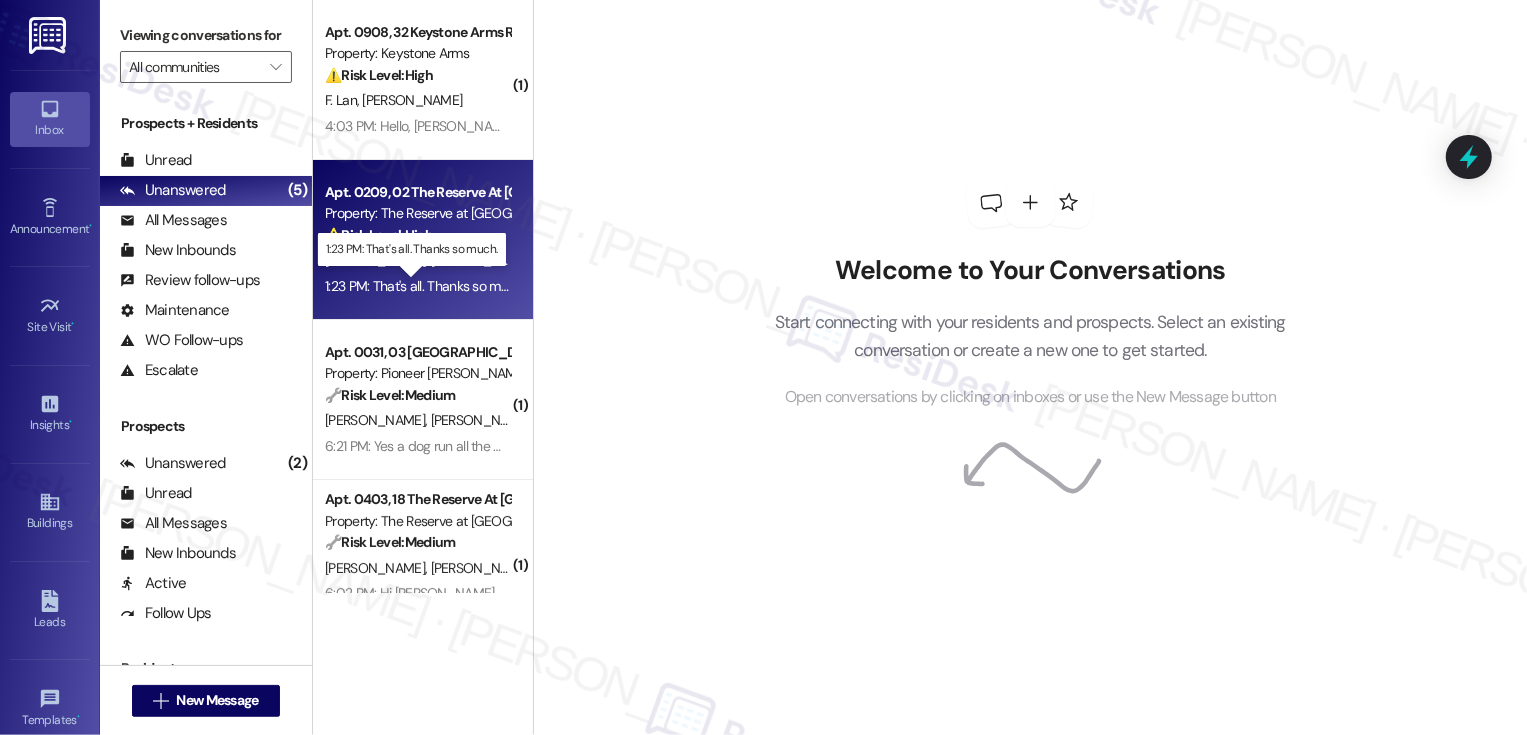 click on "1:23 PM: That's all.  Thanks so much. 1:23 PM: That's all.  Thanks so much." at bounding box center [425, 286] 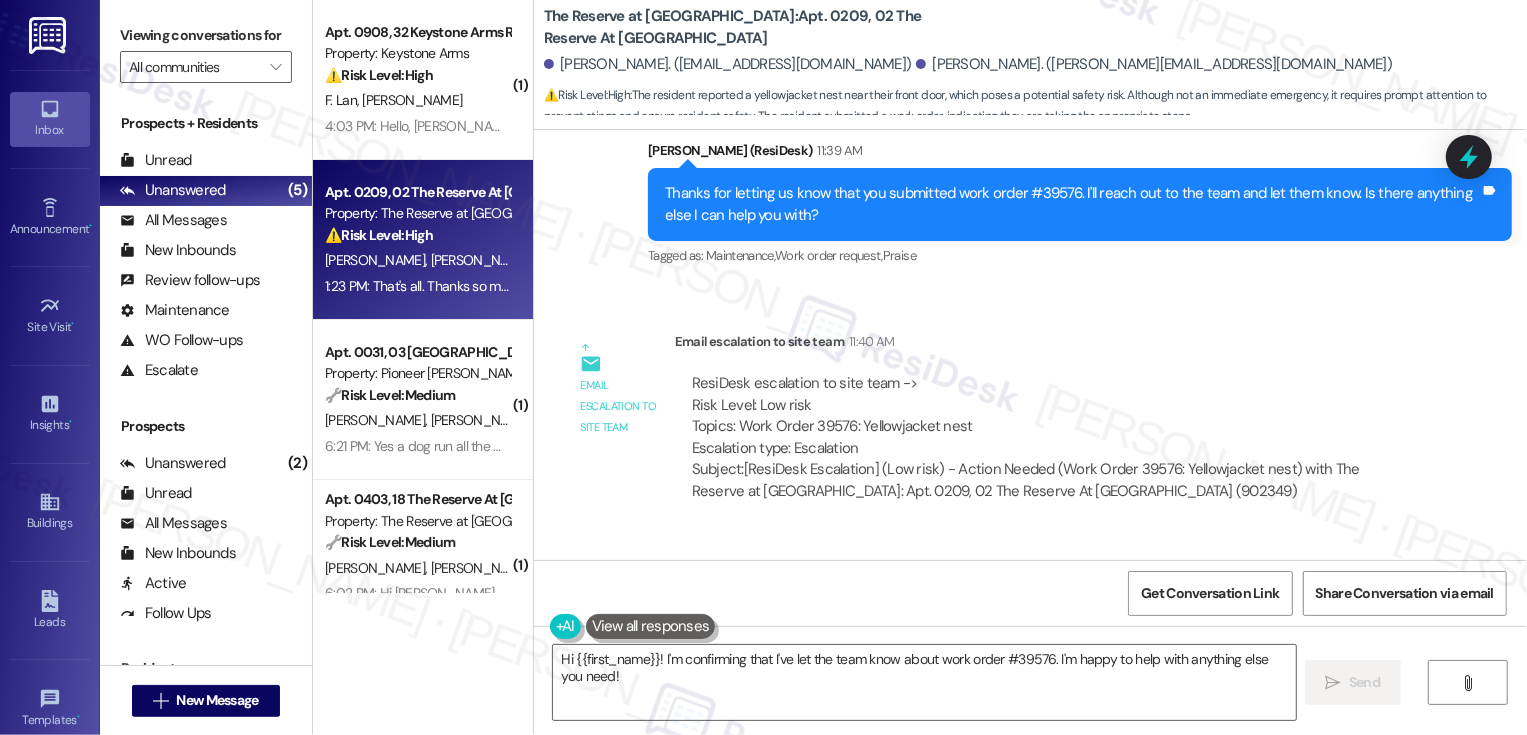 scroll, scrollTop: 24165, scrollLeft: 0, axis: vertical 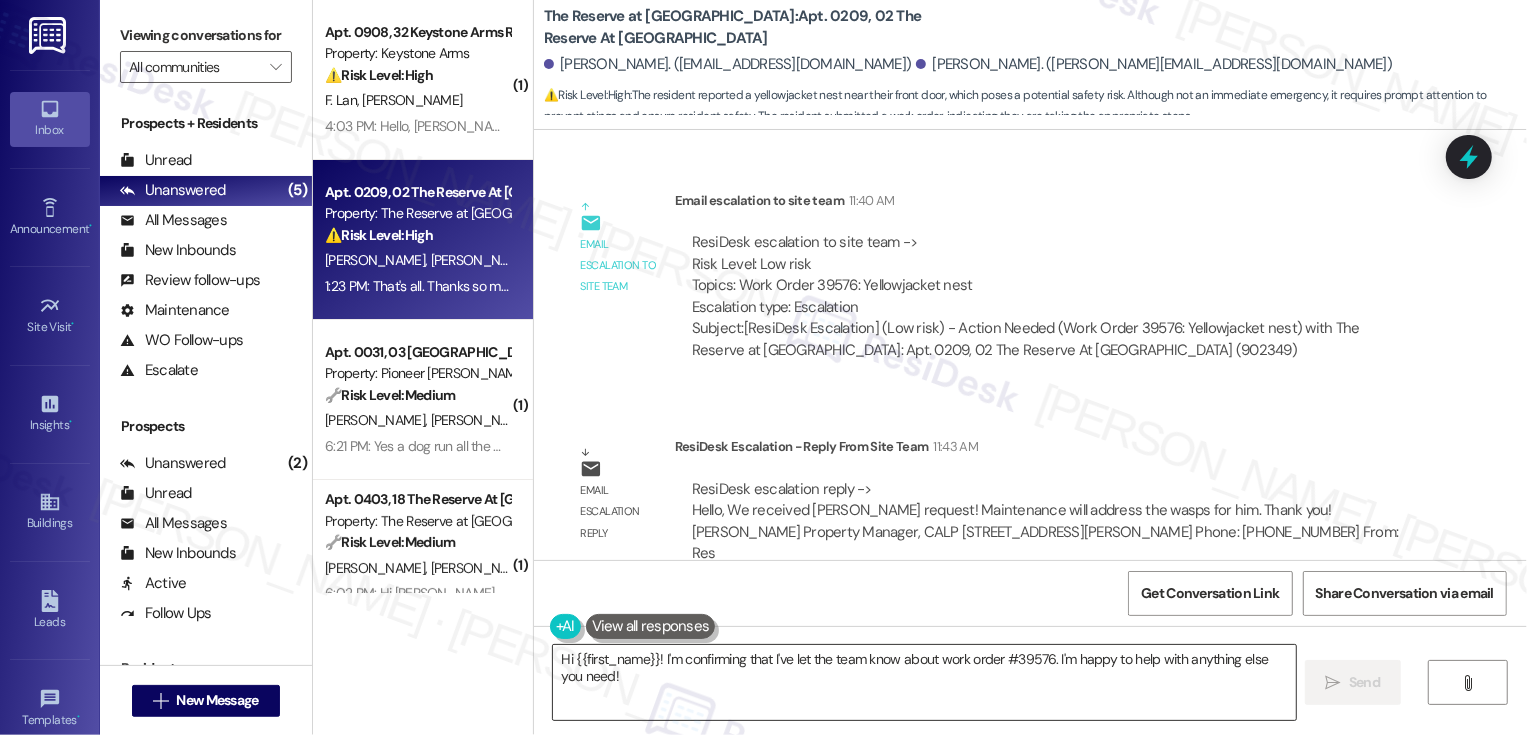 click on "Hi {{first_name}}! I'm confirming that I've let the team know about work order #39576. I'm happy to help with anything else you need!" at bounding box center [924, 682] 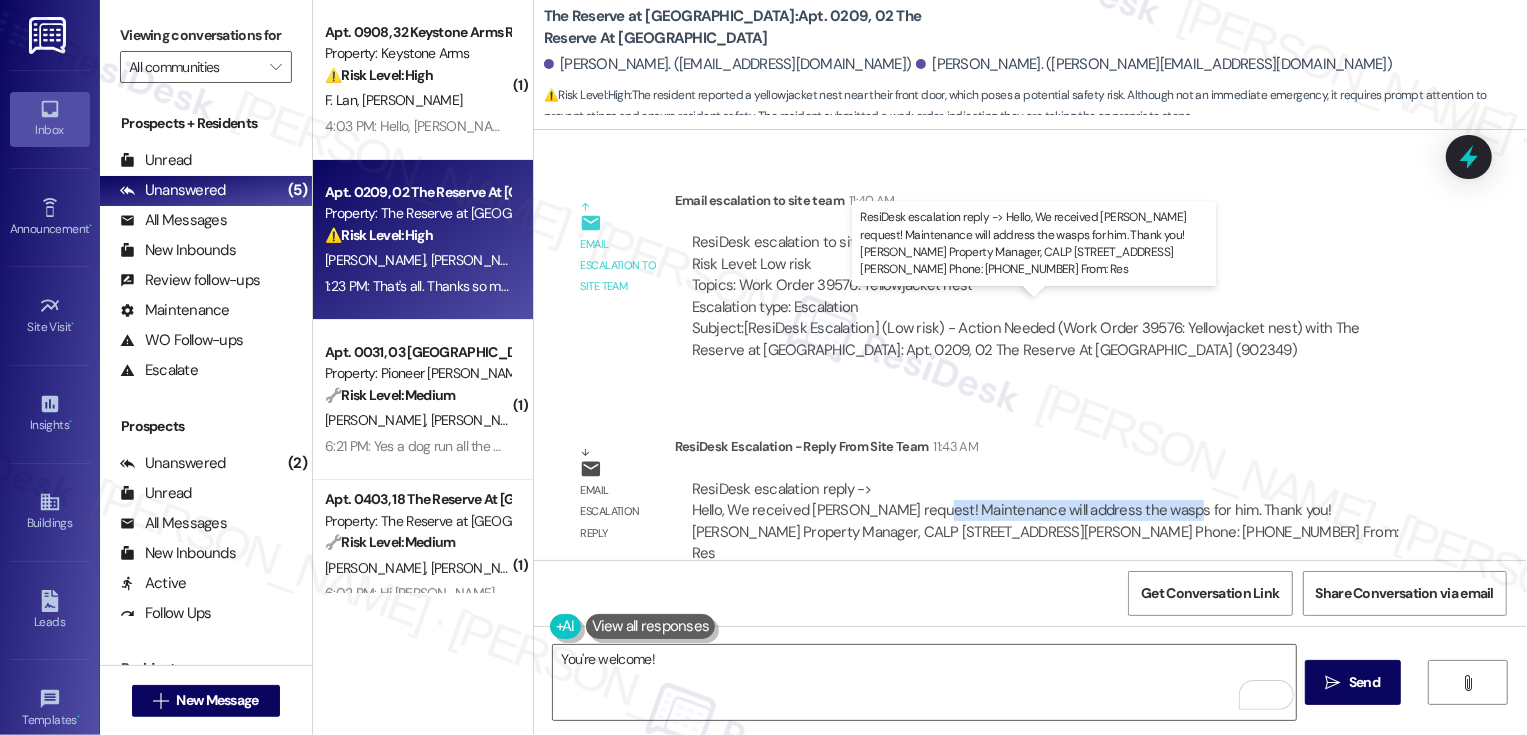drag, startPoint x: 910, startPoint y: 324, endPoint x: 1154, endPoint y: 328, distance: 244.03279 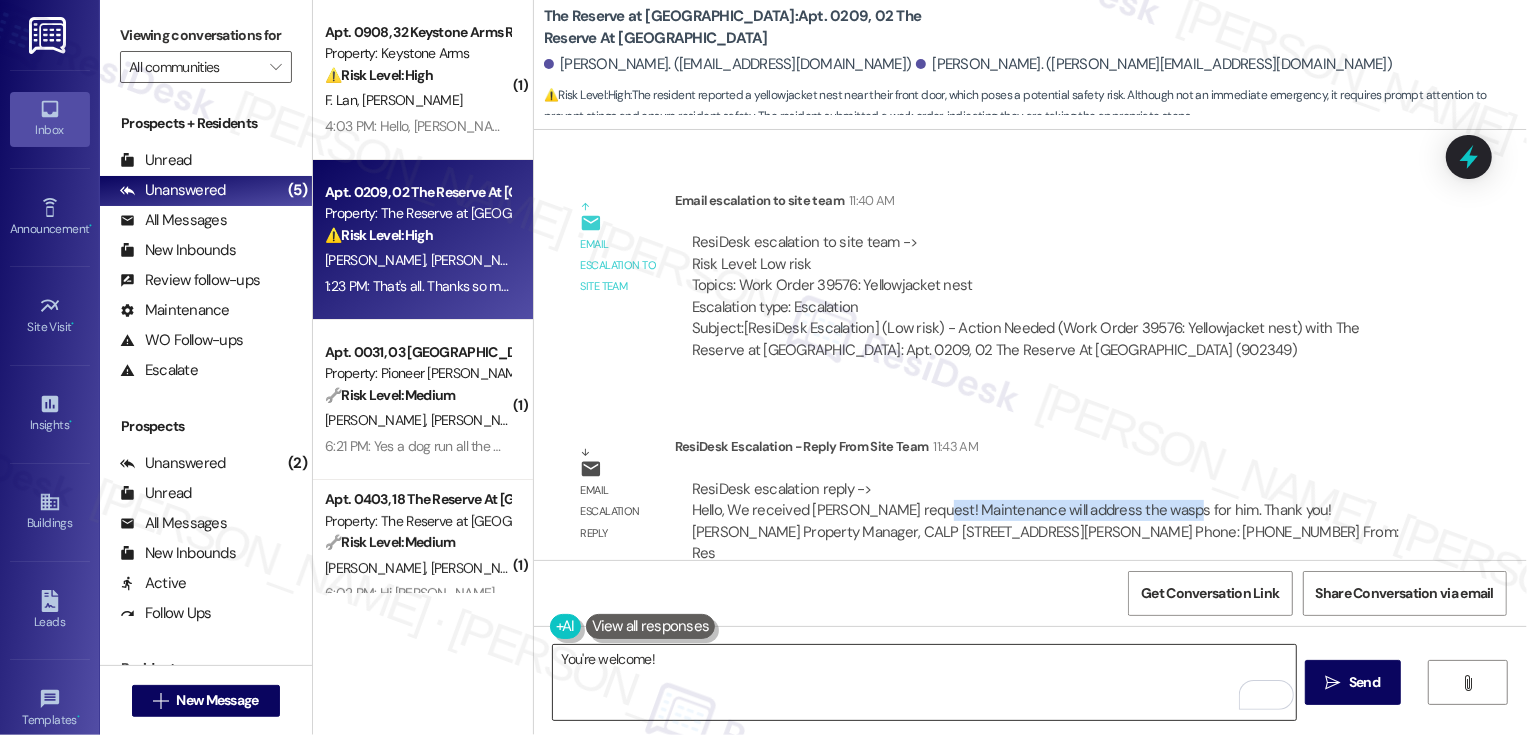 click on "You're welcome!" at bounding box center [924, 682] 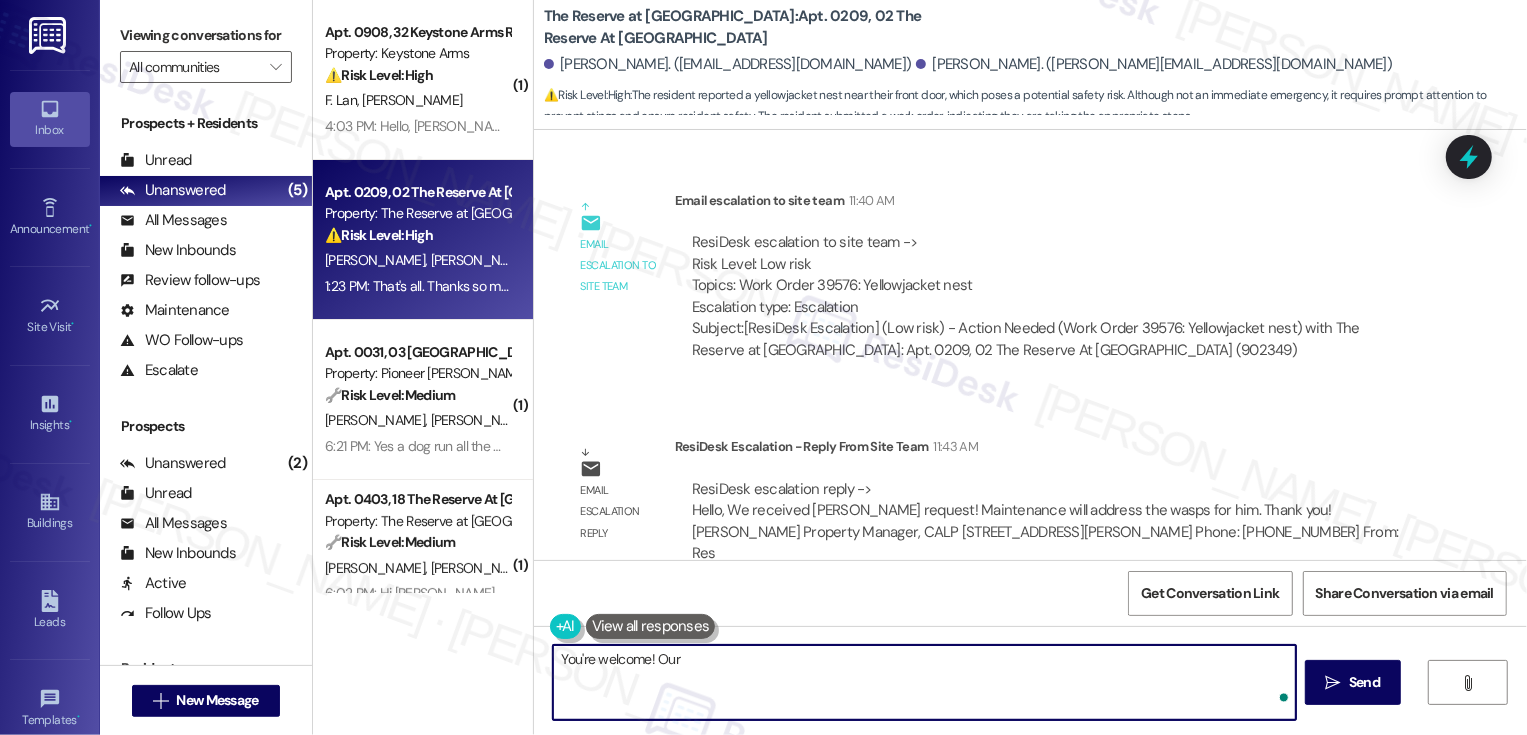 paste on "Maintenance will address the wasps for" 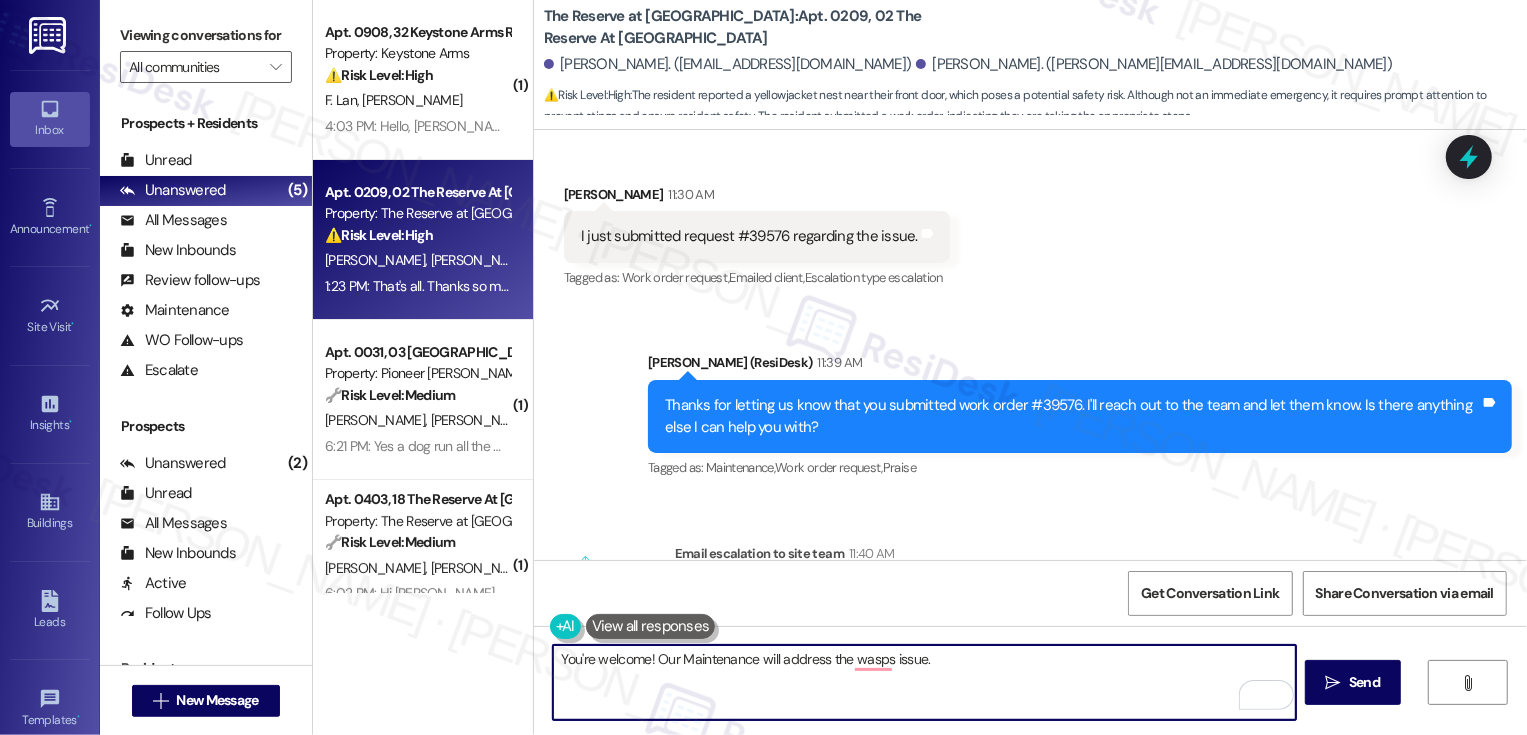 scroll, scrollTop: 24165, scrollLeft: 0, axis: vertical 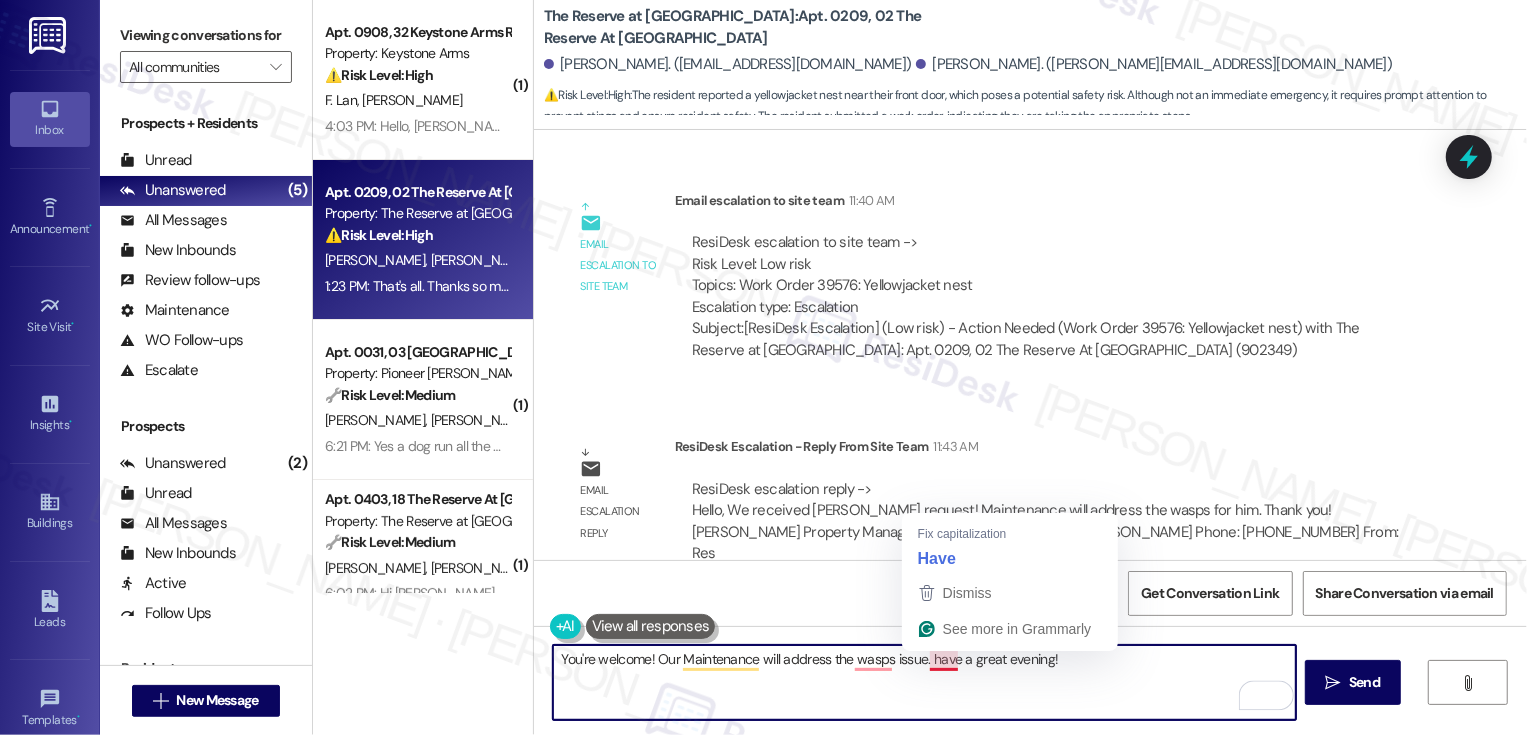 click on "You're welcome! Our Maintenance will address the wasps issue. have a great evening!" at bounding box center (924, 682) 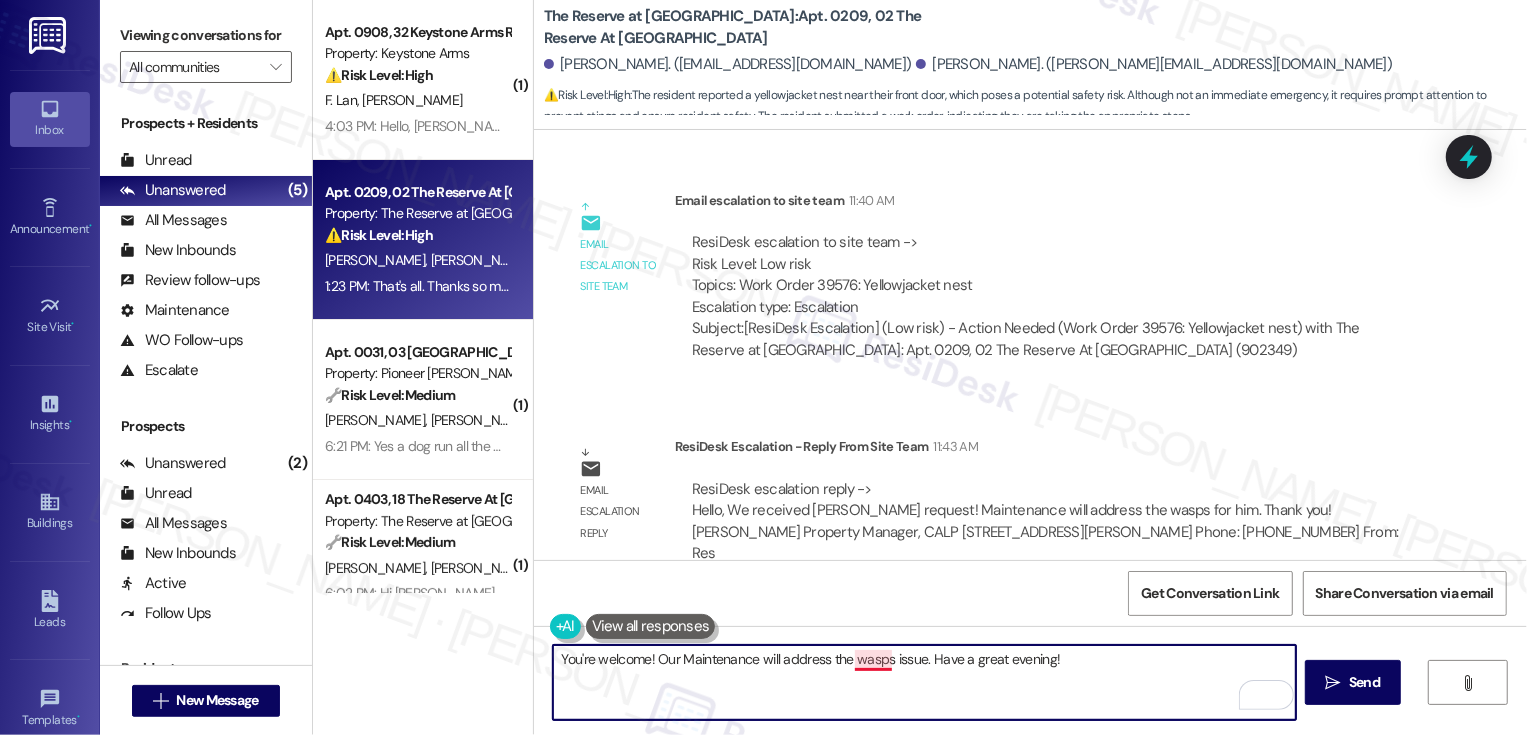 click on "You're welcome! Our Maintenance will address the wasps issue. Have a great evening!" at bounding box center (924, 682) 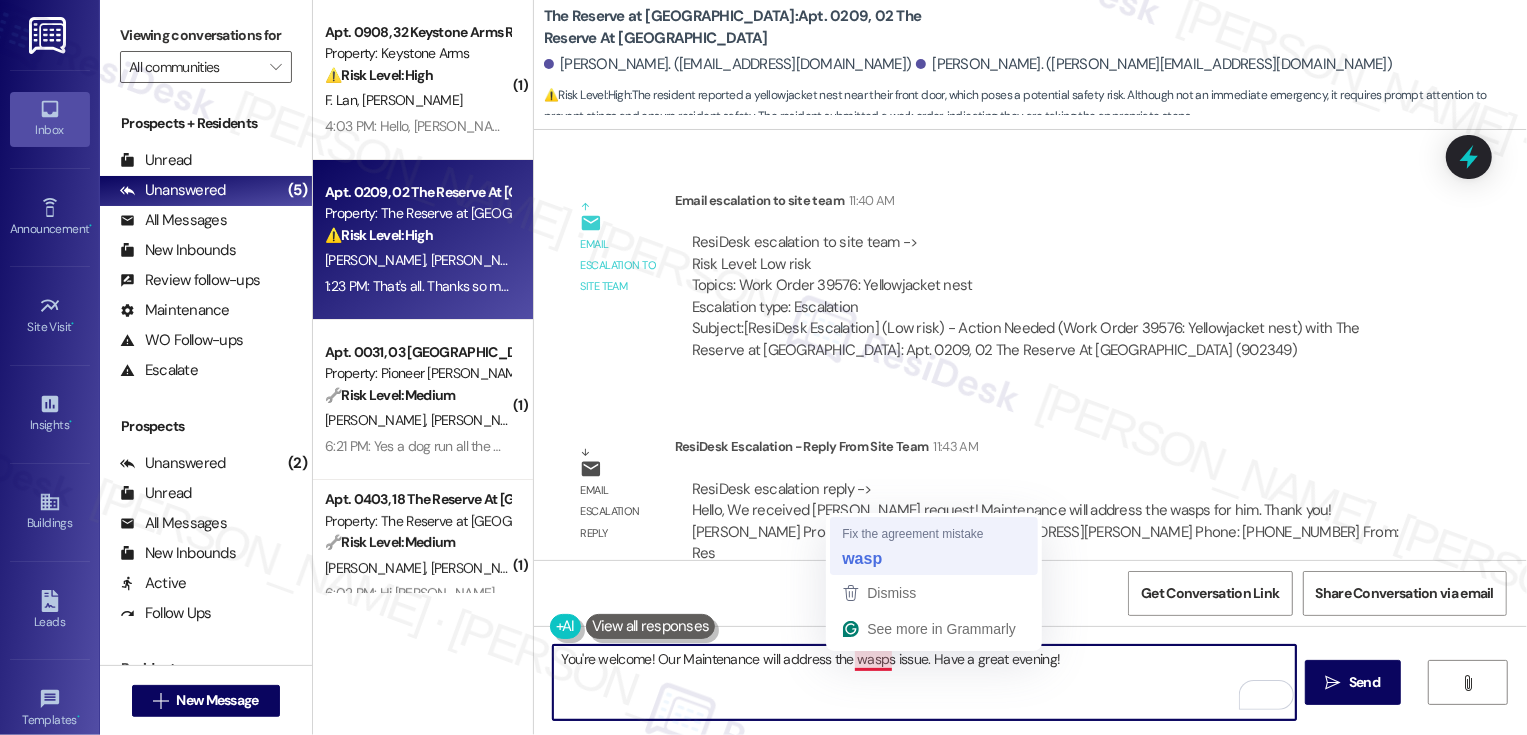 type on "You're welcome! Our Maintenance will address the wasp issue. Have a great evening!" 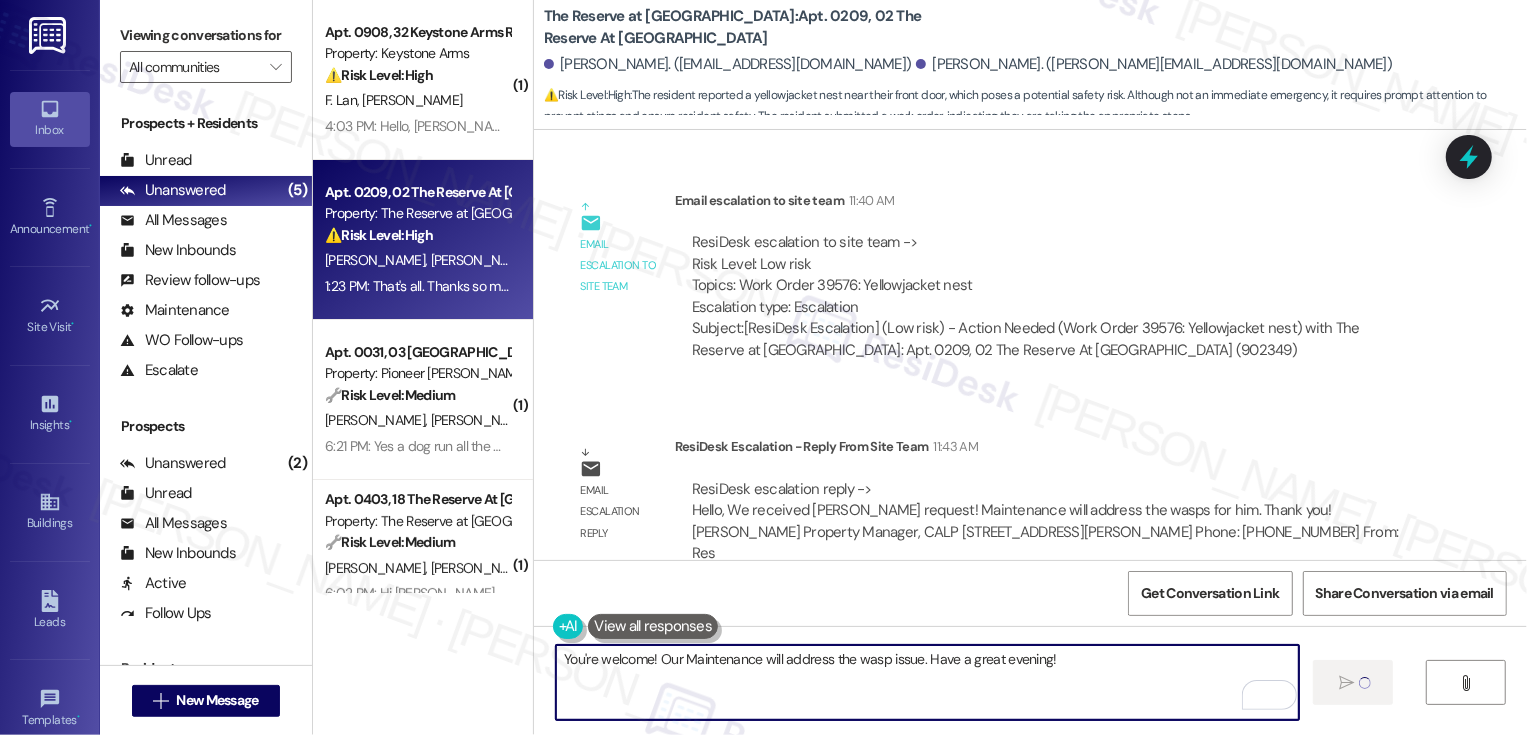 type 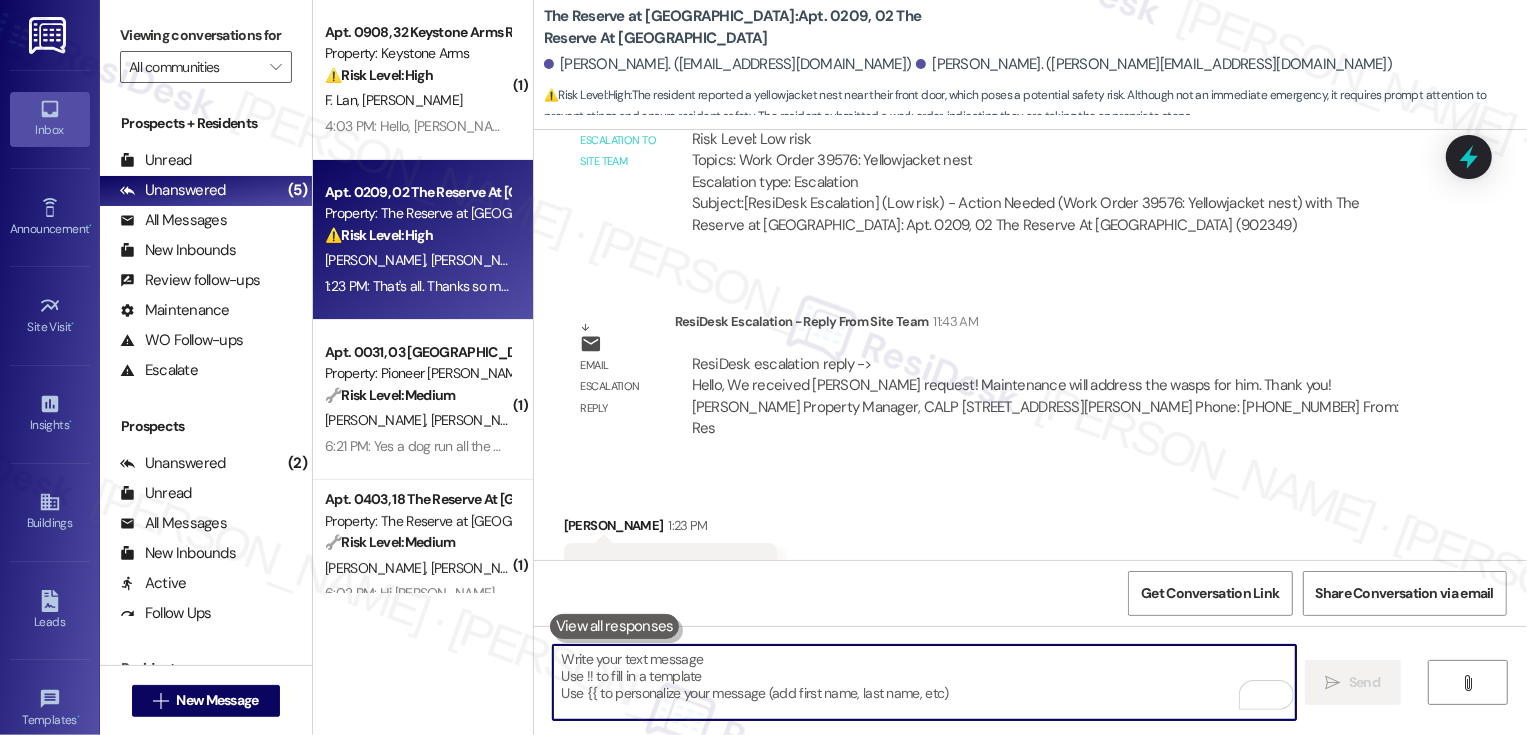 scroll, scrollTop: 24305, scrollLeft: 0, axis: vertical 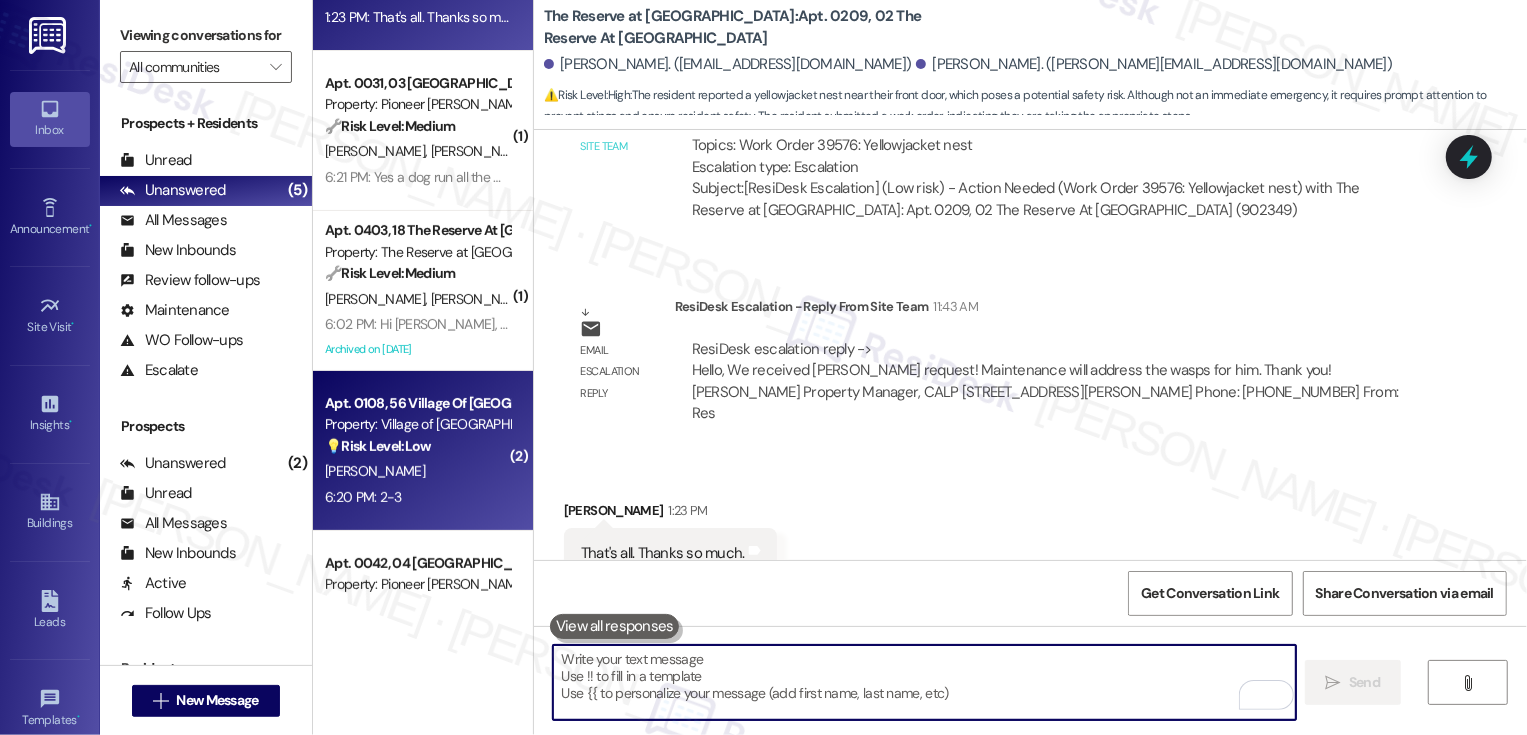 click on "💡  Risk Level:  Low The resident is inquiring about available apartments/townhomes with 2-4 bedrooms. This is a non-essential request related to potential future occupancy." at bounding box center [417, 446] 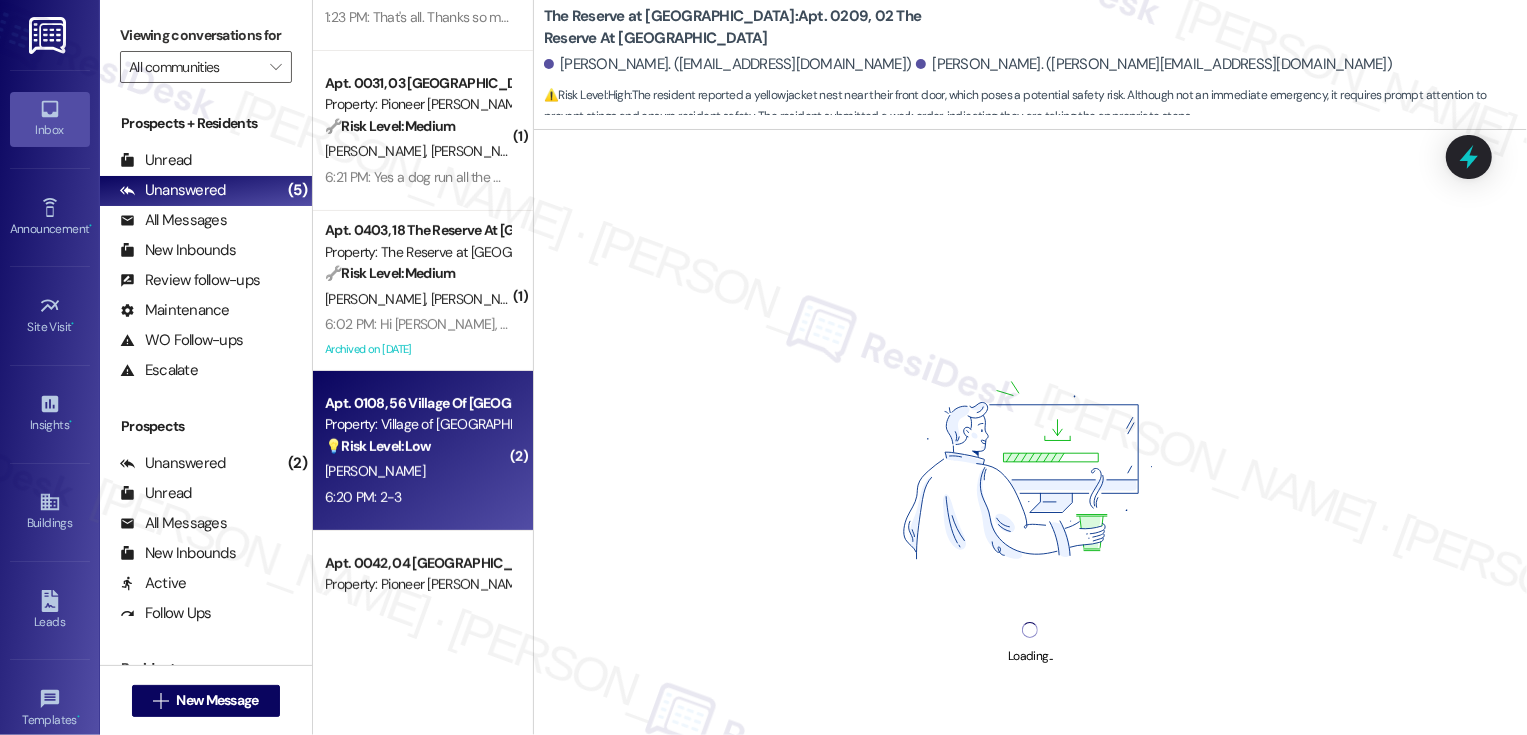 click on "[PERSON_NAME]" at bounding box center (417, 471) 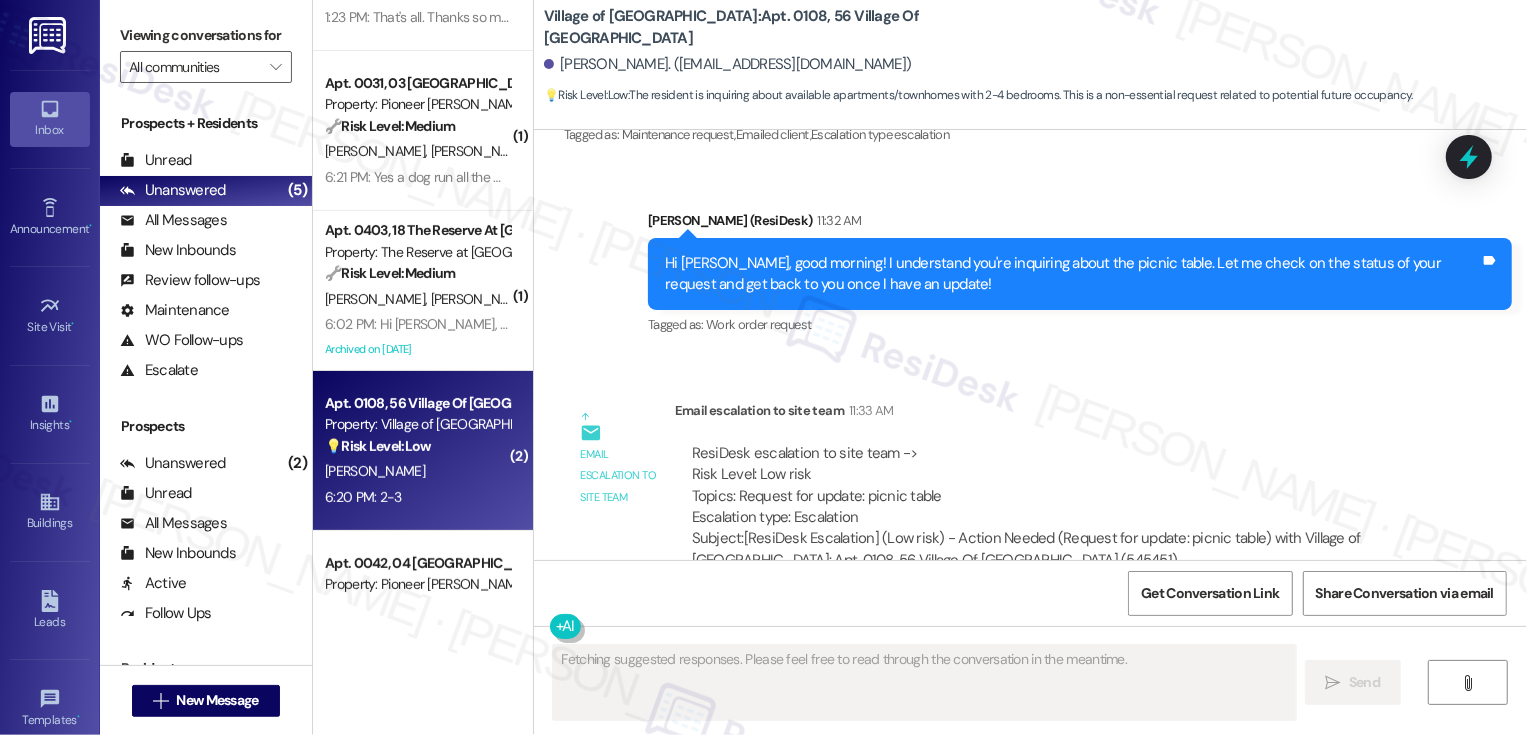 scroll, scrollTop: 29485, scrollLeft: 0, axis: vertical 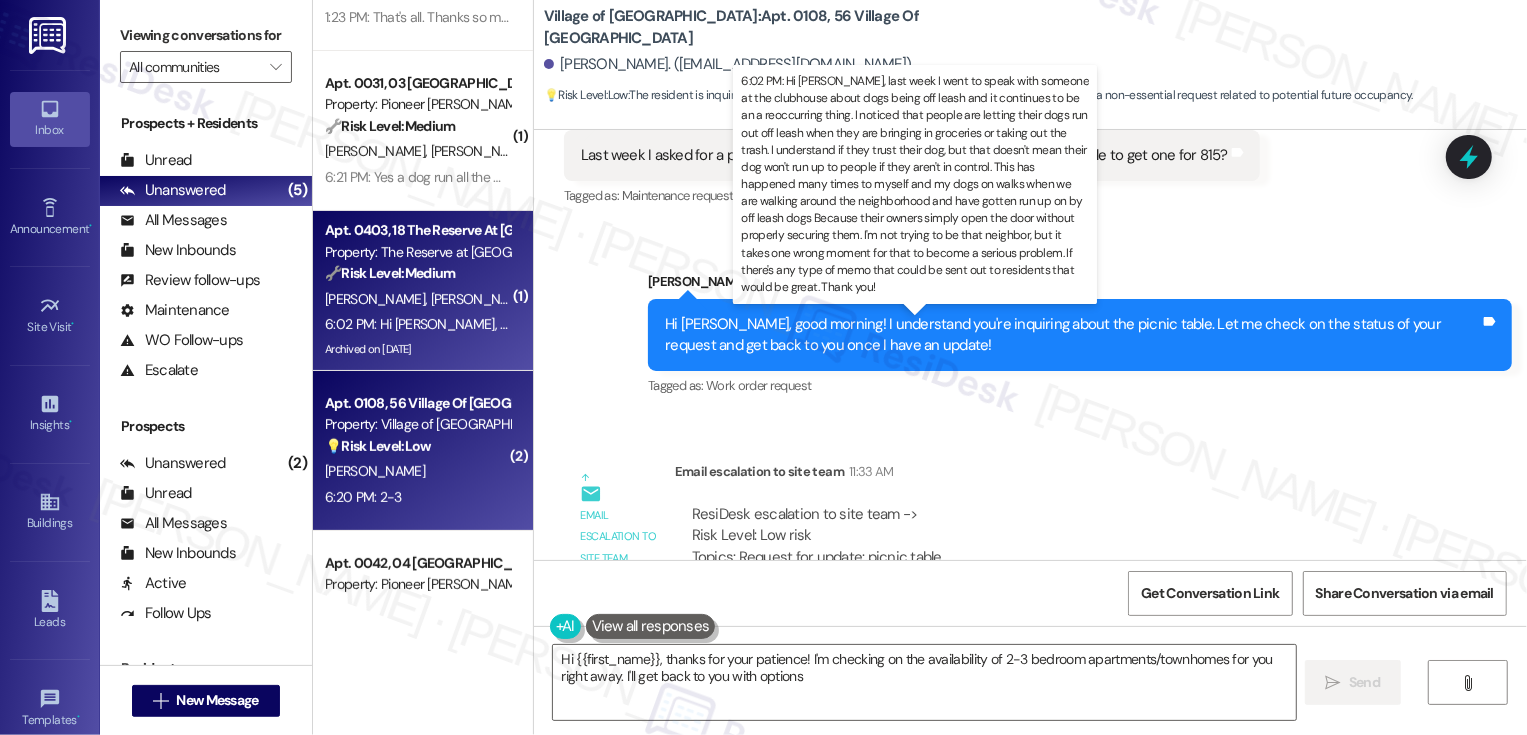 type on "Hi {{first_name}}, thanks for your patience! I'm checking on the availability of 2-3 bedroom apartments/townhomes for you right away. I'll get back to you with options as" 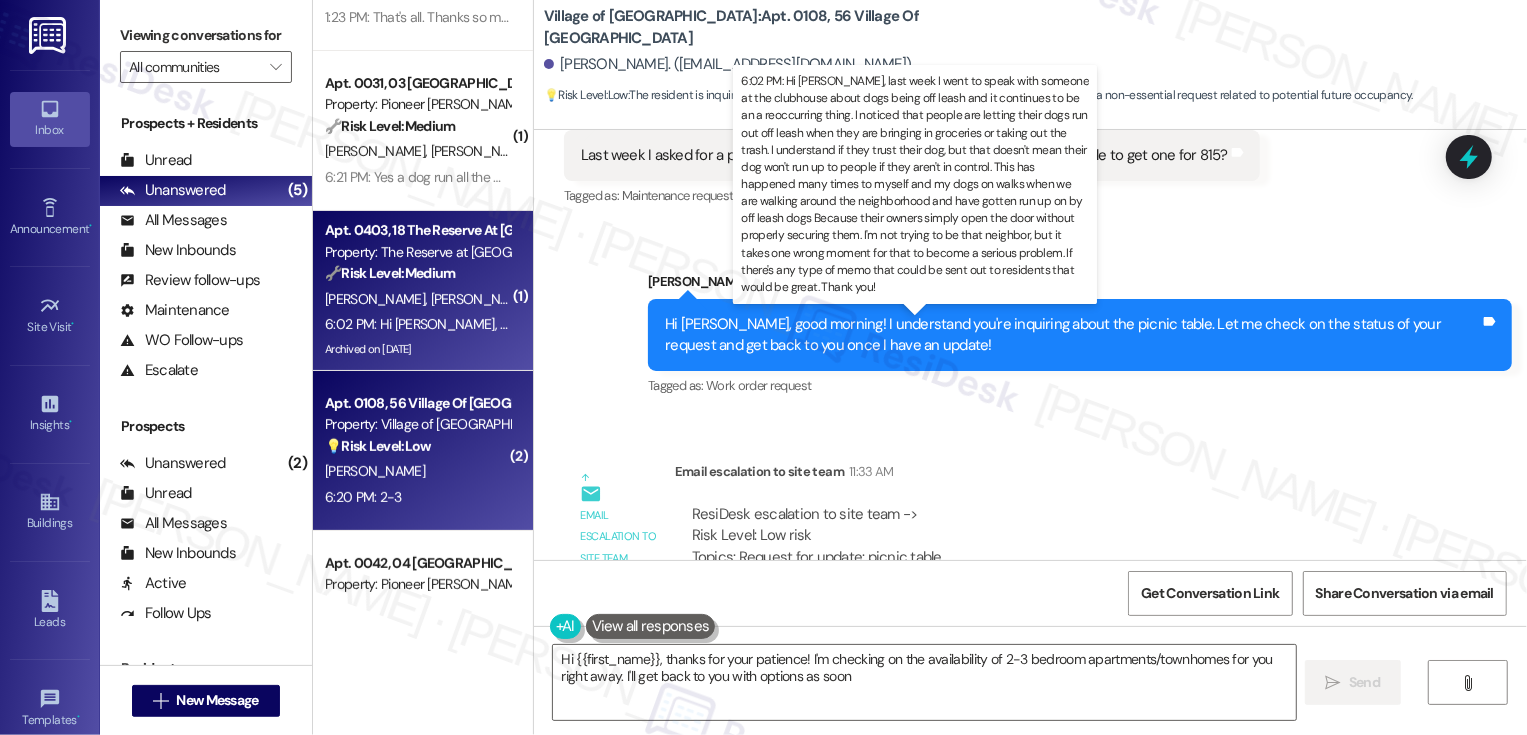 click on "6:02 PM: Hi [PERSON_NAME], last week I went to speak with someone at the clubhouse about dogs being off leash and it continues to be an a reoccurring thing. I noticed that people are letting their dogs run out off leash when they are bringing in groceries or taking out the trash. I understand if they trust their dog, but that doesn't mean their dog won't run up to people if they aren't in control. This has happened many times to myself and my dogs on walks when we are walking around the neighborhood and have gotten run up on by off leash dogs Because their owners simply open the door without properly securing them.
I'm not trying to be that neighbor, but it takes one wrong moment for that to become a serious problem. If there's any type of memo that could be sent out to residents that would be great. Thank you!" at bounding box center [2713, 324] 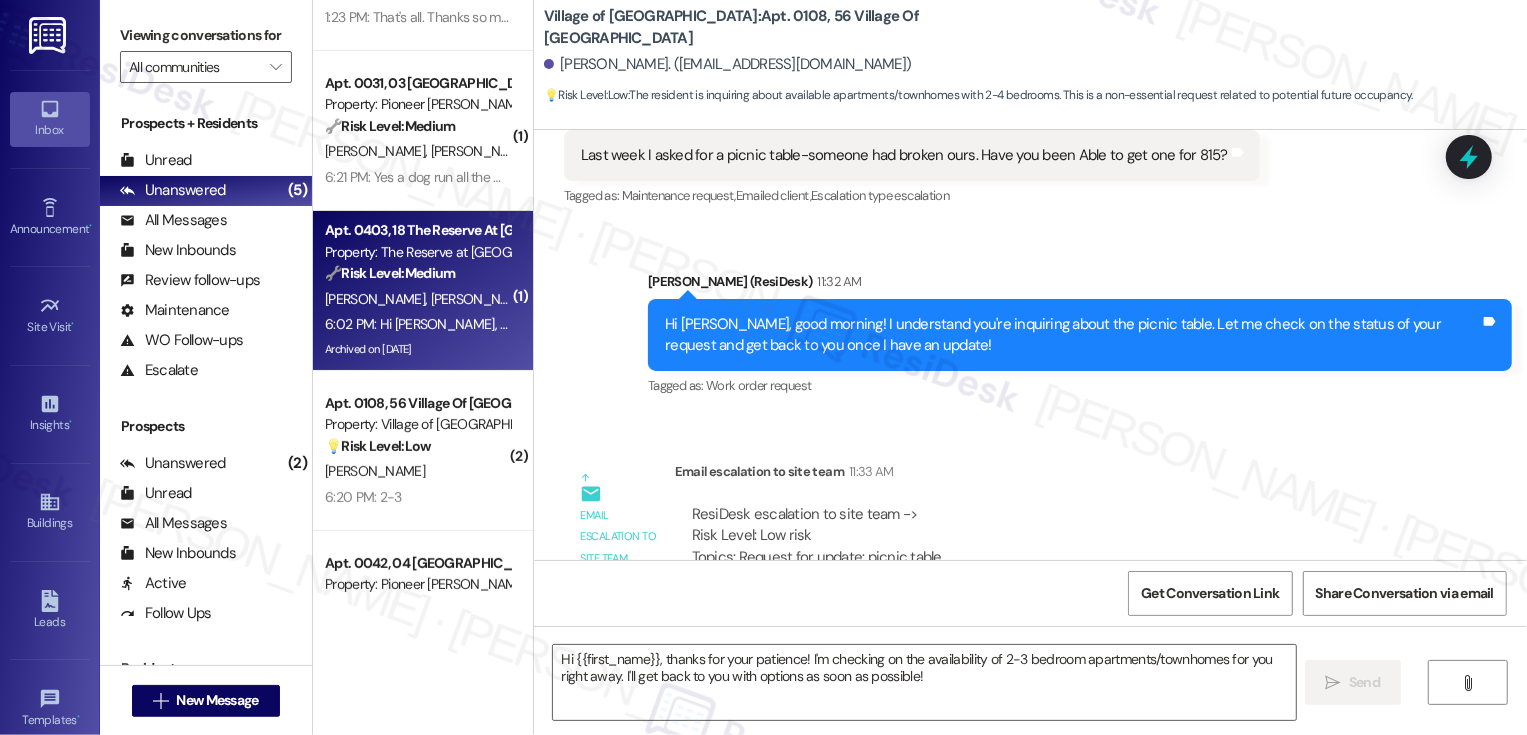 type on "Fetching suggested responses. Please feel free to read through the conversation in the meantime." 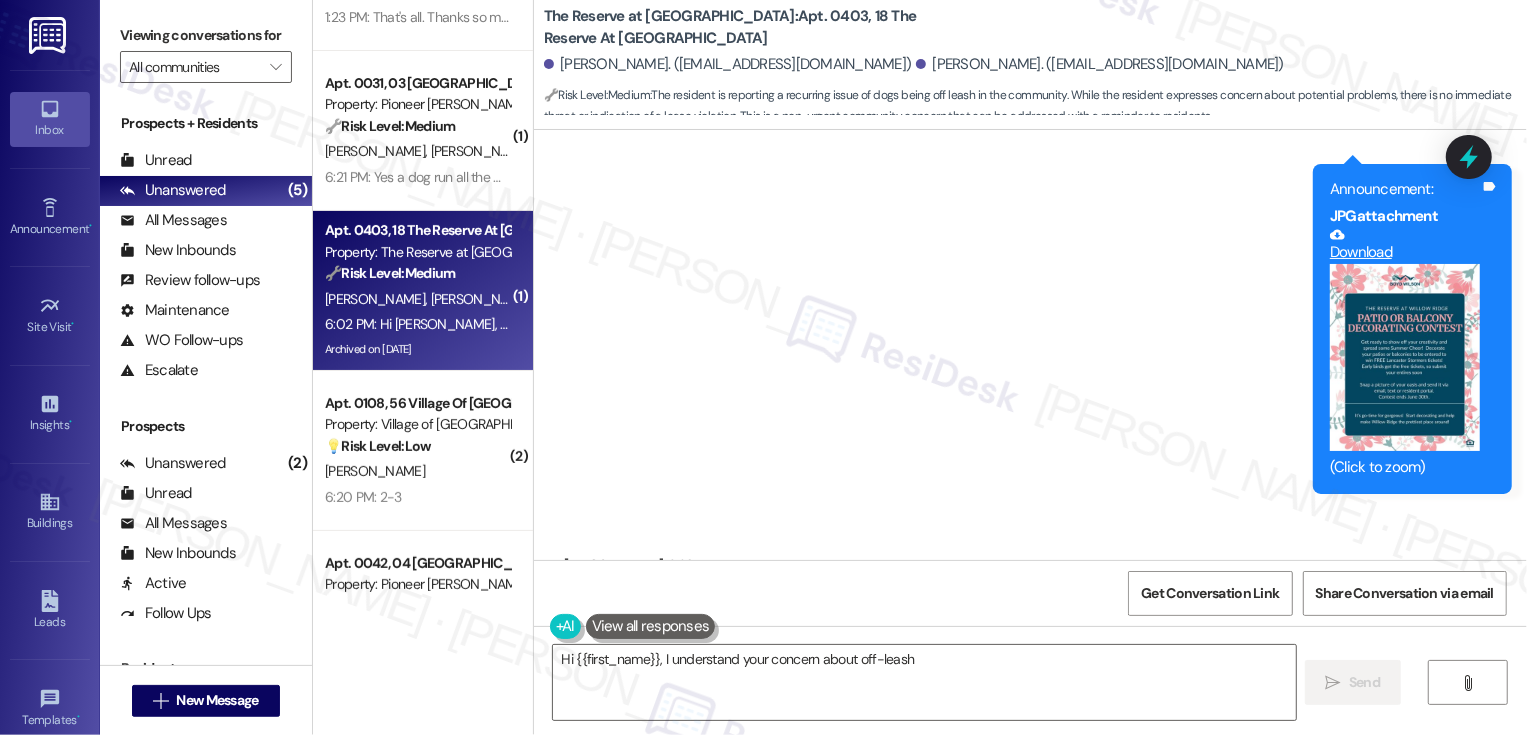 scroll, scrollTop: 8620, scrollLeft: 0, axis: vertical 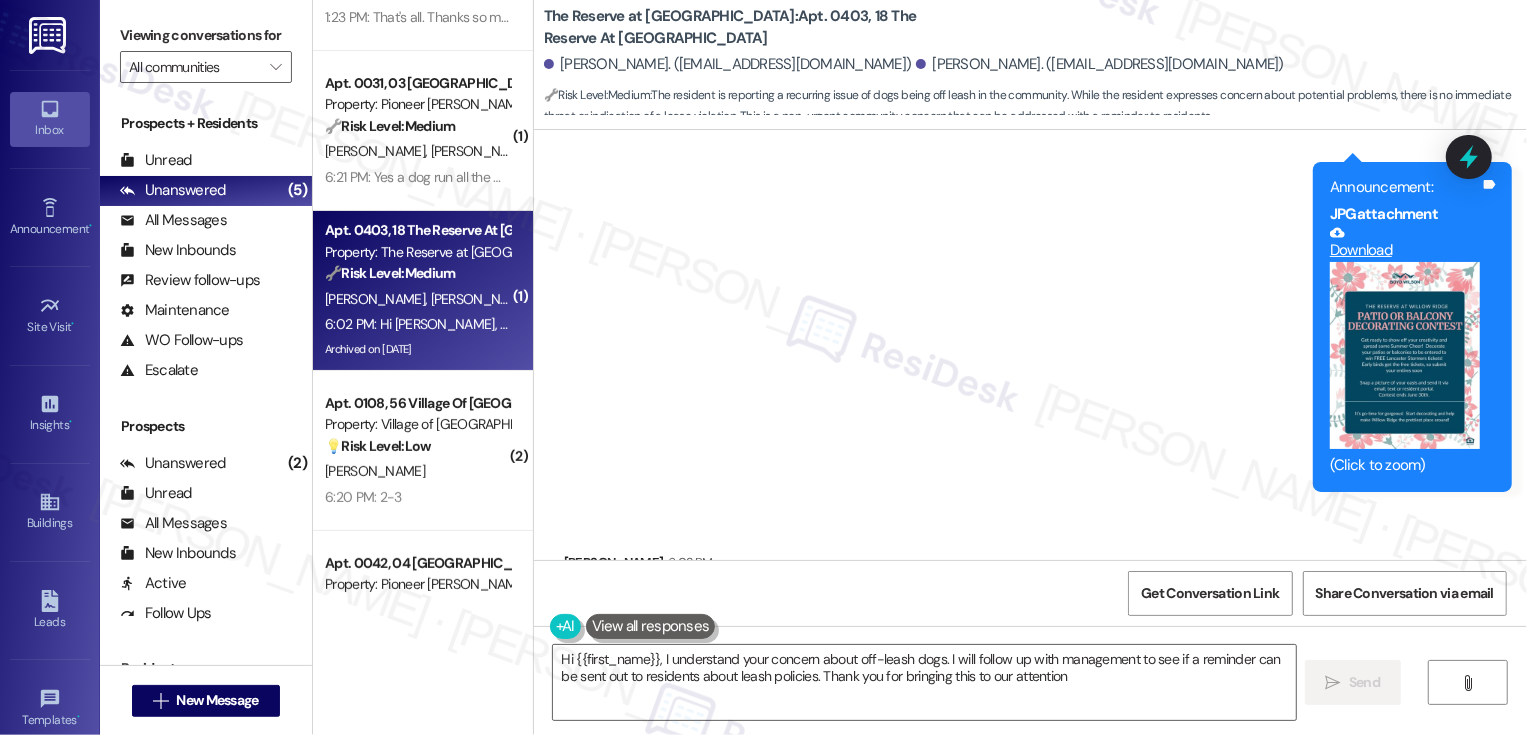 type on "Hi {{first_name}}, I understand your concern about off-leash dogs. I will follow up with management to see if a reminder can be sent out to residents about leash policies. Thank you for bringing this to our attention!" 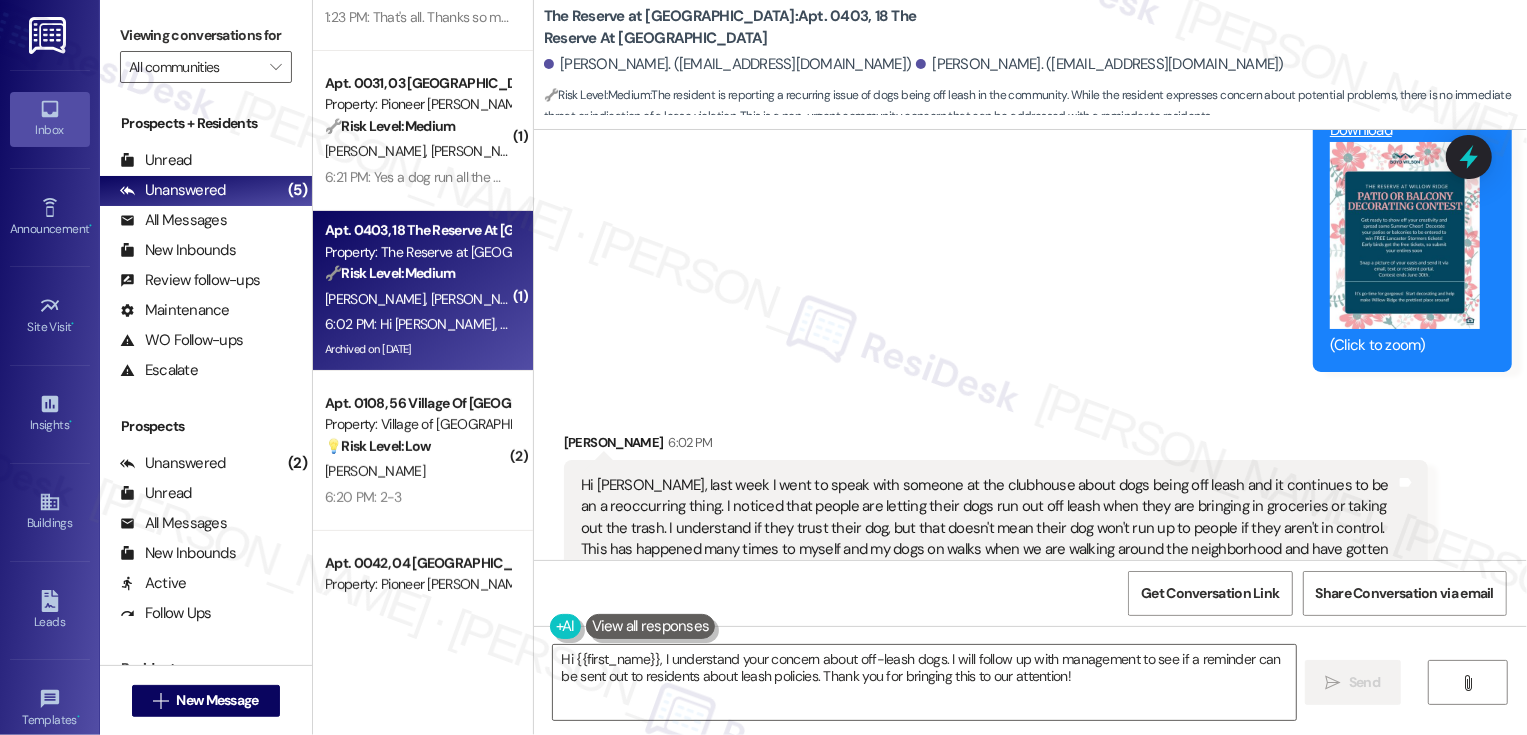 scroll, scrollTop: 8753, scrollLeft: 0, axis: vertical 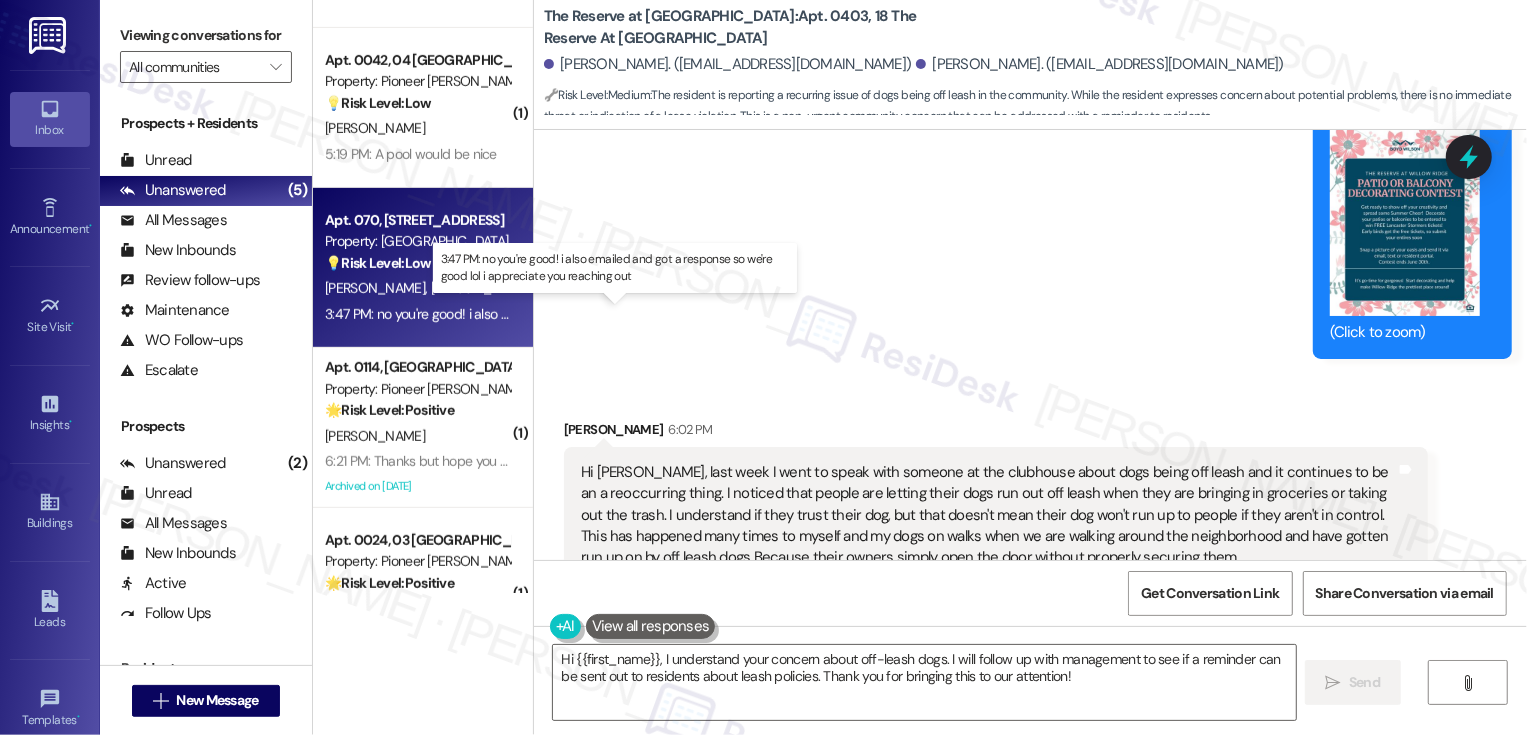 click on "3:47 PM: no you're good! i also emailed and got a response so we're good lol i appreciate you reaching out  3:47 PM: no you're good! i also emailed and got a response so we're good lol i appreciate you reaching out" at bounding box center [630, 314] 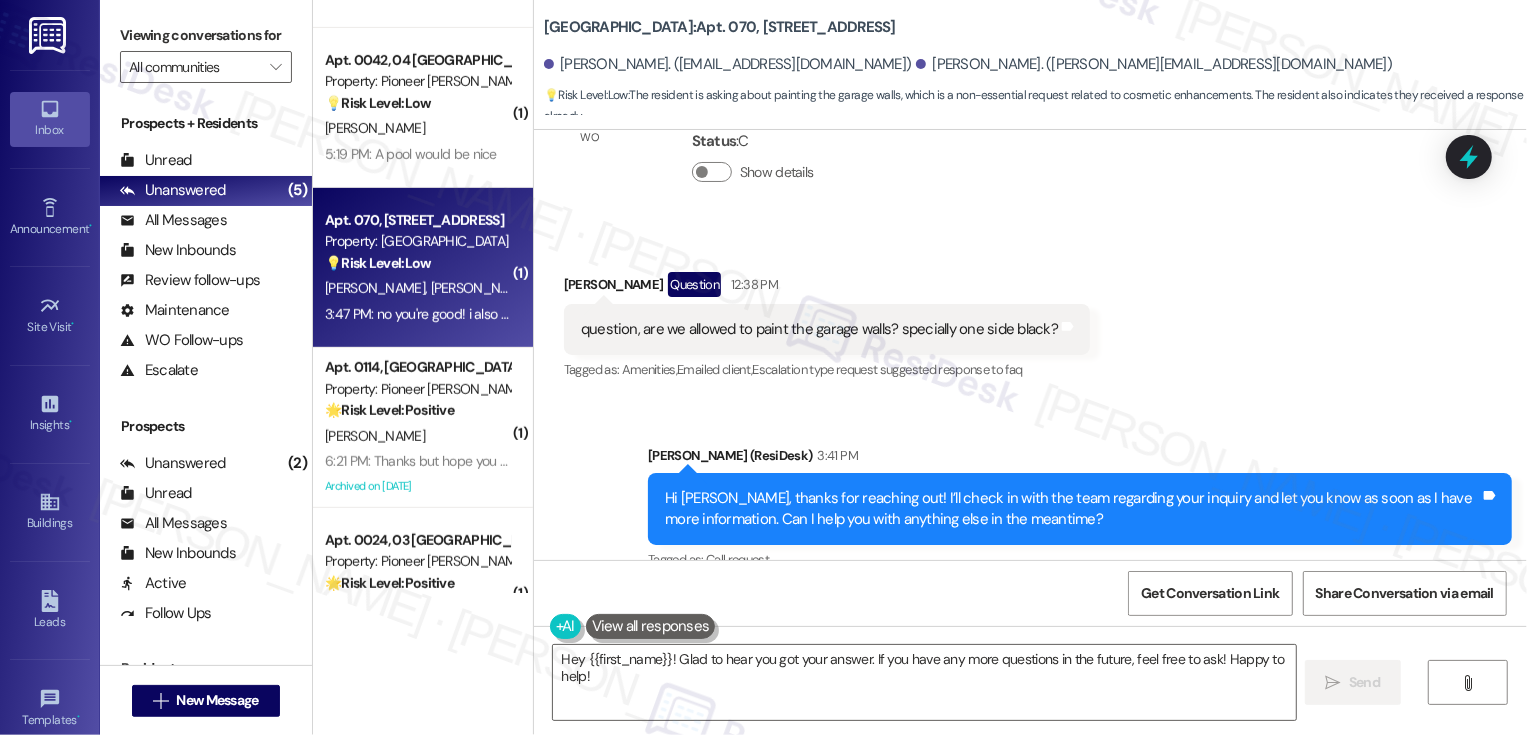 scroll, scrollTop: 5206, scrollLeft: 0, axis: vertical 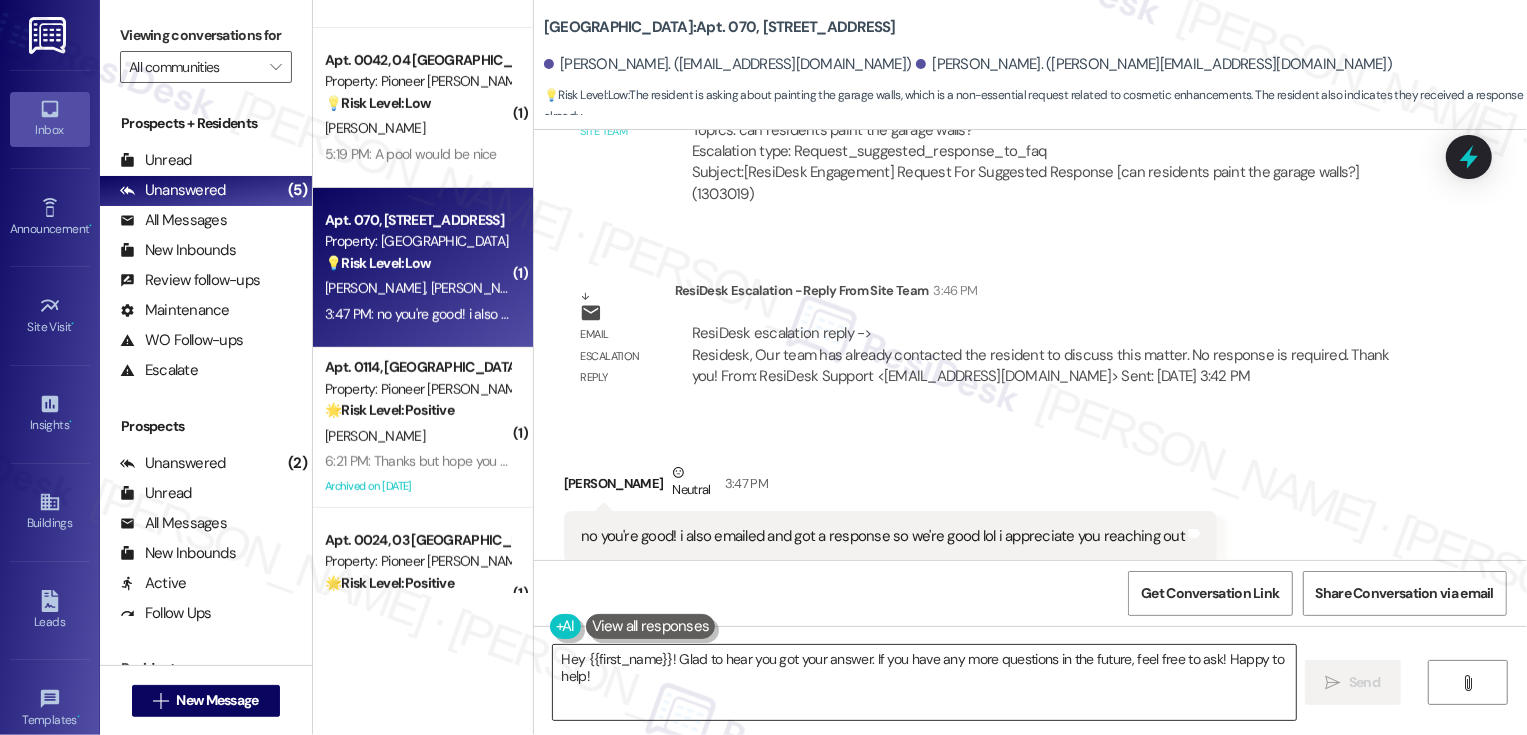 click on "Hey {{first_name}}! Glad to hear you got your answer. If you have any more questions in the future, feel free to ask! Happy to help!" at bounding box center [924, 682] 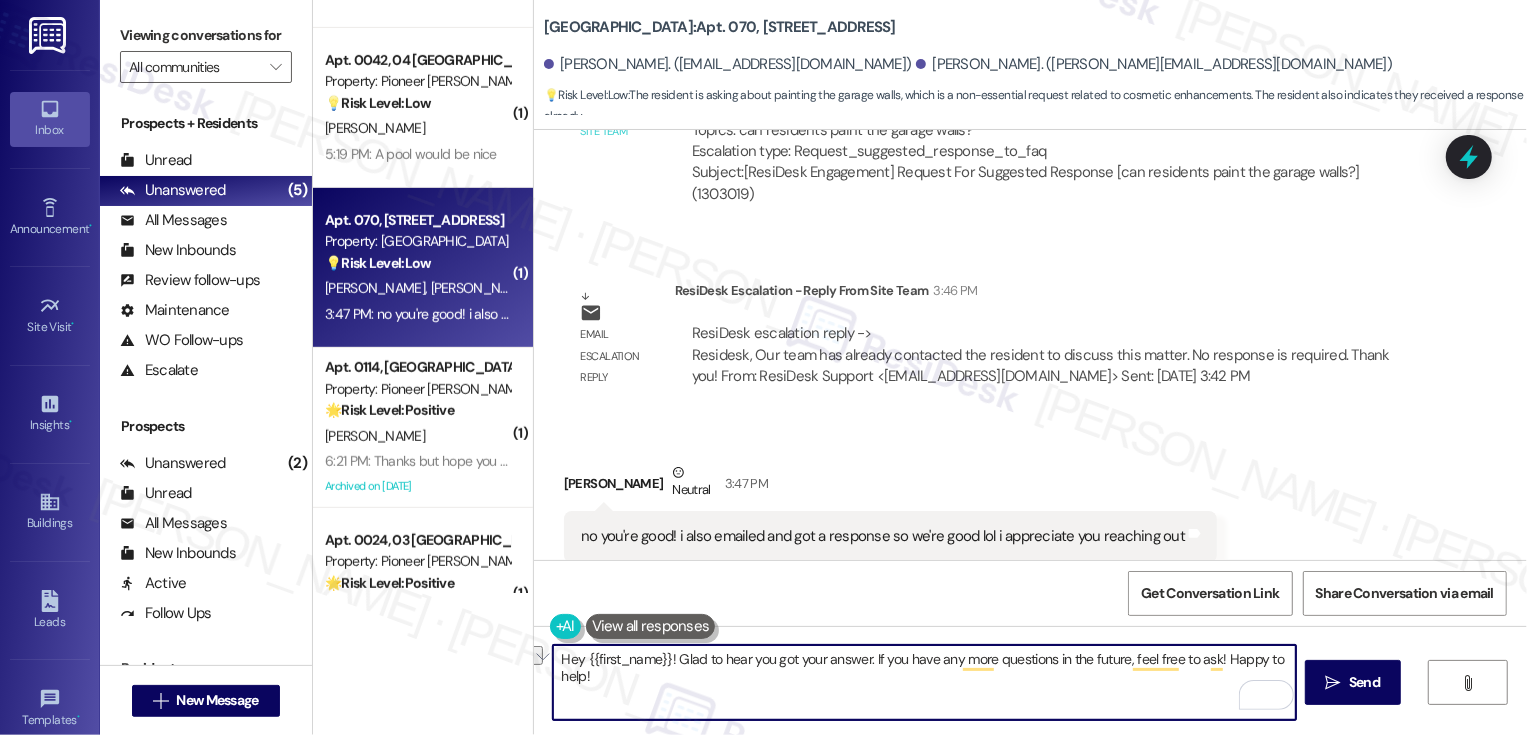 drag, startPoint x: 664, startPoint y: 657, endPoint x: 535, endPoint y: 658, distance: 129.00388 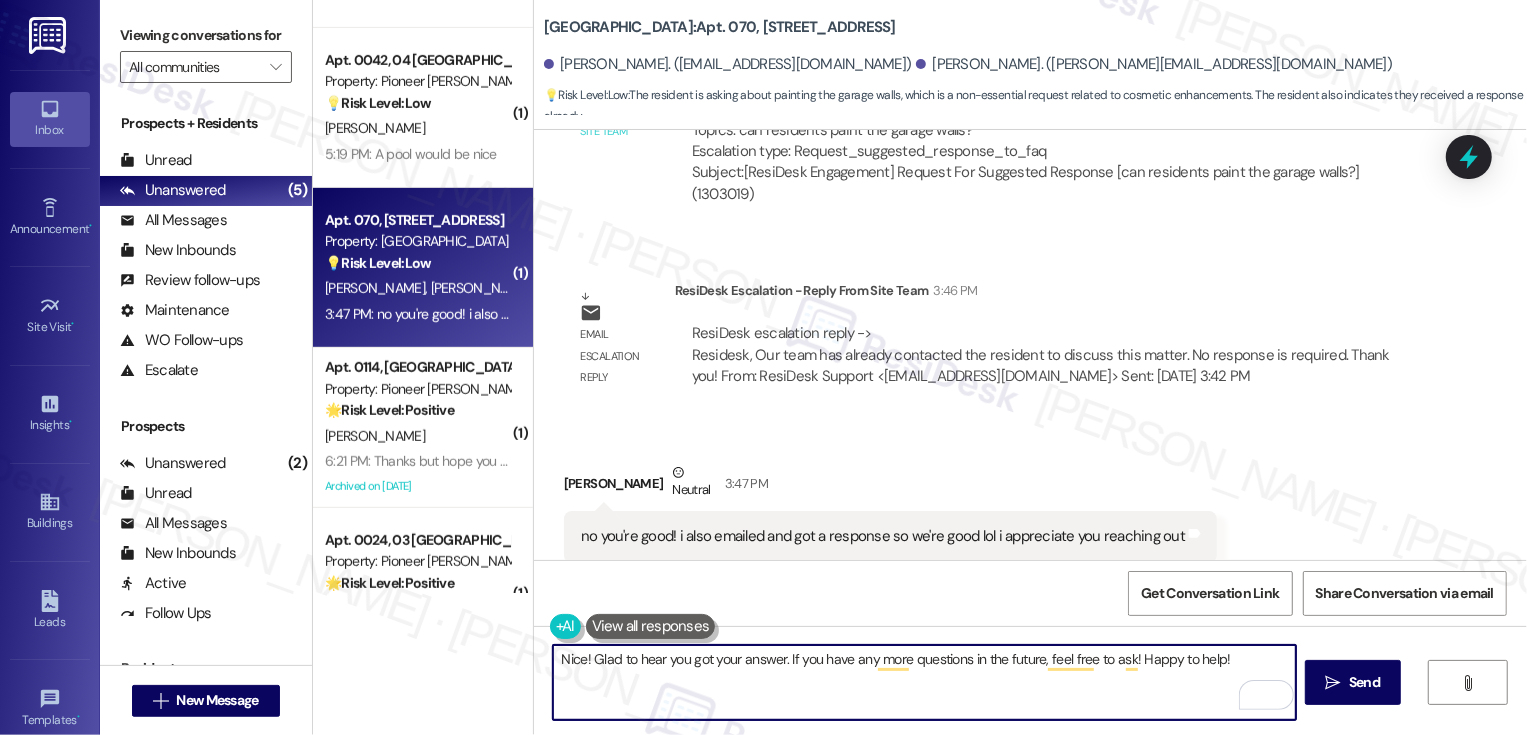 click on "Nice! Glad to hear you got your answer. If you have any more questions in the future, feel free to ask! Happy to help!" at bounding box center (924, 682) 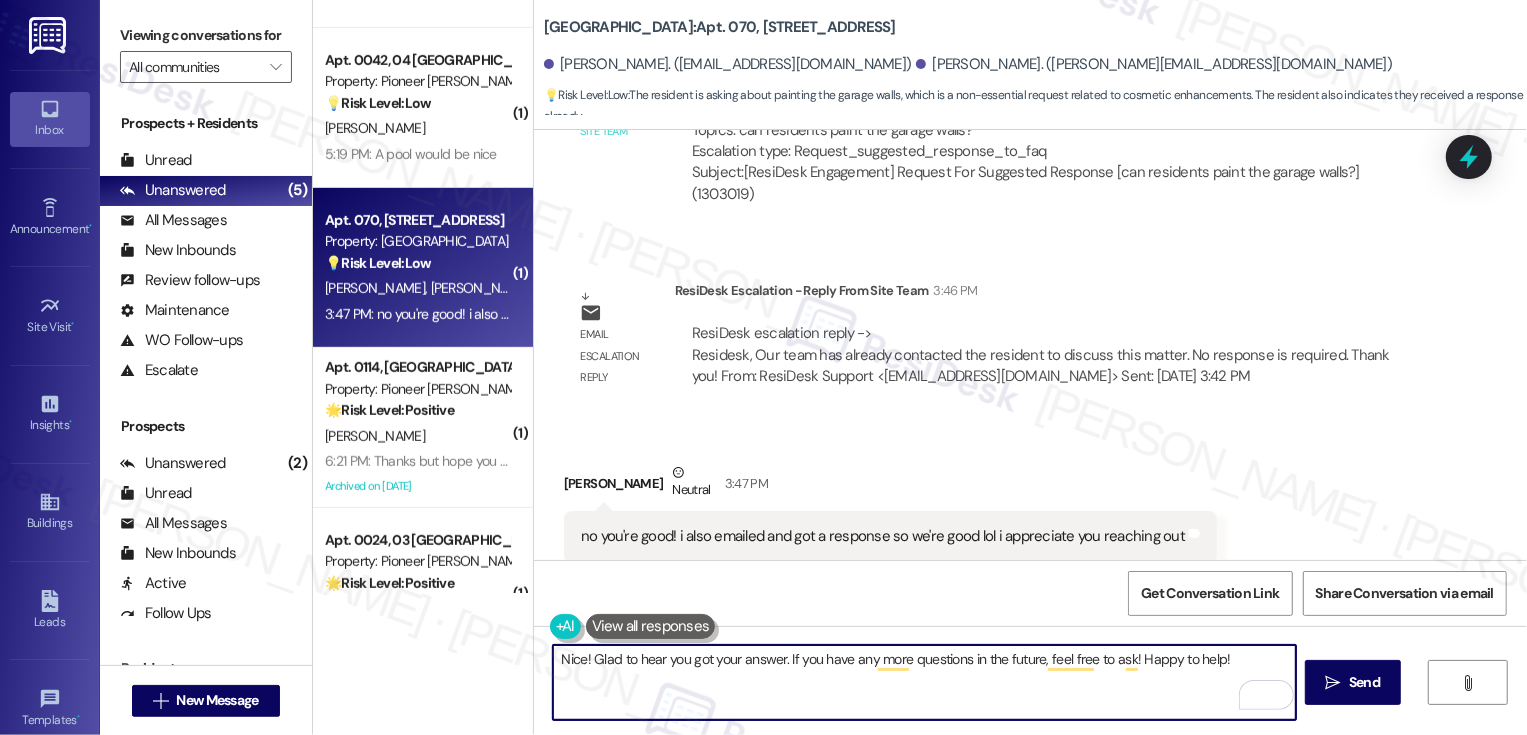 drag, startPoint x: 1131, startPoint y: 658, endPoint x: 1262, endPoint y: 657, distance: 131.00381 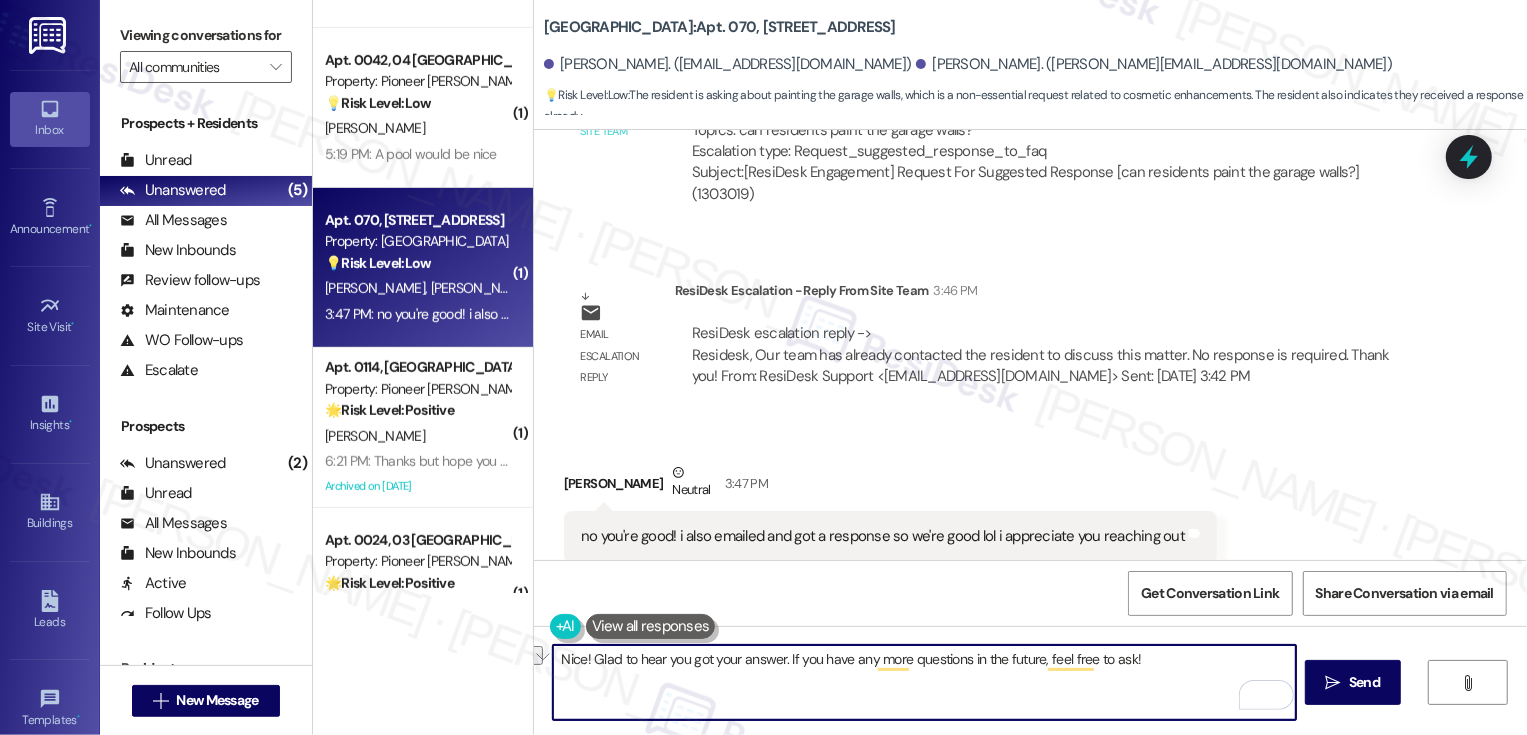 drag, startPoint x: 774, startPoint y: 662, endPoint x: 586, endPoint y: 656, distance: 188.09572 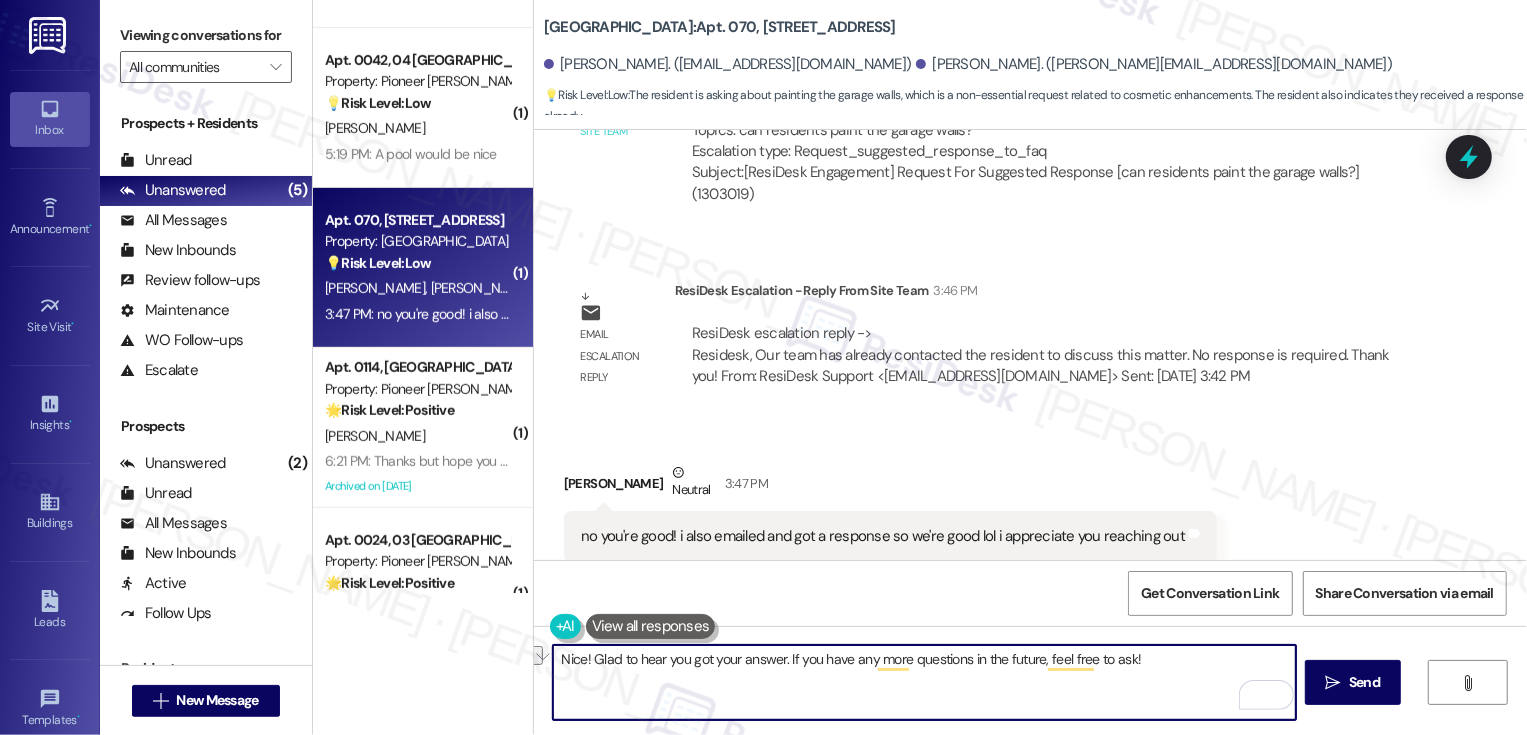 click on "Nice! Glad to hear you got your answer. If you have any more questions in the future, feel free to ask!" at bounding box center [924, 682] 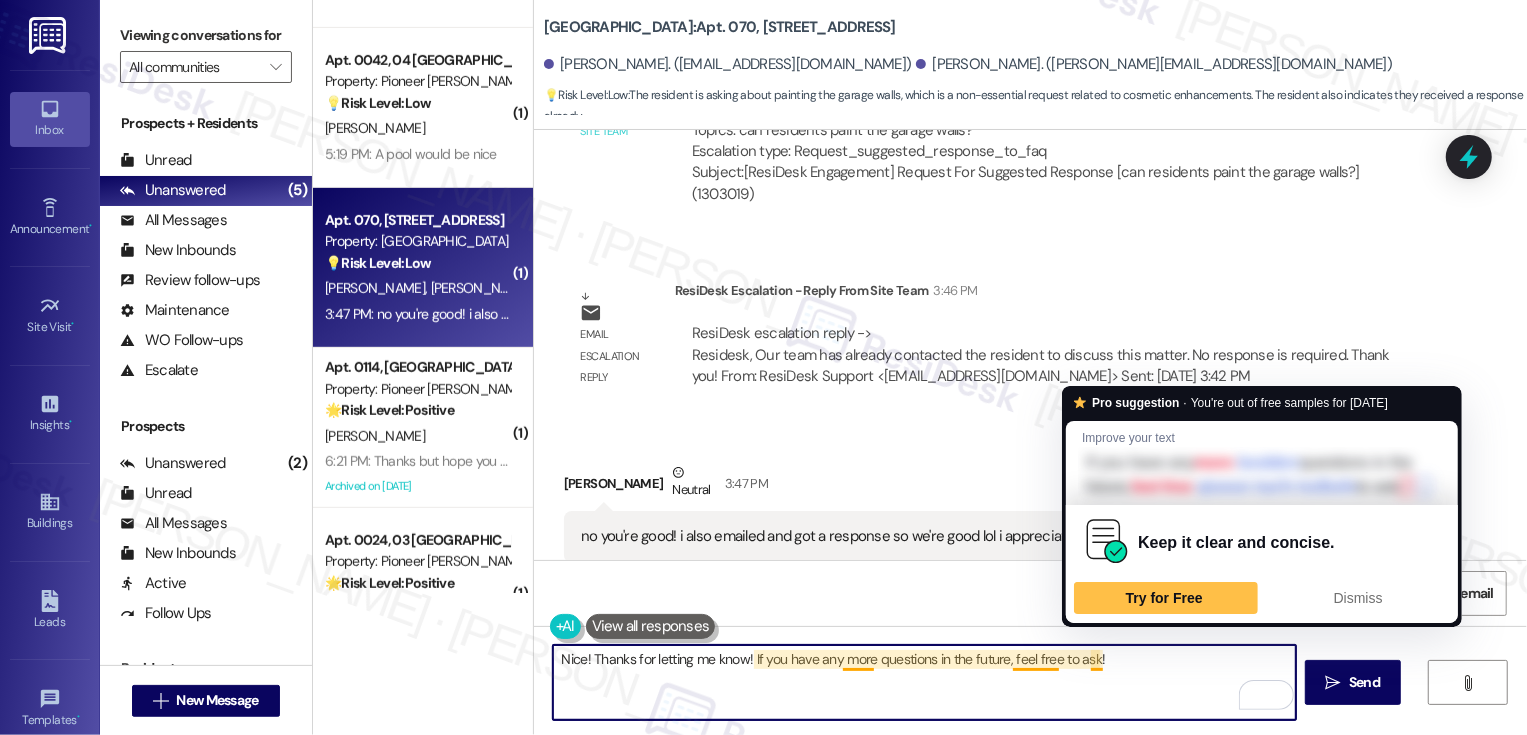 click on "Nice! Thanks for letting me know! If you have any more questions in the future, feel free to ask!" at bounding box center [924, 682] 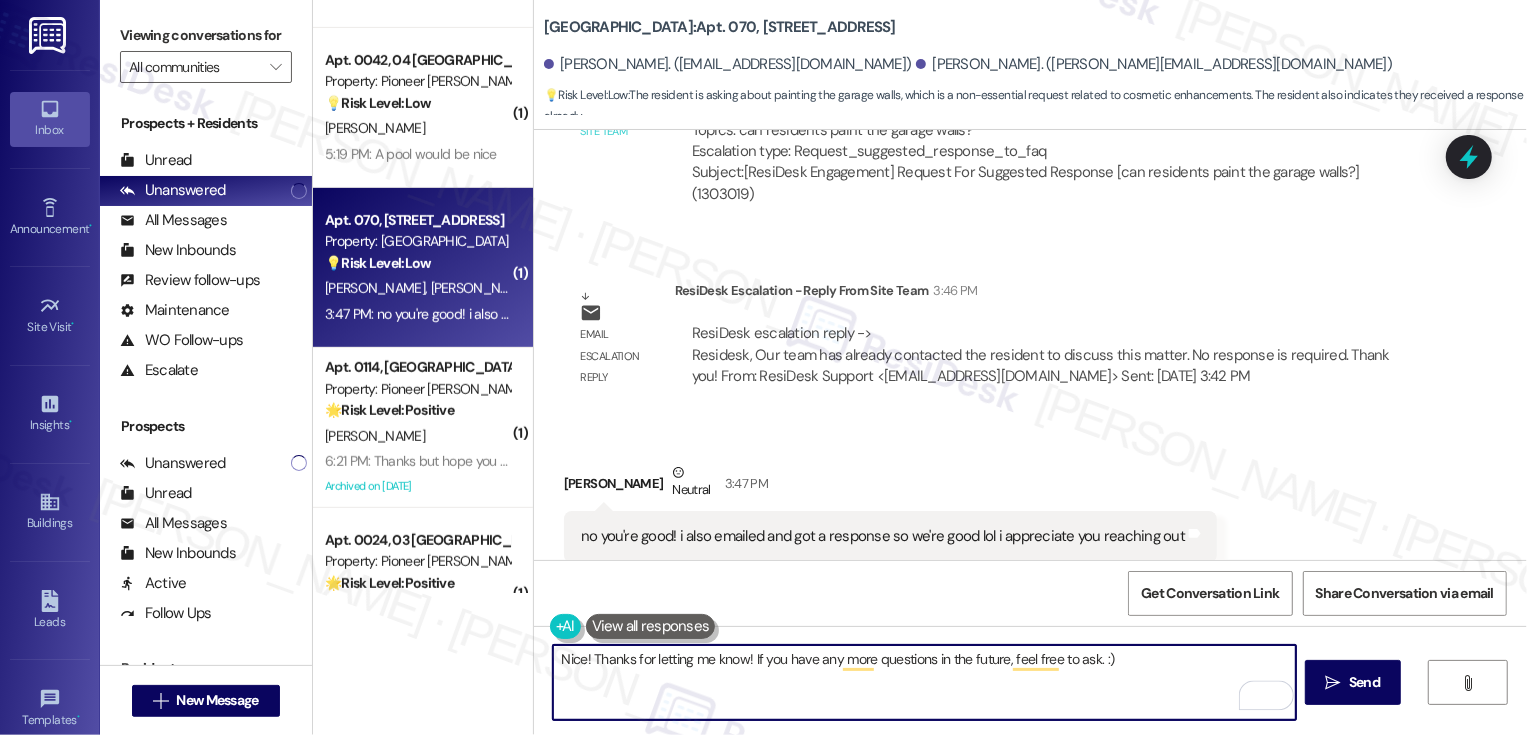 click on "Nice! Thanks for letting me know! If you have any more questions in the future, feel free to ask. :)" at bounding box center (924, 682) 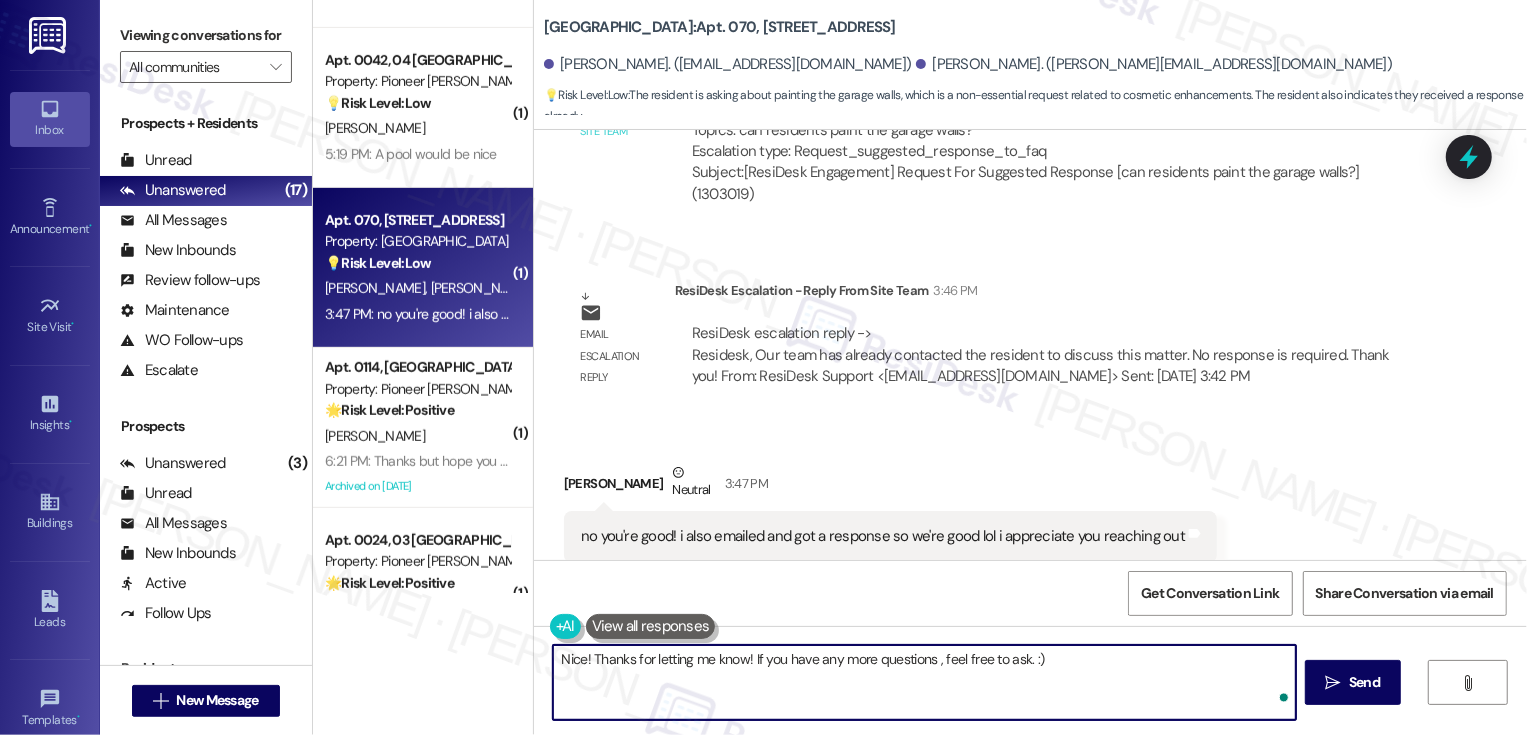 type on "Nice! Thanks for letting me know! If you have any more questions, feel free to ask. :)" 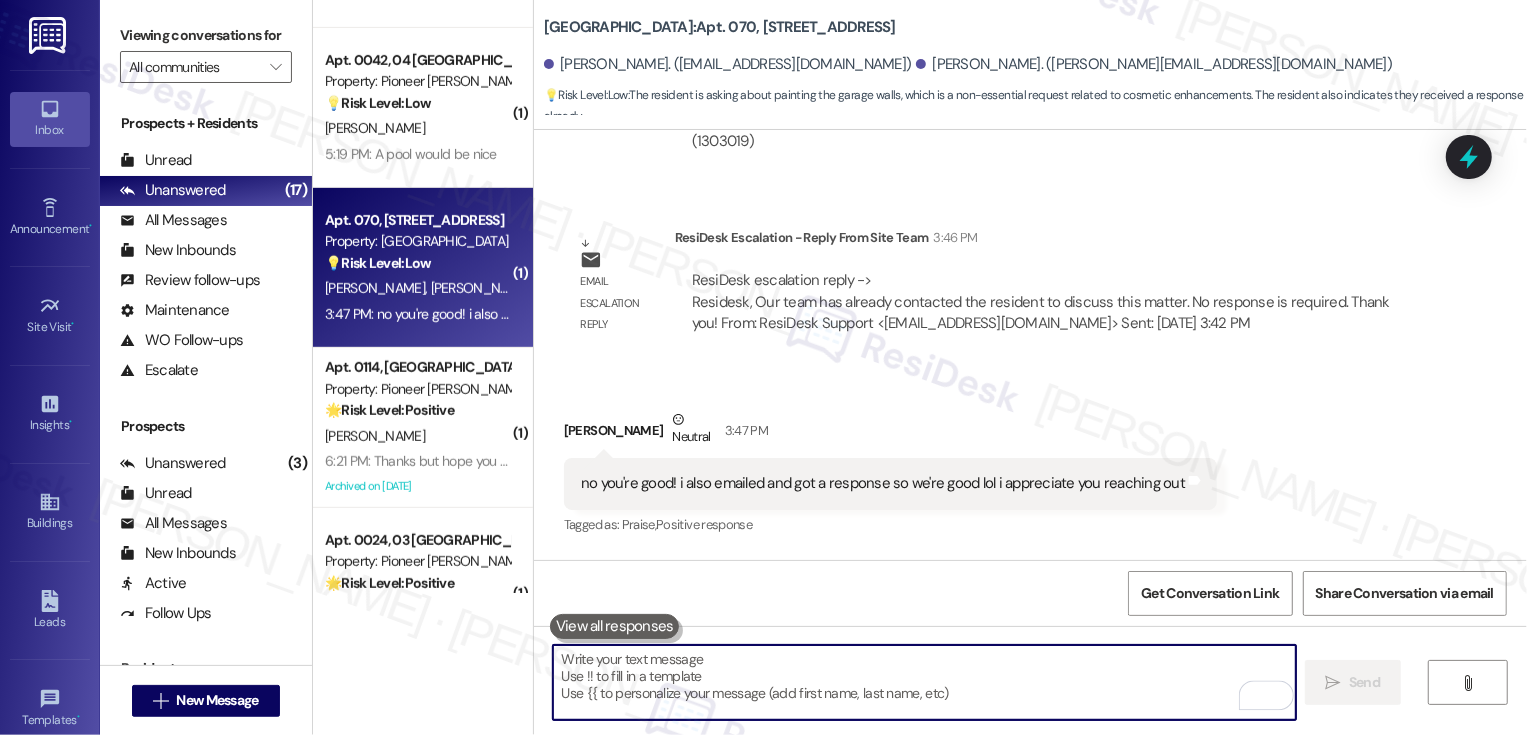 scroll, scrollTop: 5205, scrollLeft: 0, axis: vertical 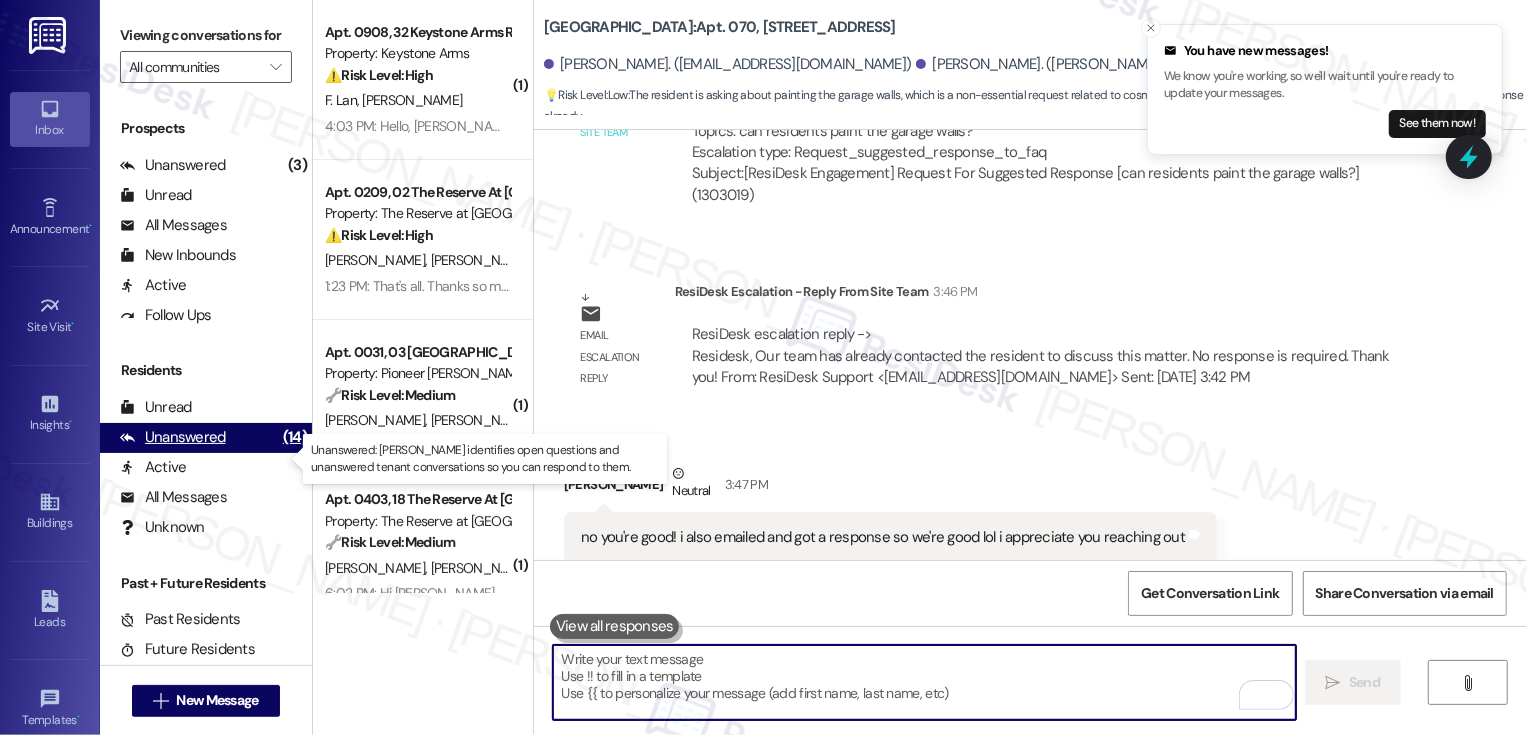 type 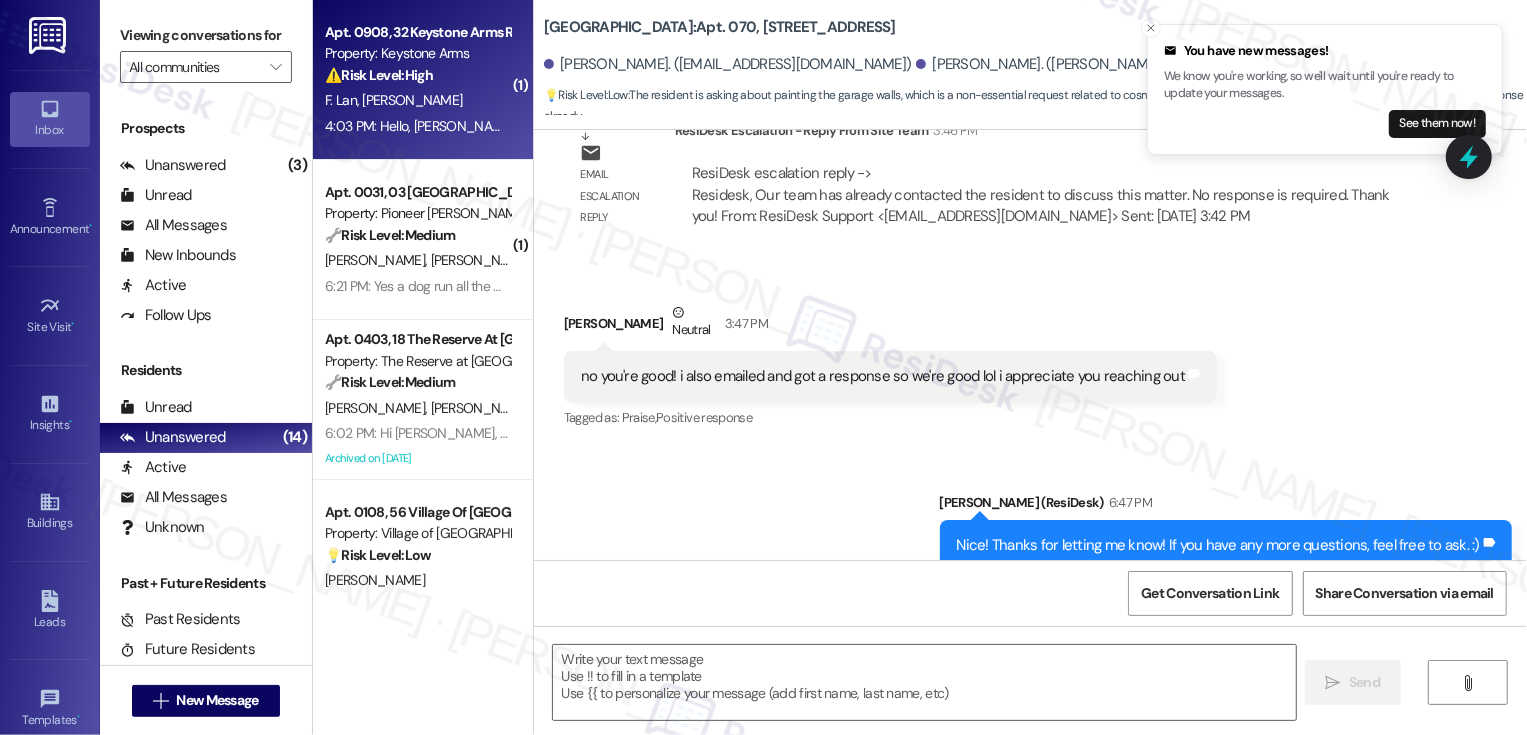 type on "Fetching suggested responses. Please feel free to read through the conversation in the meantime." 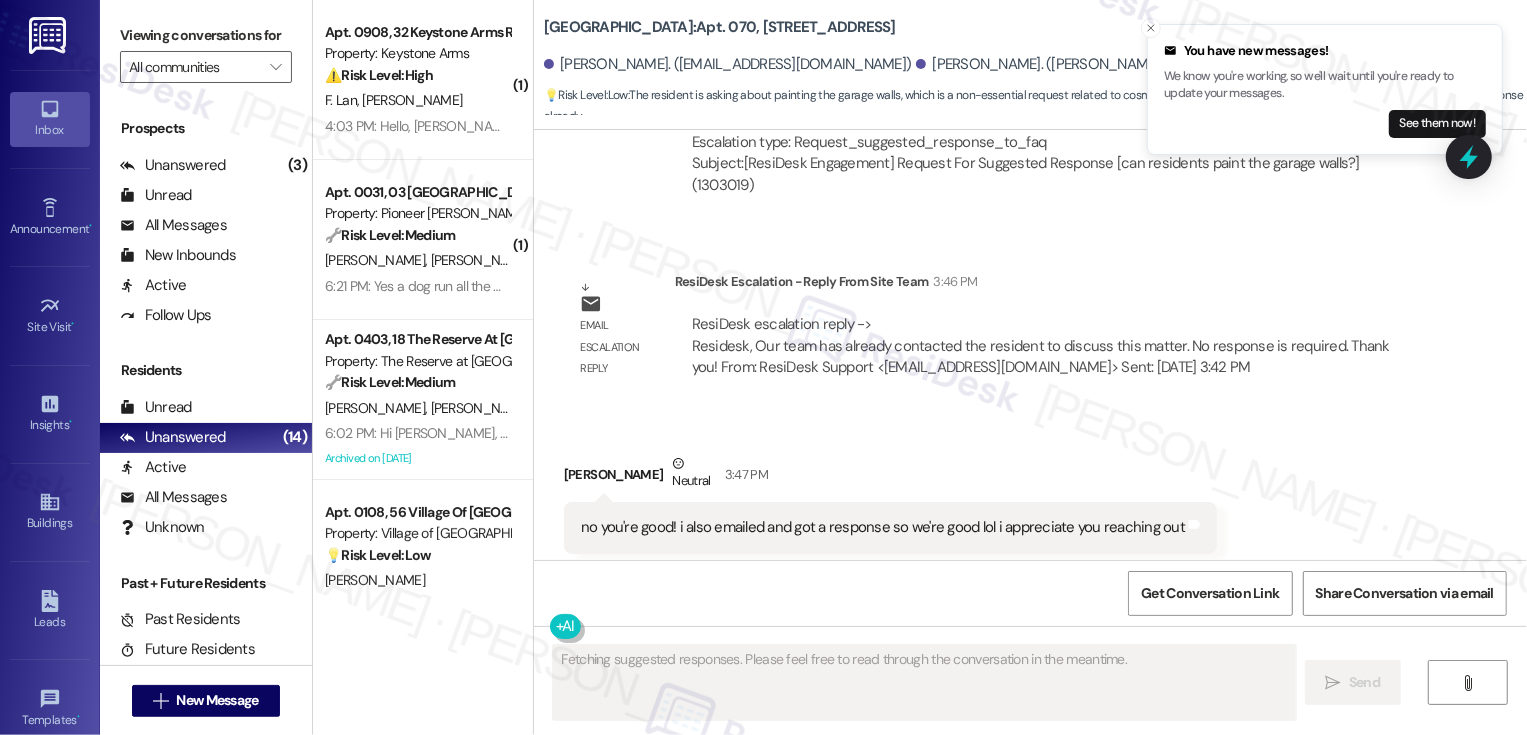 scroll, scrollTop: 5205, scrollLeft: 0, axis: vertical 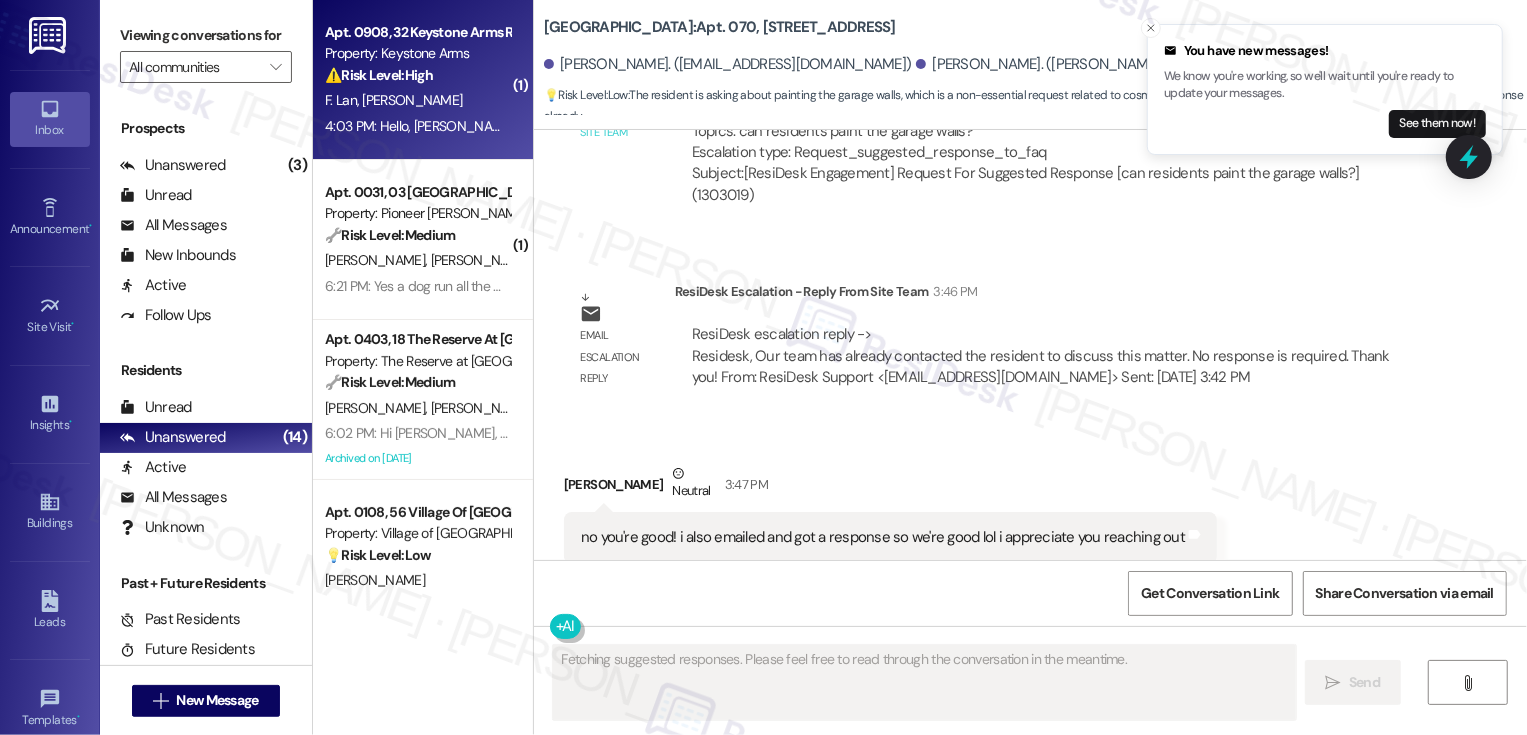click on "4:03 PM: Hello, [PERSON_NAME], is your office closed? I want to discuss the renewal issue. Our previous rent was 1830, and the new renewal is 1885. I want to ask what the reason is. Can we lower the price? Because we may continue for another two years, I hope the rent can be the same as before. I look forward to your reply. Have a nice day! 4:03 PM: Hello, [PERSON_NAME], is your office closed? I want to discuss the renewal issue. Our previous rent was 1830, and the new renewal is 1885. I want to ask what the reason is. Can we lower the price? Because we may continue for another two years, I hope the rent can be the same as before. I look forward to your reply. Have a nice day!" at bounding box center (1320, 126) 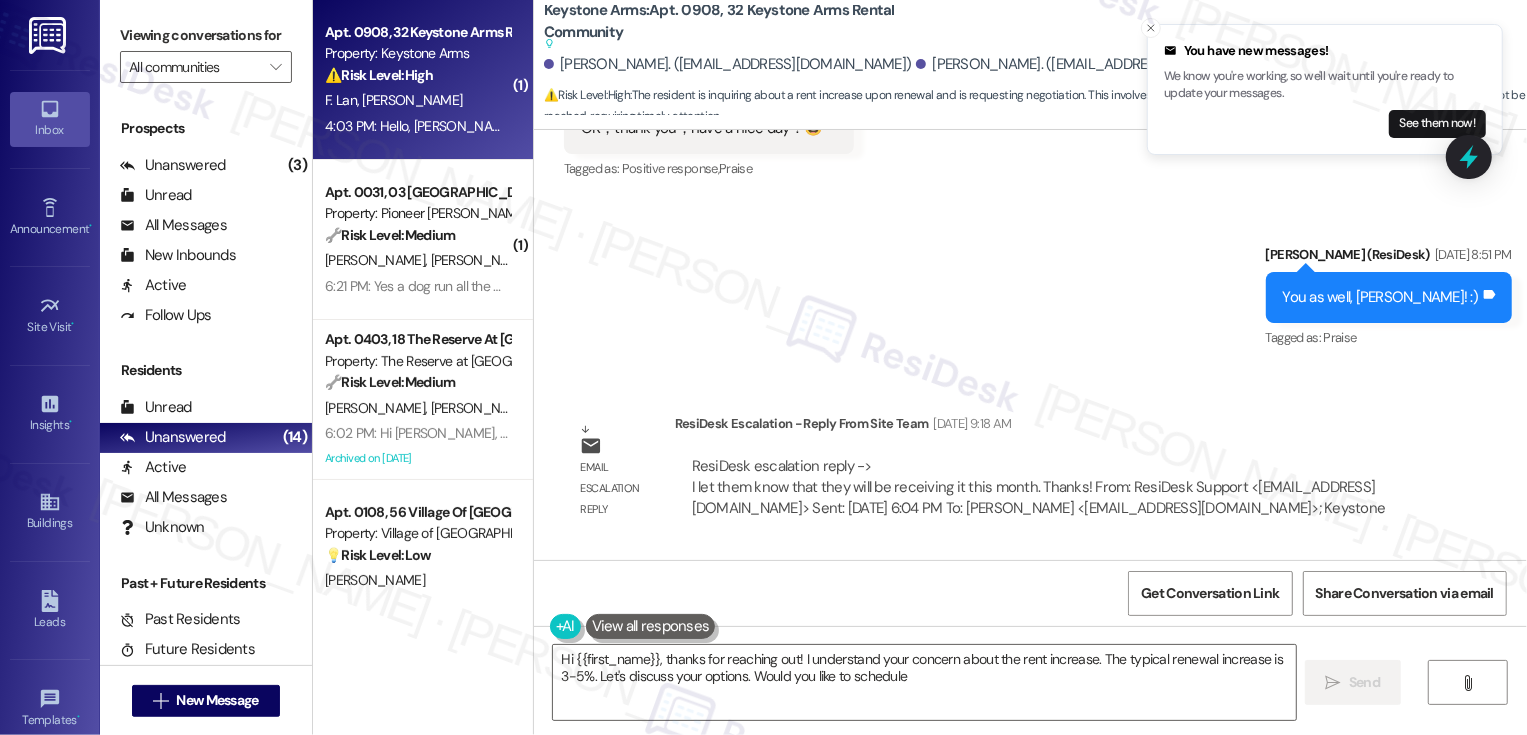scroll, scrollTop: 12204, scrollLeft: 0, axis: vertical 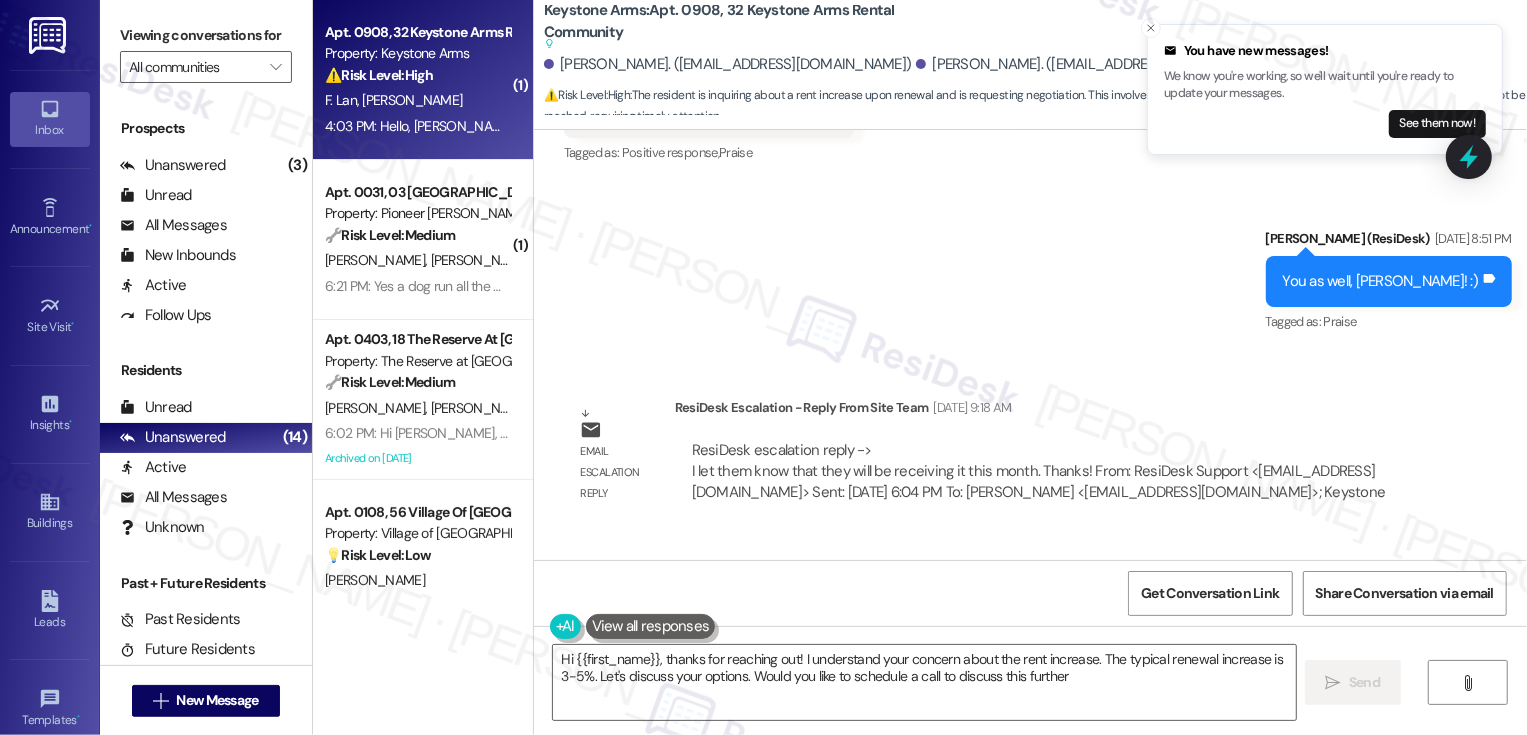 type on "Hi {{first_name}}, thanks for reaching out! I understand your concern about the rent increase. The typical renewal increase is 3-5%. Let's discuss your options. Would you like to schedule a call to discuss this further?" 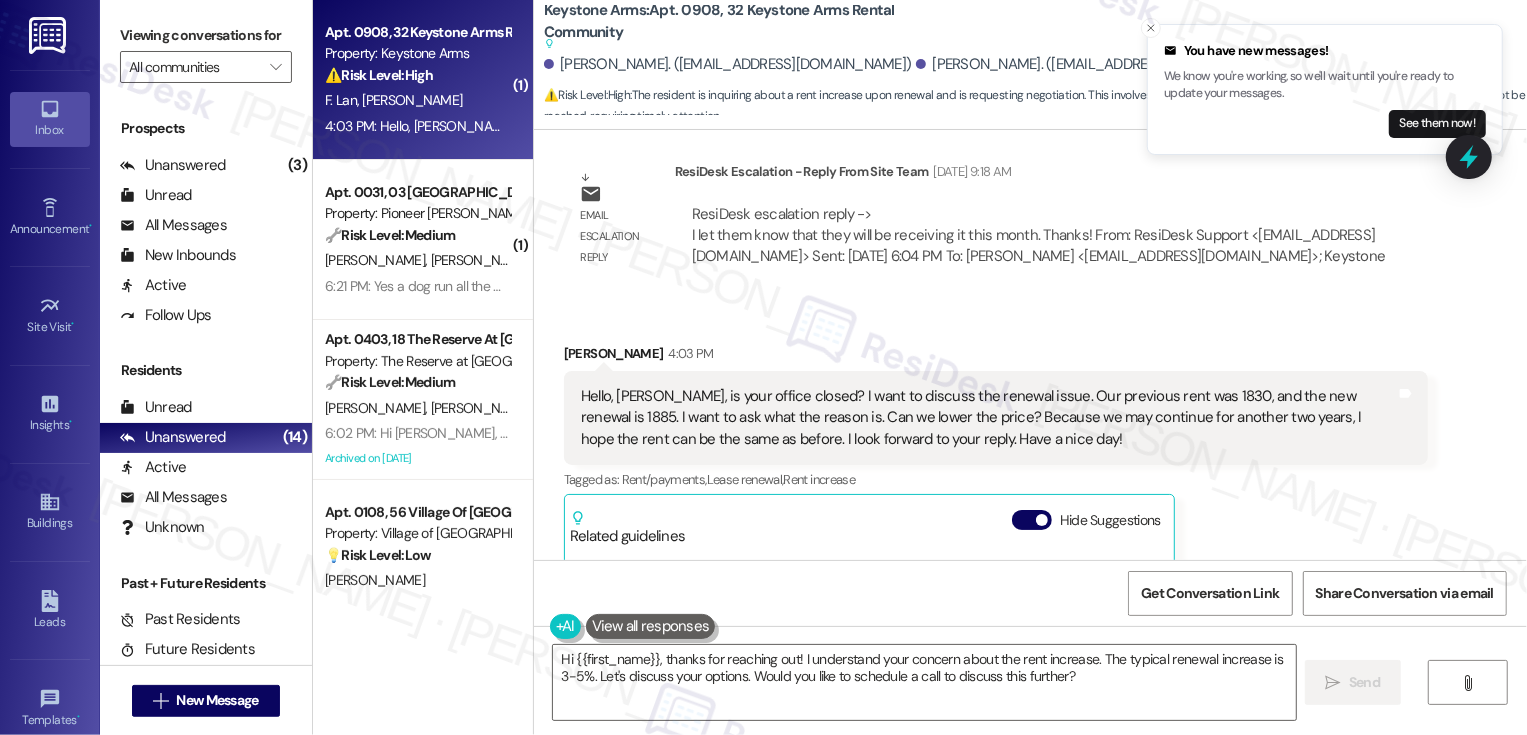 scroll, scrollTop: 12404, scrollLeft: 0, axis: vertical 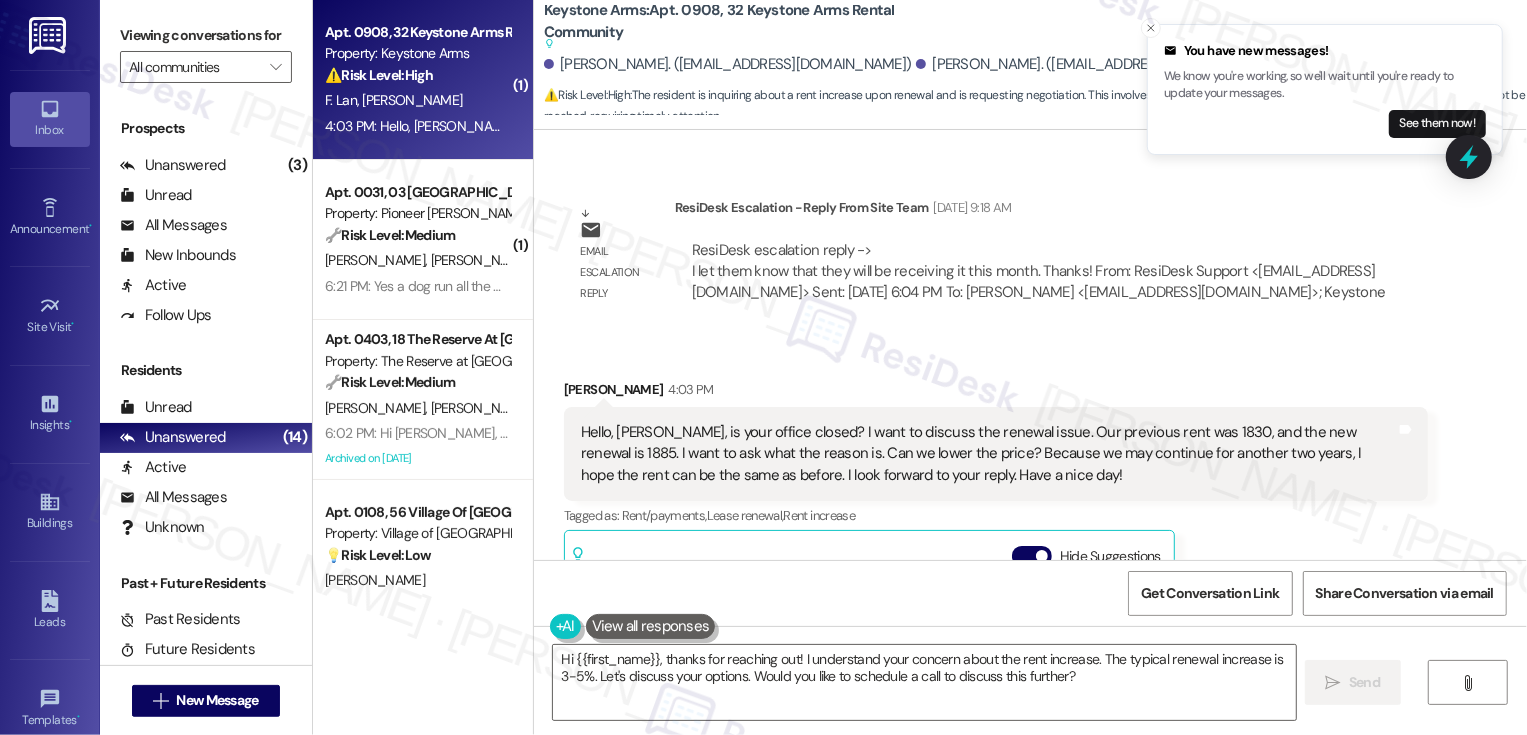 click on "[PERSON_NAME] 4:03 PM" at bounding box center [996, 393] 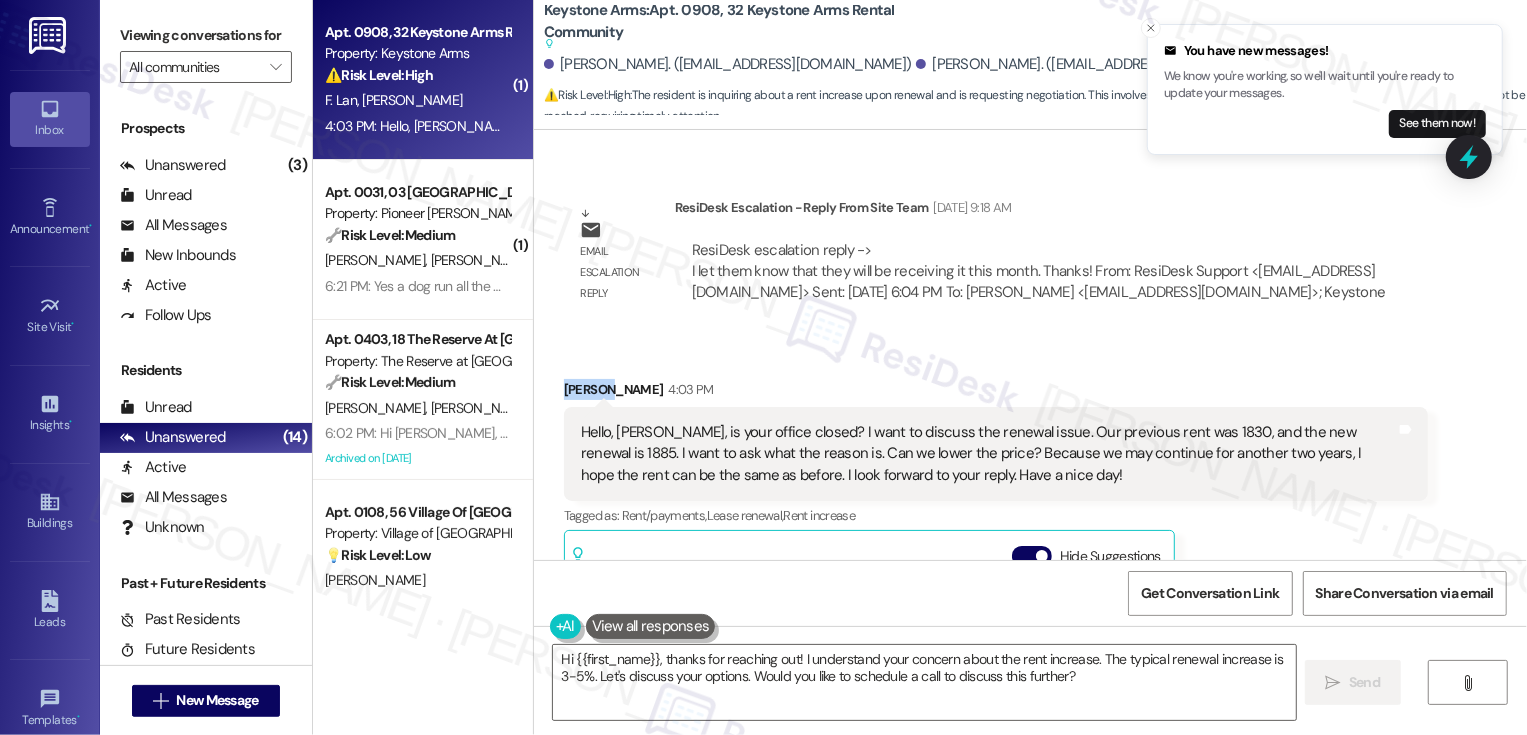 copy on "[PERSON_NAME]" 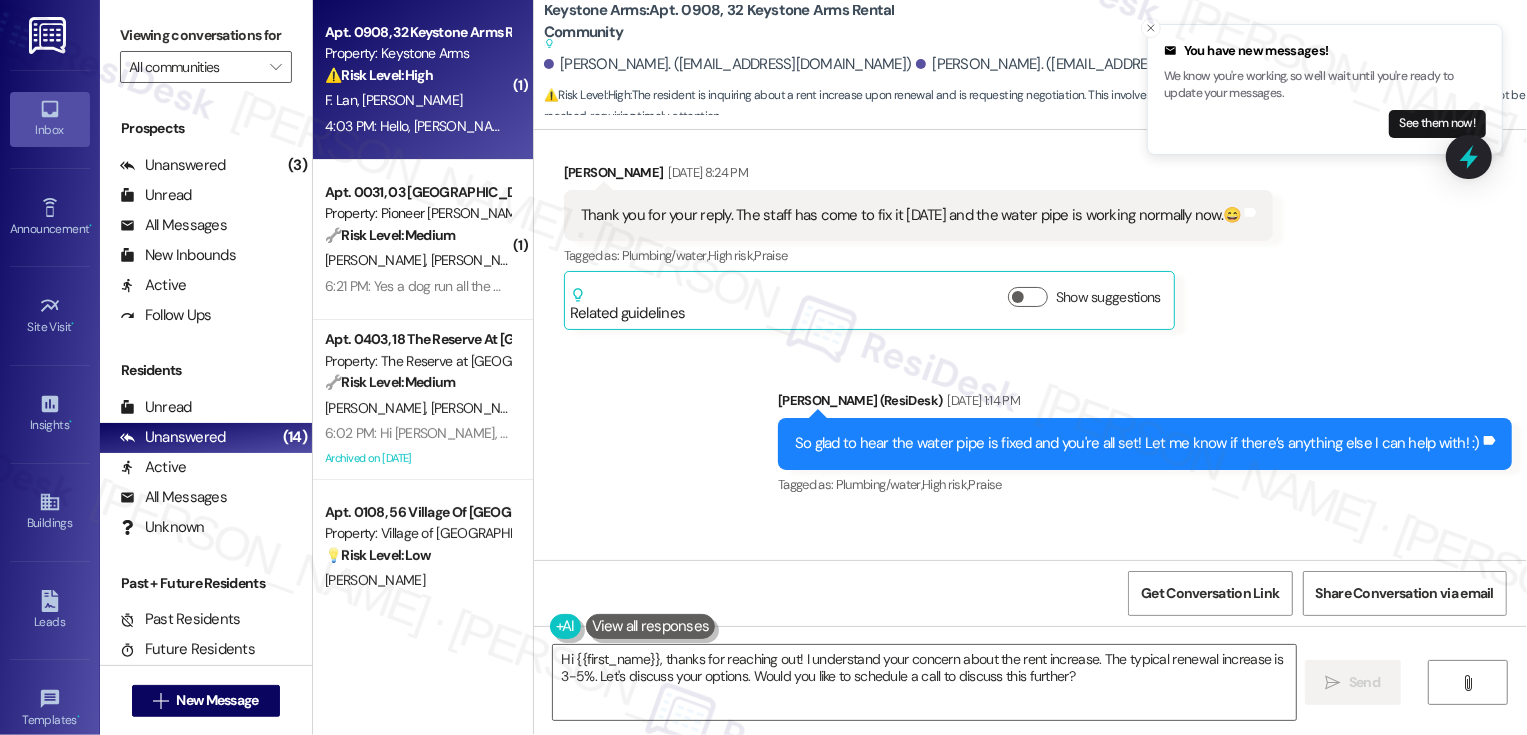 scroll, scrollTop: 9711, scrollLeft: 0, axis: vertical 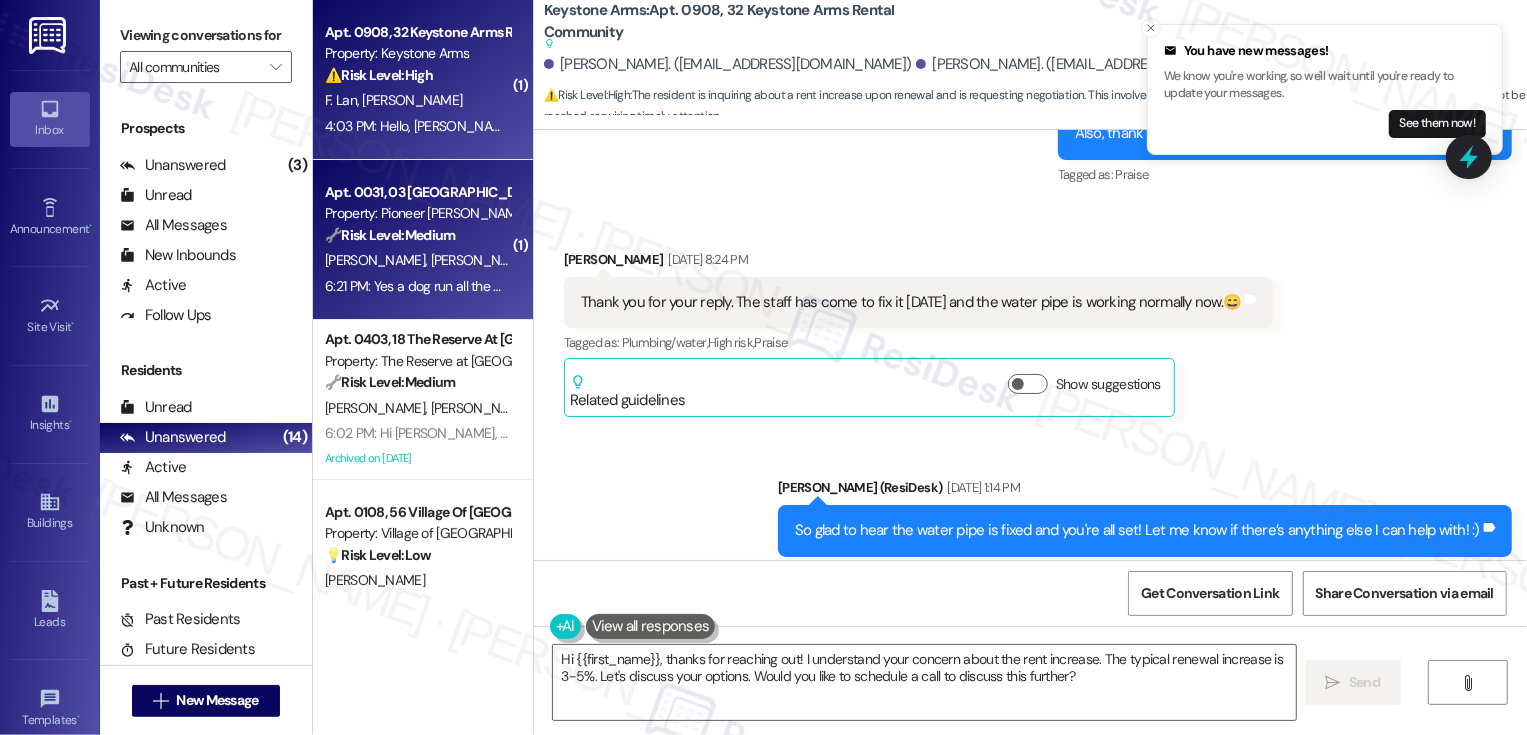 click on "🔧  Risk Level:  Medium" at bounding box center [390, 235] 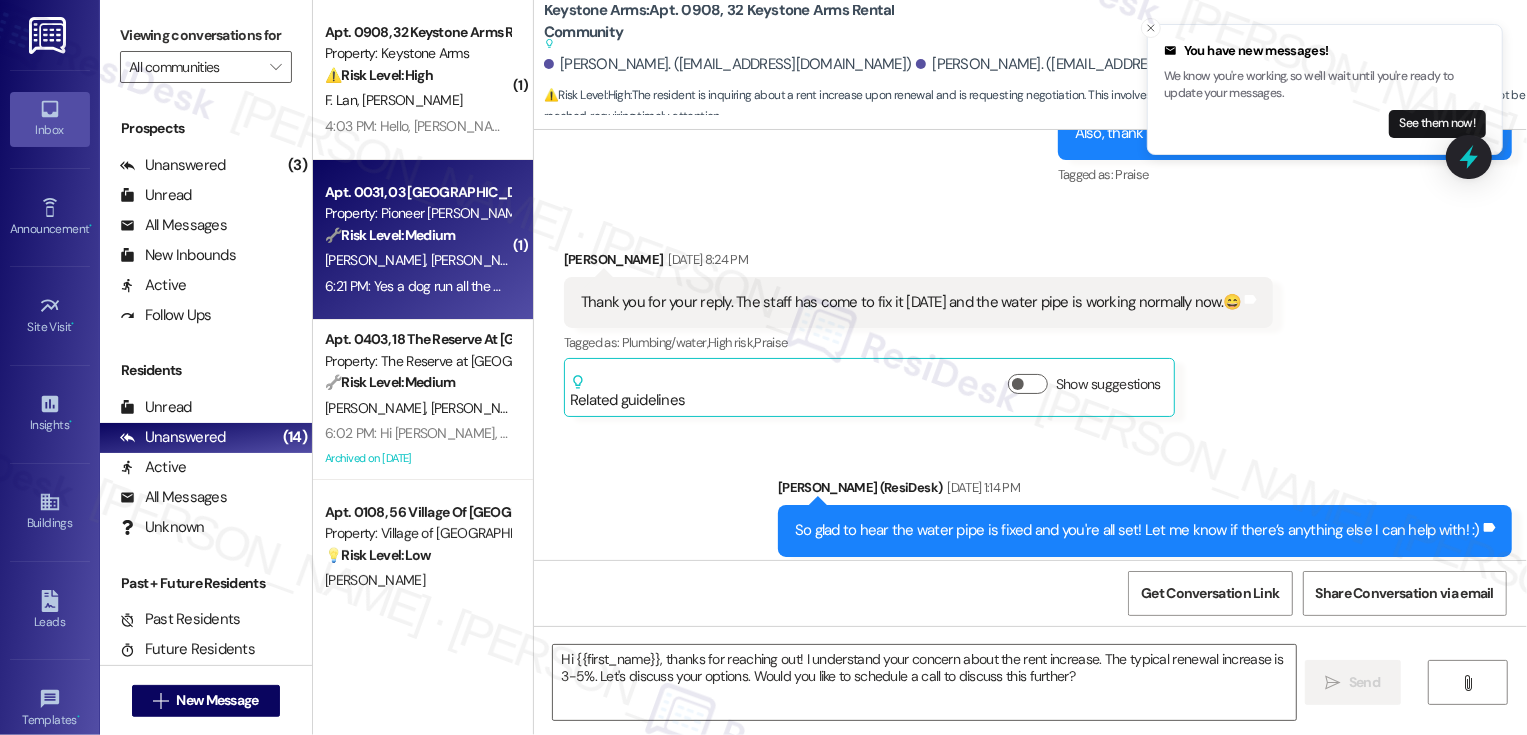 click on "🔧  Risk Level:  Medium" at bounding box center [390, 235] 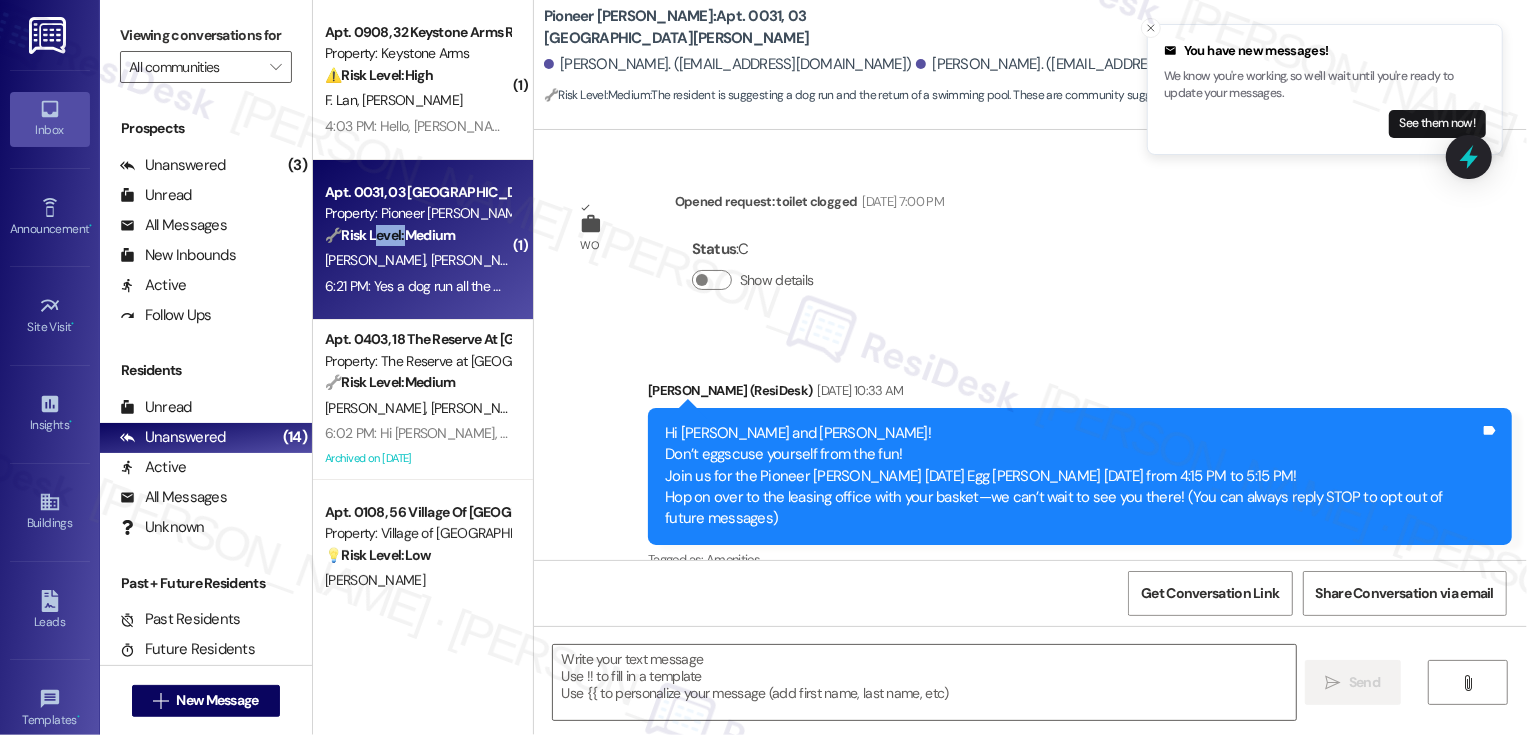 scroll, scrollTop: 3365, scrollLeft: 0, axis: vertical 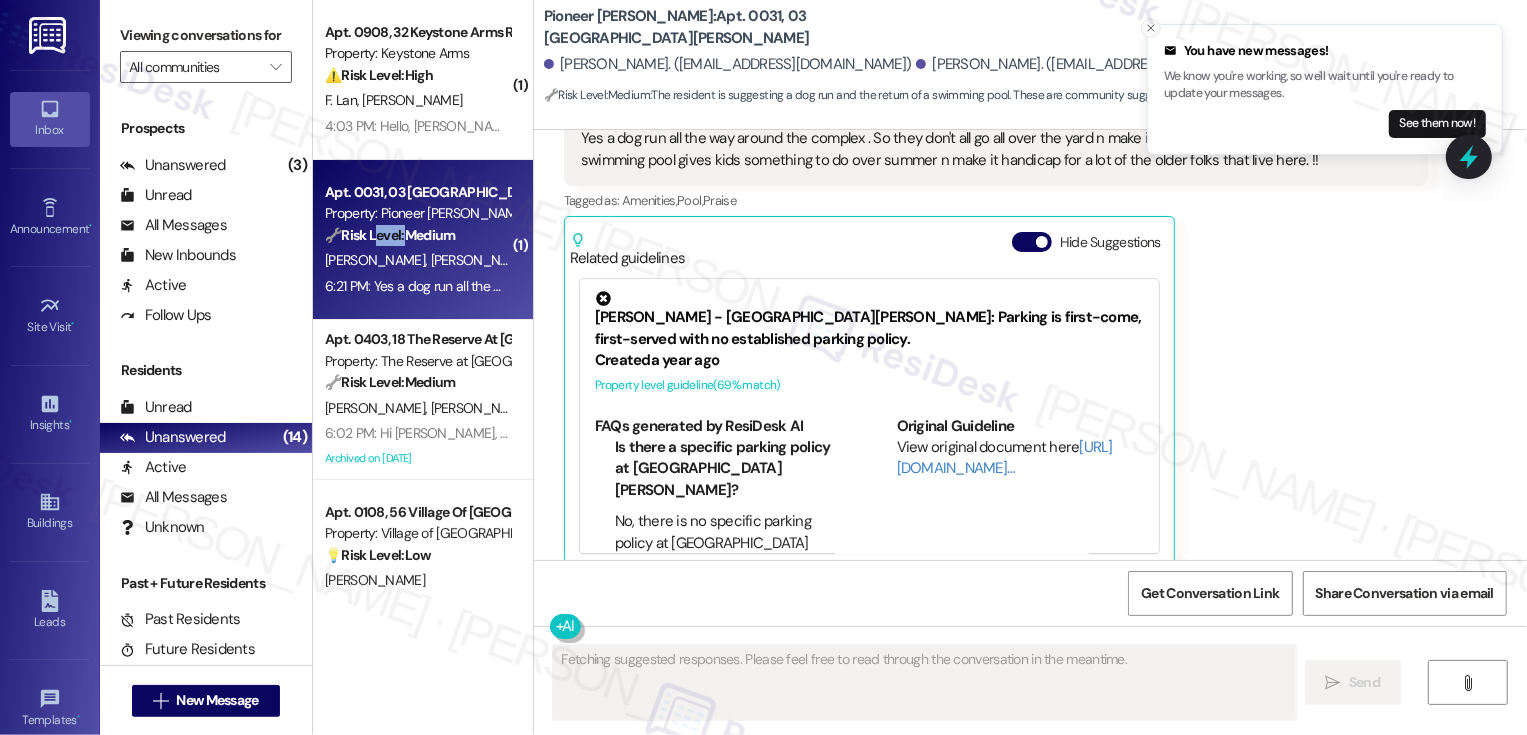 click at bounding box center (1151, 28) 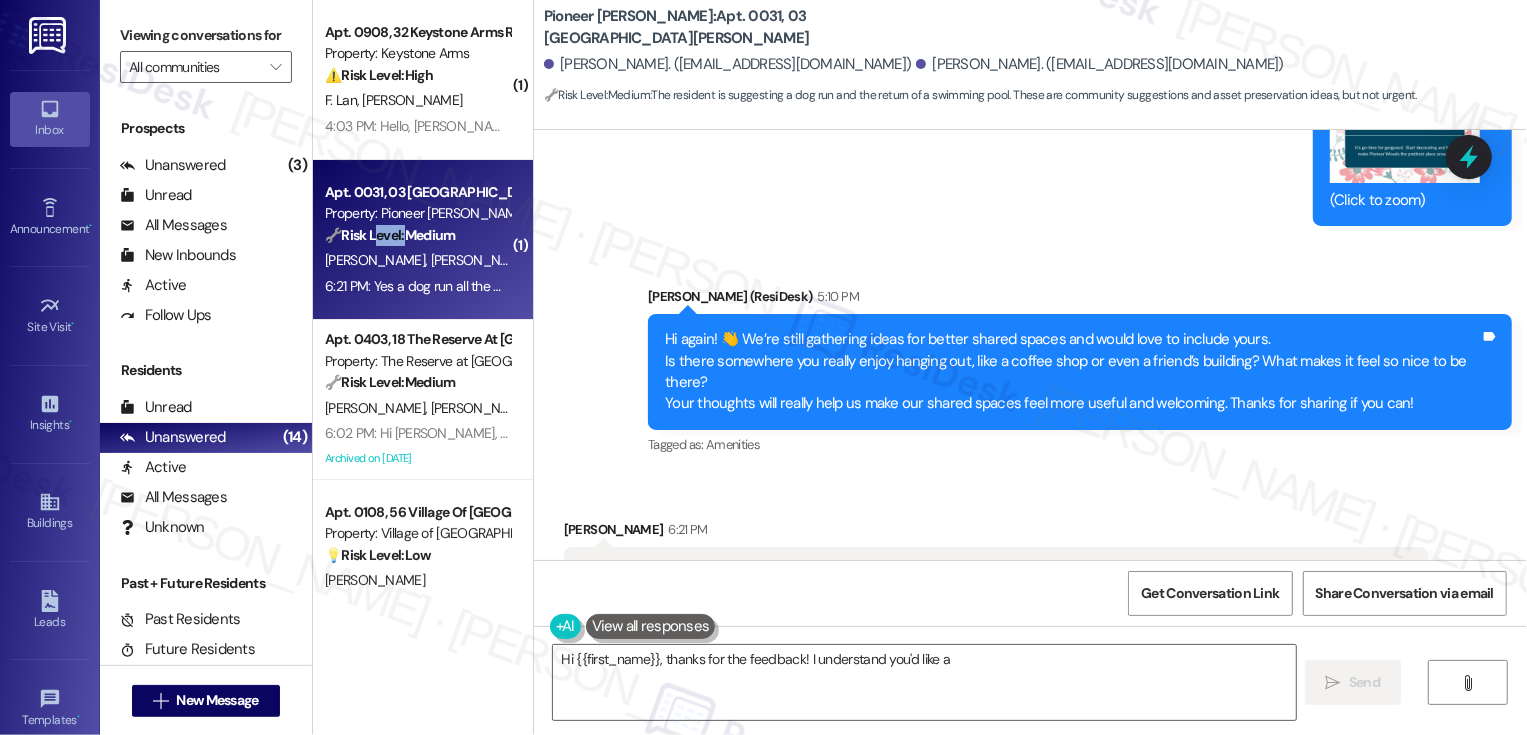 scroll, scrollTop: 2927, scrollLeft: 0, axis: vertical 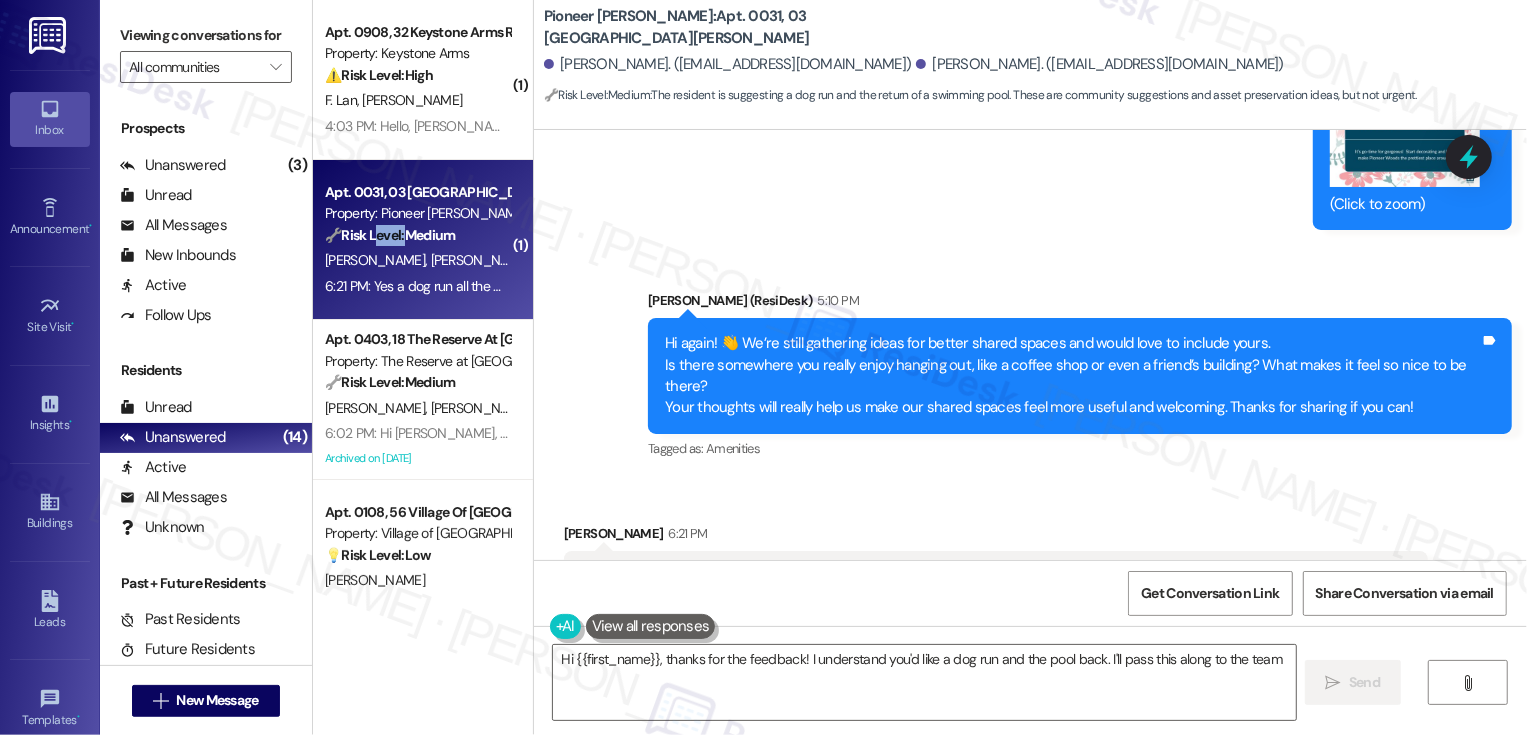 type on "Hi {{first_name}}, thanks for the feedback! I understand you'd like a dog run and the pool back. I'll pass this along to the team!" 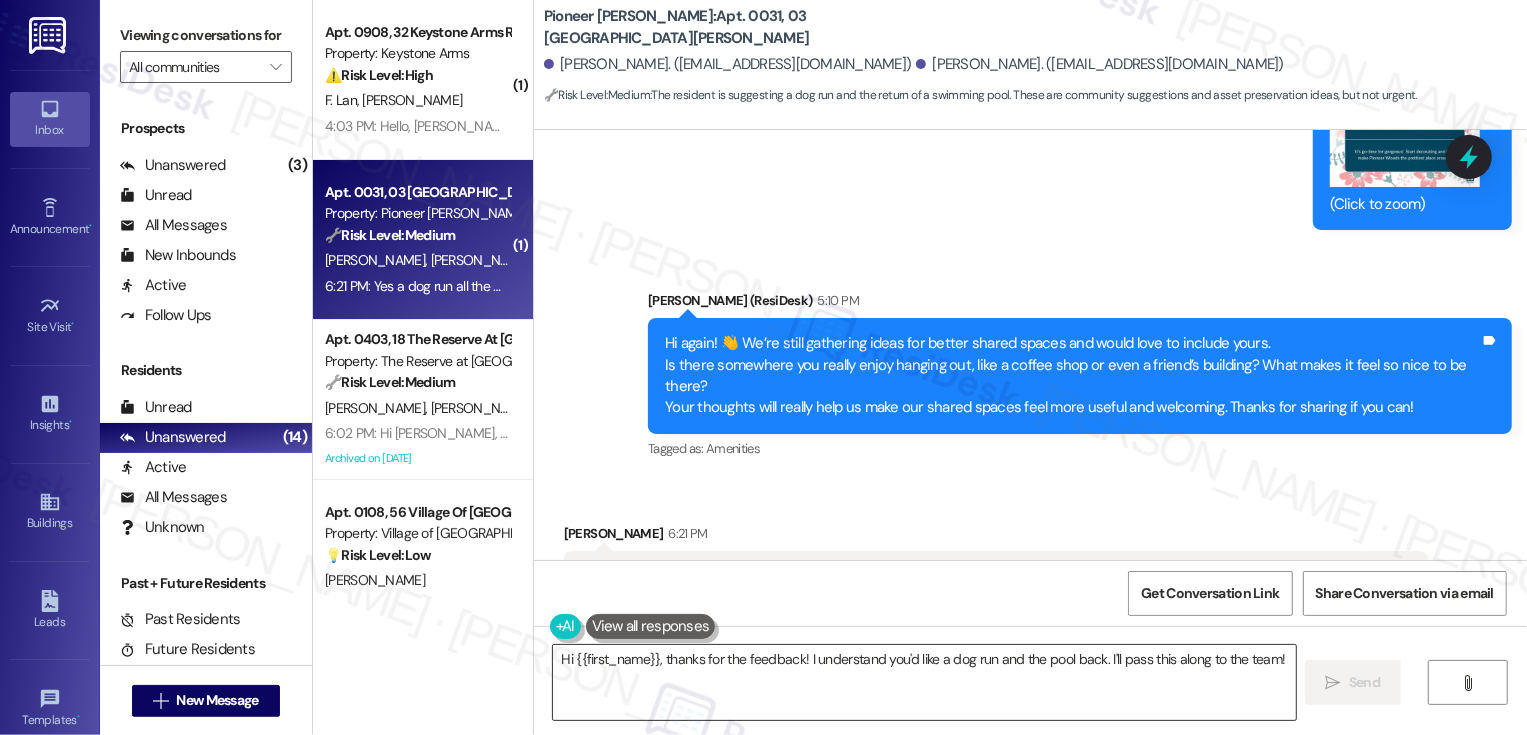 click on "Hi {{first_name}}, thanks for the feedback! I understand you'd like a dog run and the pool back. I'll pass this along to the team!" at bounding box center (924, 682) 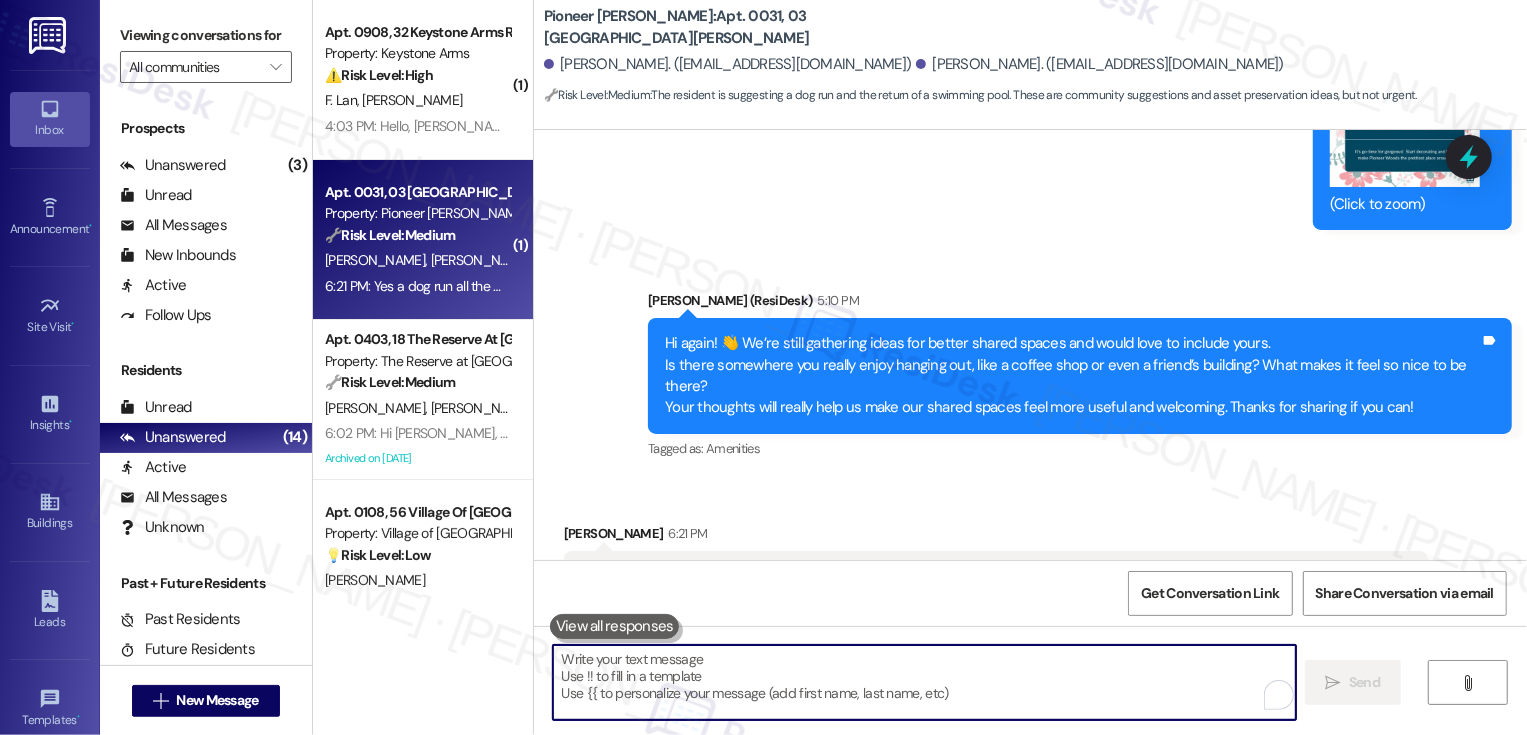 paste on "Love that—thank you for sharing 🙏
We’re trying to design this with actual residents in mind, so every little detail helps." 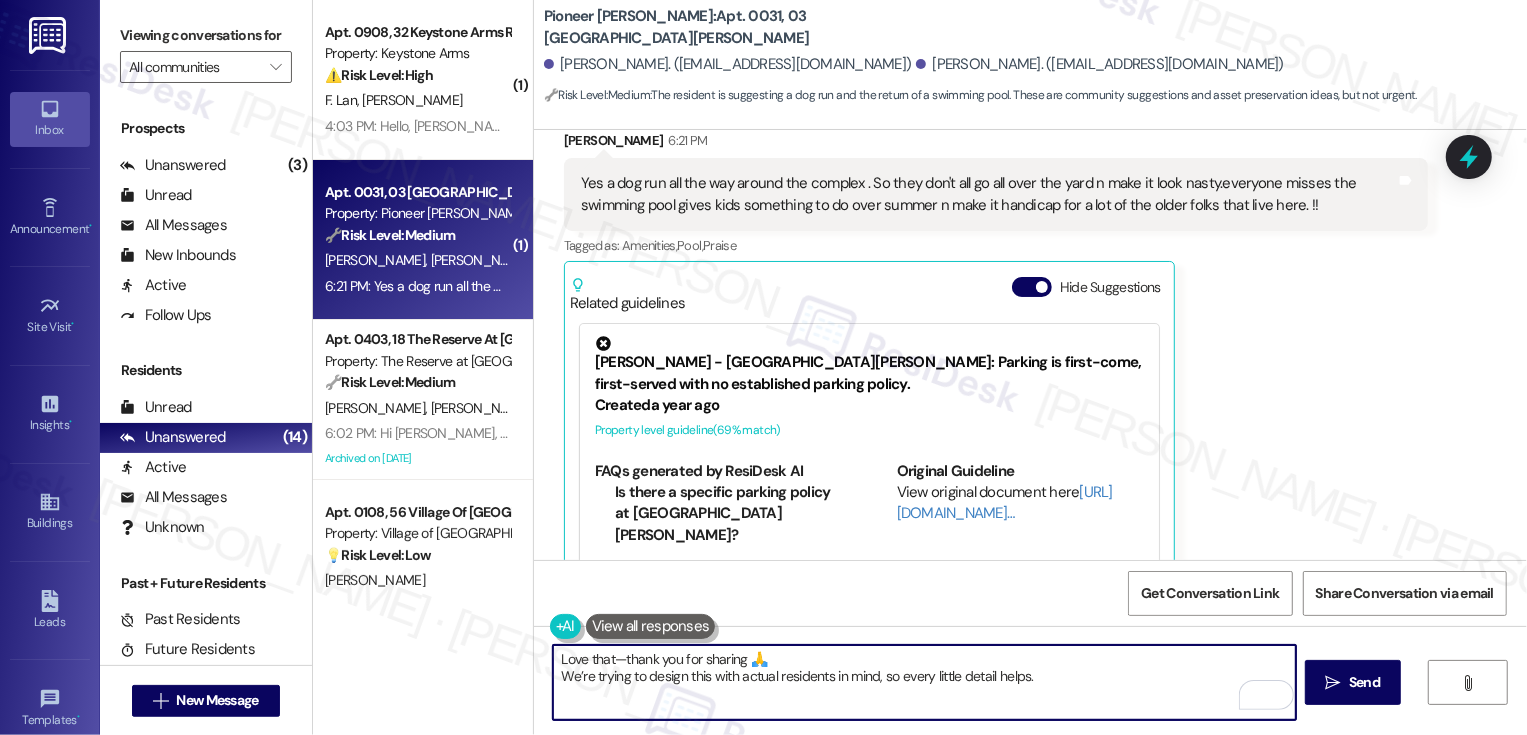scroll, scrollTop: 3332, scrollLeft: 0, axis: vertical 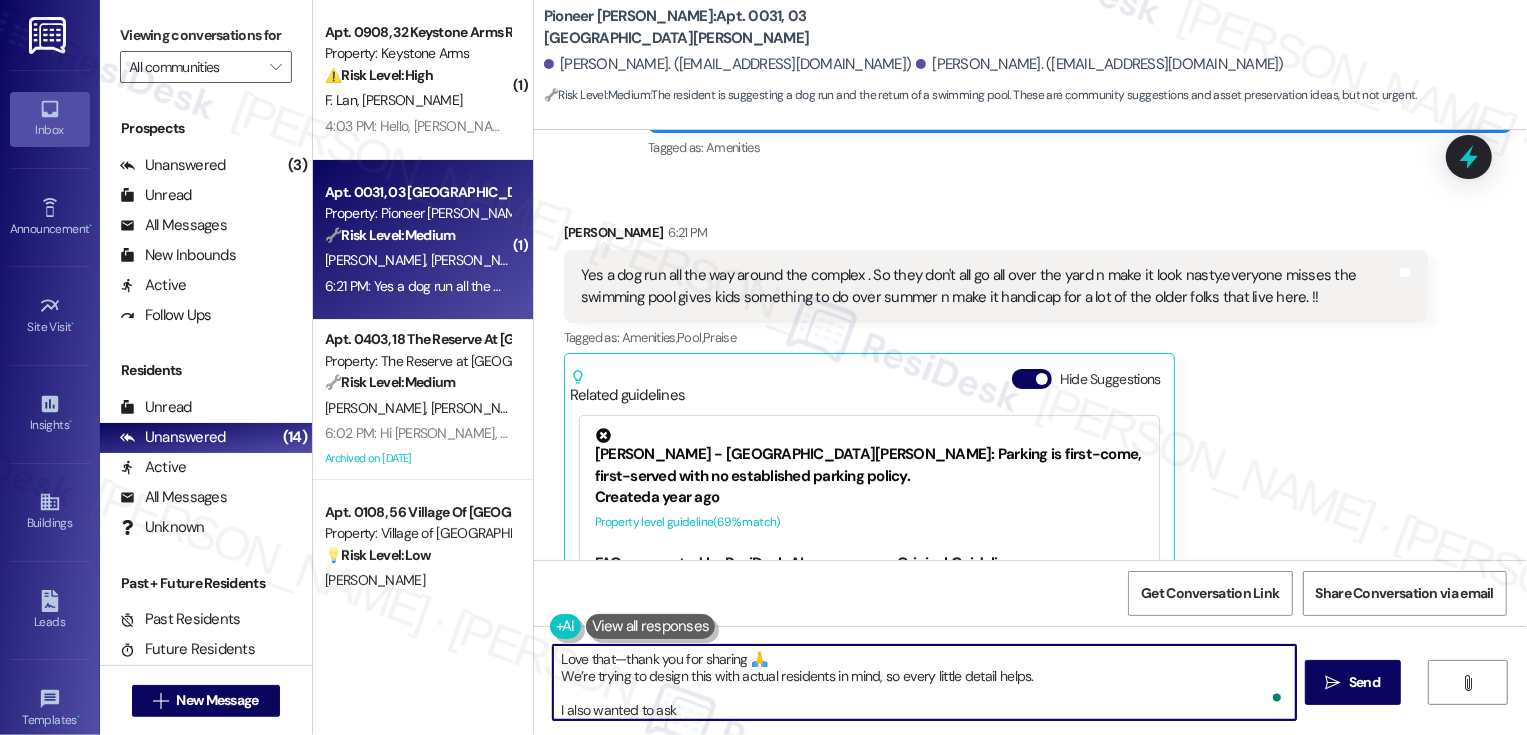 paste on "When you’ve got stuff to do—work, study, emails—what’s your go-to spot?
And what would it take to make you work from a shared space here instead?" 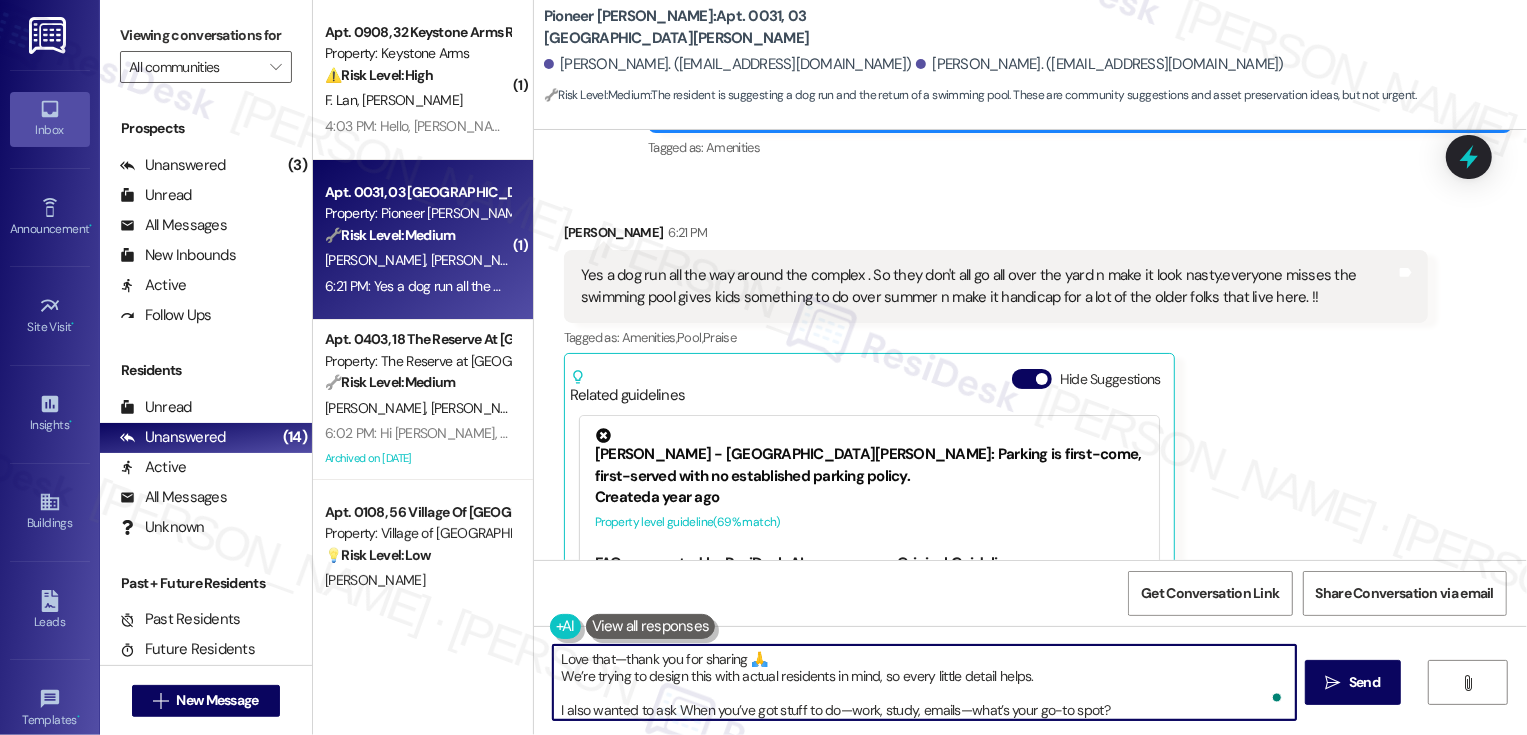 scroll, scrollTop: 17, scrollLeft: 0, axis: vertical 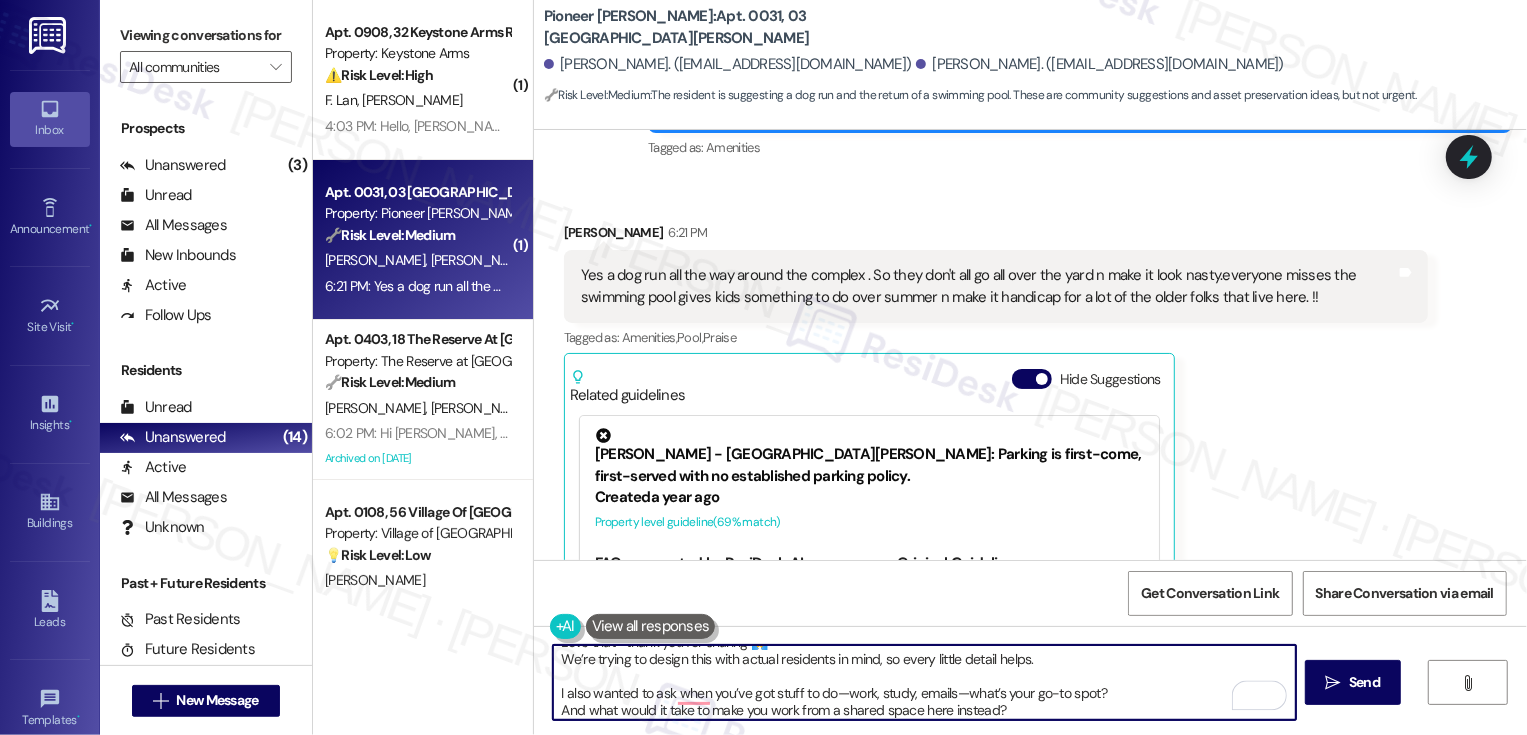 click on "Love that—thank you for sharing 🙏
We’re trying to design this with actual residents in mind, so every little detail helps.
I also wanted to ask when you’ve got stuff to do—work, study, emails—what’s your go-to spot?
And what would it take to make you work from a shared space here instead?" at bounding box center [924, 682] 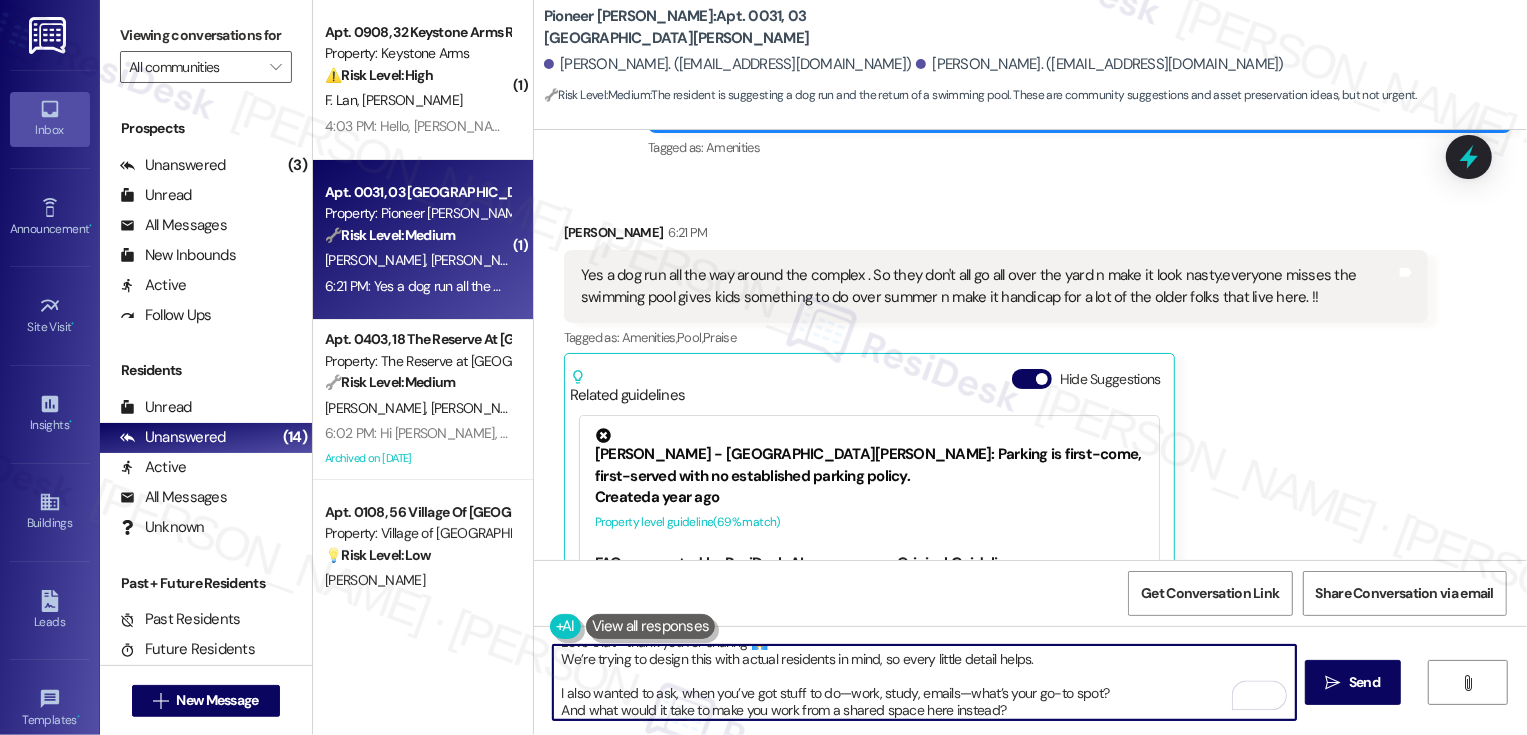 scroll, scrollTop: 21, scrollLeft: 0, axis: vertical 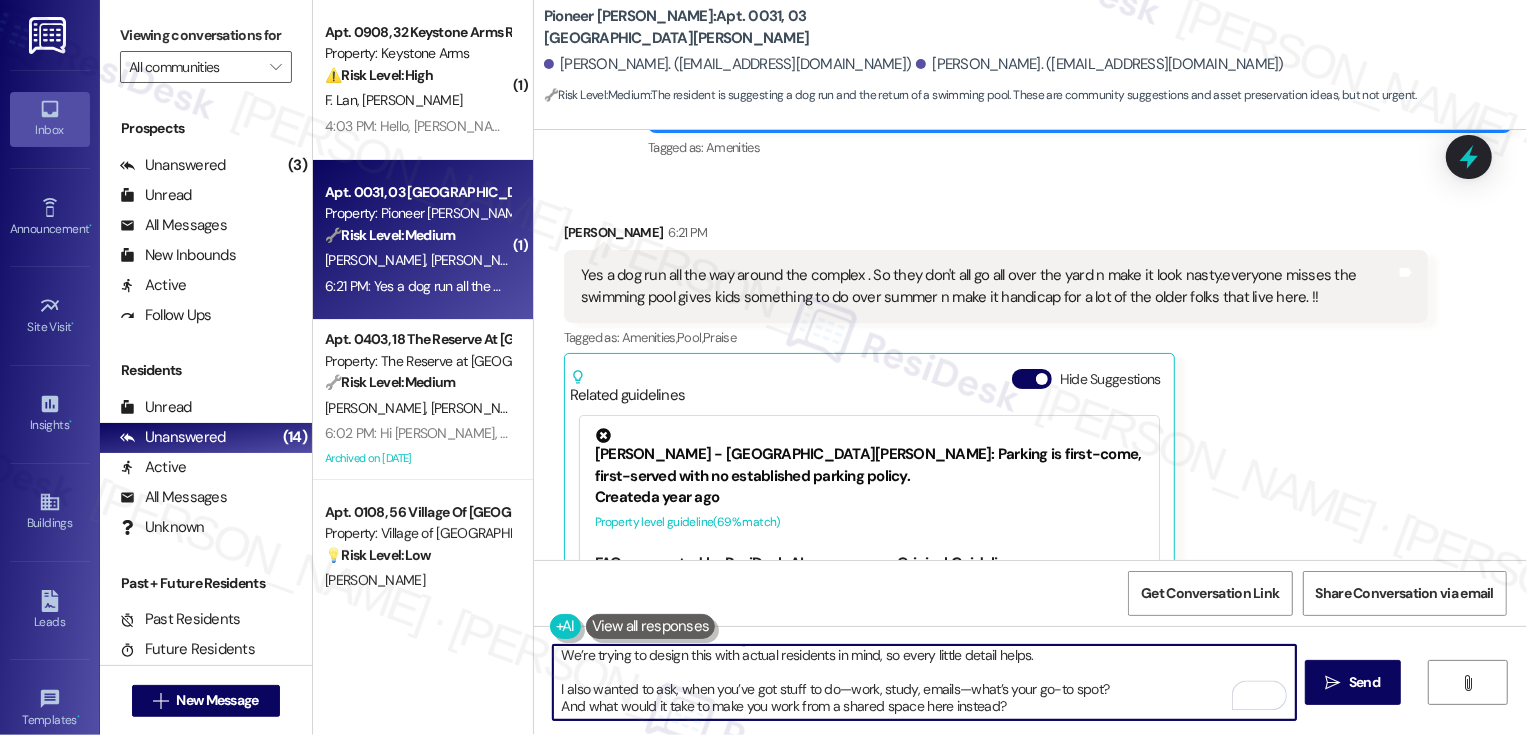 click on "Love that—thank you for sharing 🙏
We’re trying to design this with actual residents in mind, so every little detail helps.
I also wanted to ask, when you’ve got stuff to do—work, study, emails—what’s your go-to spot?
And what would it take to make you work from a shared space here instead?" at bounding box center (924, 682) 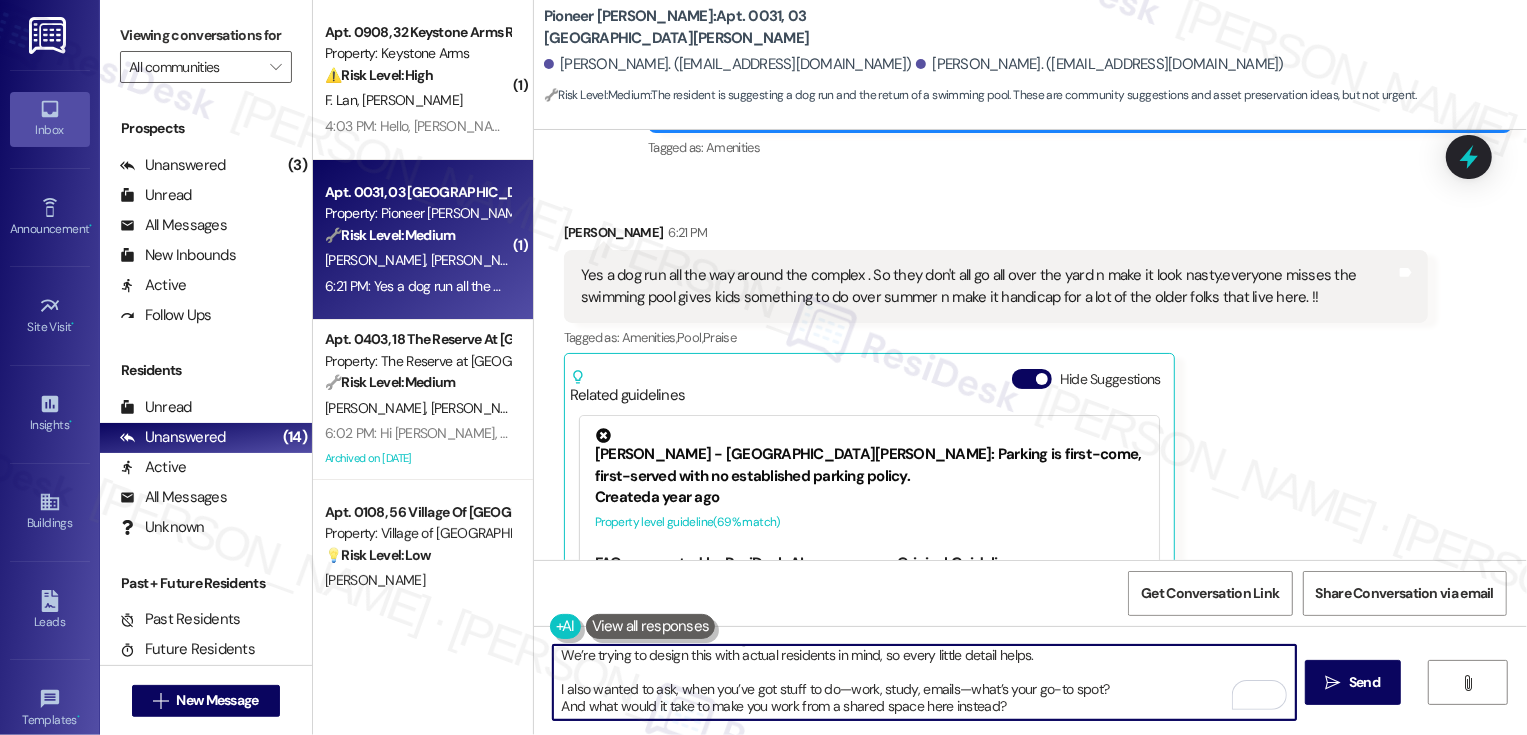 click on "Love that—thank you for sharing 🙏
We’re trying to design this with actual residents in mind, so every little detail helps.
I also wanted to ask, when you’ve got stuff to do—work, study, emails—what’s your go-to spot?
And what would it take to make you work from a shared space here instead?" at bounding box center (924, 682) 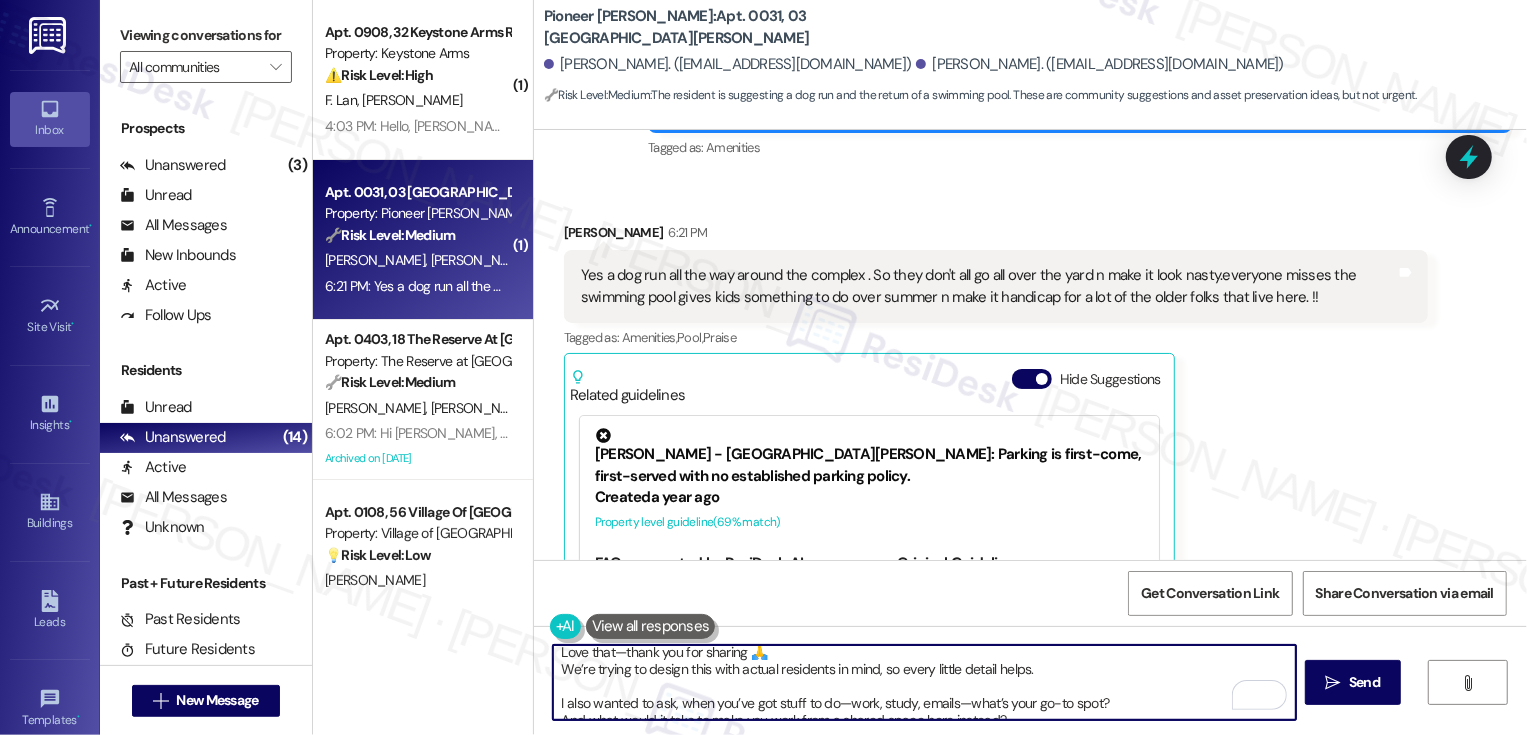 scroll, scrollTop: 6, scrollLeft: 0, axis: vertical 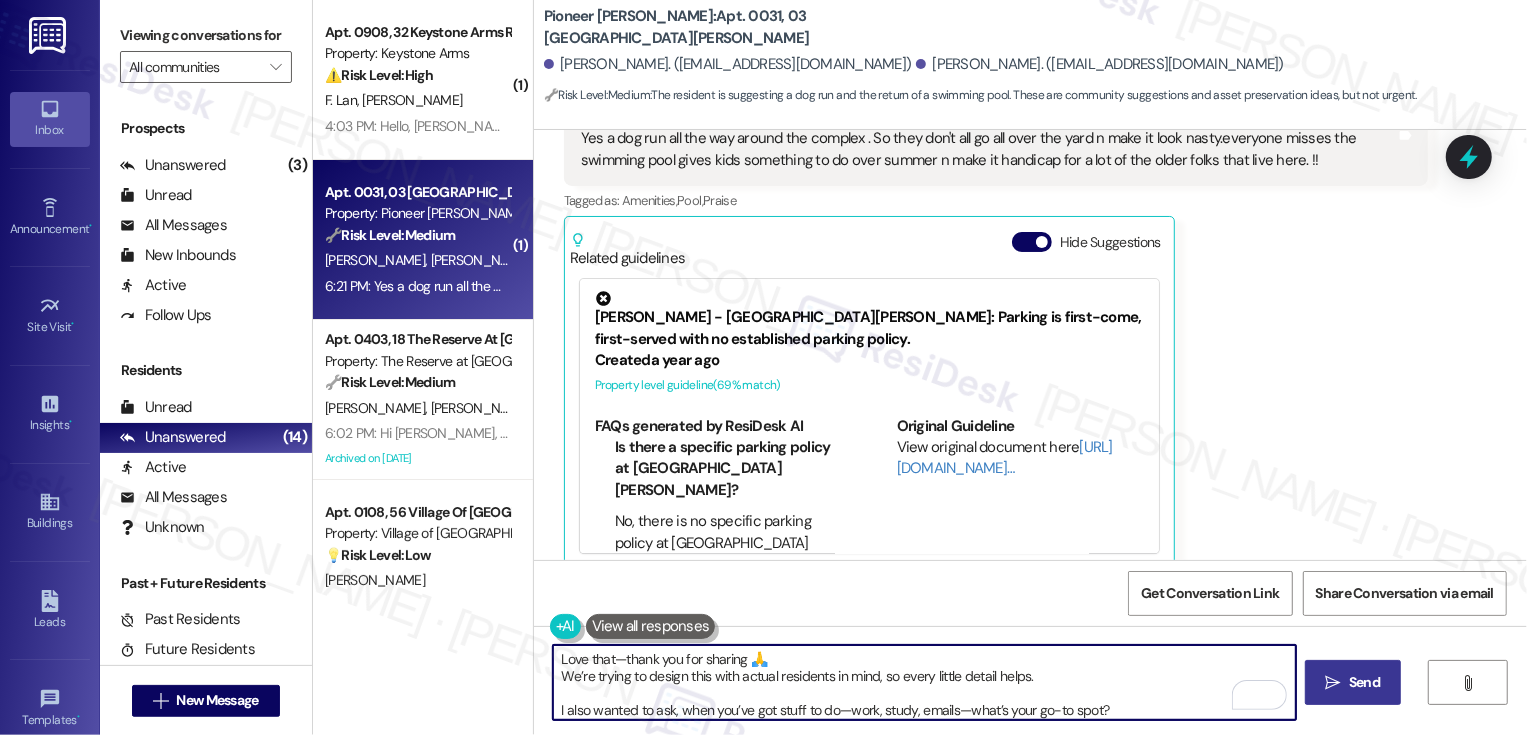 type on "Love that—thank you for sharing 🙏
We’re trying to design this with actual residents in mind, so every little detail helps.
I also wanted to ask, when you’ve got stuff to do—work, study, emails—what’s your go-to spot?
And what would it take to make you work from a shared space here instead?" 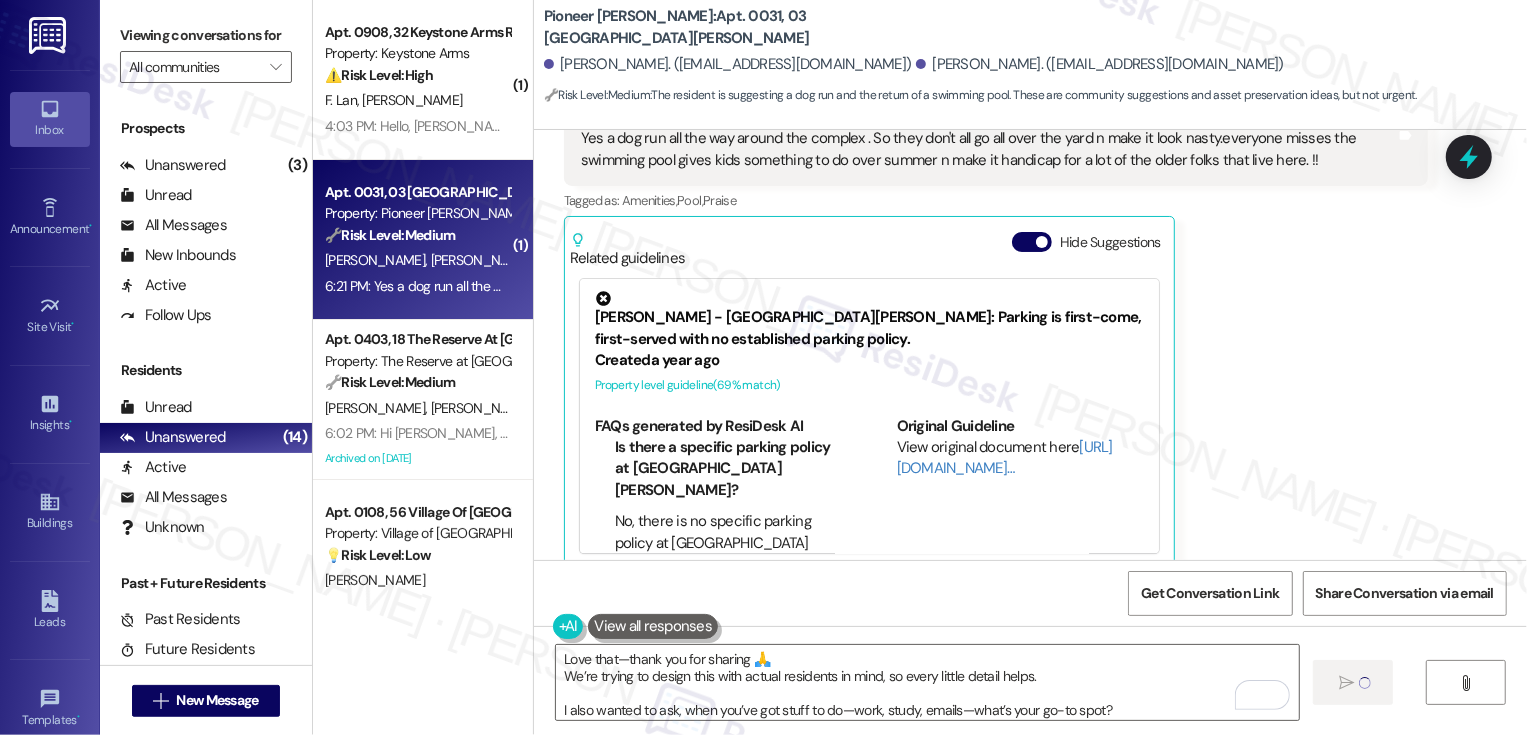type 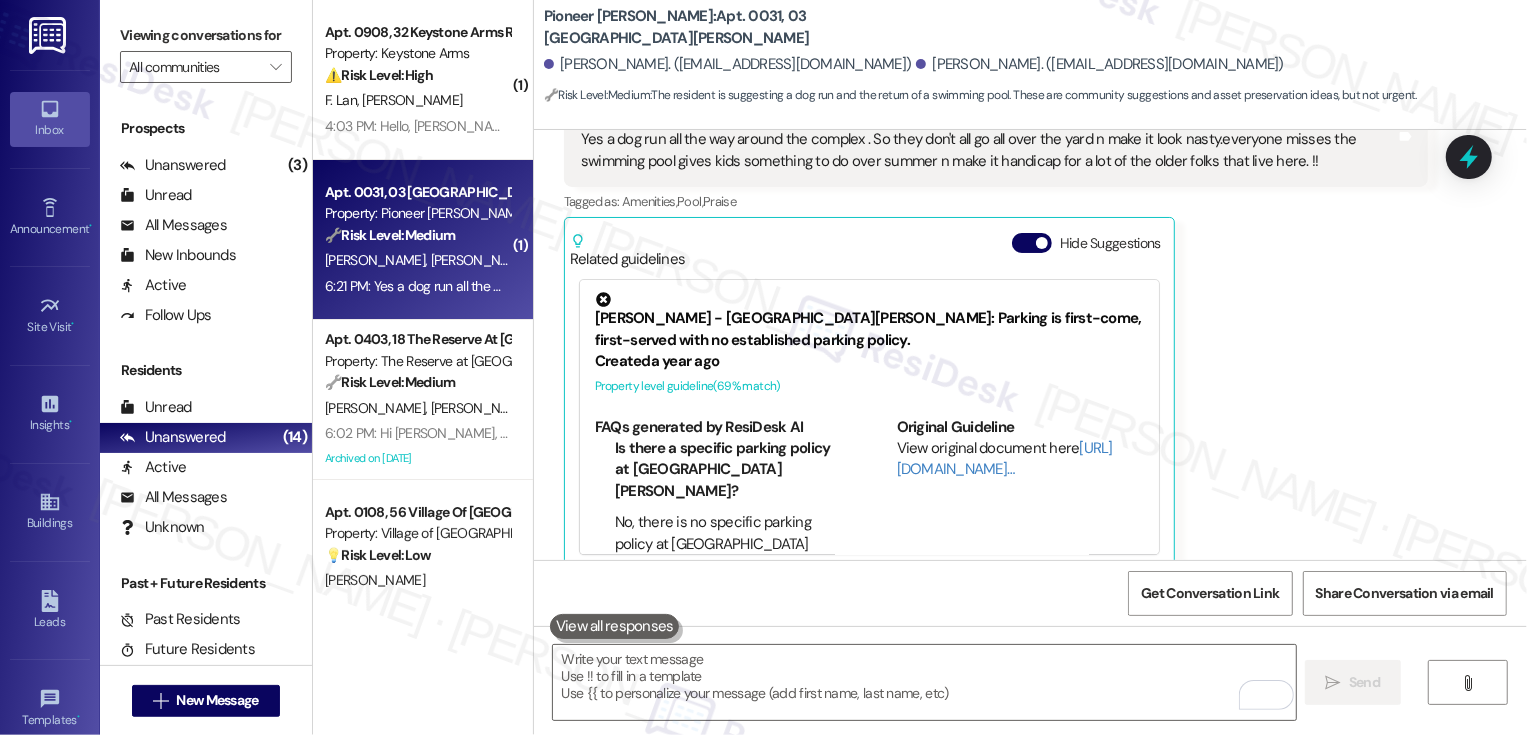 click on "[PERSON_NAME] 6:21 PM Yes a dog run all the way around the complex . So they don't all go all over the yard n make it look nasty.everyone misses the swimming pool gives kids something to do over summer n make it handicap for a lot of the older folks that live here. !! Tags and notes Tagged as:   Amenities ,  Click to highlight conversations about Amenities Pool ,  Click to highlight conversations about Pool Praise Click to highlight conversations about Praise  Related guidelines Hide Suggestions [PERSON_NAME] - Pioneer [PERSON_NAME]: Parking is first-come, first-served with no established parking policy. Created  a year ago Property level guideline  ( 69 % match) FAQs generated by ResiDesk AI Is there a specific parking policy at [GEOGRAPHIC_DATA][PERSON_NAME]? No, there is no specific parking policy at [GEOGRAPHIC_DATA][PERSON_NAME]. The parking is first-come, first-serve. How is the parking handled at [GEOGRAPHIC_DATA][PERSON_NAME]? The parking at [GEOGRAPHIC_DATA][PERSON_NAME] is first-come, first-serve, with no set parking policy. Original Guideline View original document here   (" at bounding box center (996, 328) 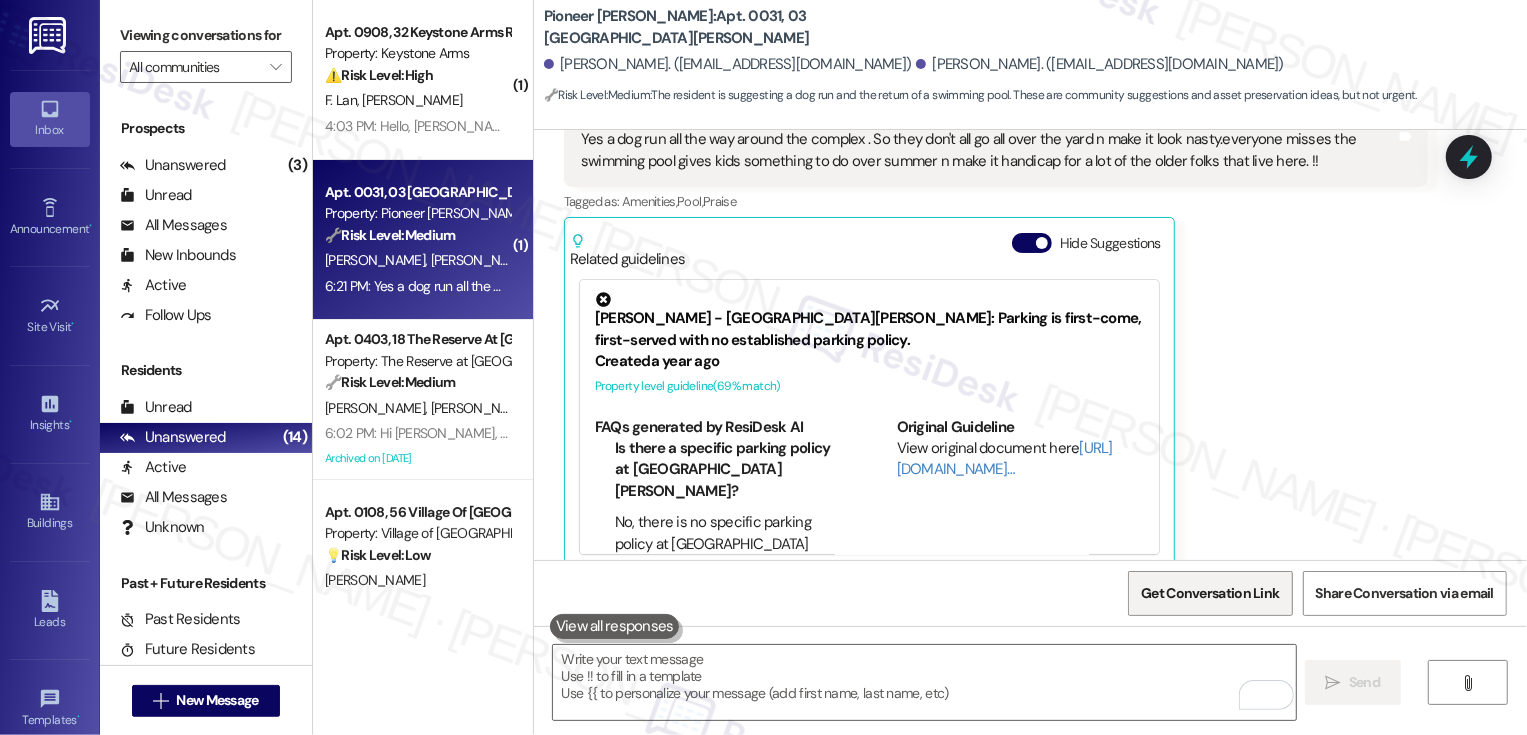click on "Get Conversation Link" at bounding box center (1210, 593) 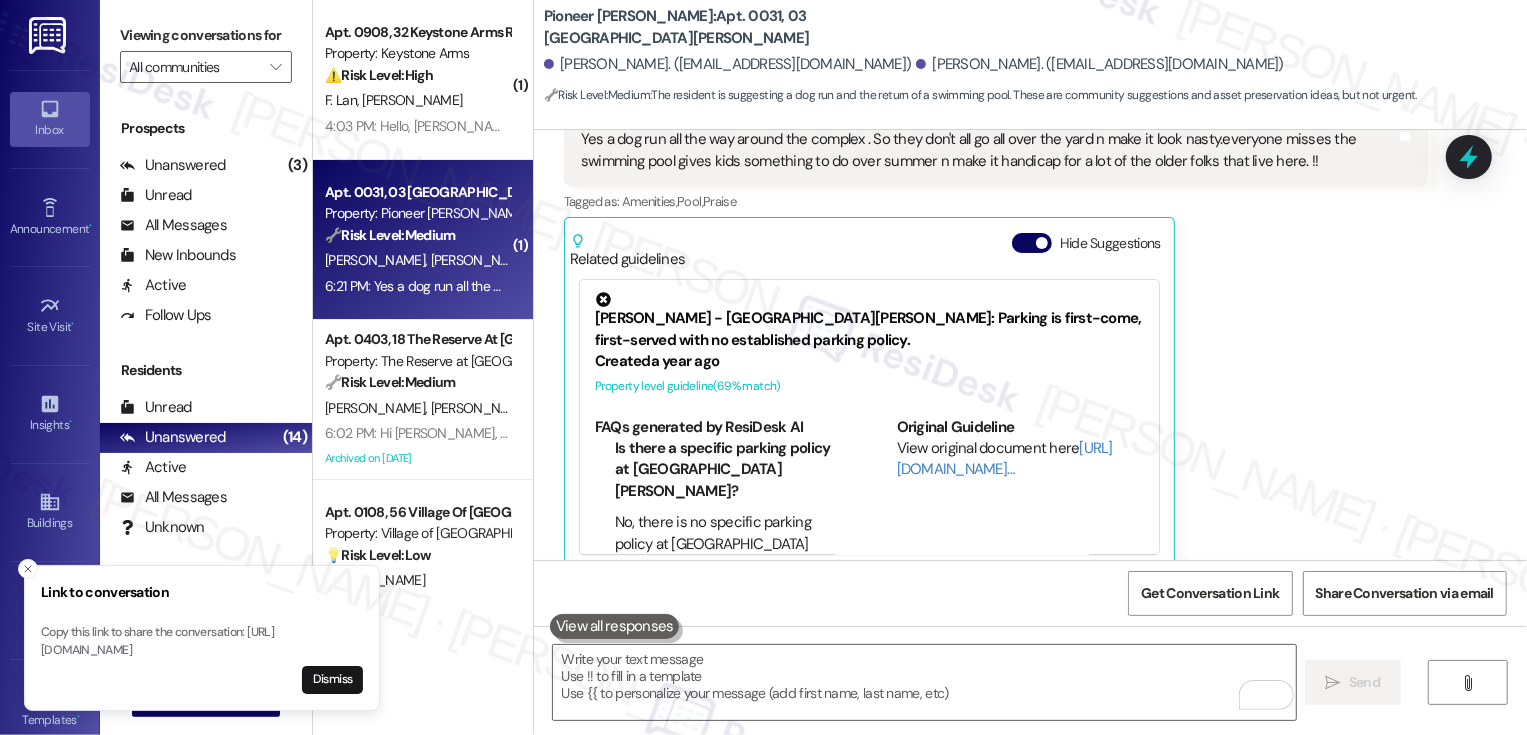type 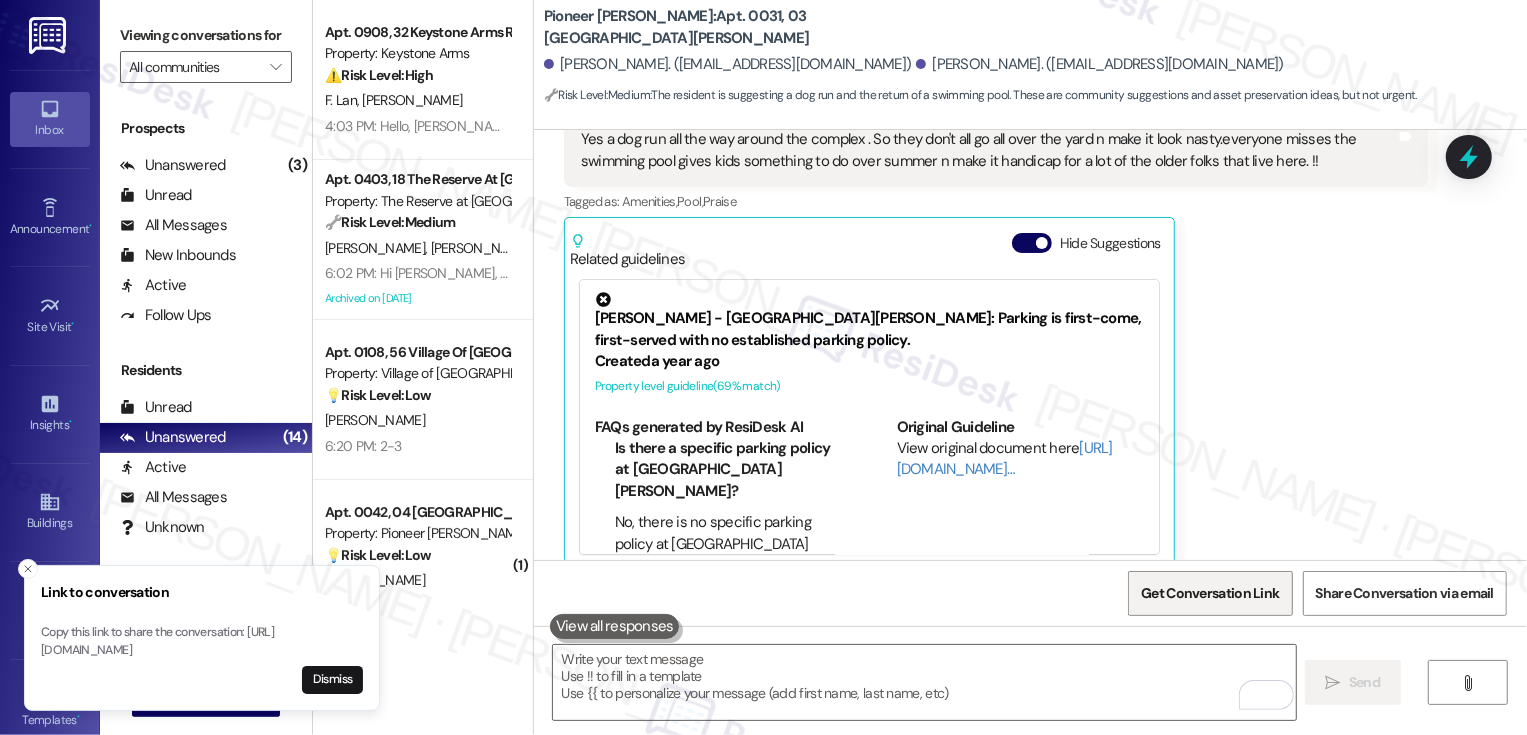 click on "Get Conversation Link" at bounding box center (1210, 593) 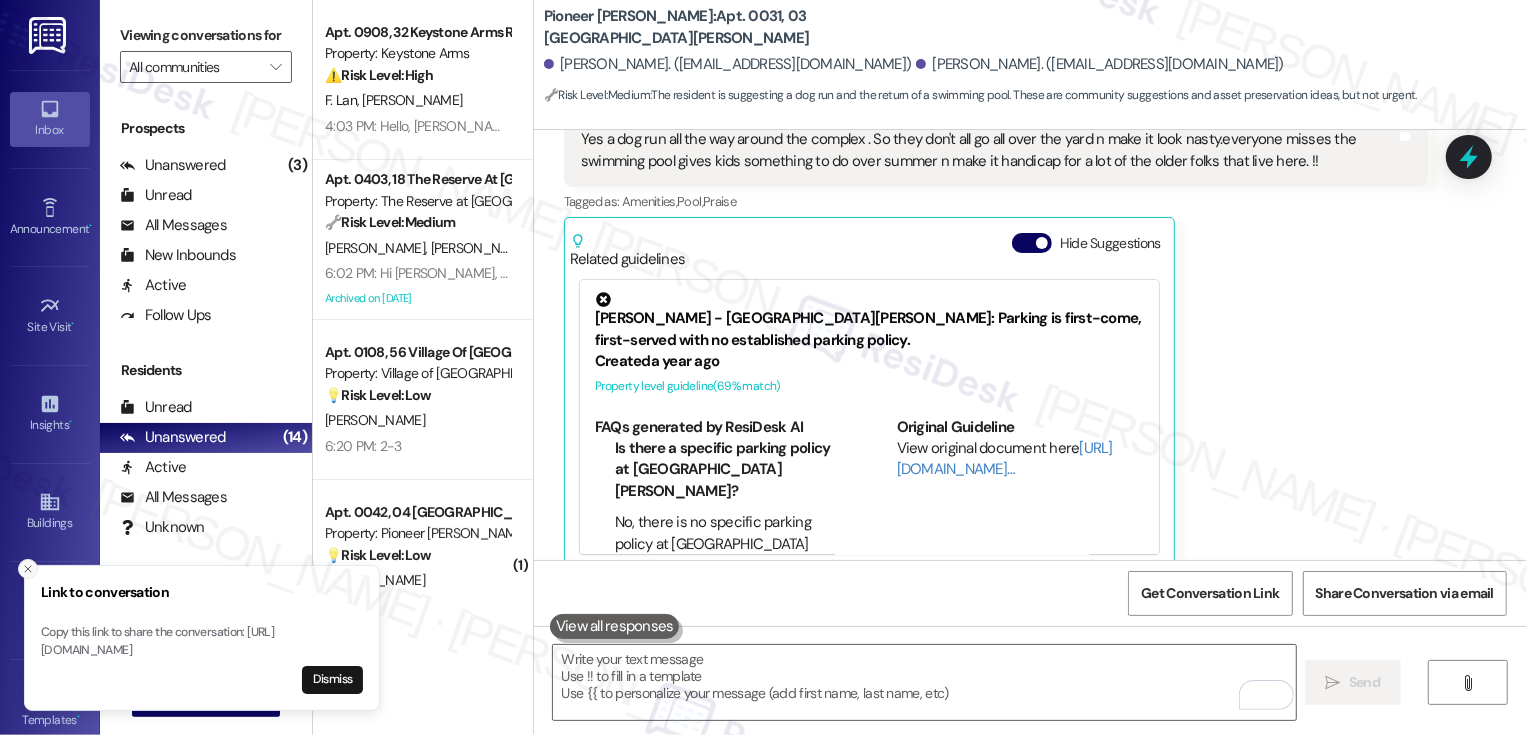 click 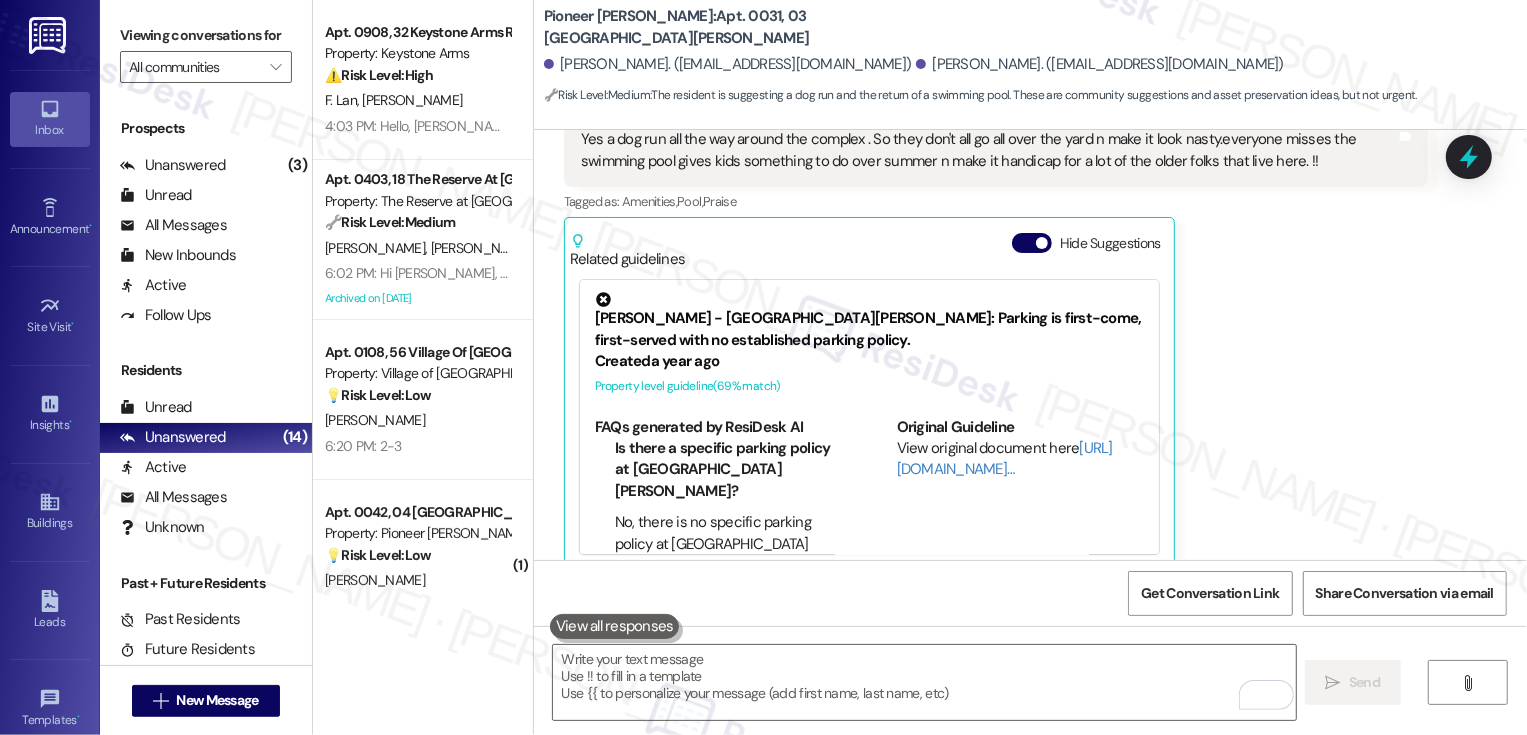 click on "[PERSON_NAME] 6:21 PM Yes a dog run all the way around the complex . So they don't all go all over the yard n make it look nasty.everyone misses the swimming pool gives kids something to do over summer n make it handicap for a lot of the older folks that live here. !! Tags and notes Tagged as:   Amenities ,  Click to highlight conversations about Amenities Pool ,  Click to highlight conversations about Pool Praise Click to highlight conversations about Praise  Related guidelines Hide Suggestions [PERSON_NAME] - Pioneer [PERSON_NAME]: Parking is first-come, first-served with no established parking policy. Created  a year ago Property level guideline  ( 69 % match) FAQs generated by ResiDesk AI Is there a specific parking policy at [GEOGRAPHIC_DATA][PERSON_NAME]? No, there is no specific parking policy at [GEOGRAPHIC_DATA][PERSON_NAME]. The parking is first-come, first-serve. How is the parking handled at [GEOGRAPHIC_DATA][PERSON_NAME]? The parking at [GEOGRAPHIC_DATA][PERSON_NAME] is first-come, first-serve, with no set parking policy. Original Guideline View original document here   (" at bounding box center (996, 328) 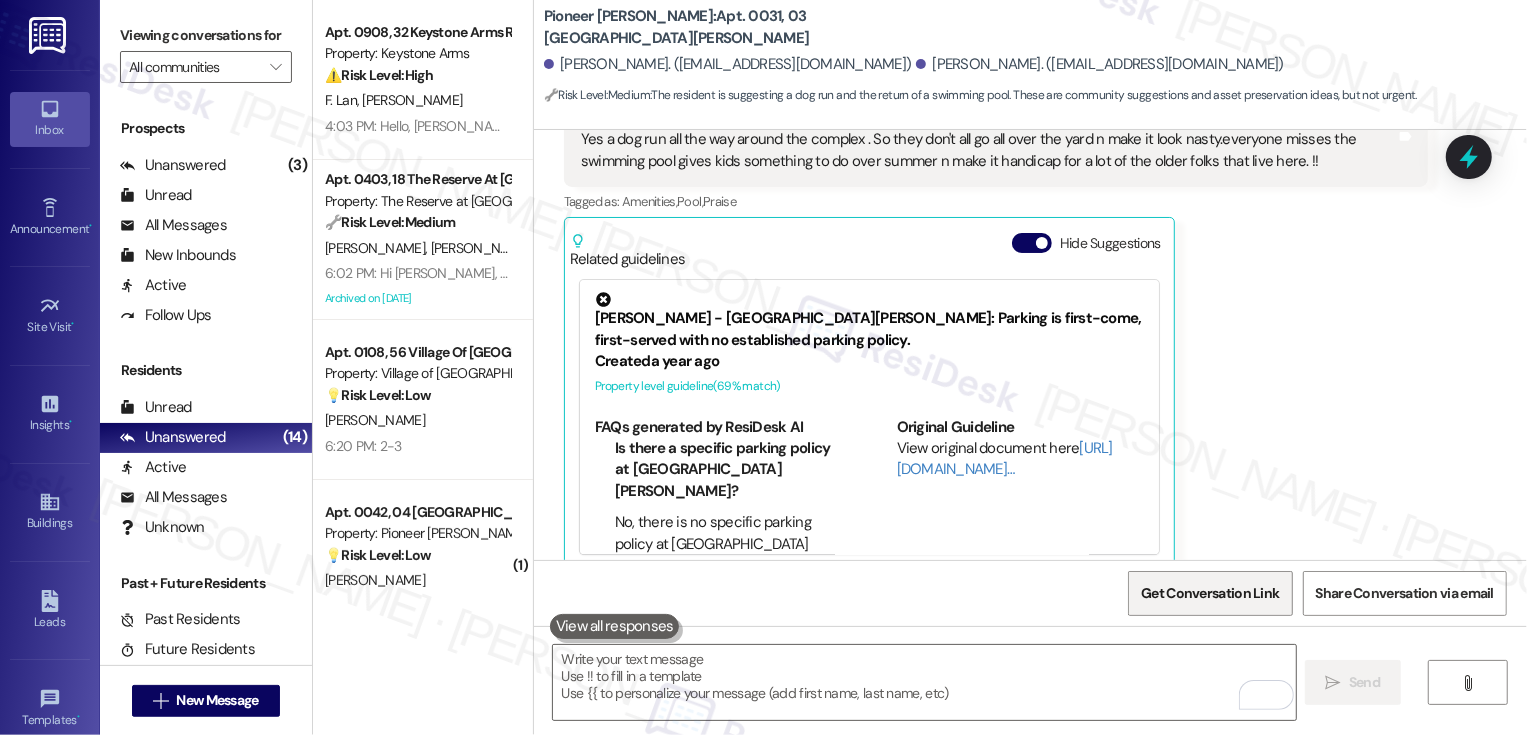 click on "Get Conversation Link" at bounding box center [1210, 593] 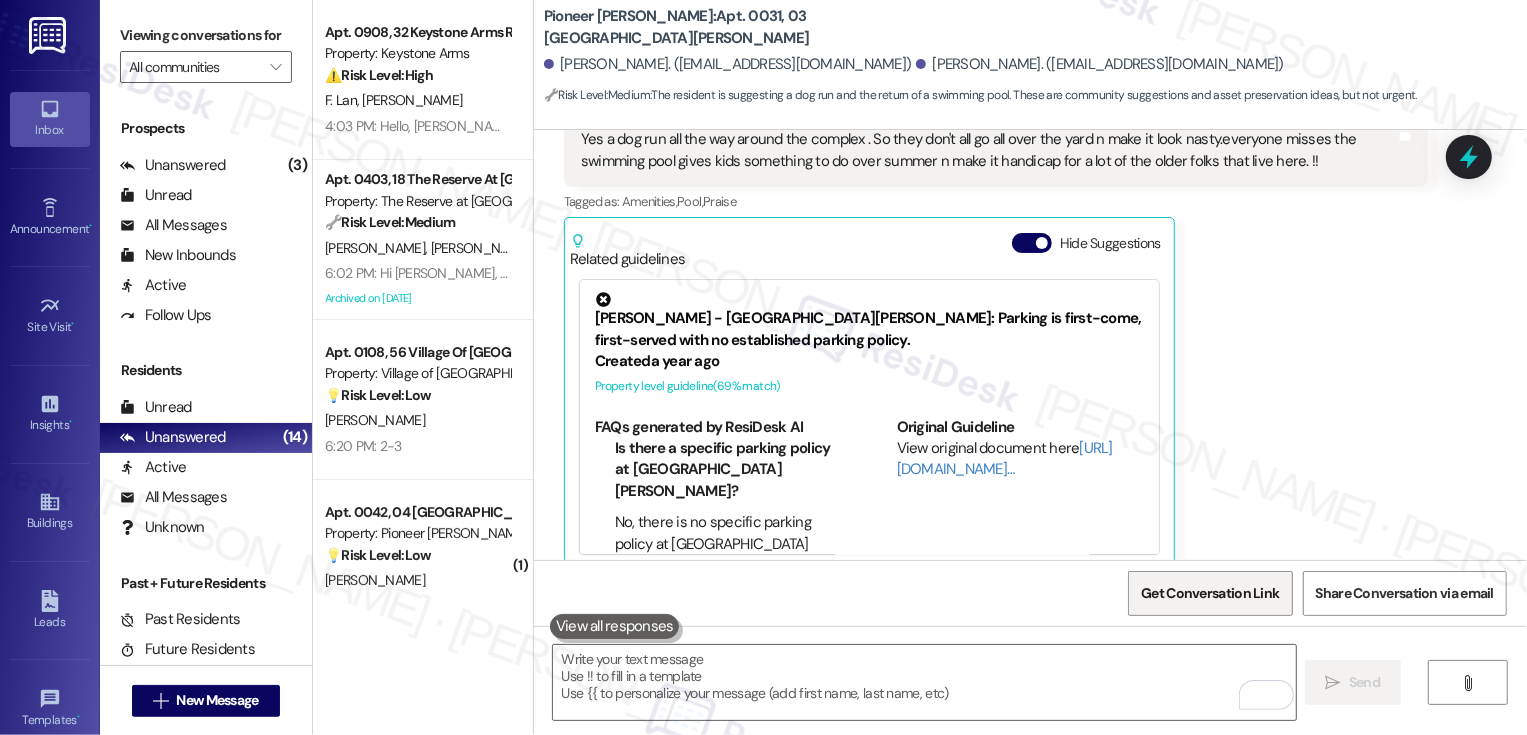click on "Get Conversation Link" at bounding box center [1210, 593] 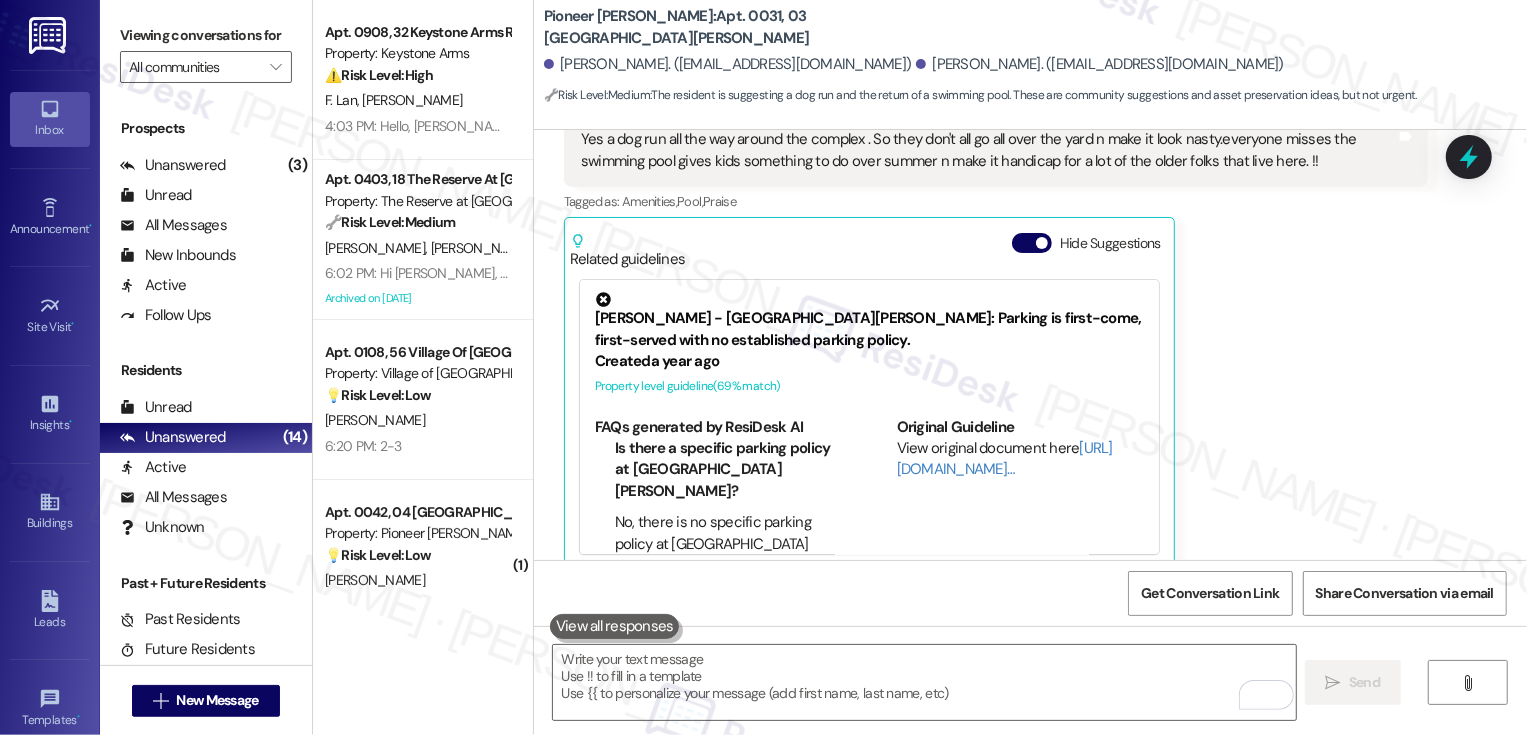 click on "[PERSON_NAME] 6:21 PM Yes a dog run all the way around the complex . So they don't all go all over the yard n make it look nasty.everyone misses the swimming pool gives kids something to do over summer n make it handicap for a lot of the older folks that live here. !! Tags and notes Tagged as:   Amenities ,  Click to highlight conversations about Amenities Pool ,  Click to highlight conversations about Pool Praise Click to highlight conversations about Praise  Related guidelines Hide Suggestions [PERSON_NAME] - Pioneer [PERSON_NAME]: Parking is first-come, first-served with no established parking policy. Created  a year ago Property level guideline  ( 69 % match) FAQs generated by ResiDesk AI Is there a specific parking policy at [GEOGRAPHIC_DATA][PERSON_NAME]? No, there is no specific parking policy at [GEOGRAPHIC_DATA][PERSON_NAME]. The parking is first-come, first-serve. How is the parking handled at [GEOGRAPHIC_DATA][PERSON_NAME]? The parking at [GEOGRAPHIC_DATA][PERSON_NAME] is first-come, first-serve, with no set parking policy. Original Guideline View original document here   (" at bounding box center [996, 328] 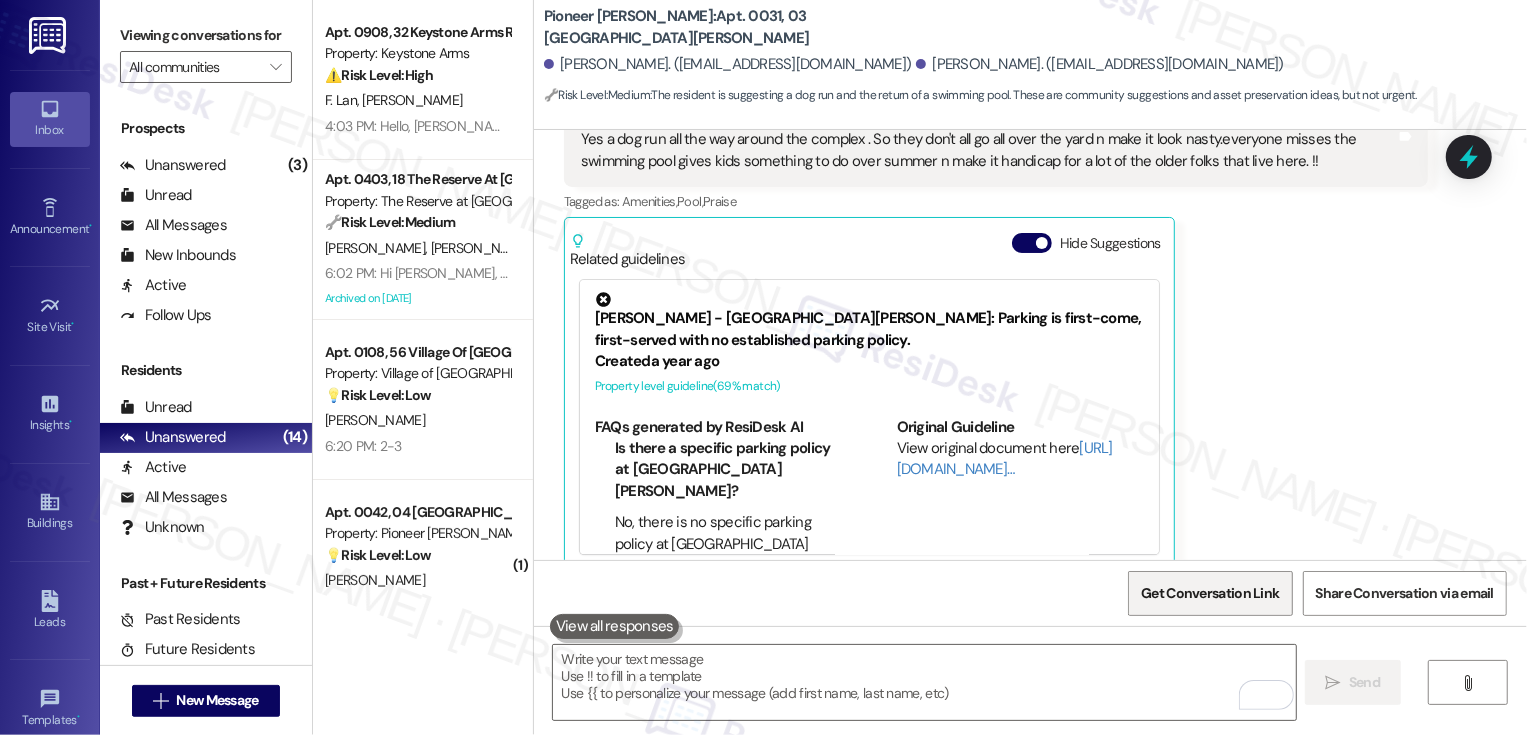 click on "Get Conversation Link" at bounding box center [1210, 593] 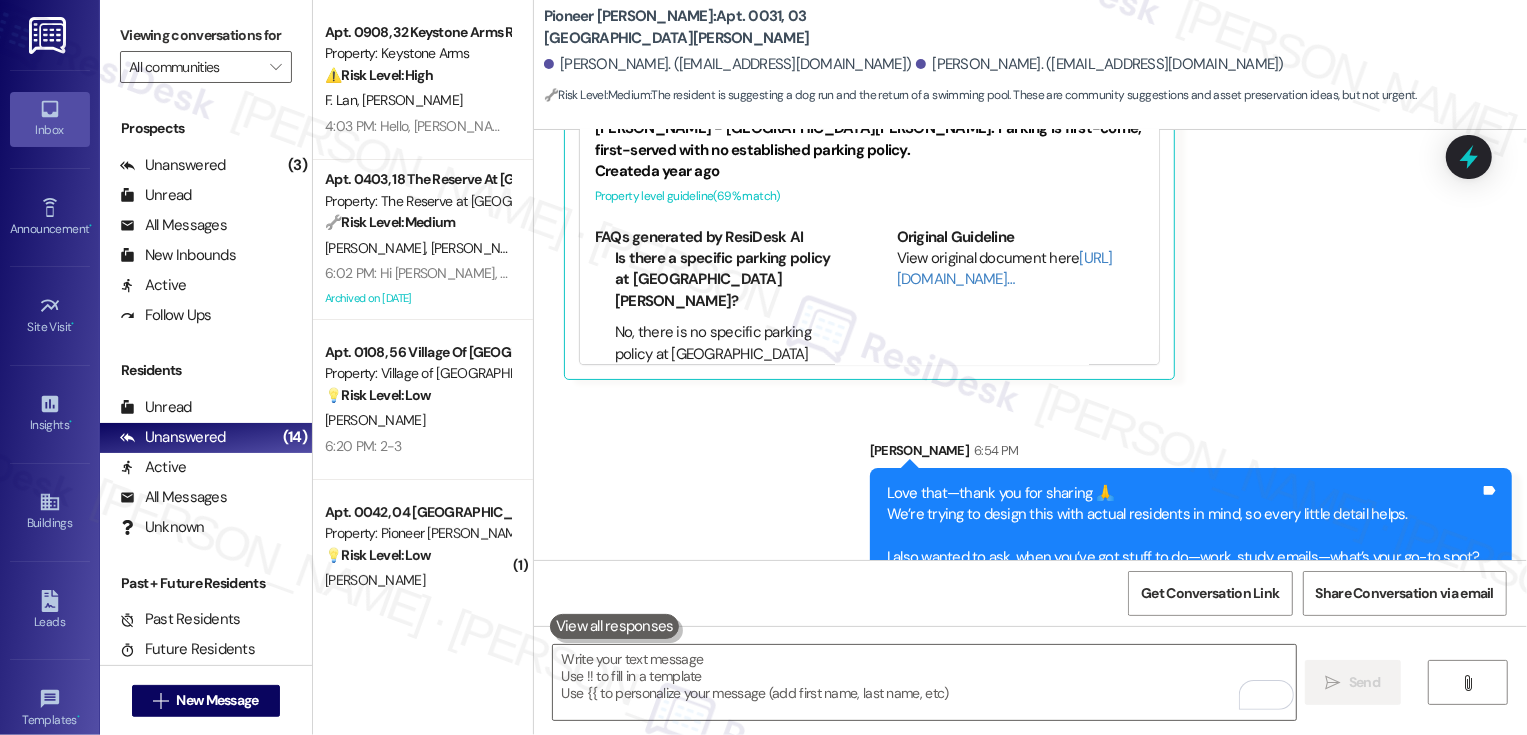 scroll, scrollTop: 3590, scrollLeft: 0, axis: vertical 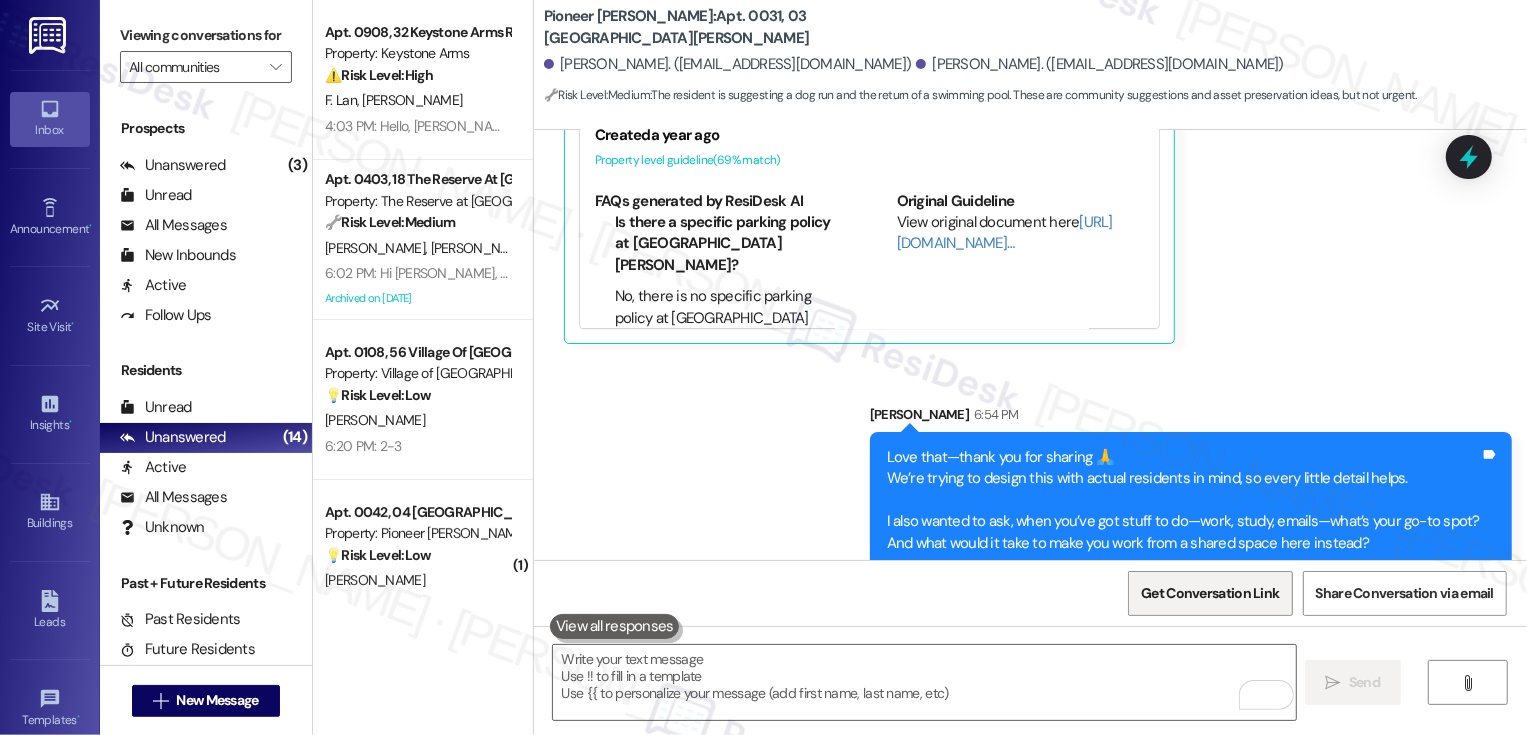 click on "Get Conversation Link" at bounding box center [1210, 593] 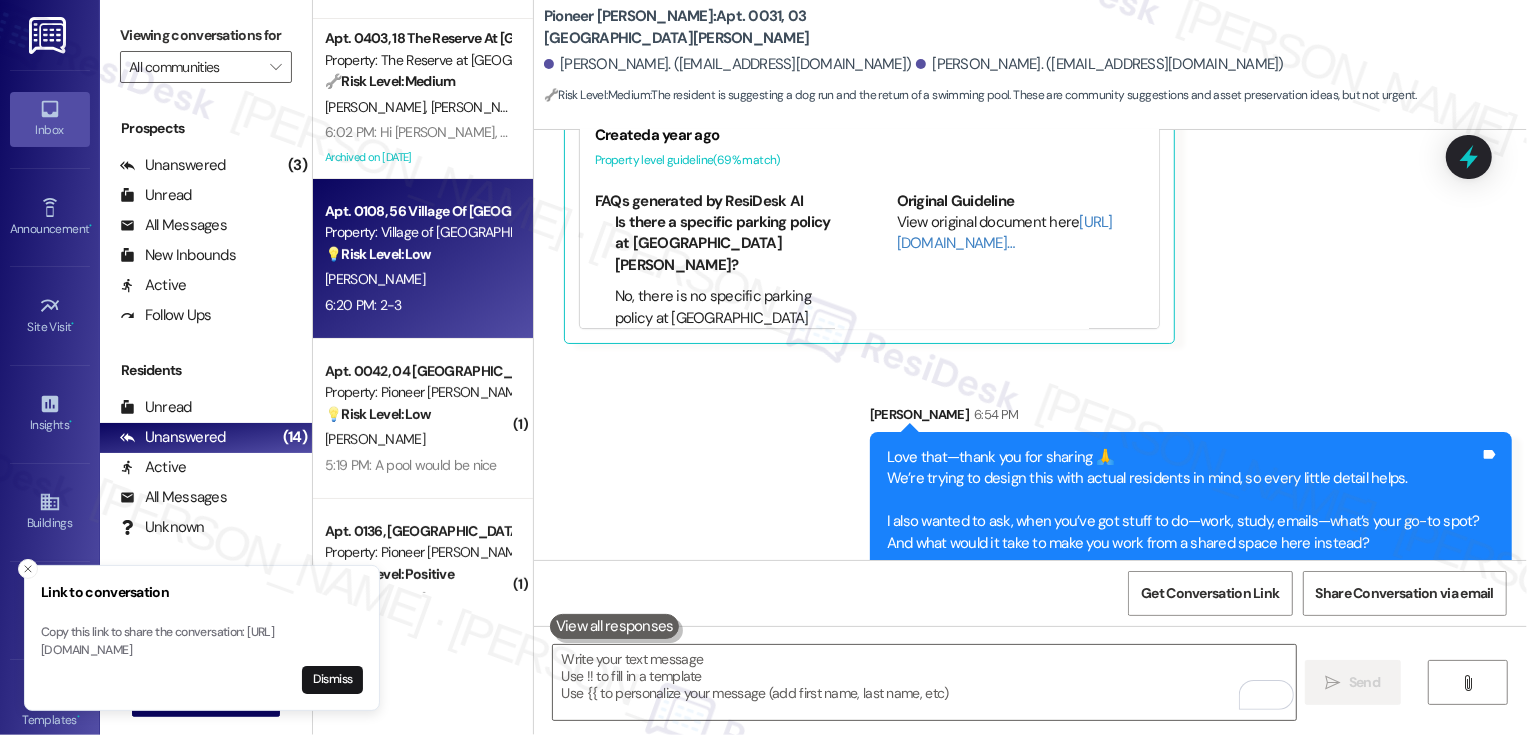 scroll, scrollTop: 159, scrollLeft: 0, axis: vertical 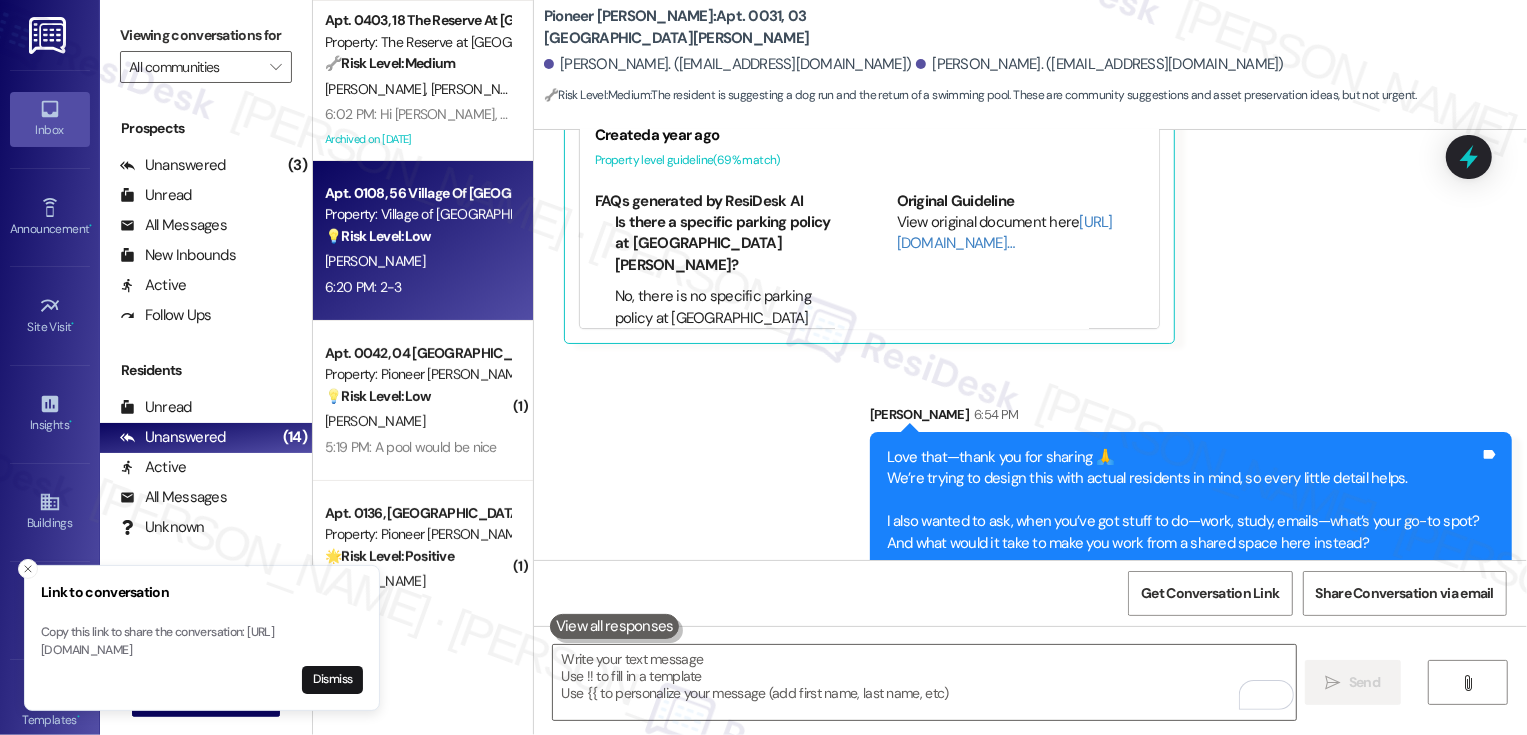 click on "6:20 PM: 2-3 6:20 PM: 2-3" at bounding box center [417, 287] 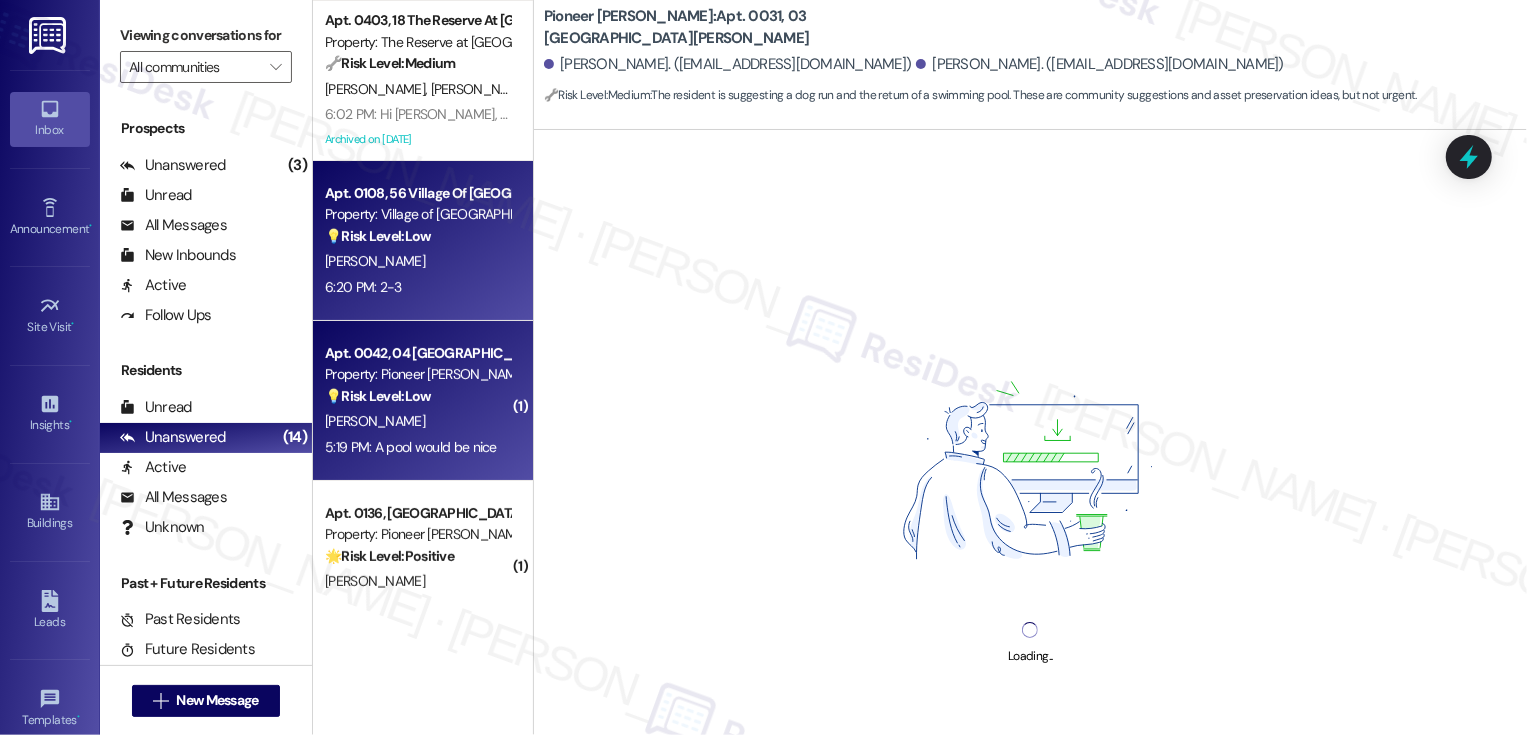 click on "[PERSON_NAME]" at bounding box center (417, 421) 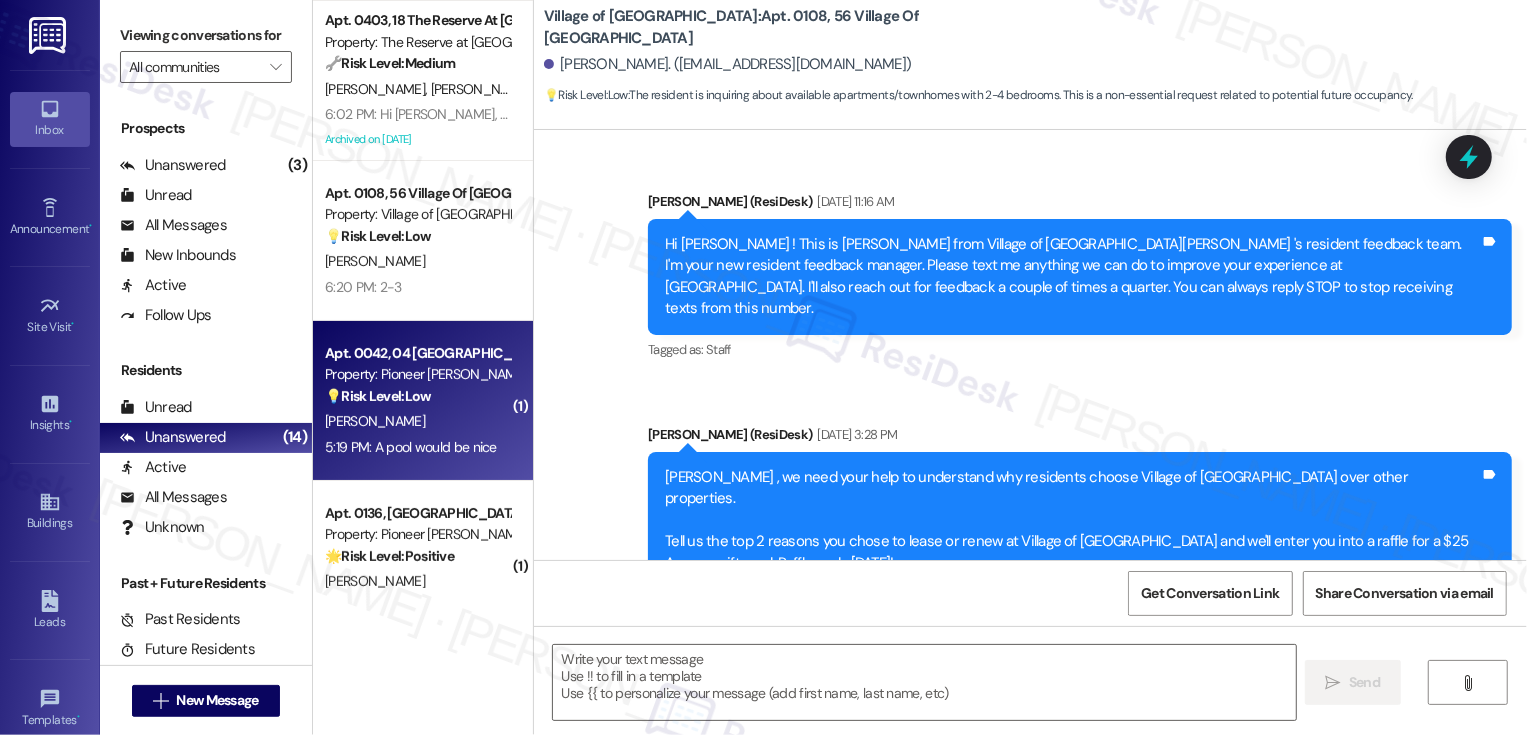 click on "[PERSON_NAME]" at bounding box center (417, 421) 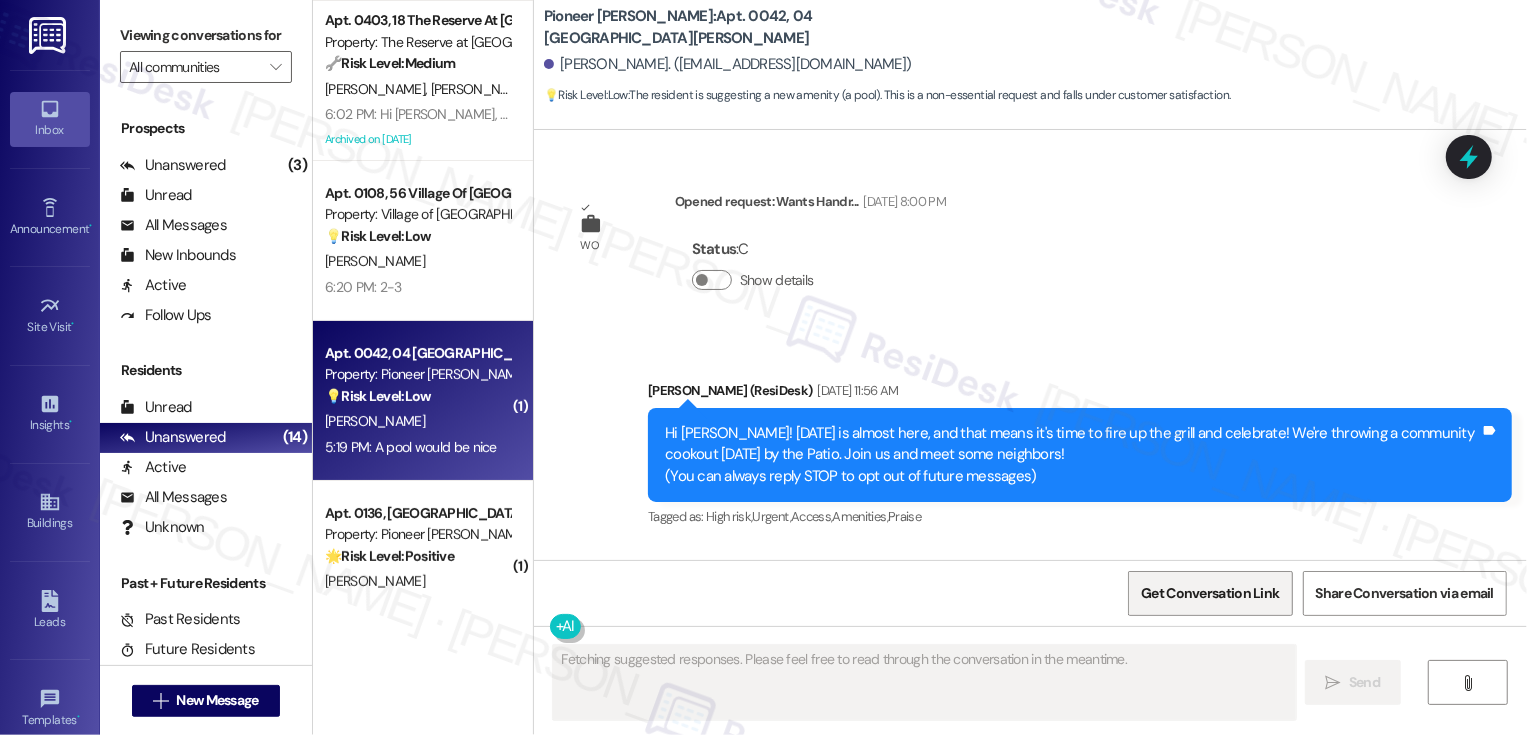 scroll, scrollTop: 21264, scrollLeft: 0, axis: vertical 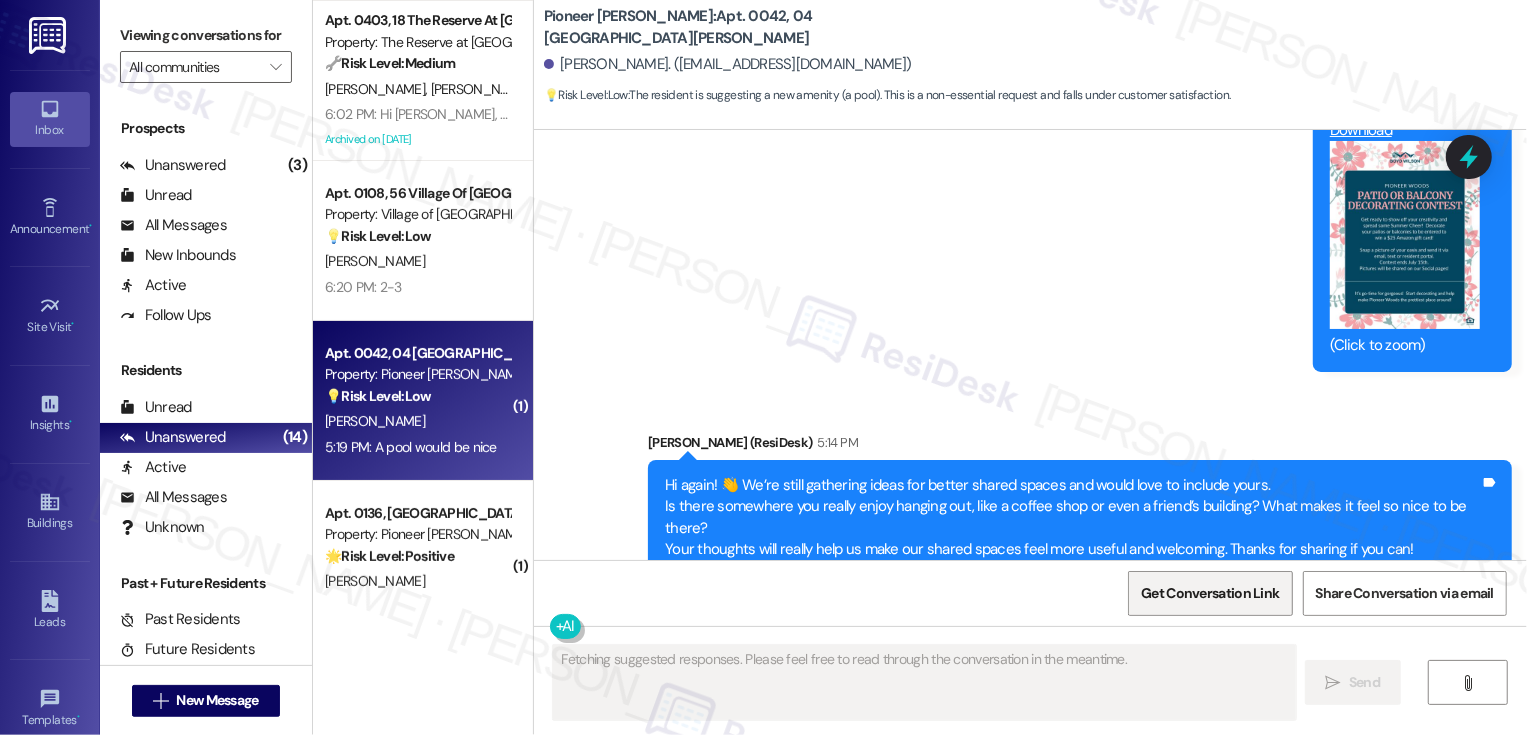 click on "Get Conversation Link" at bounding box center [1210, 593] 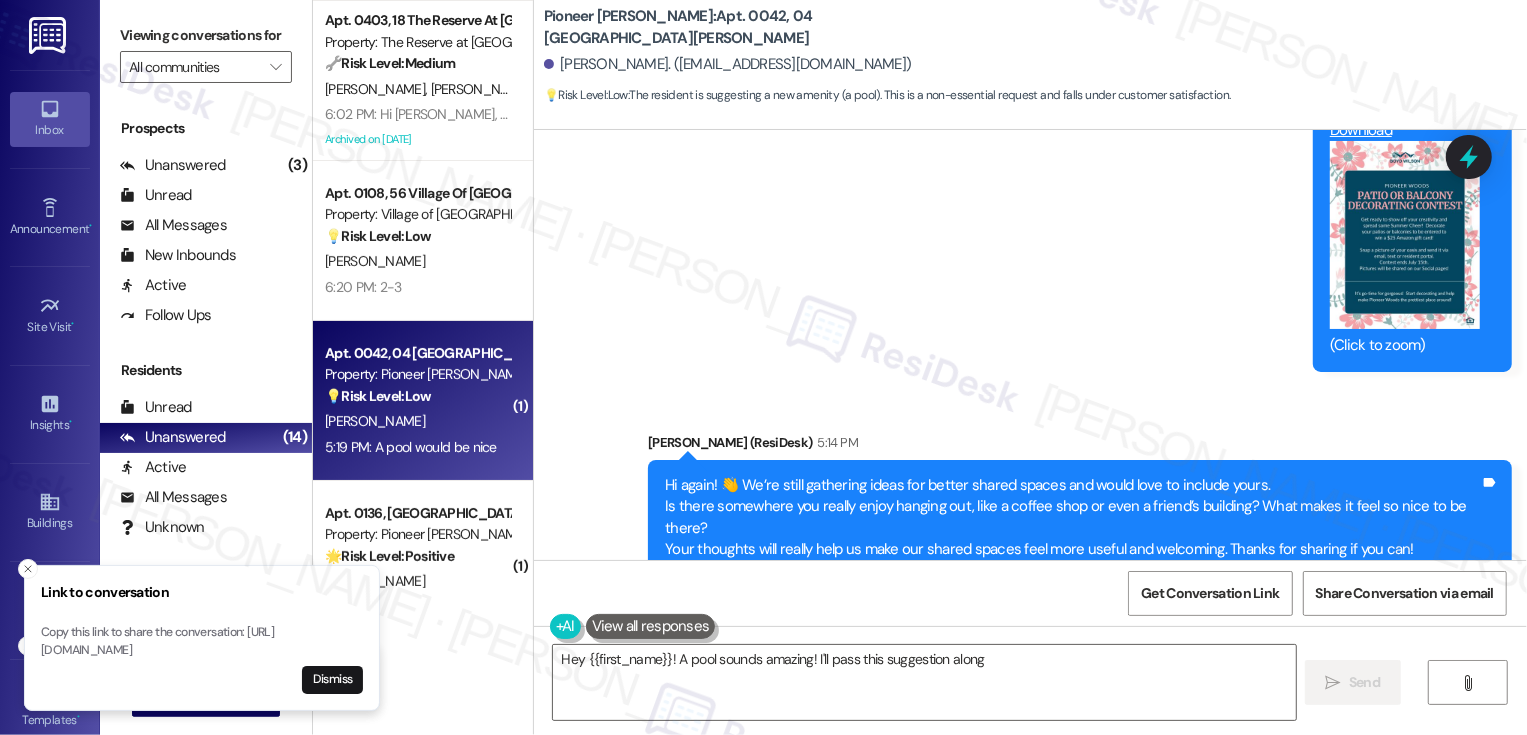 click on "Received via SMS [PERSON_NAME] 5:19 PM A pool would be nice Tags and notes Tagged as:   Amenities ,  Click to highlight conversations about Amenities Pool Click to highlight conversations about Pool" at bounding box center [1030, 704] 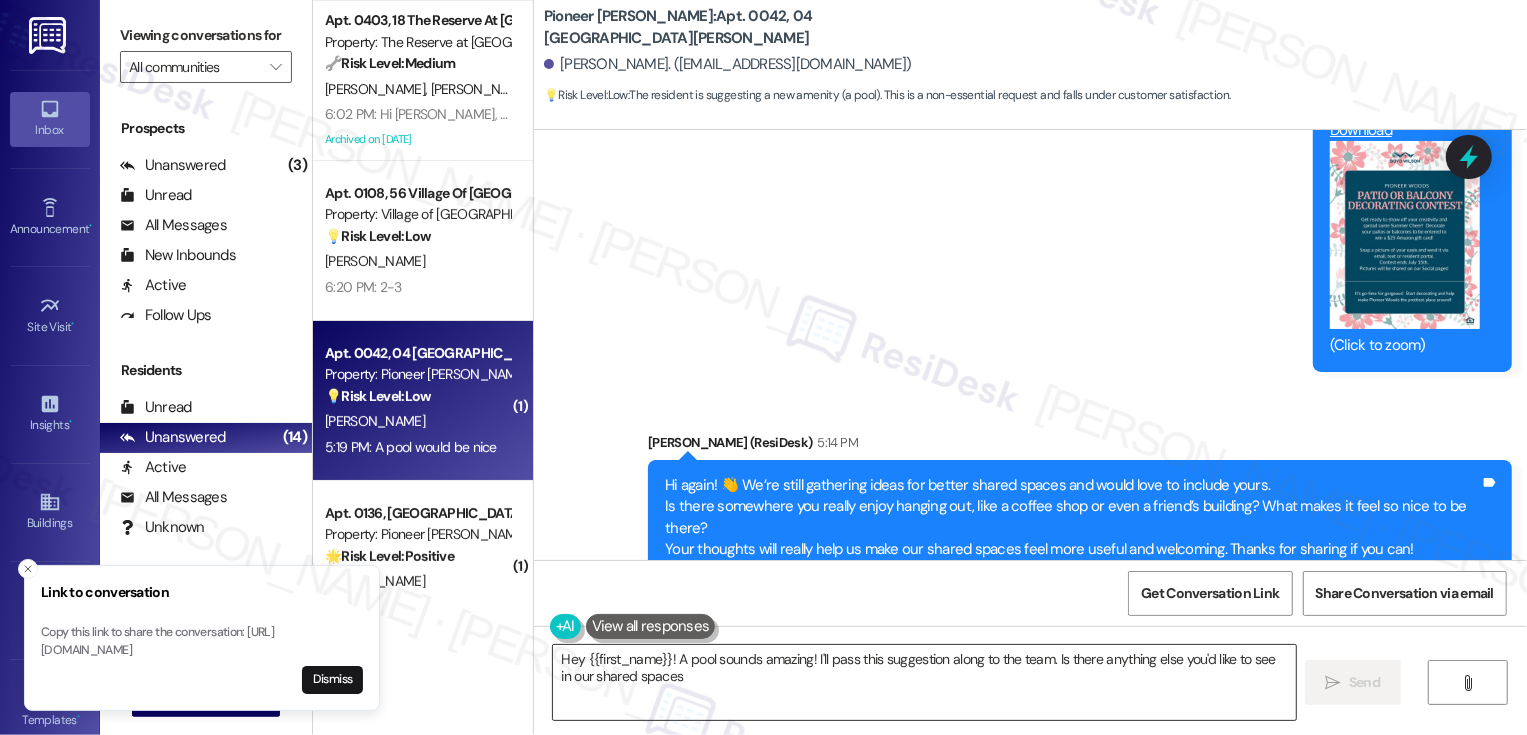 type on "Hey {{first_name}}! A pool sounds amazing! I'll pass this suggestion along to the team. Is there anything else you'd like to see in our shared spaces?" 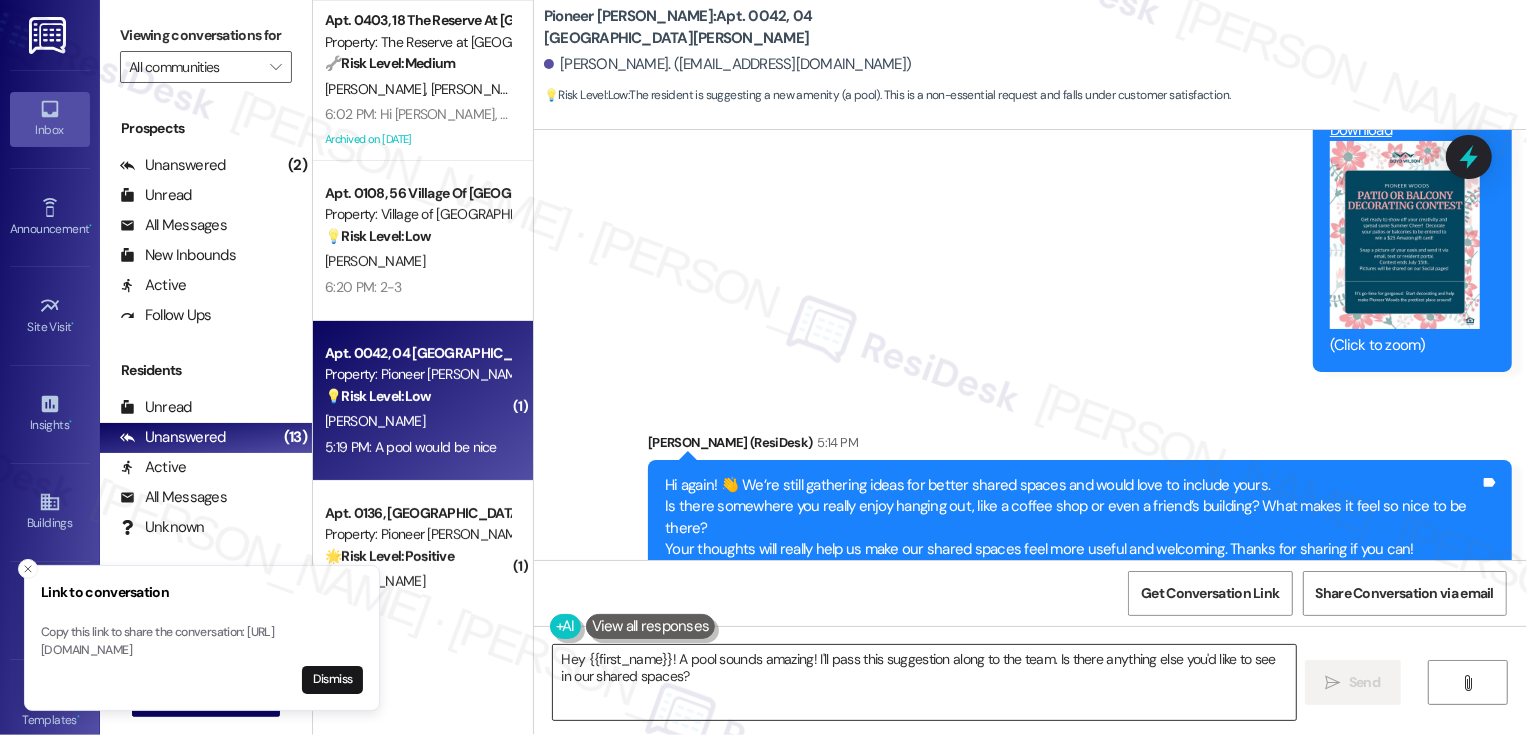 click on "Hey {{first_name}}! A pool sounds amazing! I'll pass this suggestion along to the team. Is there anything else you'd like to see in our shared spaces?" at bounding box center [924, 682] 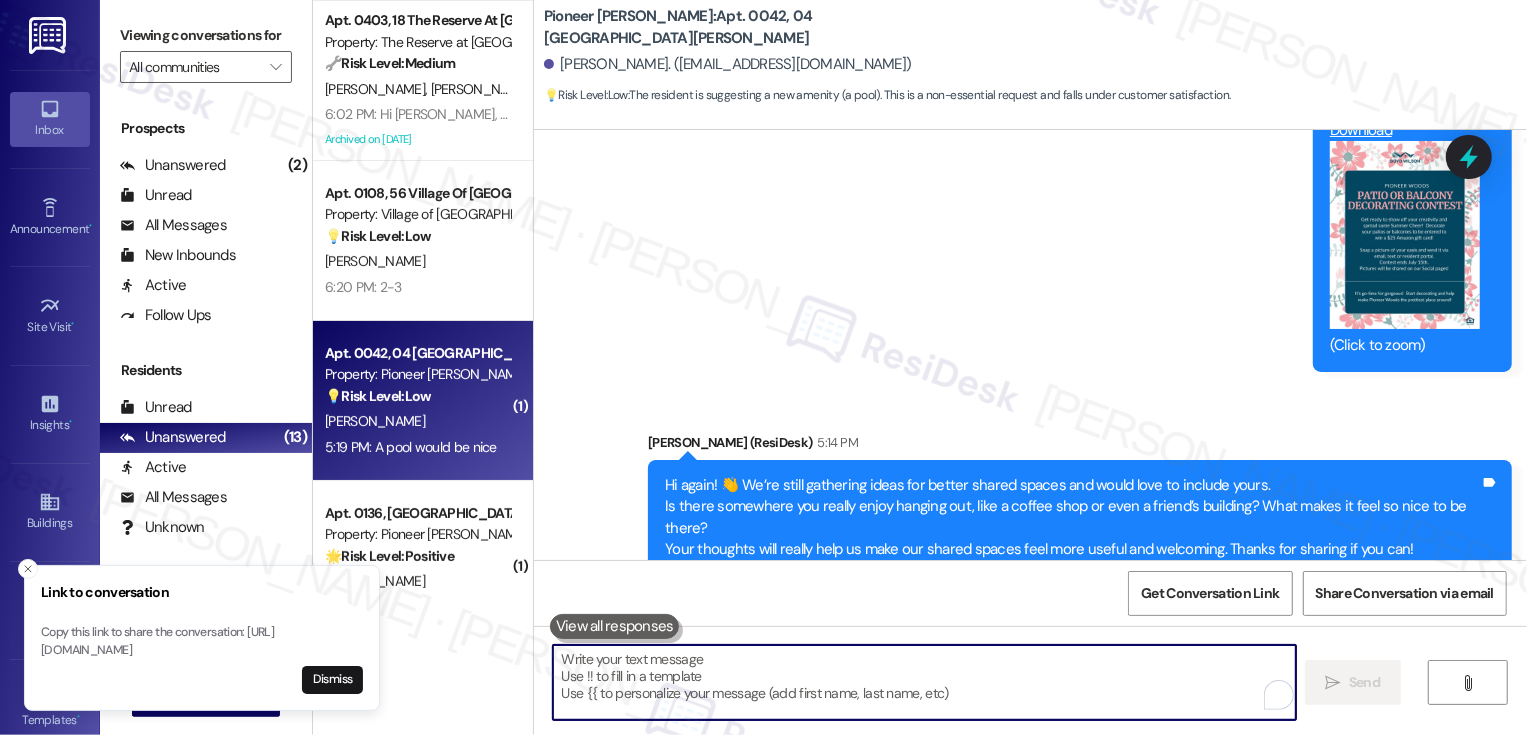 paste on "Love that—thank you for sharing 🙏
We’re trying to design this with actual residents in mind, so every little detail helps." 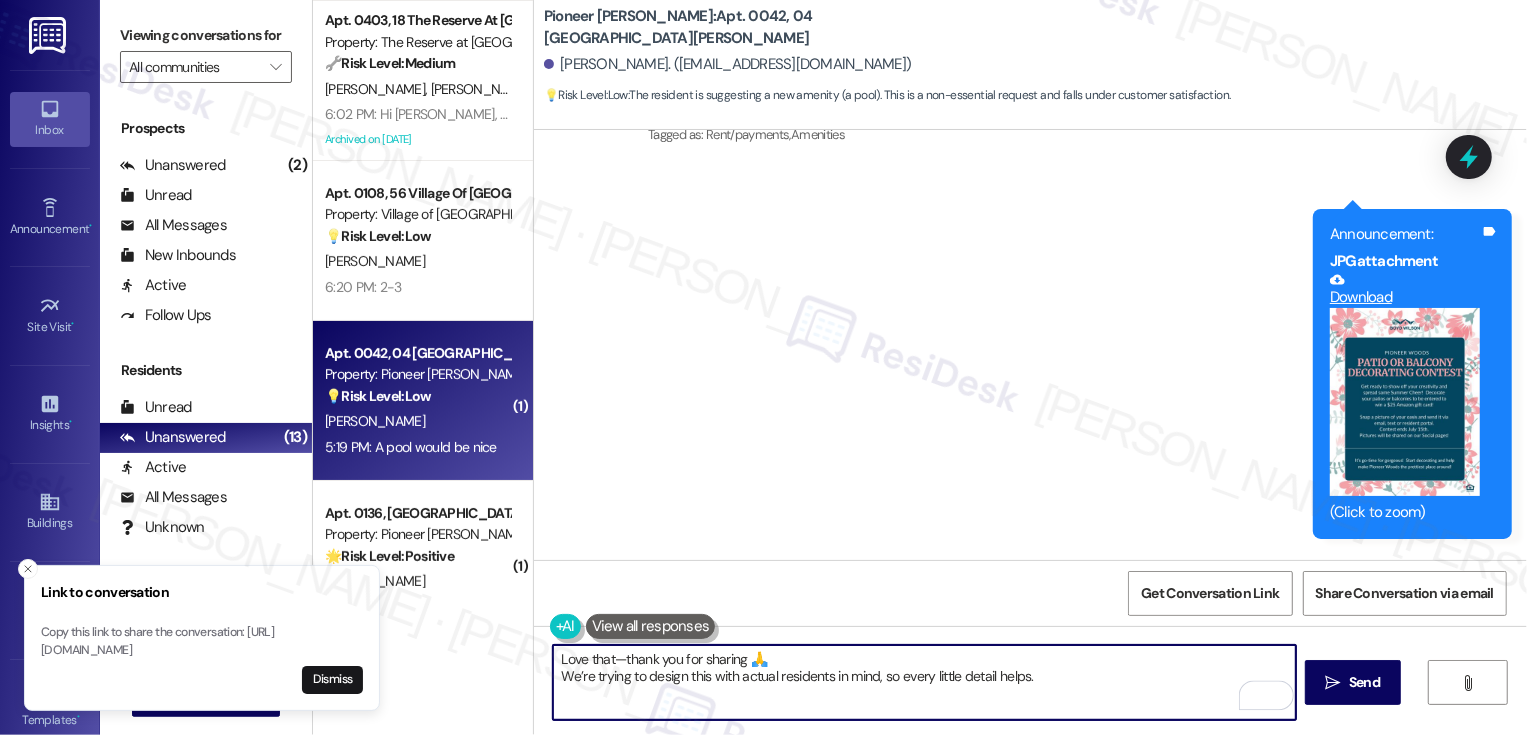 scroll, scrollTop: 21264, scrollLeft: 0, axis: vertical 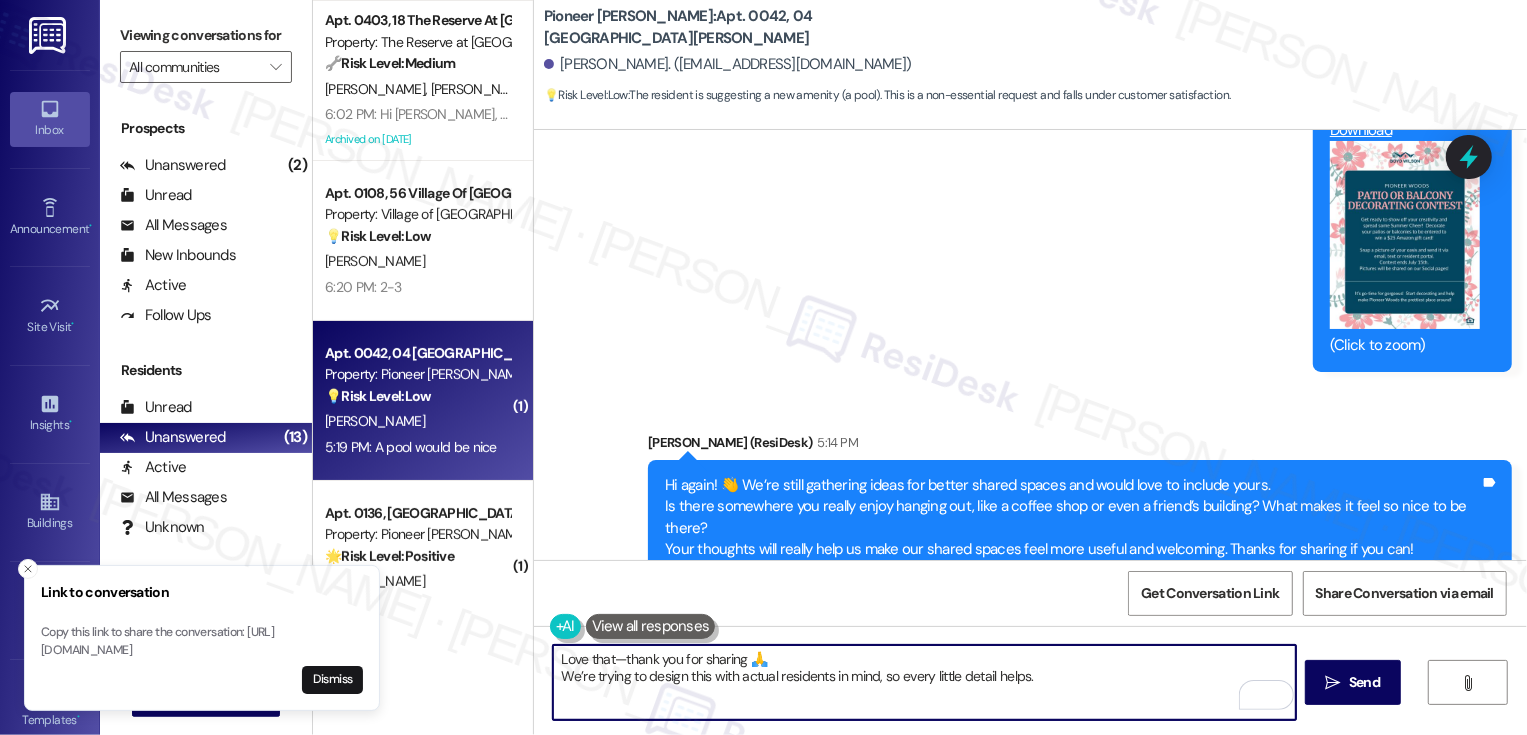 type on "Love that—thank you for sharing 🙏
We’re trying to design this with actual residents in mind, so every little detail helps." 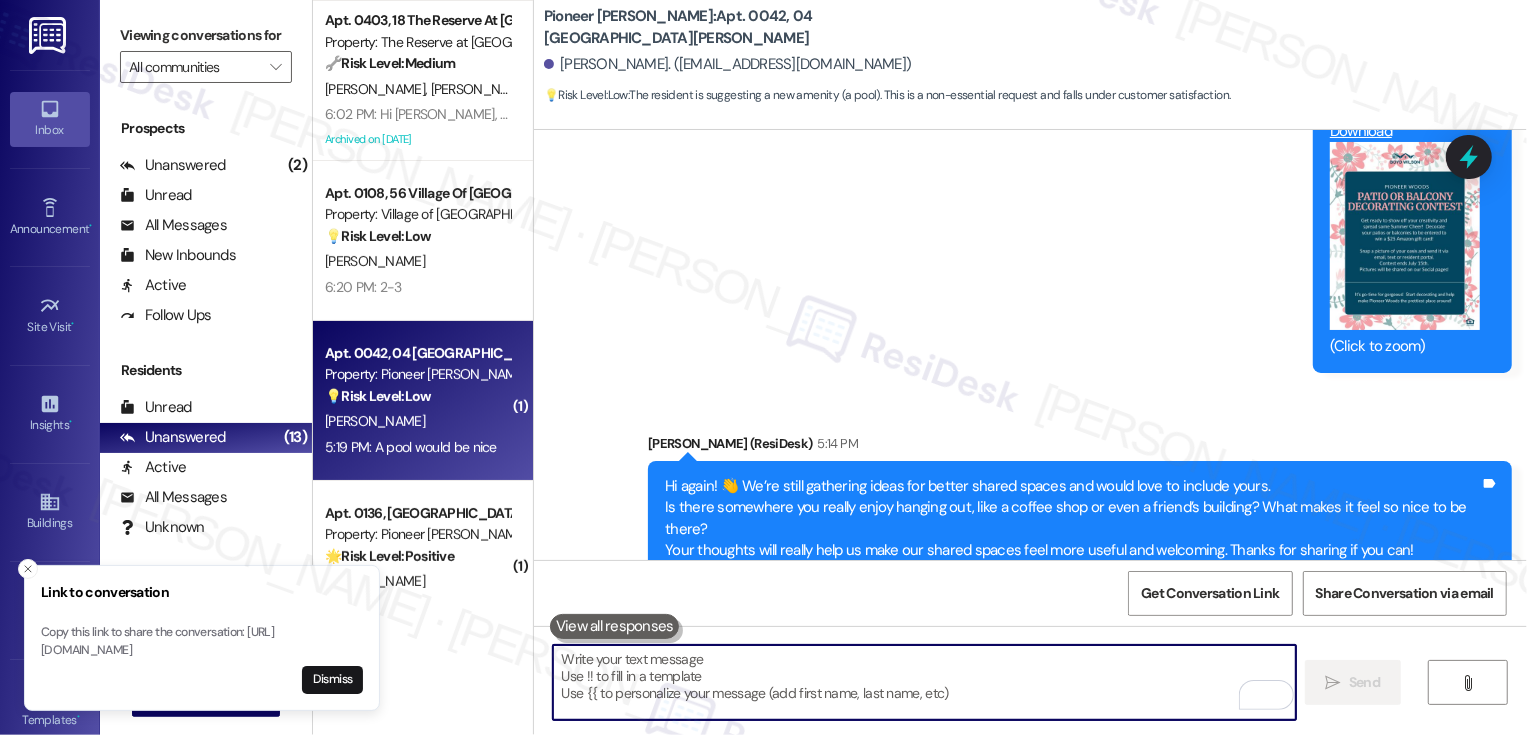 scroll, scrollTop: 21425, scrollLeft: 0, axis: vertical 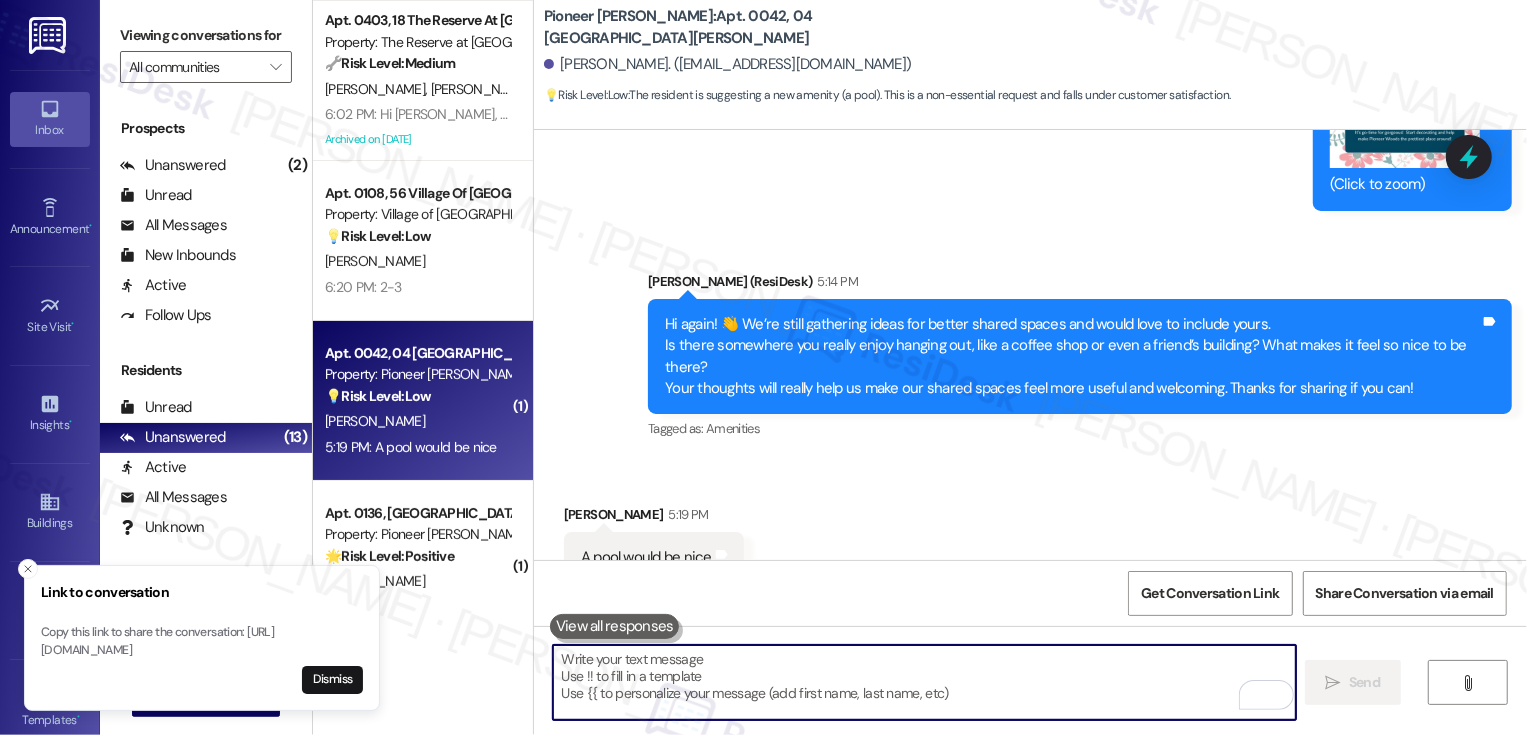 click at bounding box center [924, 682] 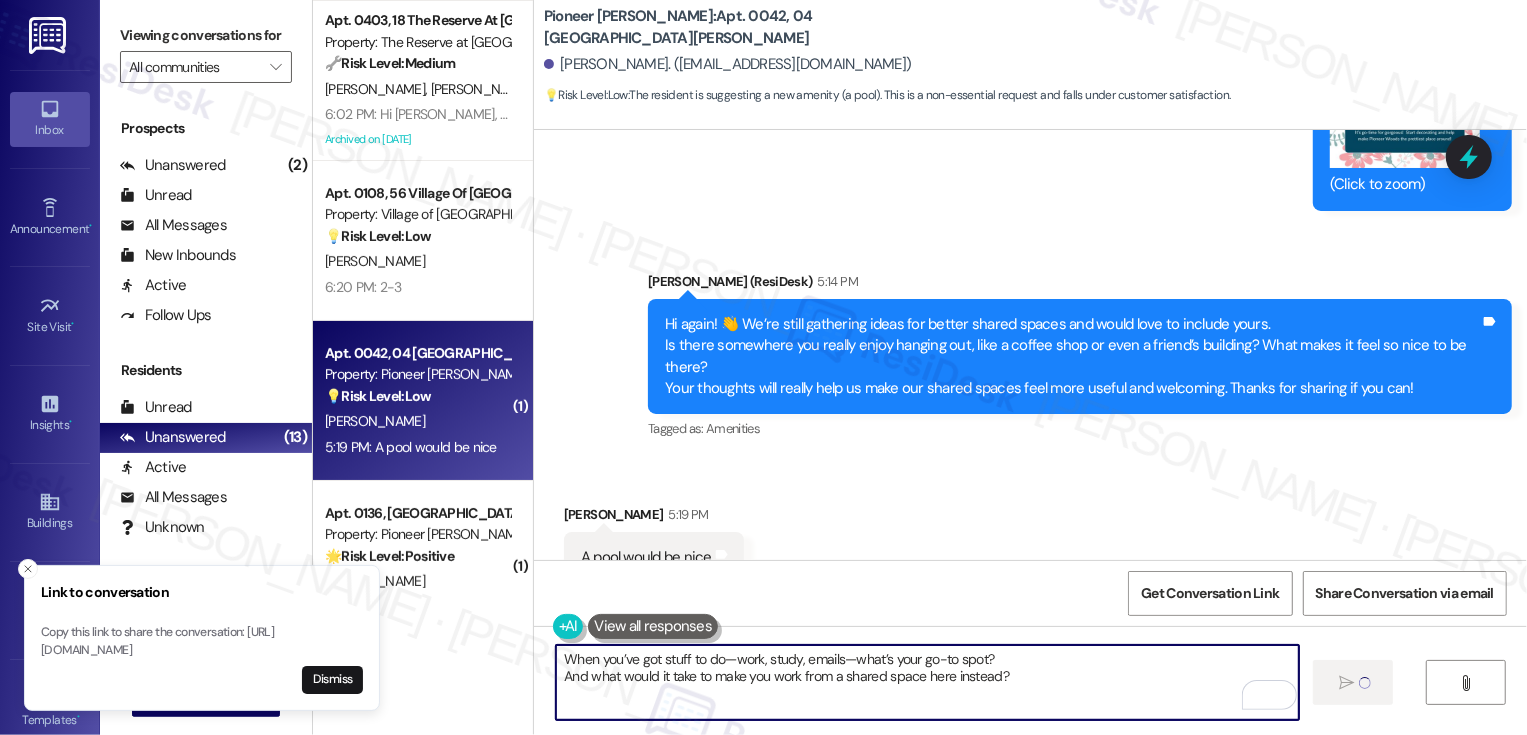 type 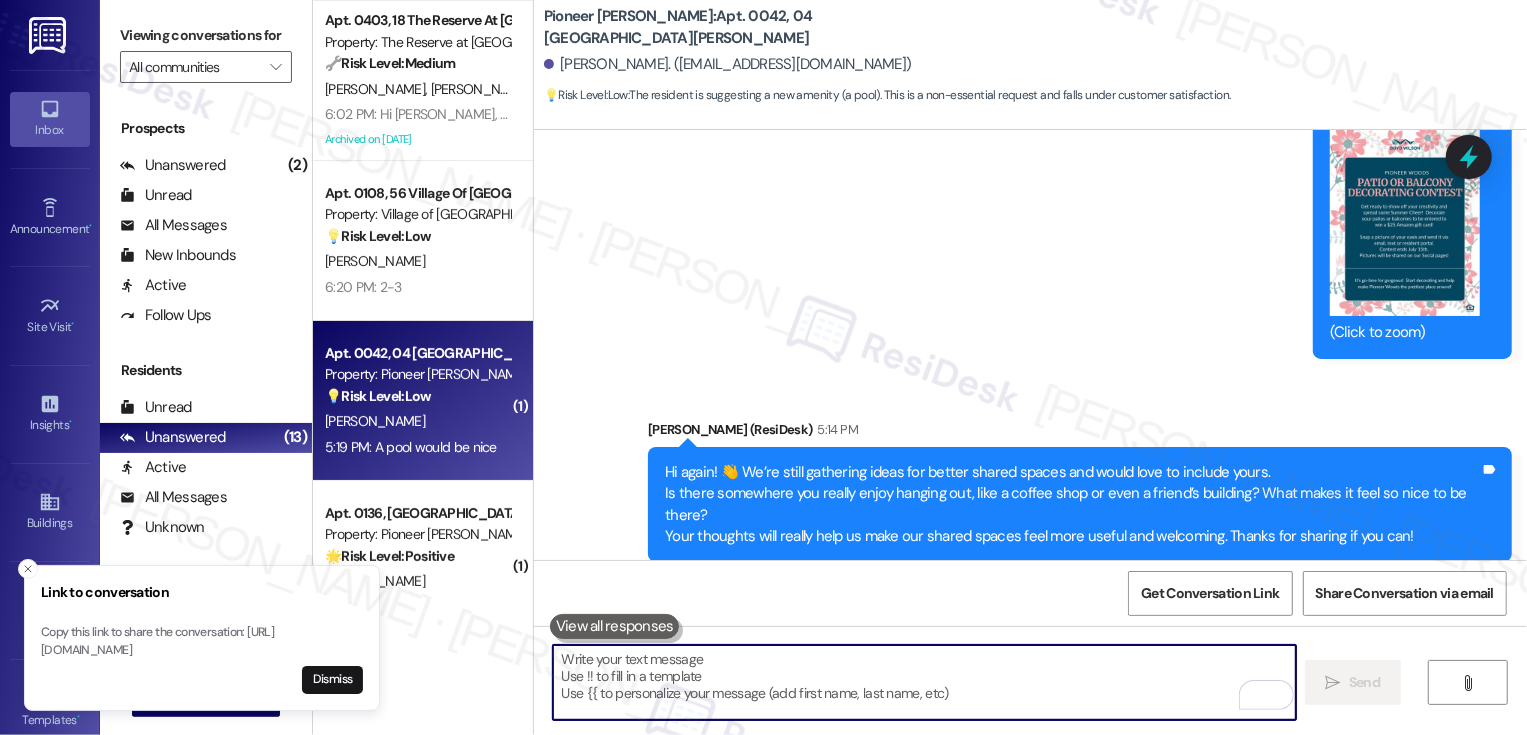scroll, scrollTop: 21263, scrollLeft: 0, axis: vertical 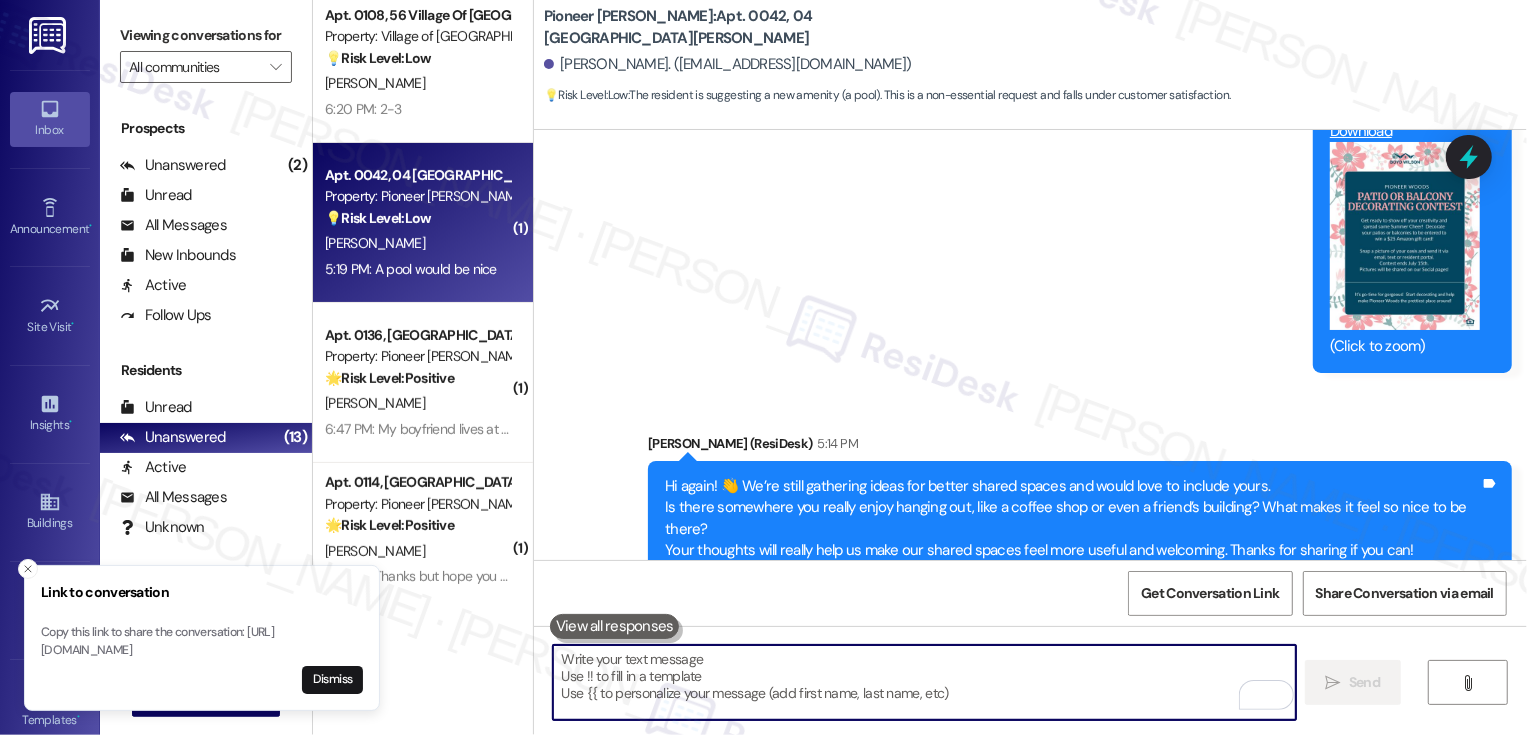 click on "[PERSON_NAME]" at bounding box center (417, 403) 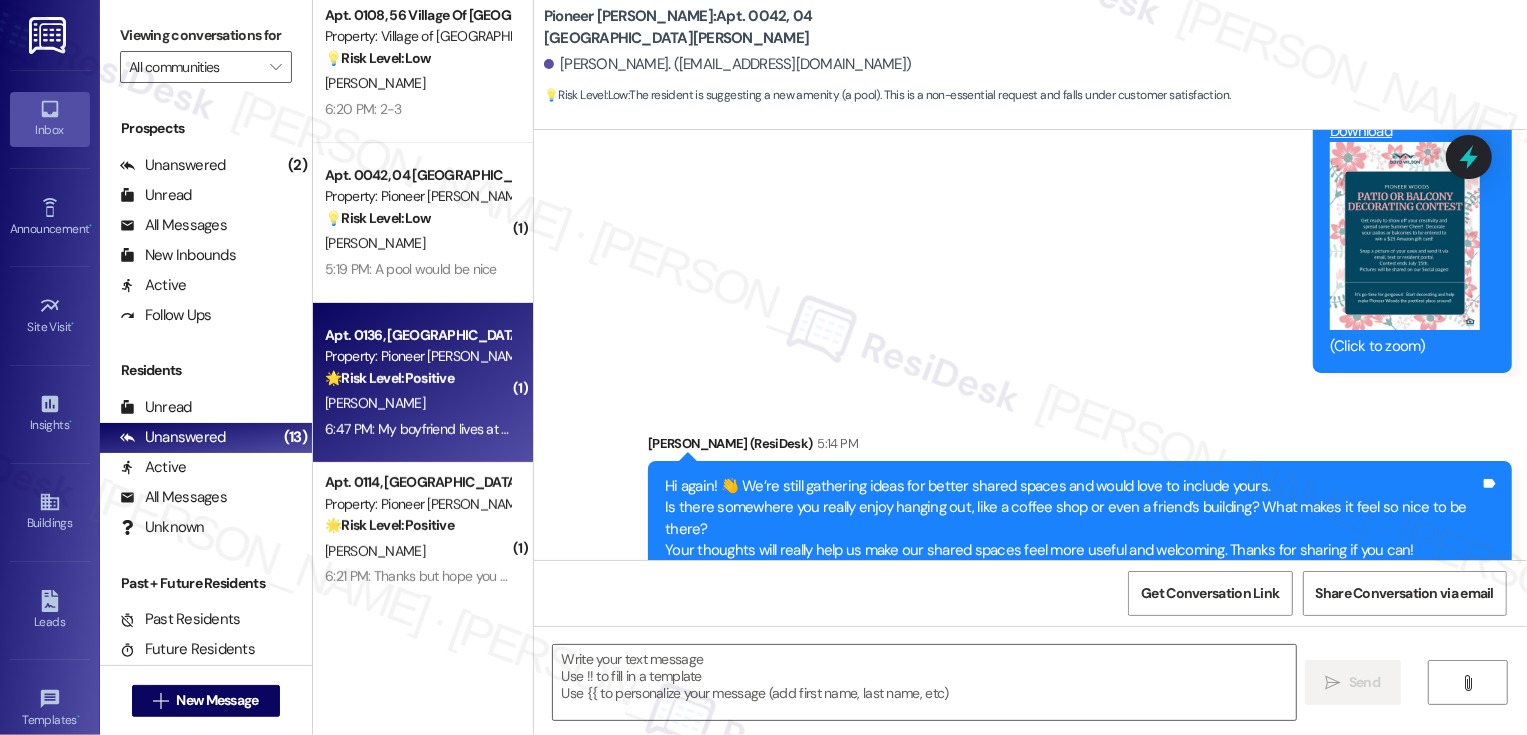 click on "[PERSON_NAME]" at bounding box center [417, 403] 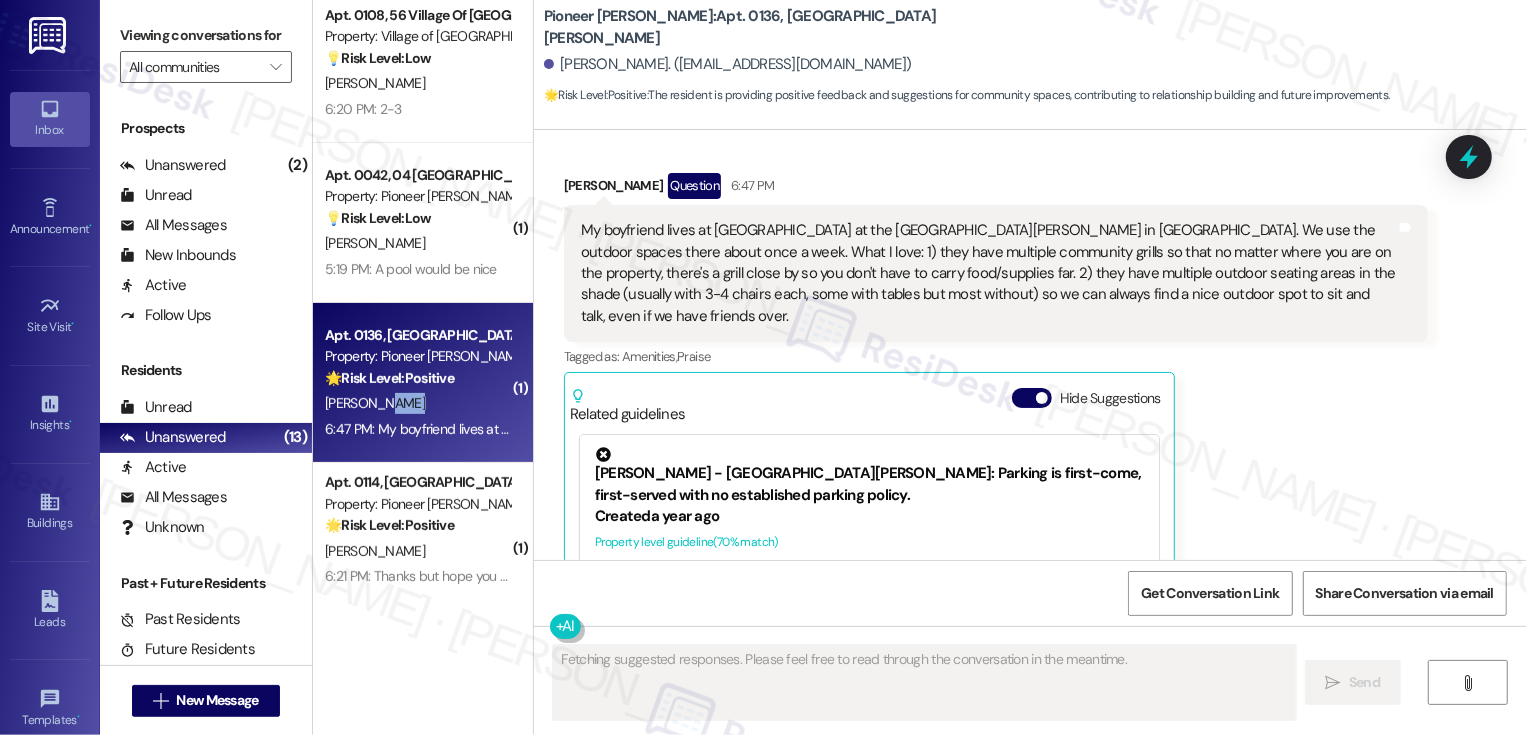 scroll, scrollTop: 16278, scrollLeft: 0, axis: vertical 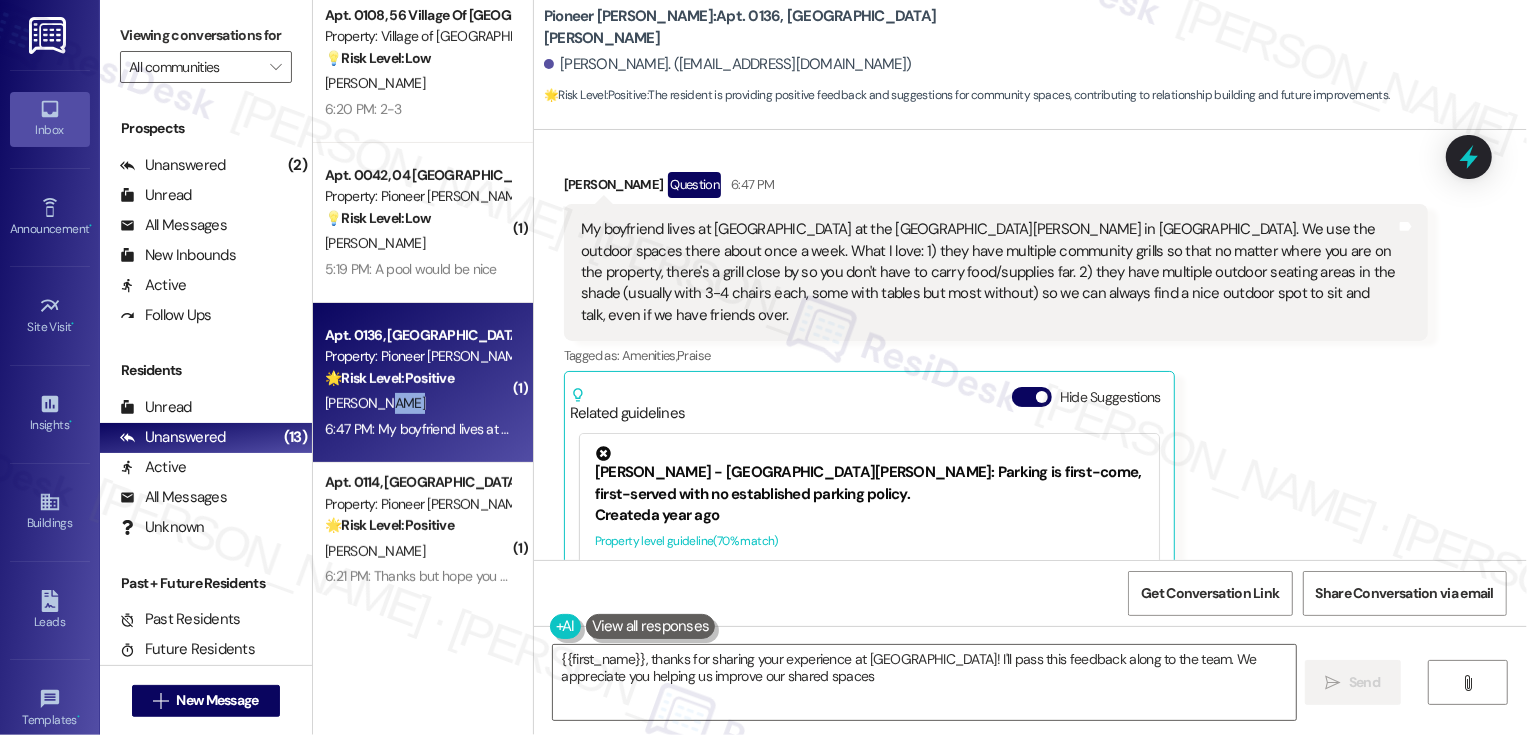 type on "{{first_name}}, thanks for sharing your experience at [GEOGRAPHIC_DATA]! I'll pass this feedback along to the team. We appreciate you helping us improve our shared spaces!" 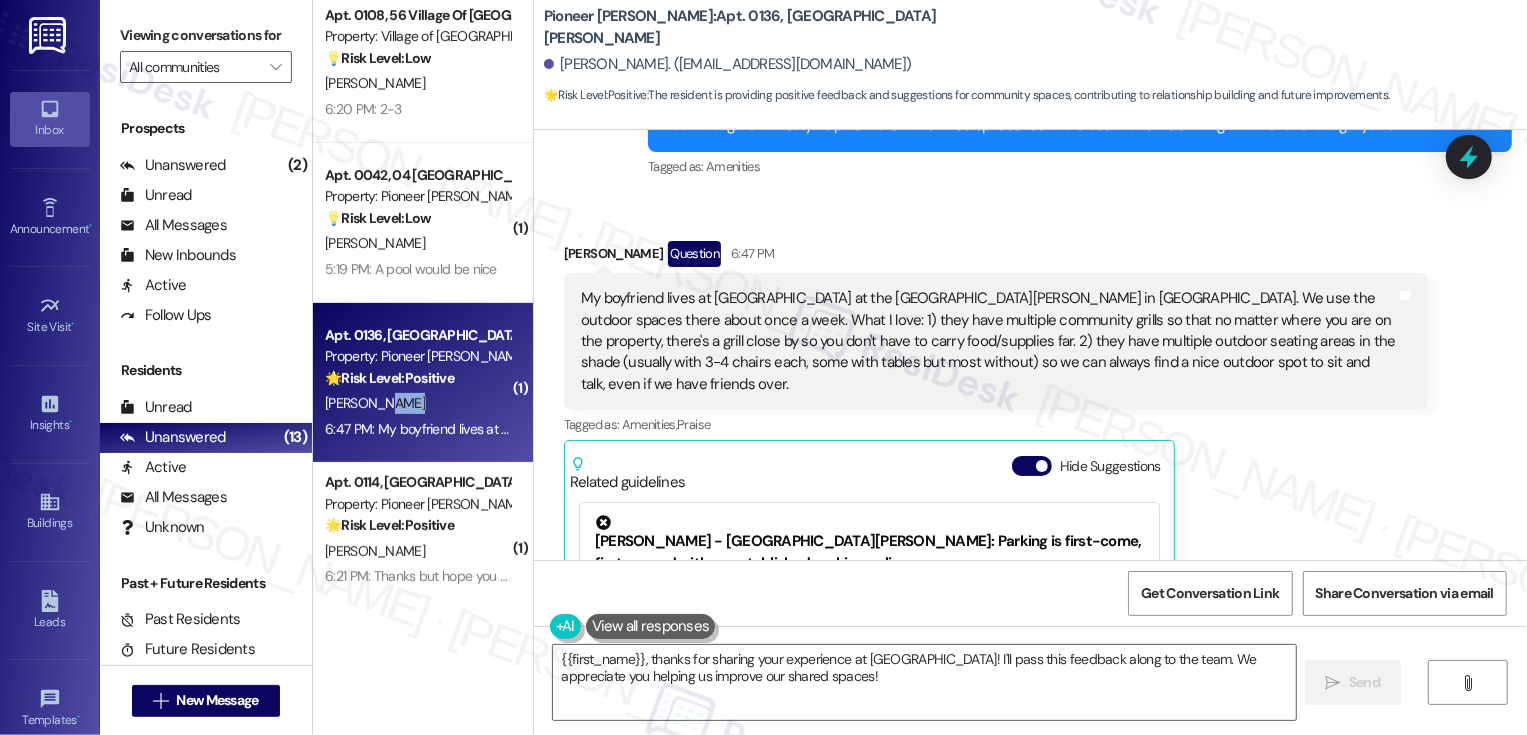 scroll, scrollTop: 16278, scrollLeft: 0, axis: vertical 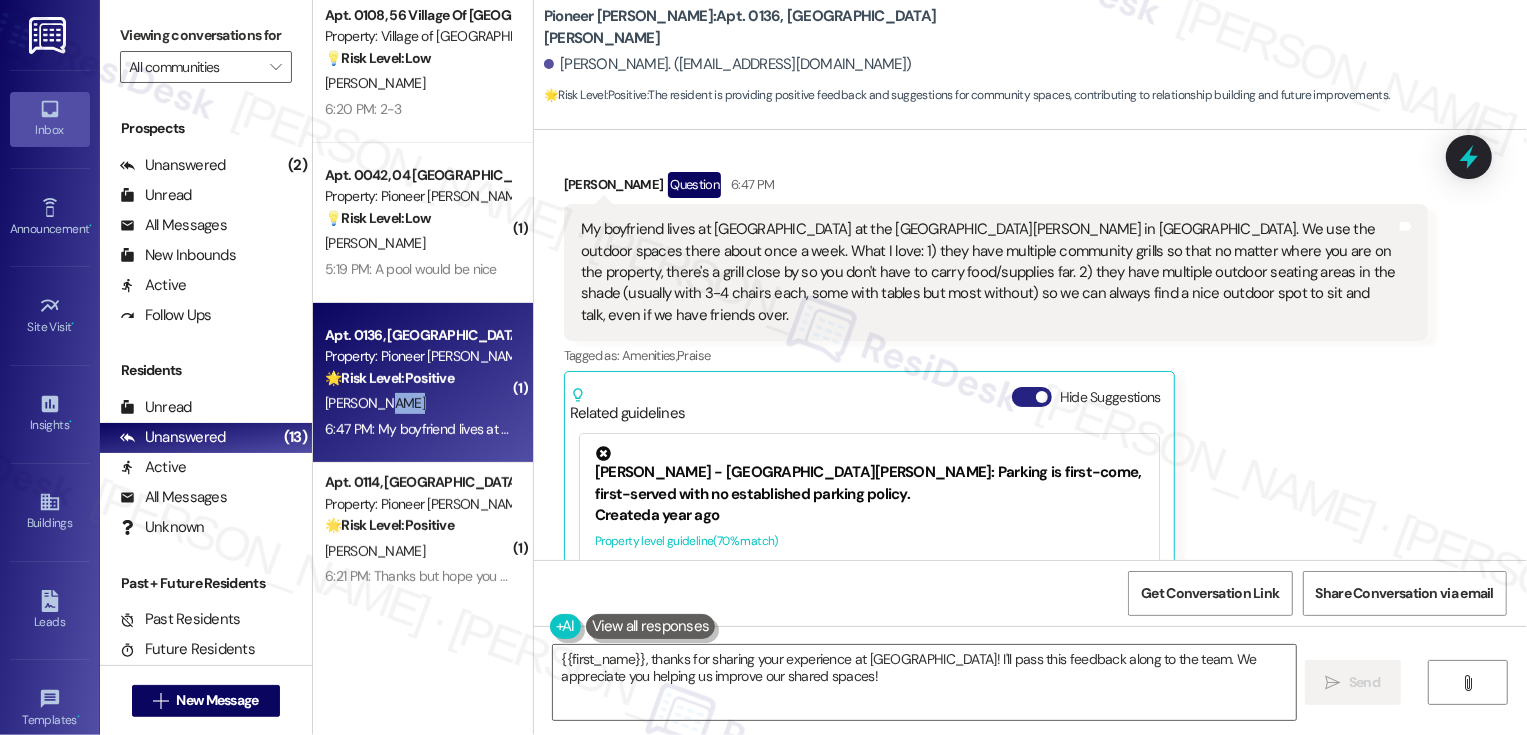 click on "Hide Suggestions" at bounding box center (1032, 397) 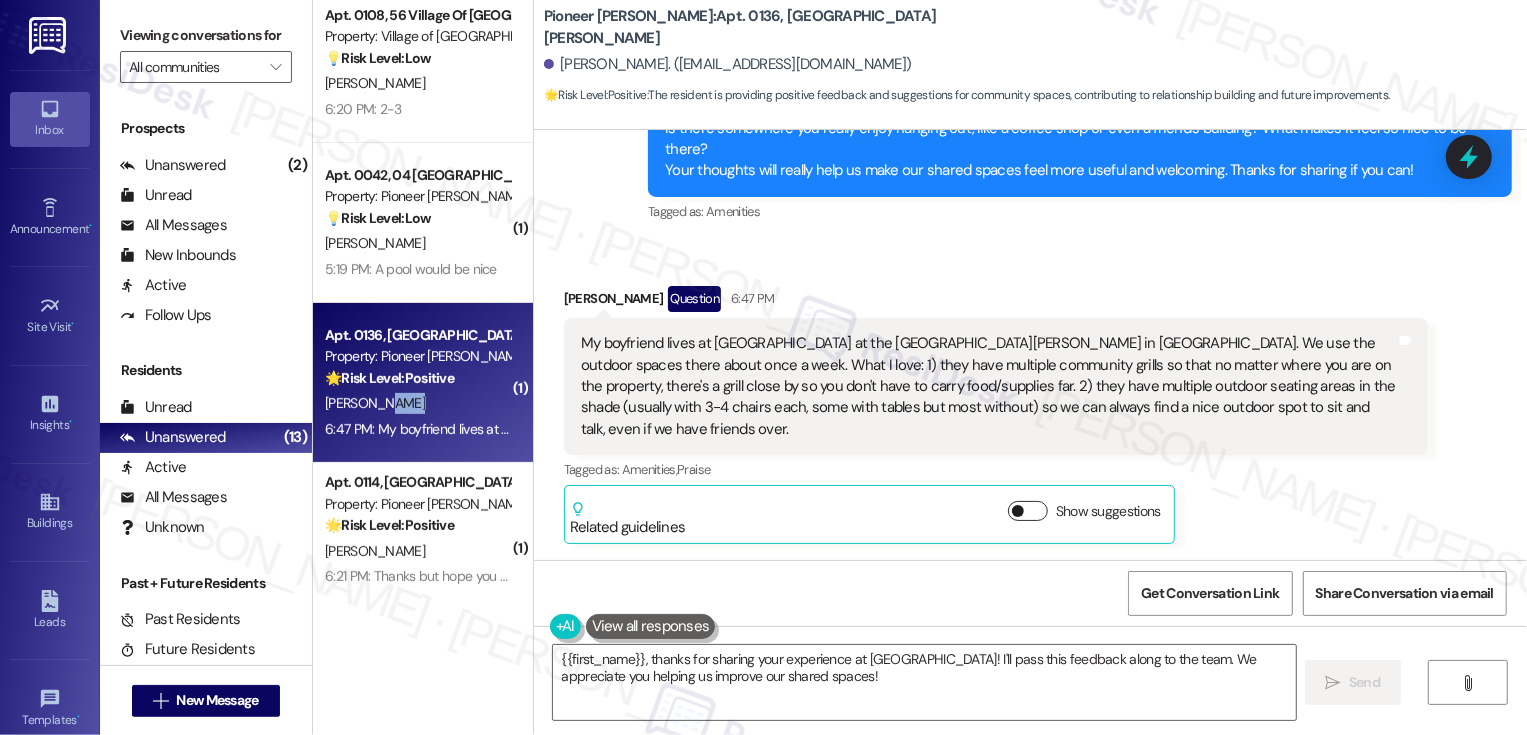 scroll, scrollTop: 15984, scrollLeft: 0, axis: vertical 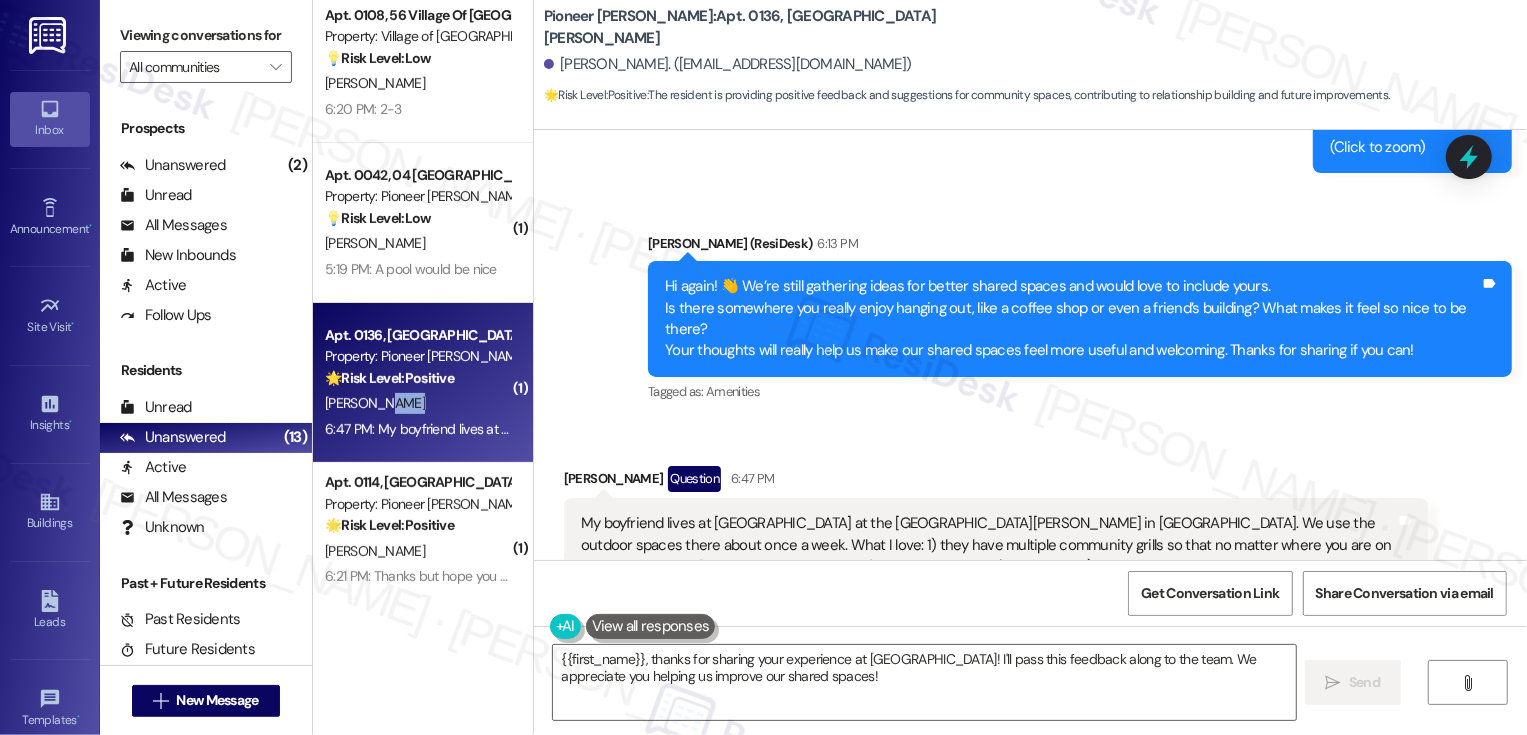 type 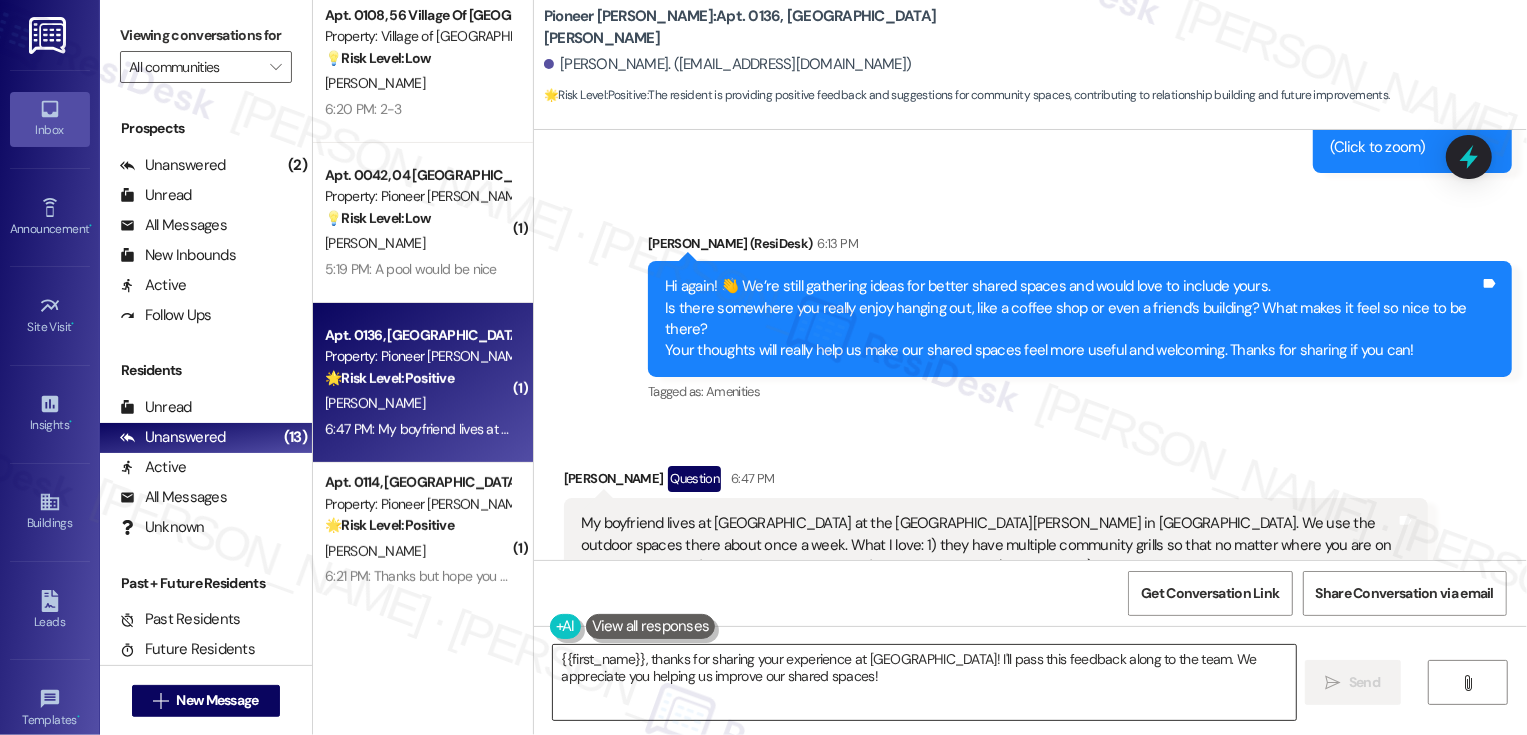 click on "{{first_name}}, thanks for sharing your experience at [GEOGRAPHIC_DATA]! I'll pass this feedback along to the team. We appreciate you helping us improve our shared spaces!" at bounding box center [924, 682] 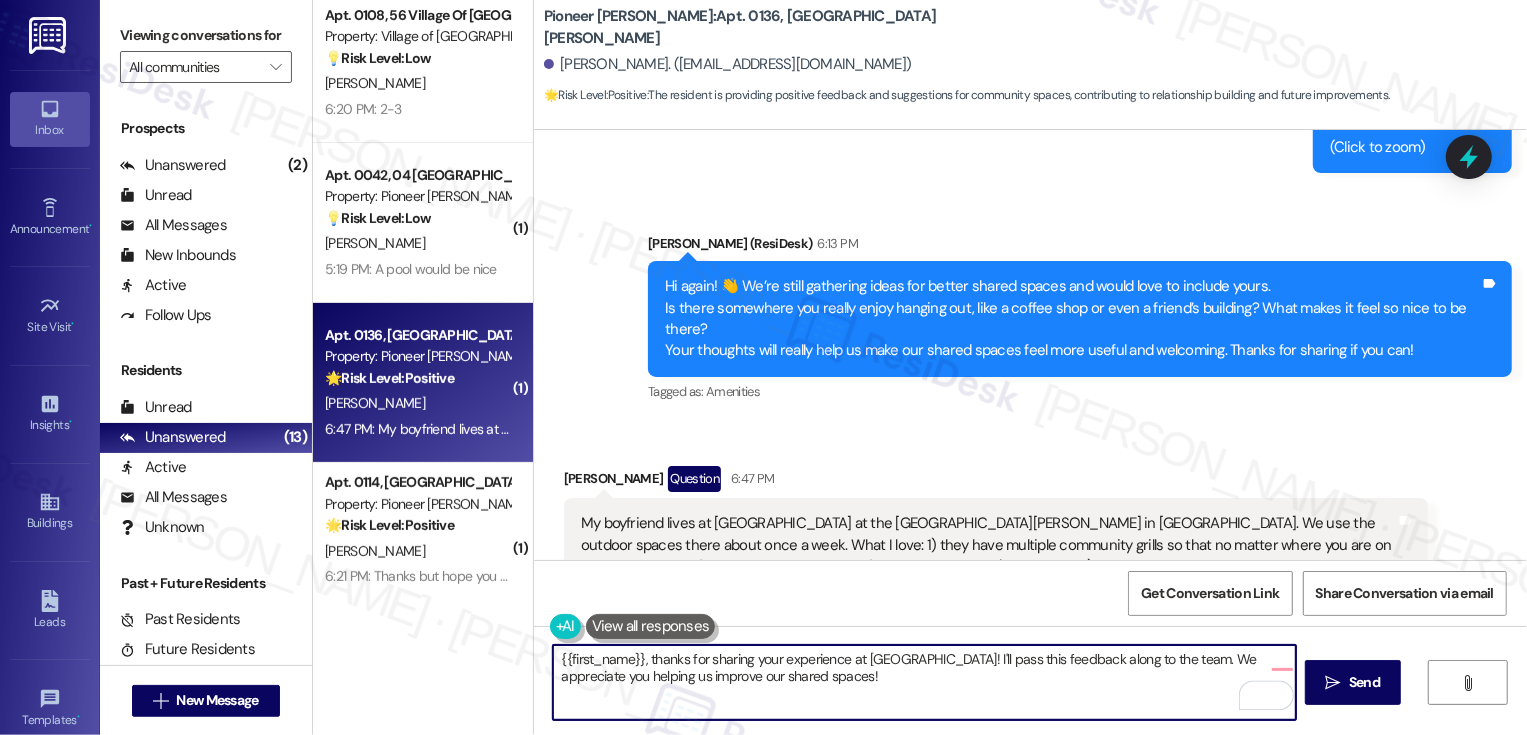 paste on "Love that—thank you for sharing 🙏
We’re trying to design this with actual residents in mind, so every little detail helps." 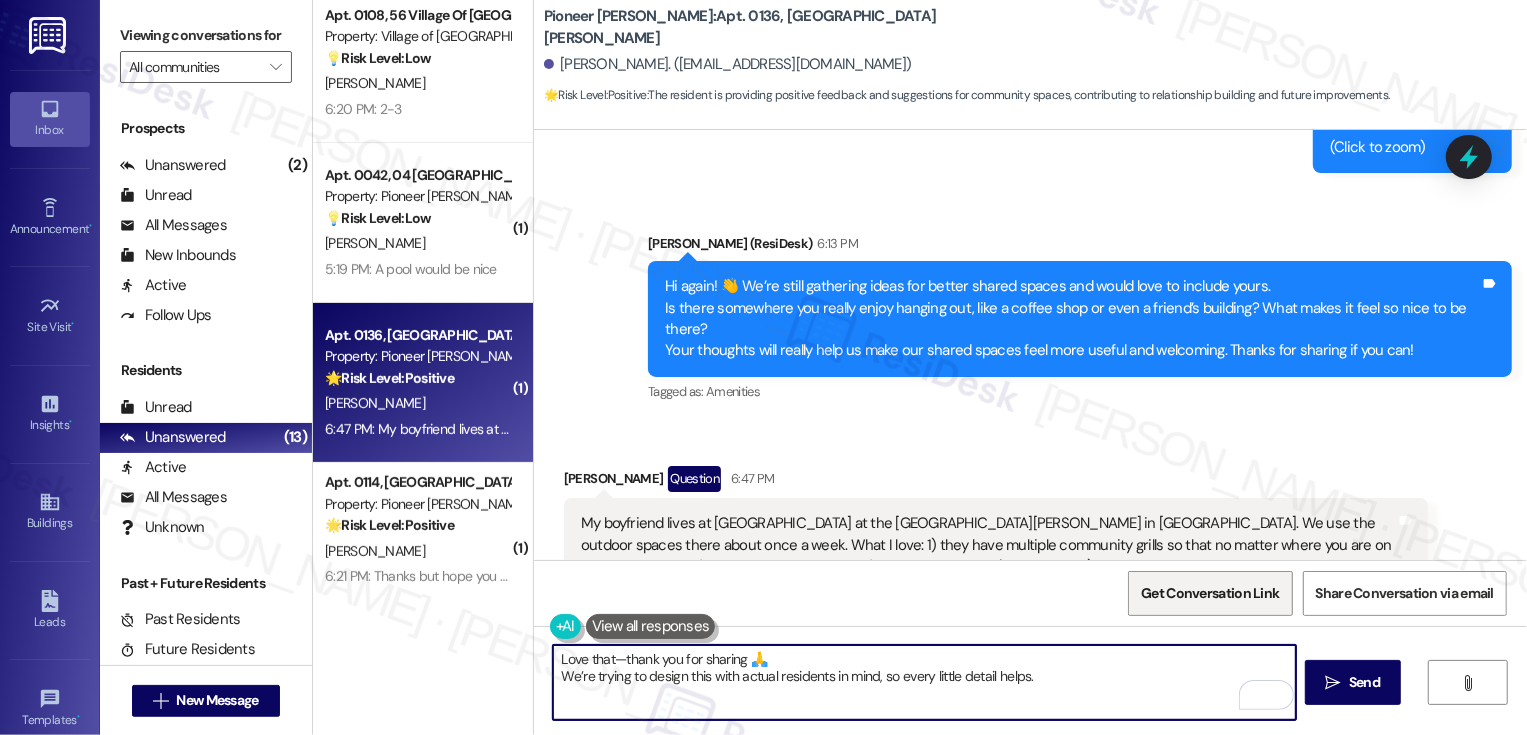 type on "Love that—thank you for sharing 🙏
We’re trying to design this with actual residents in mind, so every little detail helps." 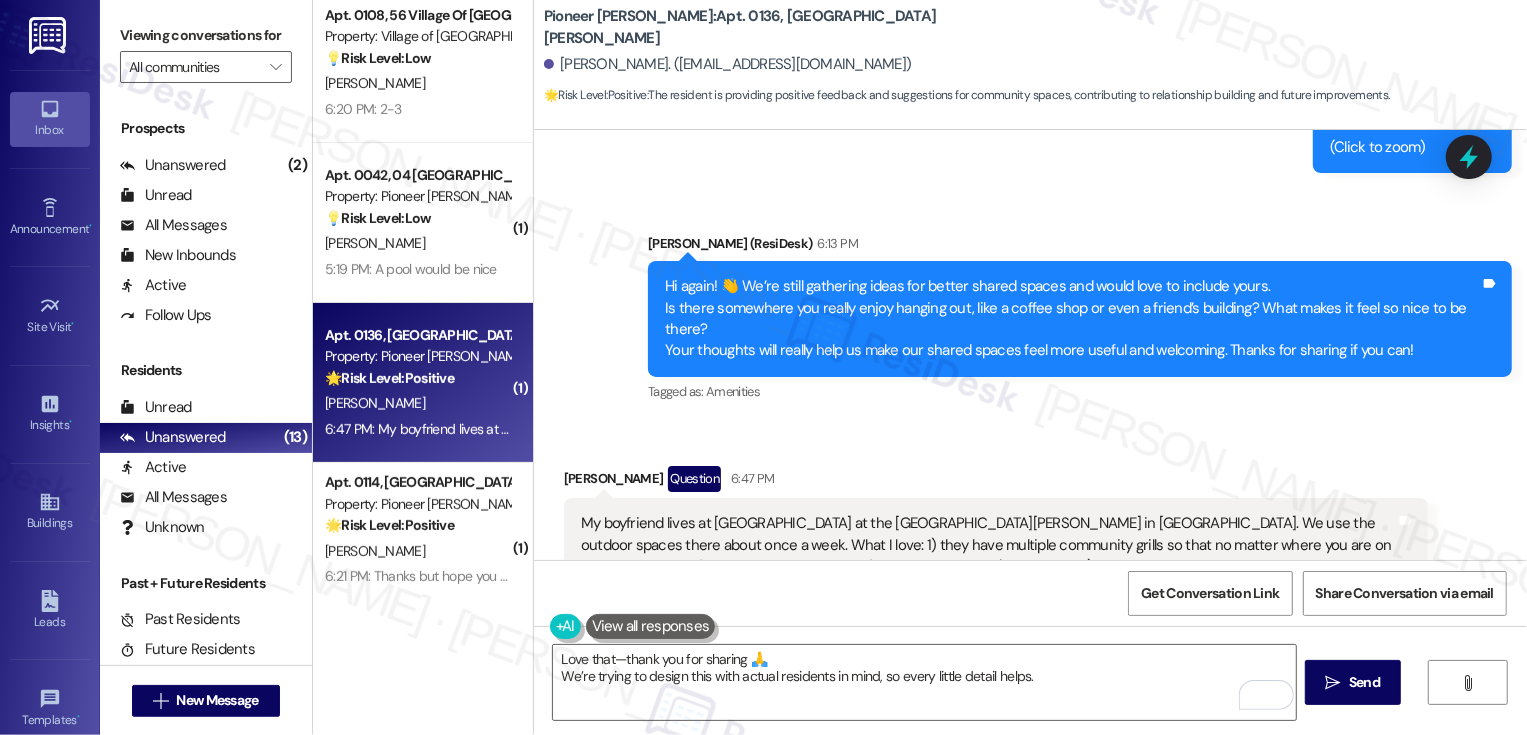 click on "[PERSON_NAME] Question 6:47 PM My boyfriend lives at [GEOGRAPHIC_DATA] at the [GEOGRAPHIC_DATA][PERSON_NAME] in [GEOGRAPHIC_DATA]. We use the outdoor spaces there about once a week. What I love: 1) they have multiple community grills so that no matter where you are on the property, there's a grill close by so you don't have to carry food/supplies far. 2) they have multiple outdoor seating areas in the shade (usually with 3-4 chairs each, some with tables but most without) so we can always find a nice outdoor spot to sit and talk, even if we have friends over.  Tags and notes Tagged as:   Amenities ,  Click to highlight conversations about Amenities Praise Click to highlight conversations about Praise  Related guidelines Show suggestions" at bounding box center [996, 595] 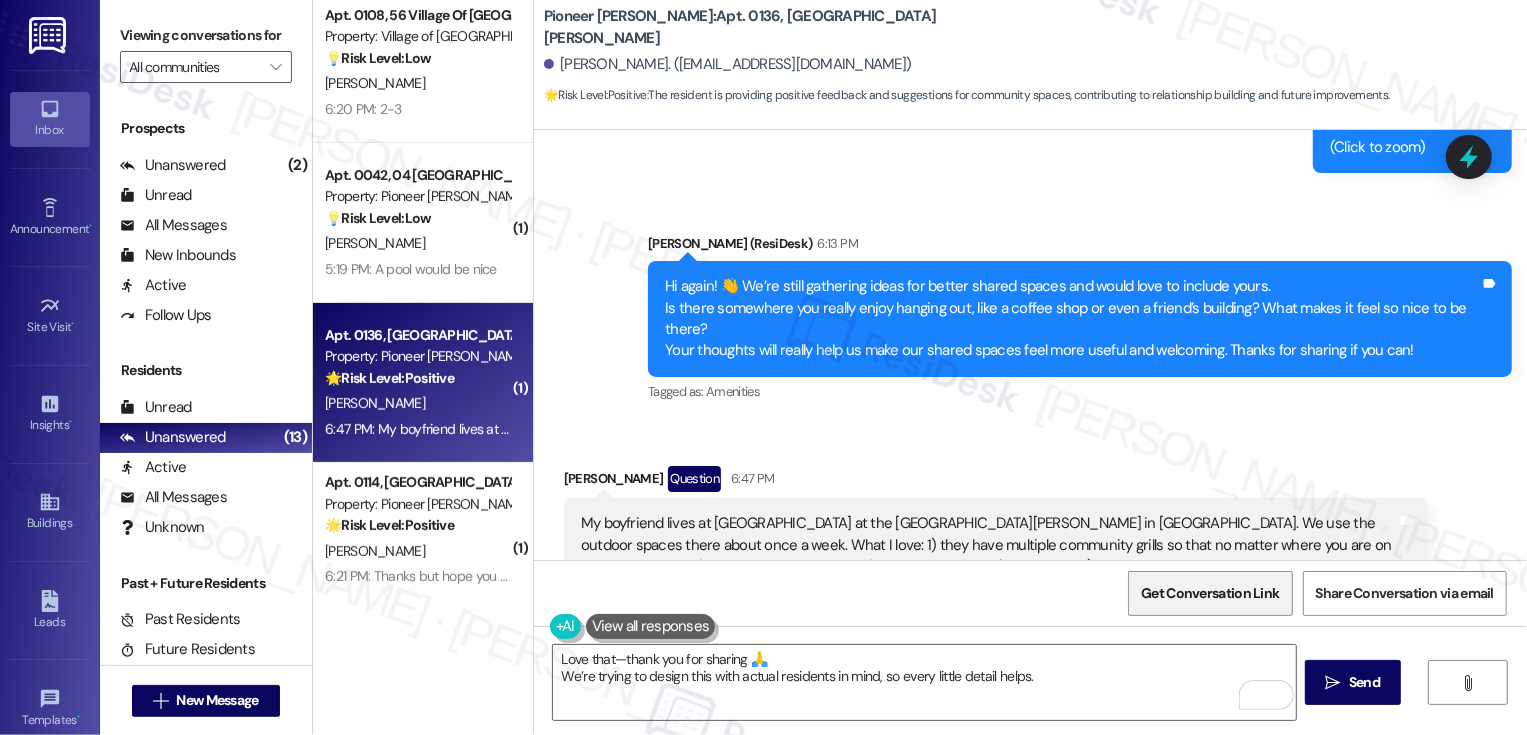 click on "Get Conversation Link" at bounding box center [1210, 593] 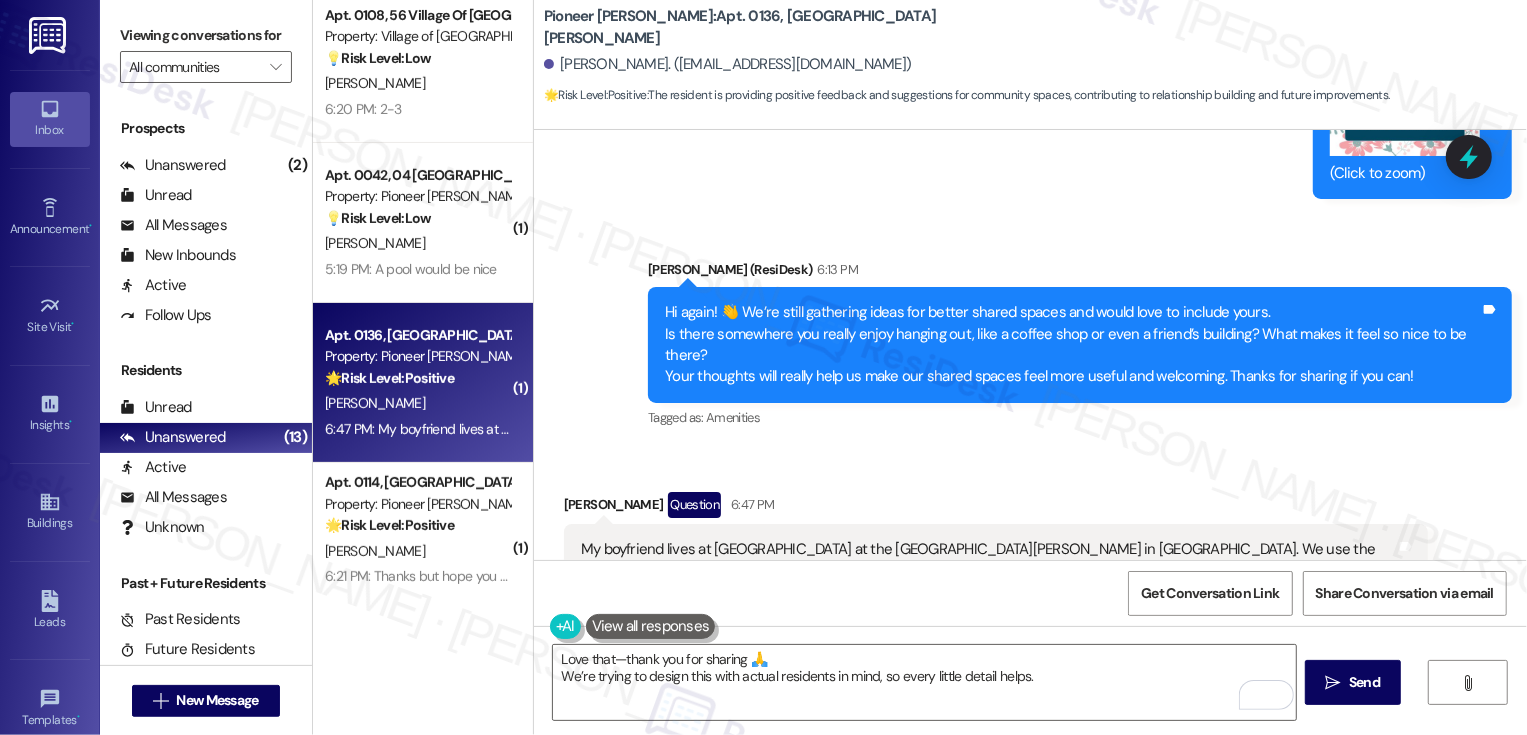 click on "Received via SMS [PERSON_NAME] Question 6:47 PM My boyfriend lives at [GEOGRAPHIC_DATA] at the [GEOGRAPHIC_DATA][PERSON_NAME] in [GEOGRAPHIC_DATA]. We use the outdoor spaces there about once a week. What I love: 1) they have multiple community grills so that no matter where you are on the property, there's a grill close by so you don't have to carry food/supplies far. 2) they have multiple outdoor seating areas in the shade (usually with 3-4 chairs each, some with tables but most without) so we can always find a nice outdoor spot to sit and talk, even if we have friends over.  Tags and notes Tagged as:   Amenities ,  Click to highlight conversations about Amenities Praise Click to highlight conversations about Praise  Related guidelines Show suggestions" at bounding box center (1030, 606) 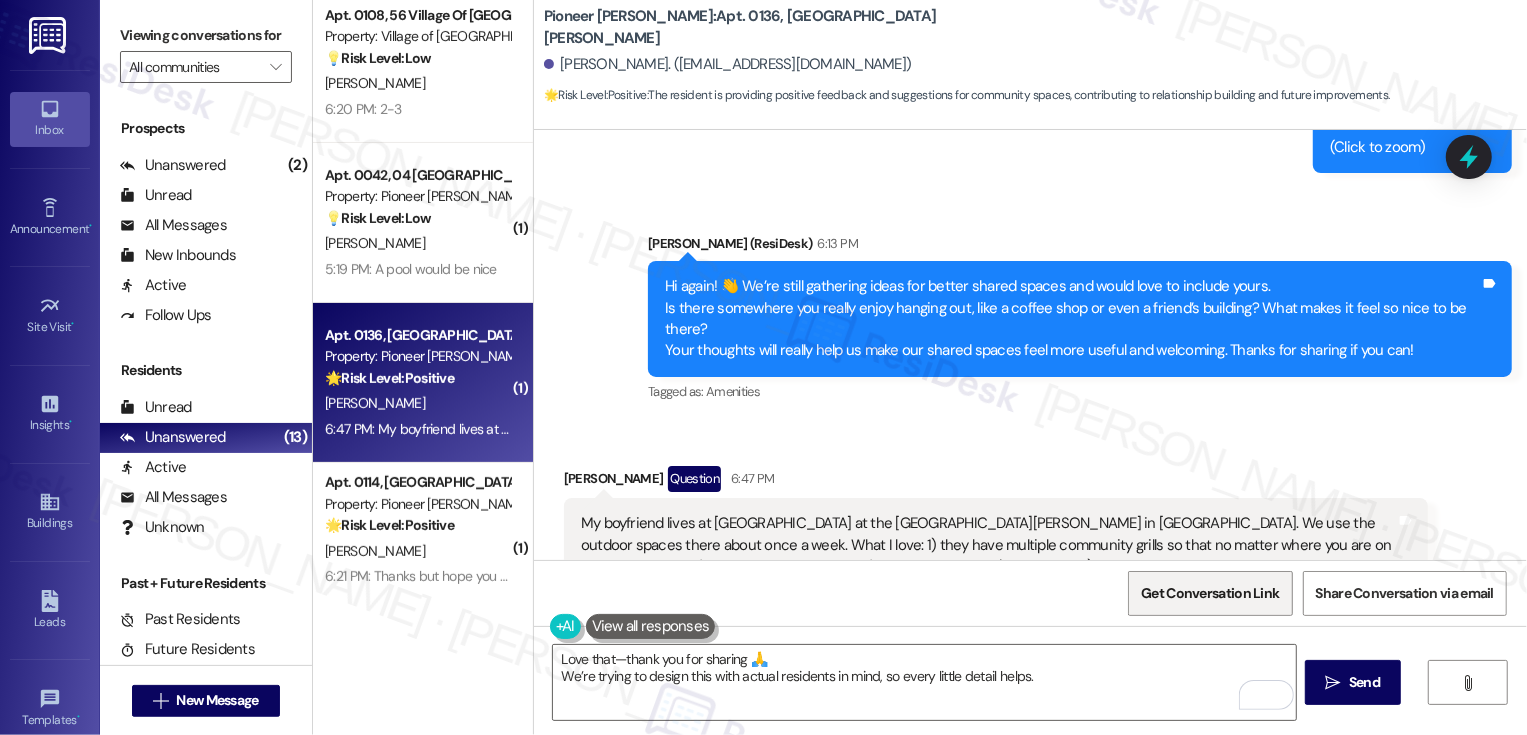 click on "Get Conversation Link" at bounding box center [1210, 593] 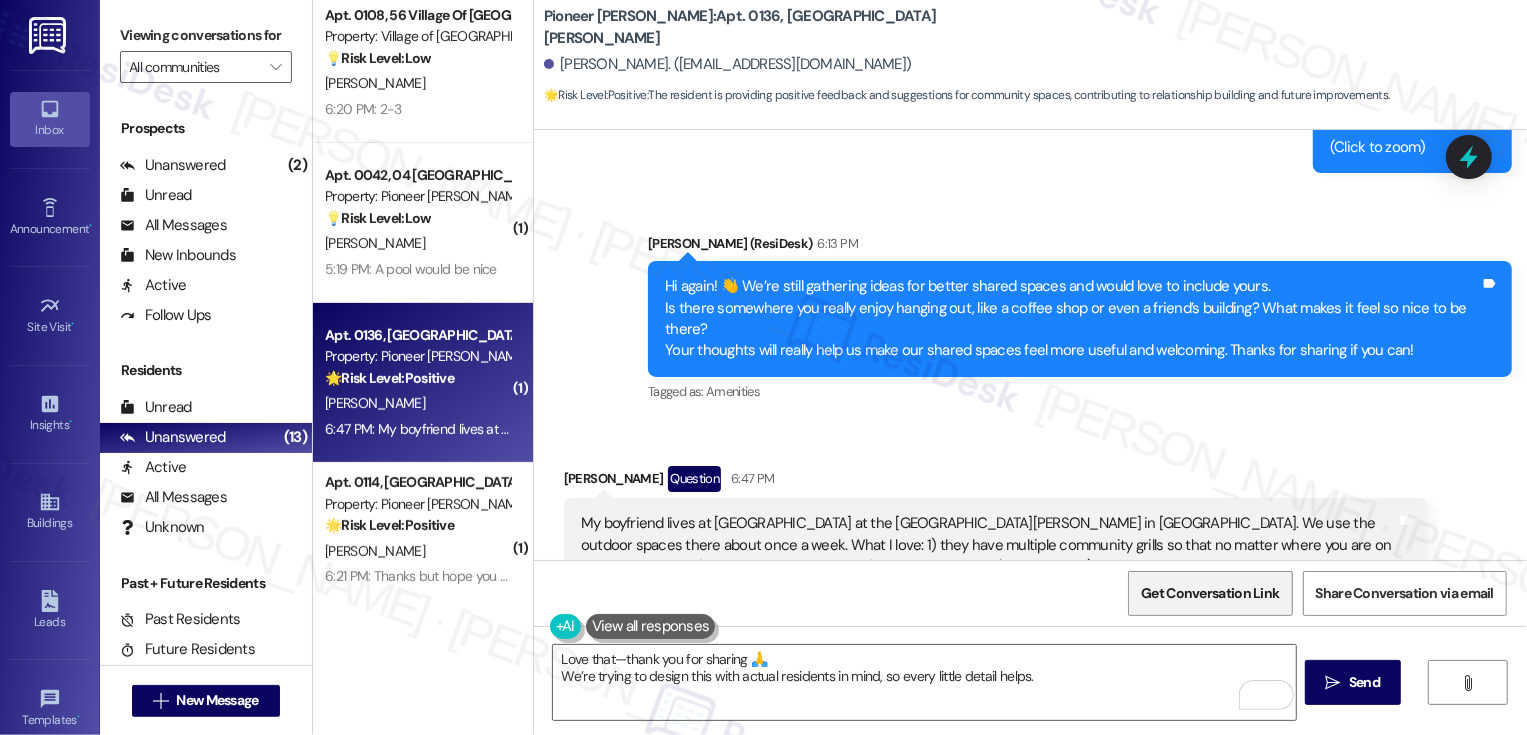 click on "Get Conversation Link" at bounding box center (1210, 593) 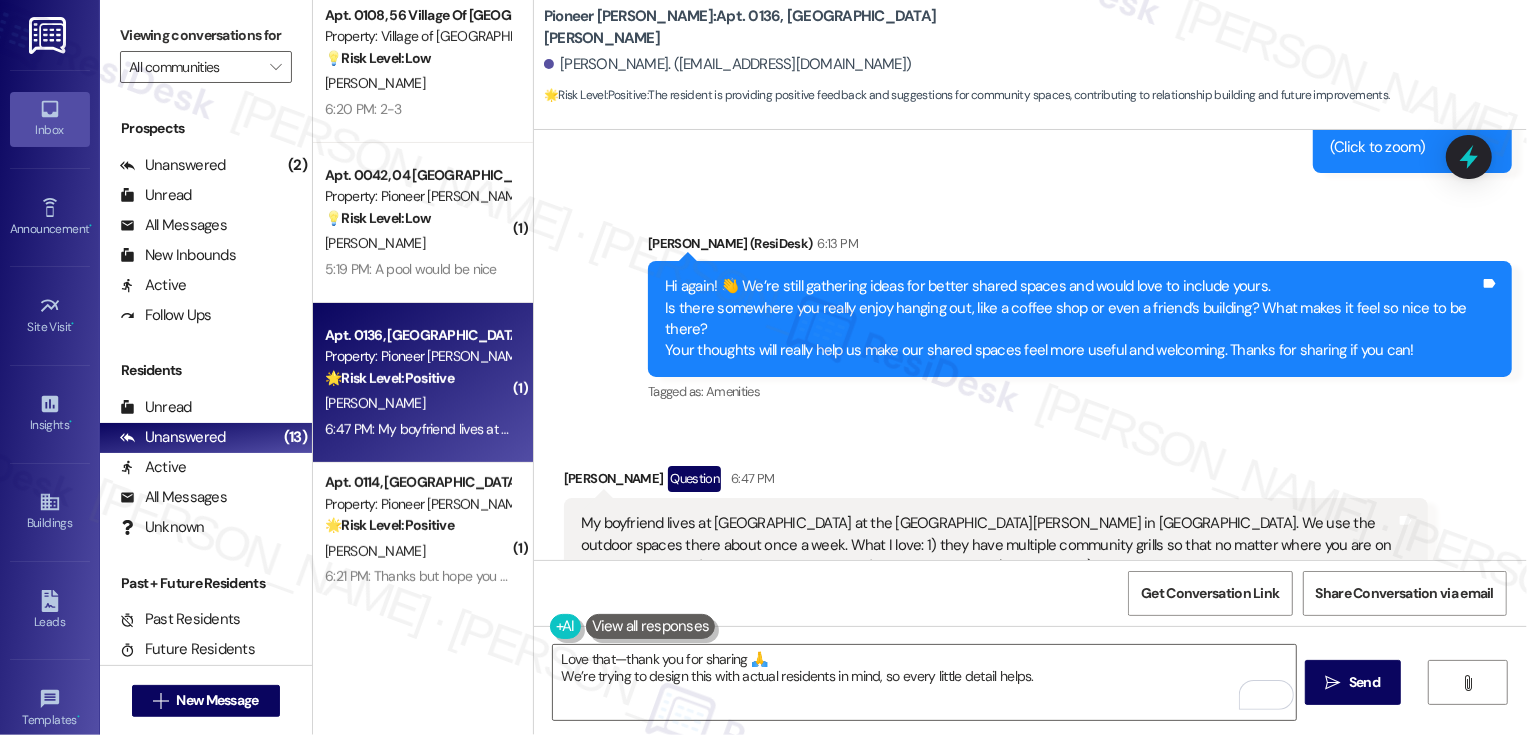 click on "Get Conversation Link Share Conversation via email" at bounding box center (1030, 593) 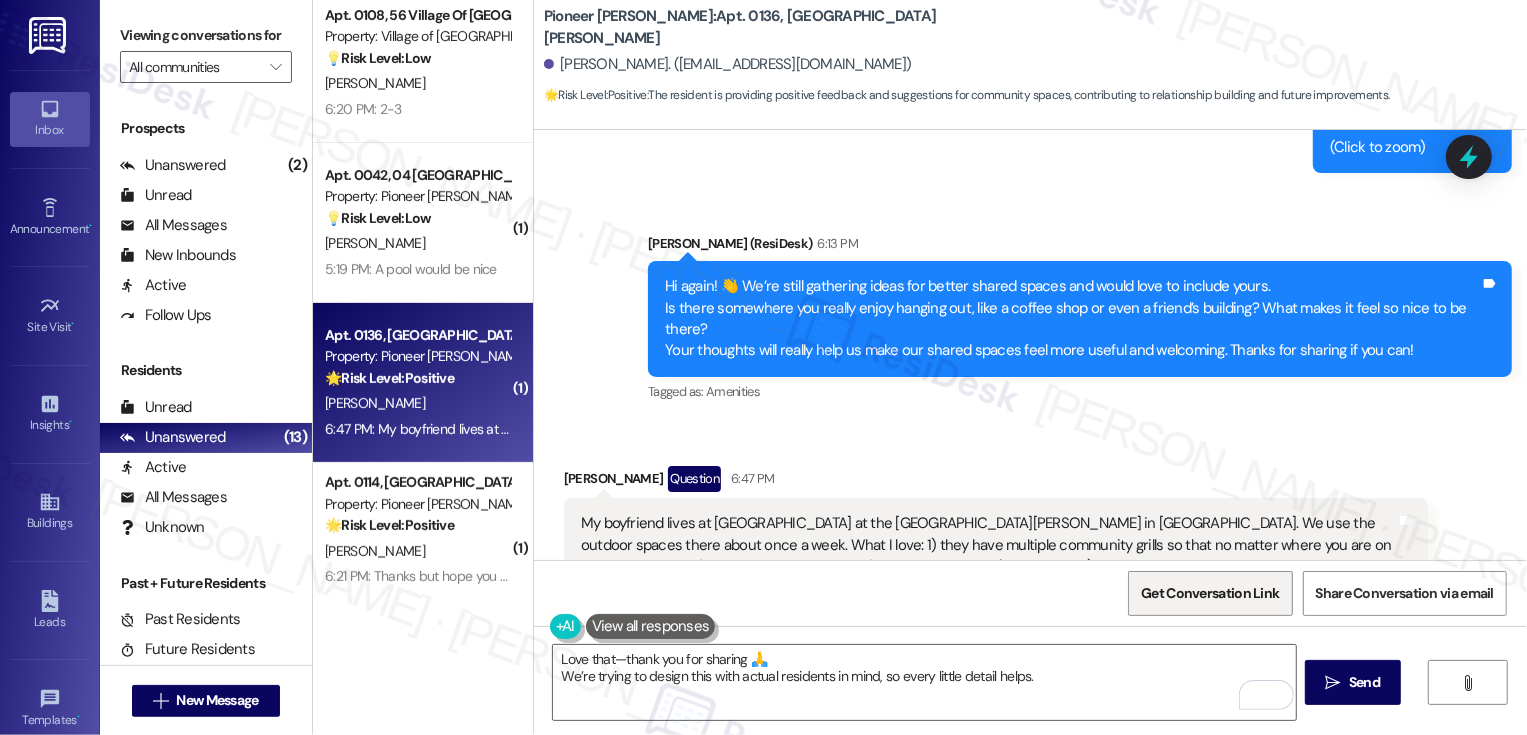 click on "Get Conversation Link" at bounding box center [1210, 593] 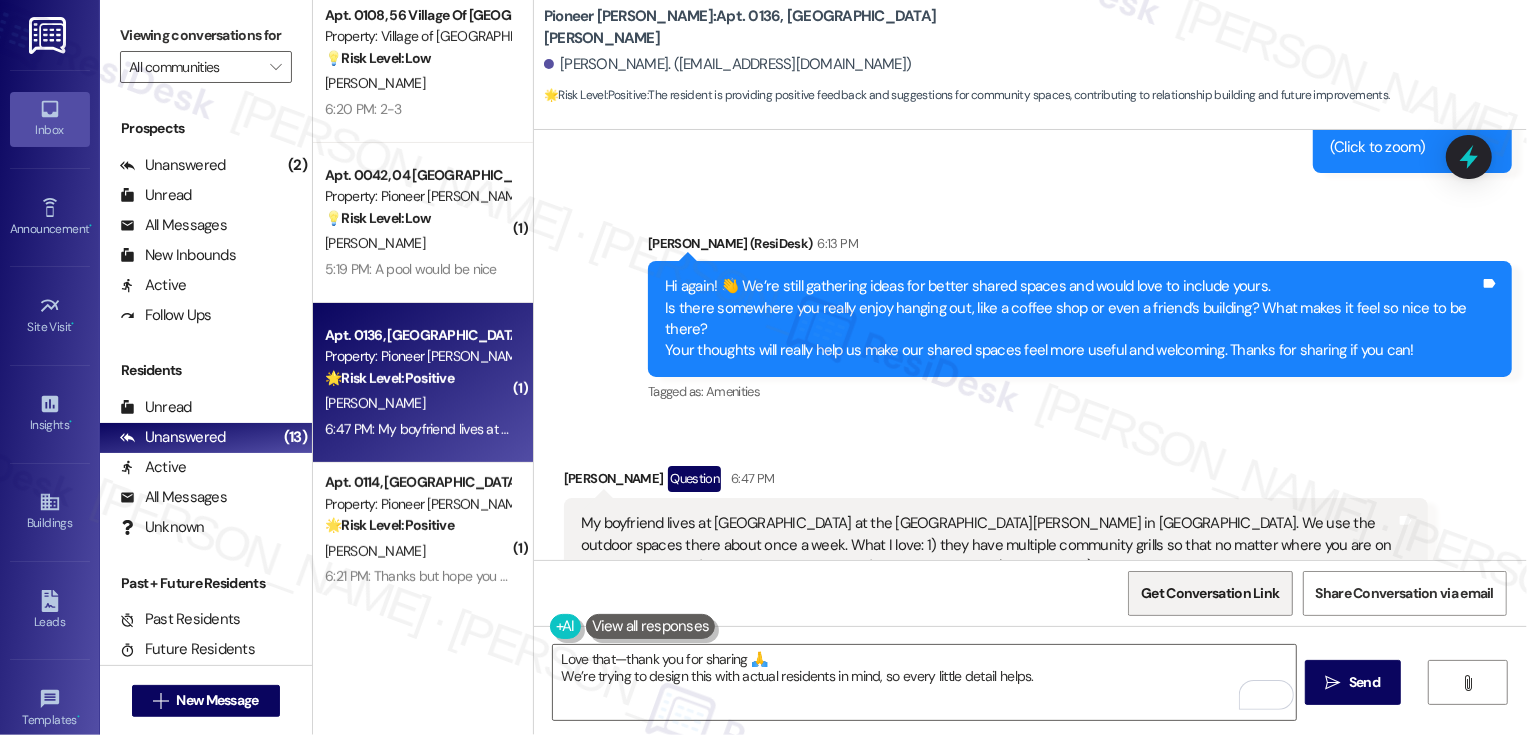 click on "Get Conversation Link" at bounding box center [1210, 593] 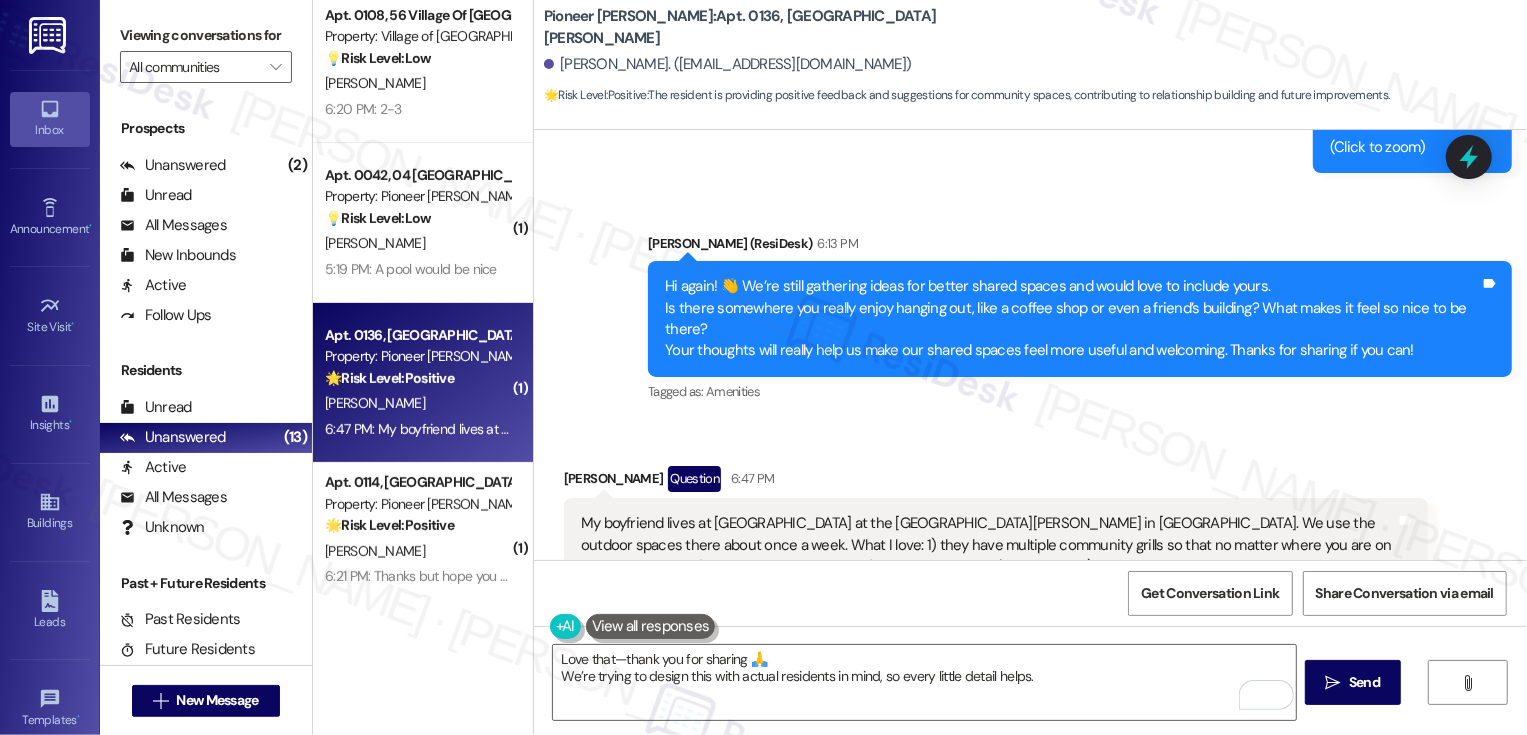 click on "[PERSON_NAME] Question 6:47 PM My boyfriend lives at [GEOGRAPHIC_DATA] at the [GEOGRAPHIC_DATA][PERSON_NAME] in [GEOGRAPHIC_DATA]. We use the outdoor spaces there about once a week. What I love: 1) they have multiple community grills so that no matter where you are on the property, there's a grill close by so you don't have to carry food/supplies far. 2) they have multiple outdoor seating areas in the shade (usually with 3-4 chairs each, some with tables but most without) so we can always find a nice outdoor spot to sit and talk, even if we have friends over.  Tags and notes Tagged as:   Amenities ,  Click to highlight conversations about Amenities Praise Click to highlight conversations about Praise  Related guidelines Show suggestions" at bounding box center [996, 595] 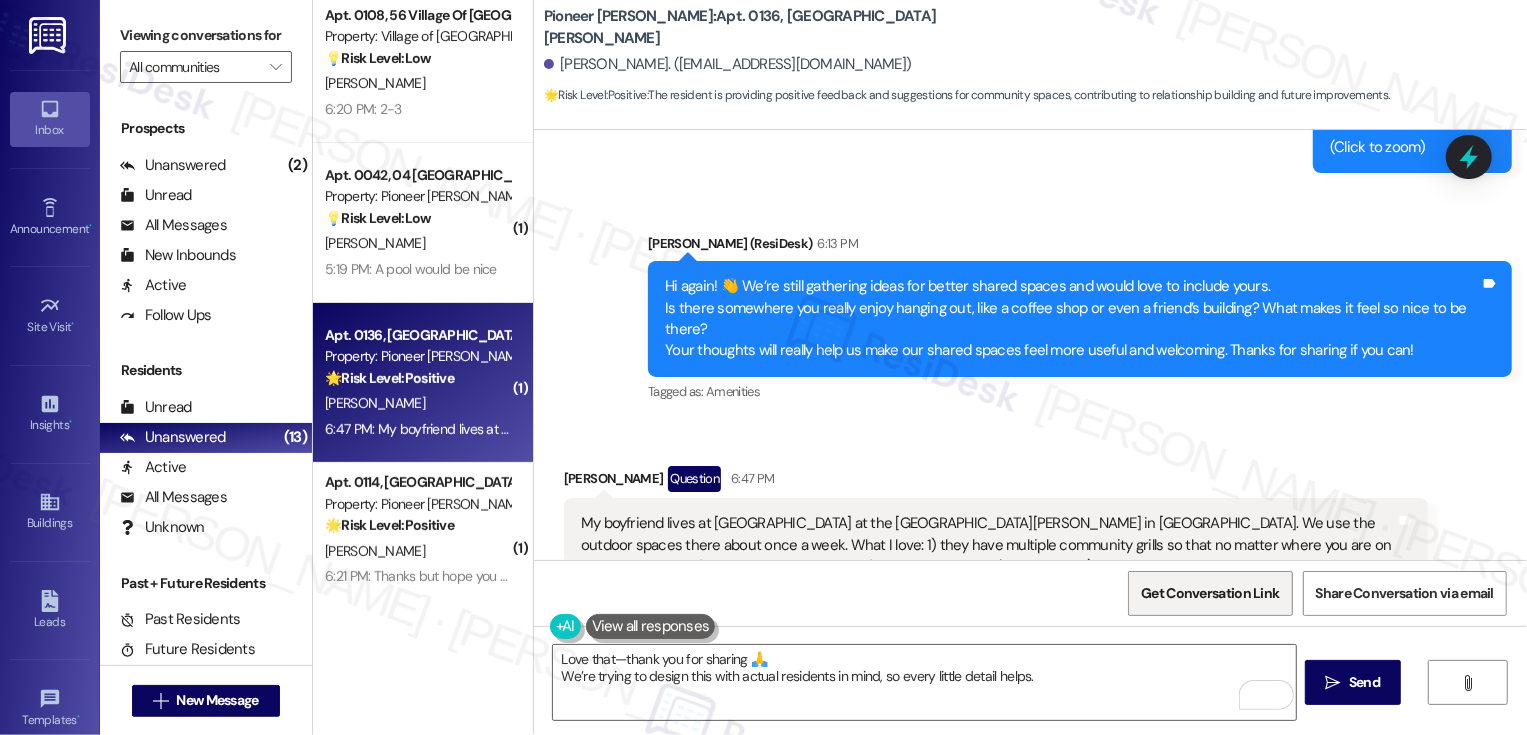 click on "Get Conversation Link" at bounding box center (1210, 593) 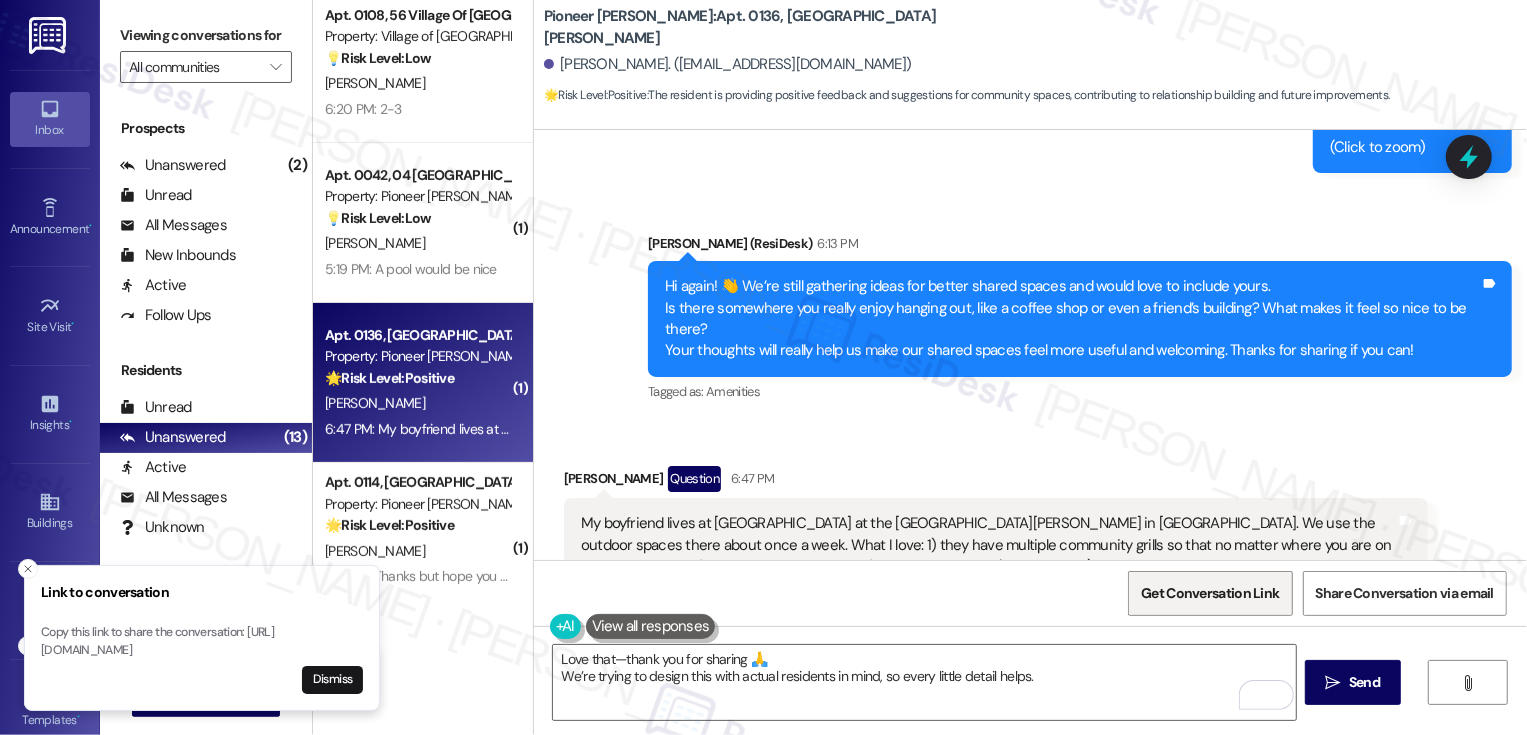 click on "Get Conversation Link" at bounding box center [1210, 593] 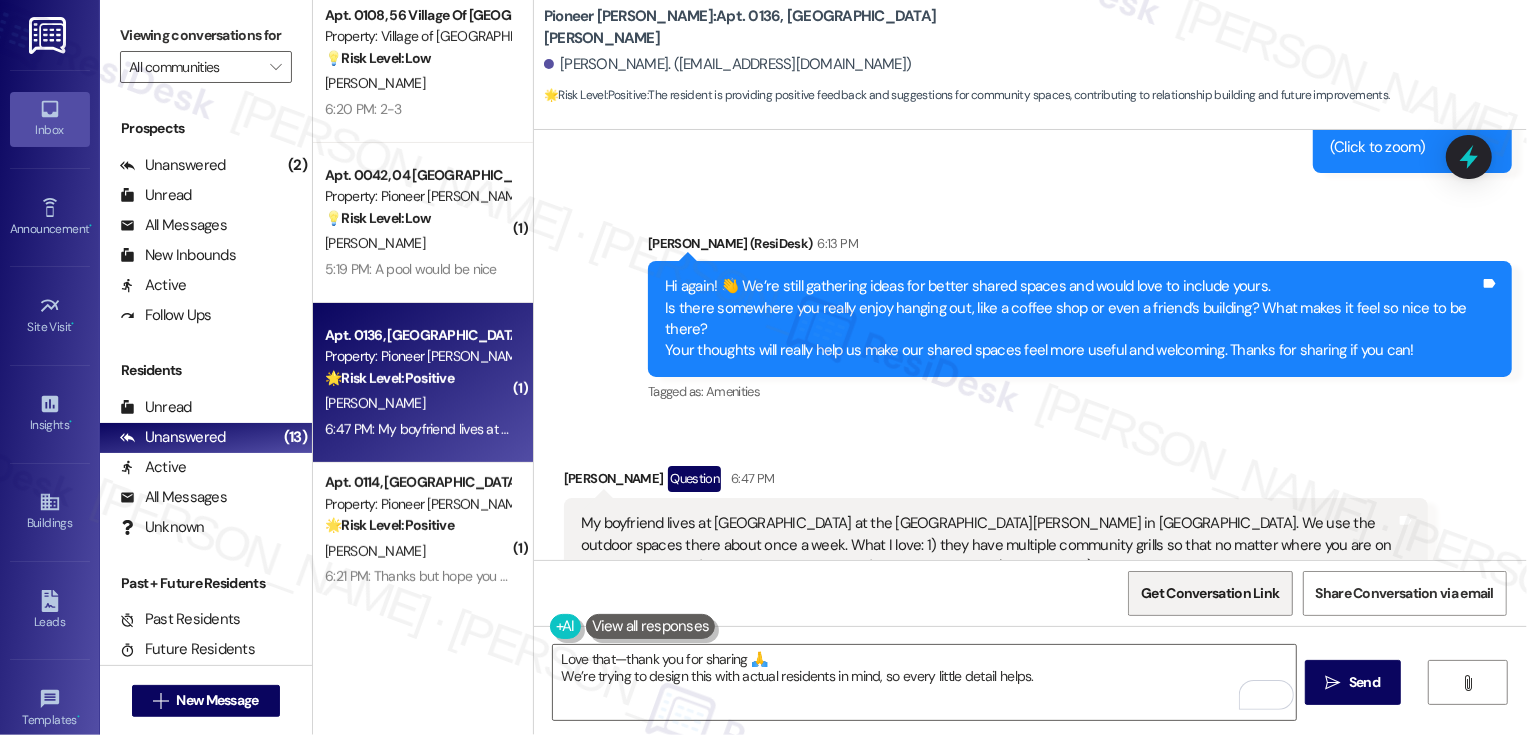 click on "Get Conversation Link" at bounding box center [1210, 593] 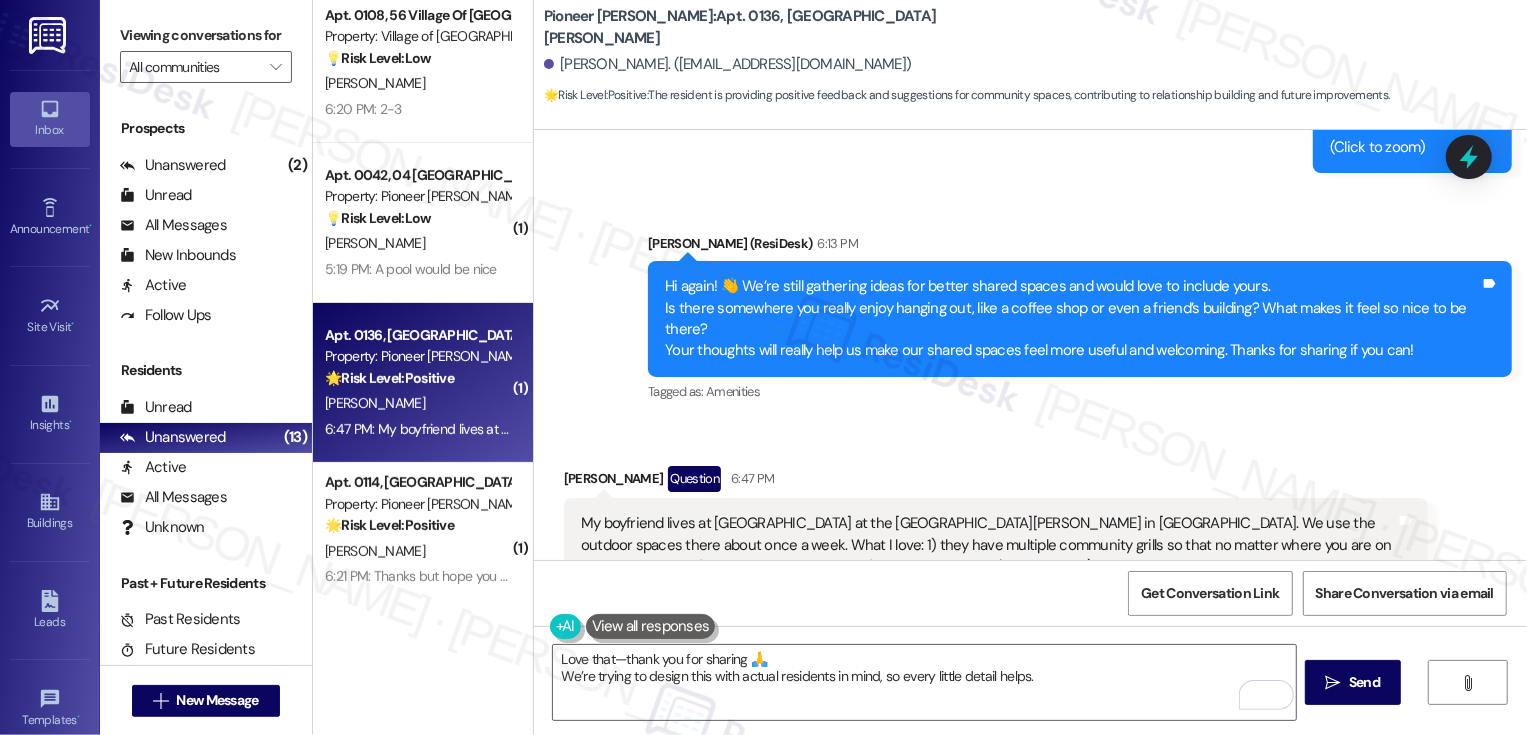 click on "Get Conversation Link Share Conversation via email" at bounding box center [1030, 593] 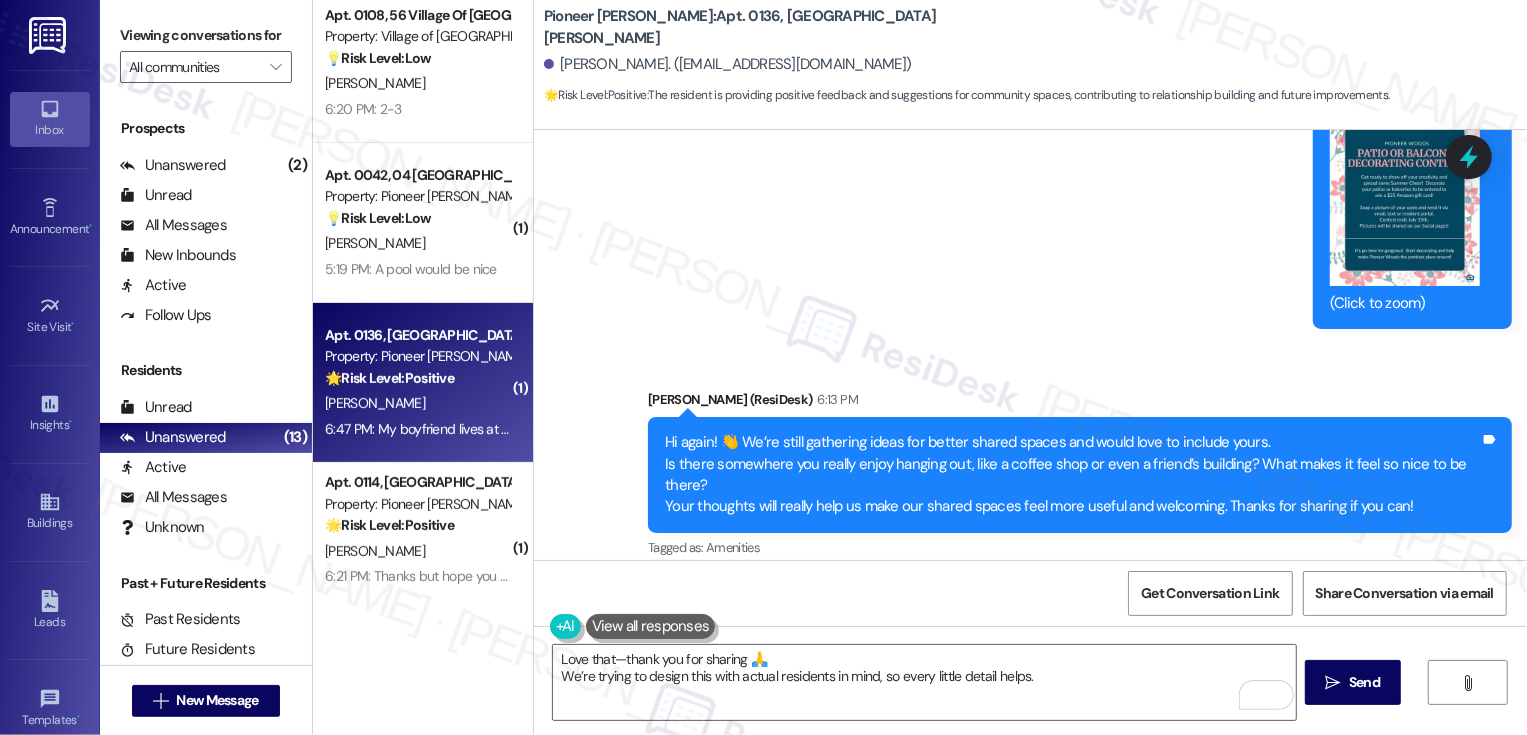 scroll, scrollTop: 15984, scrollLeft: 0, axis: vertical 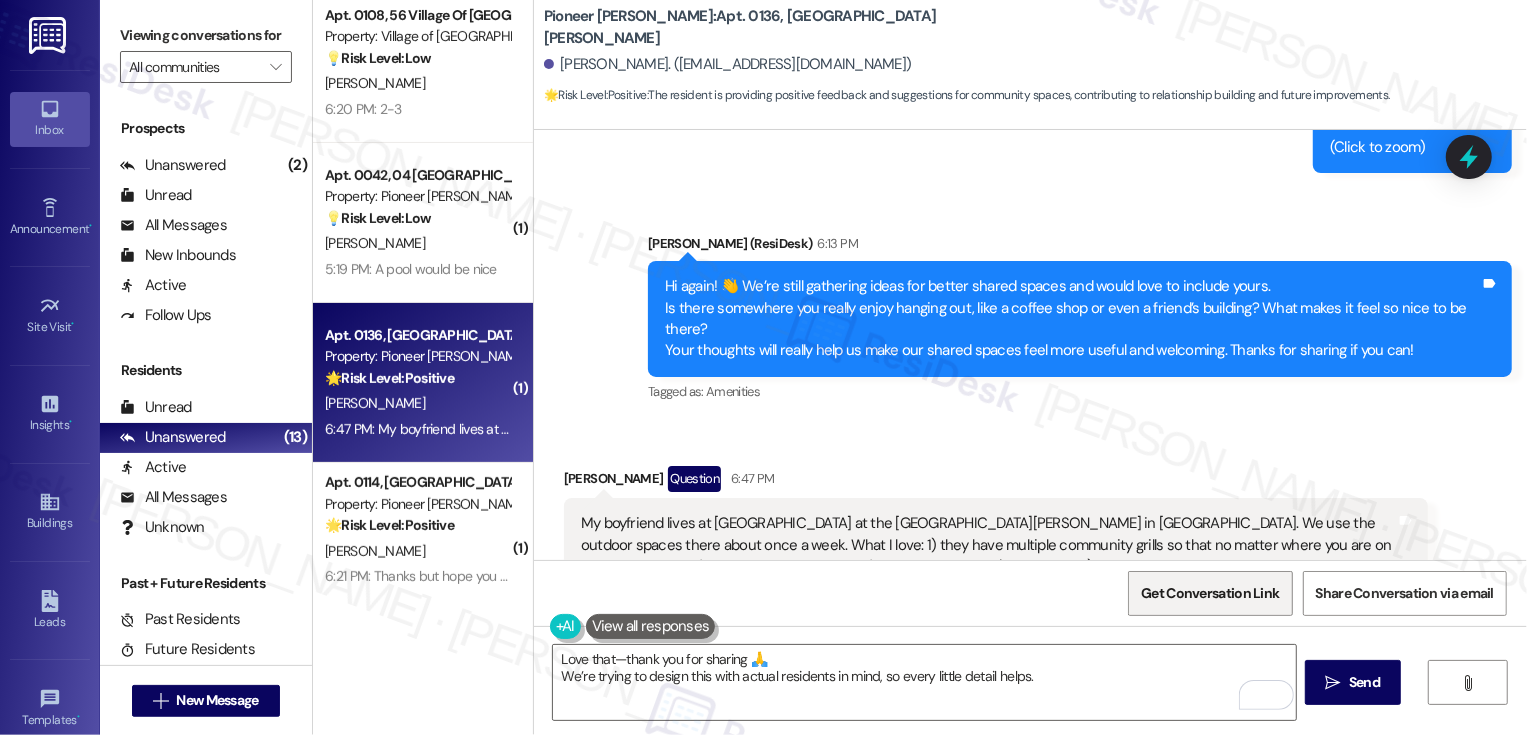 click on "Get Conversation Link" at bounding box center (1210, 593) 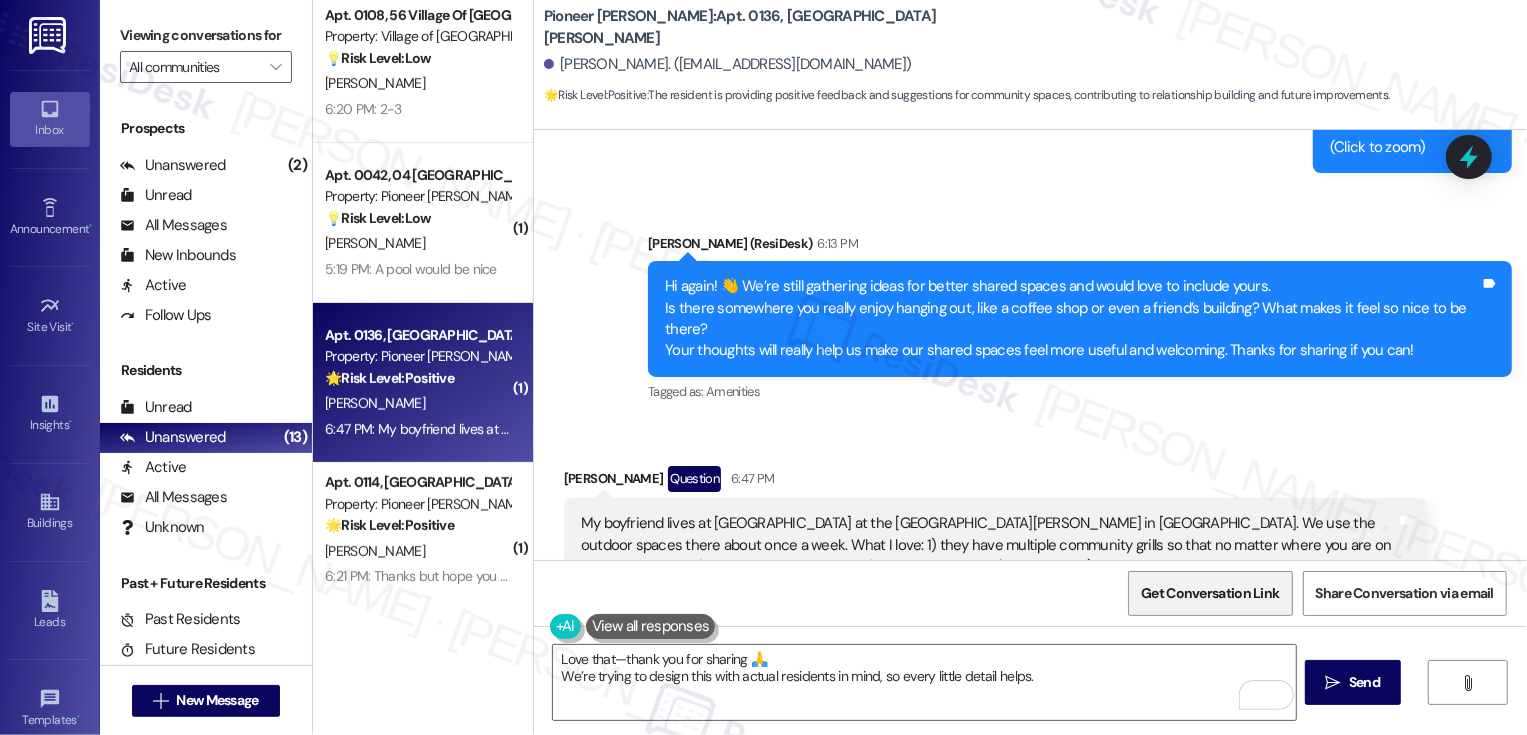 click on "Get Conversation Link" at bounding box center (1210, 593) 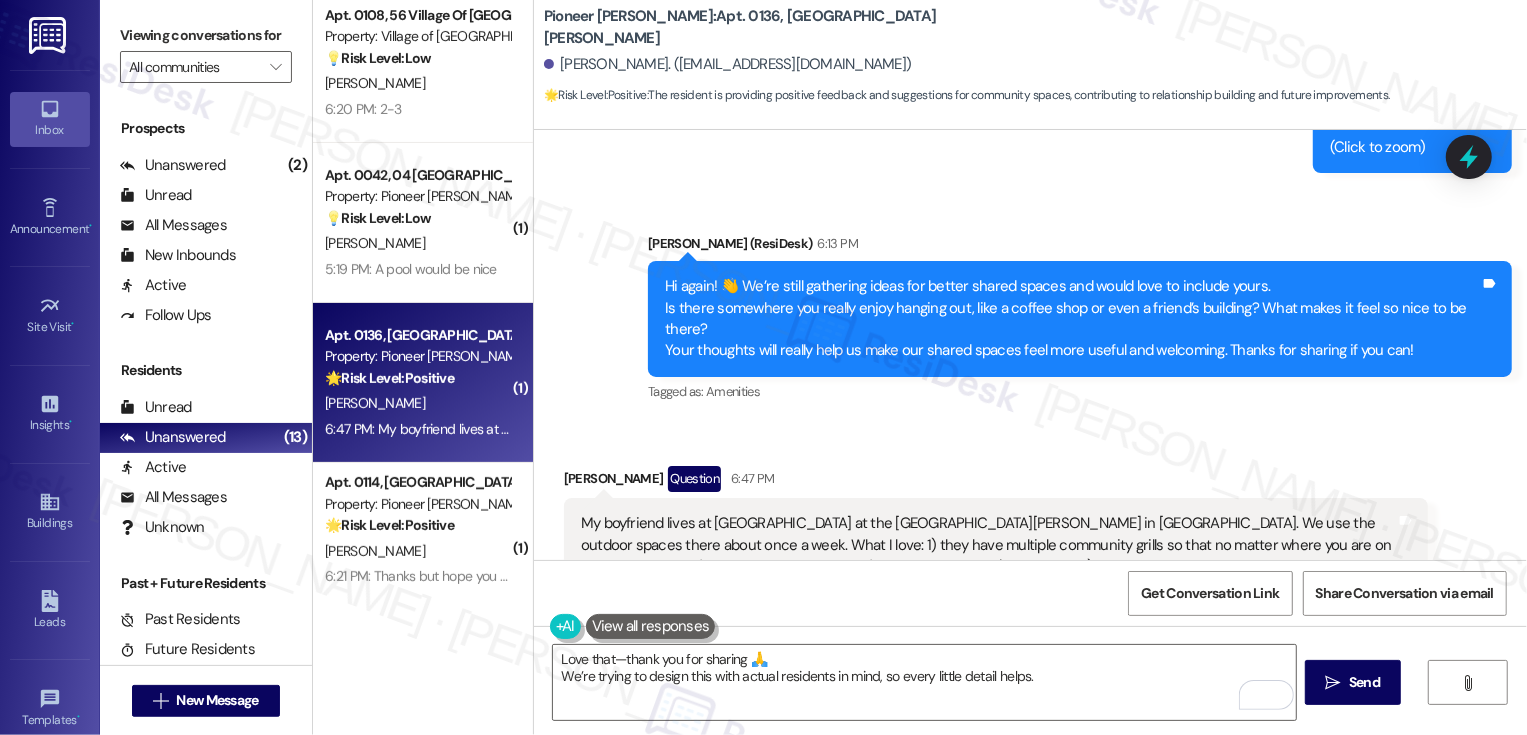 click on "Tagged as:   Amenities ,  Click to highlight conversations about Amenities Praise Click to highlight conversations about Praise" at bounding box center (996, 649) 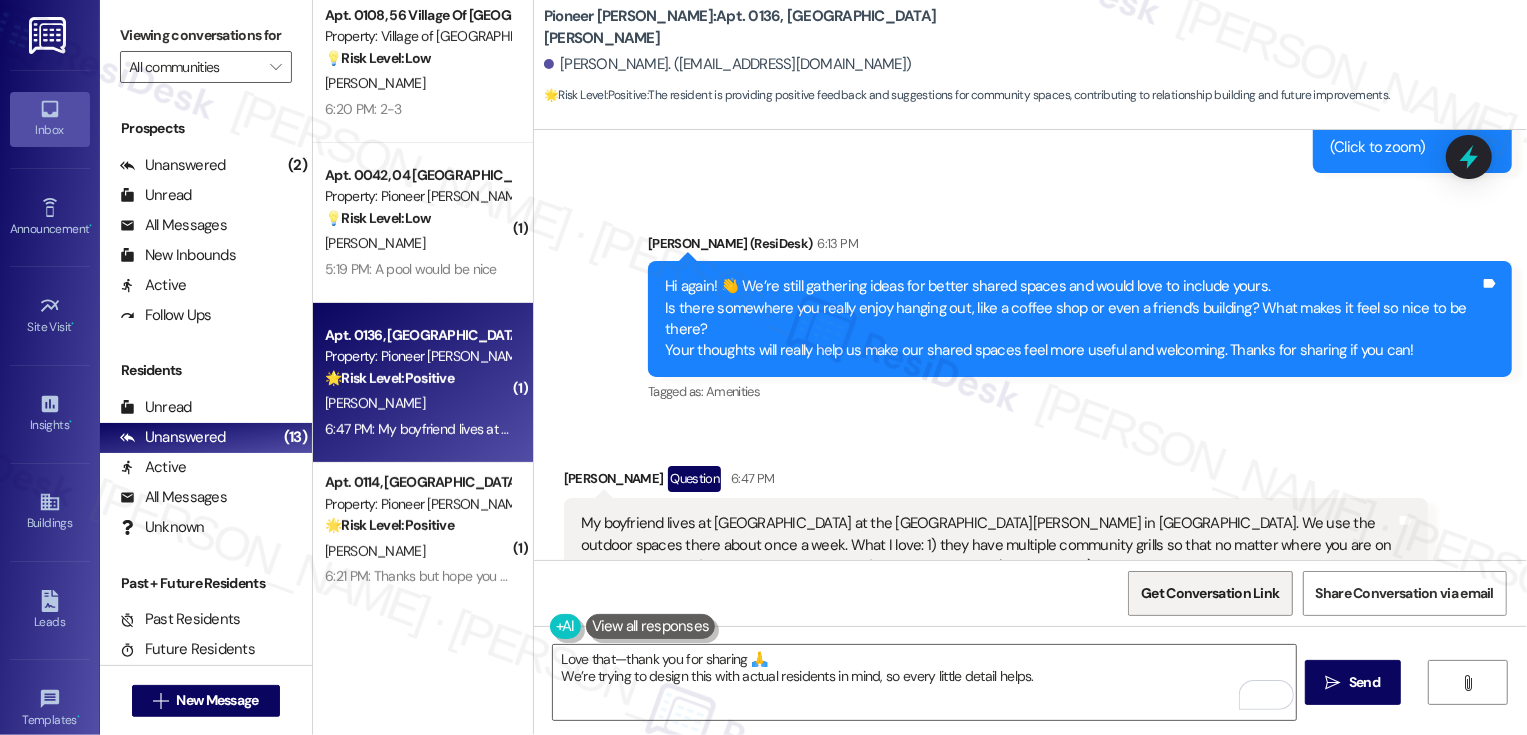 click on "Get Conversation Link" at bounding box center [1210, 593] 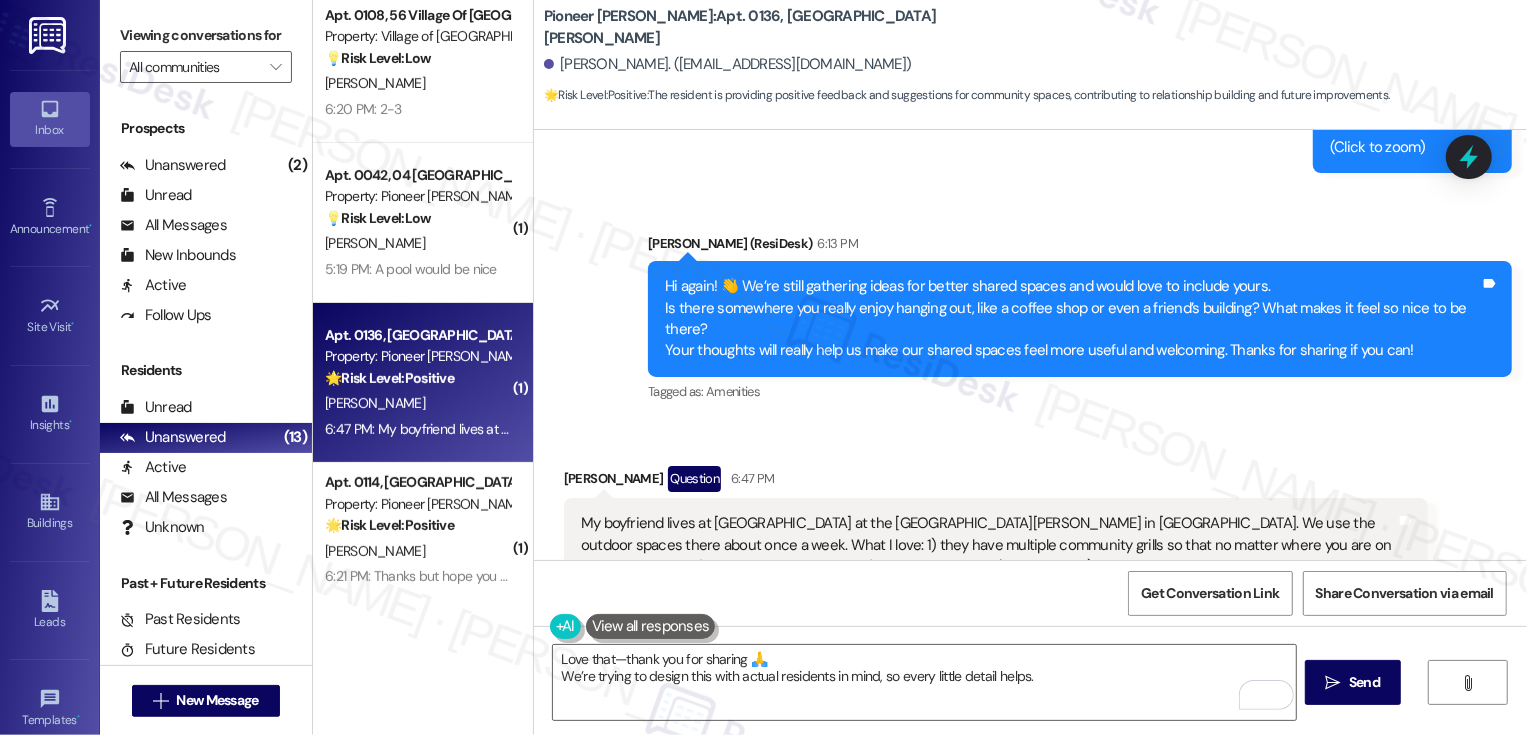 click on "[PERSON_NAME] Question 6:47 PM My boyfriend lives at [GEOGRAPHIC_DATA] at the [GEOGRAPHIC_DATA][PERSON_NAME] in [GEOGRAPHIC_DATA]. We use the outdoor spaces there about once a week. What I love: 1) they have multiple community grills so that no matter where you are on the property, there's a grill close by so you don't have to carry food/supplies far. 2) they have multiple outdoor seating areas in the shade (usually with 3-4 chairs each, some with tables but most without) so we can always find a nice outdoor spot to sit and talk, even if we have friends over.  Tags and notes Tagged as:   Amenities ,  Click to highlight conversations about Amenities Praise Click to highlight conversations about Praise  Related guidelines Show suggestions" at bounding box center [996, 595] 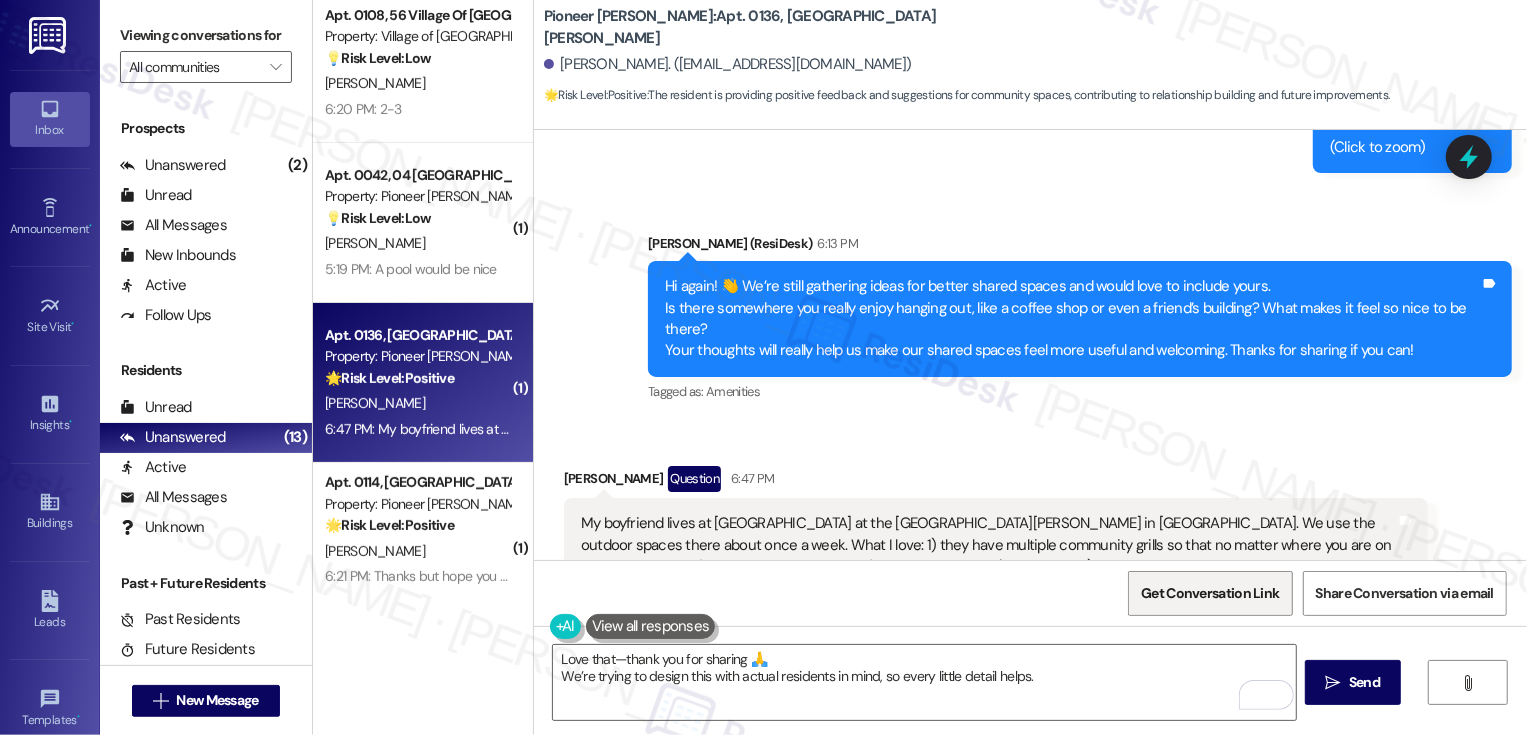 click on "Get Conversation Link" at bounding box center (1210, 593) 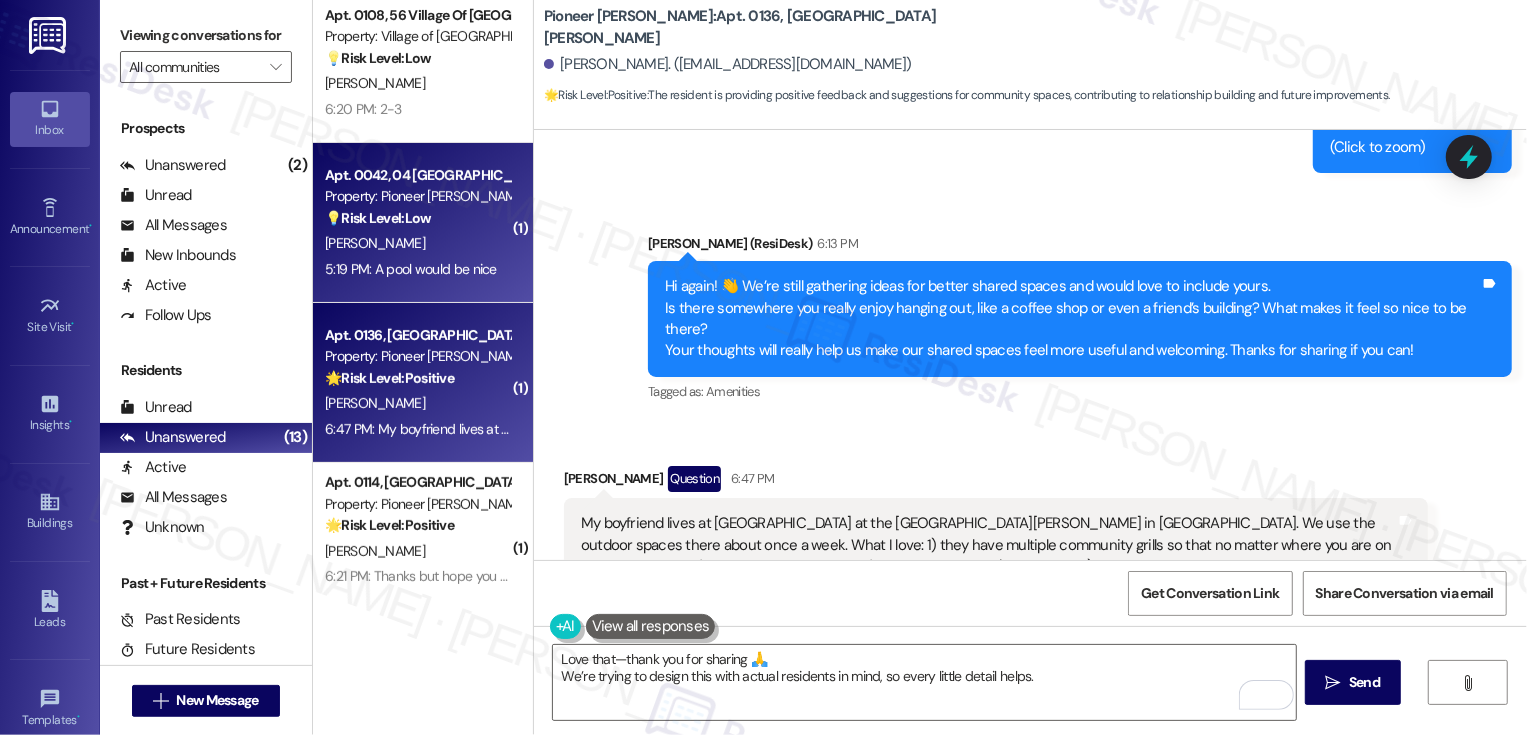 click on "[PERSON_NAME]" at bounding box center [417, 243] 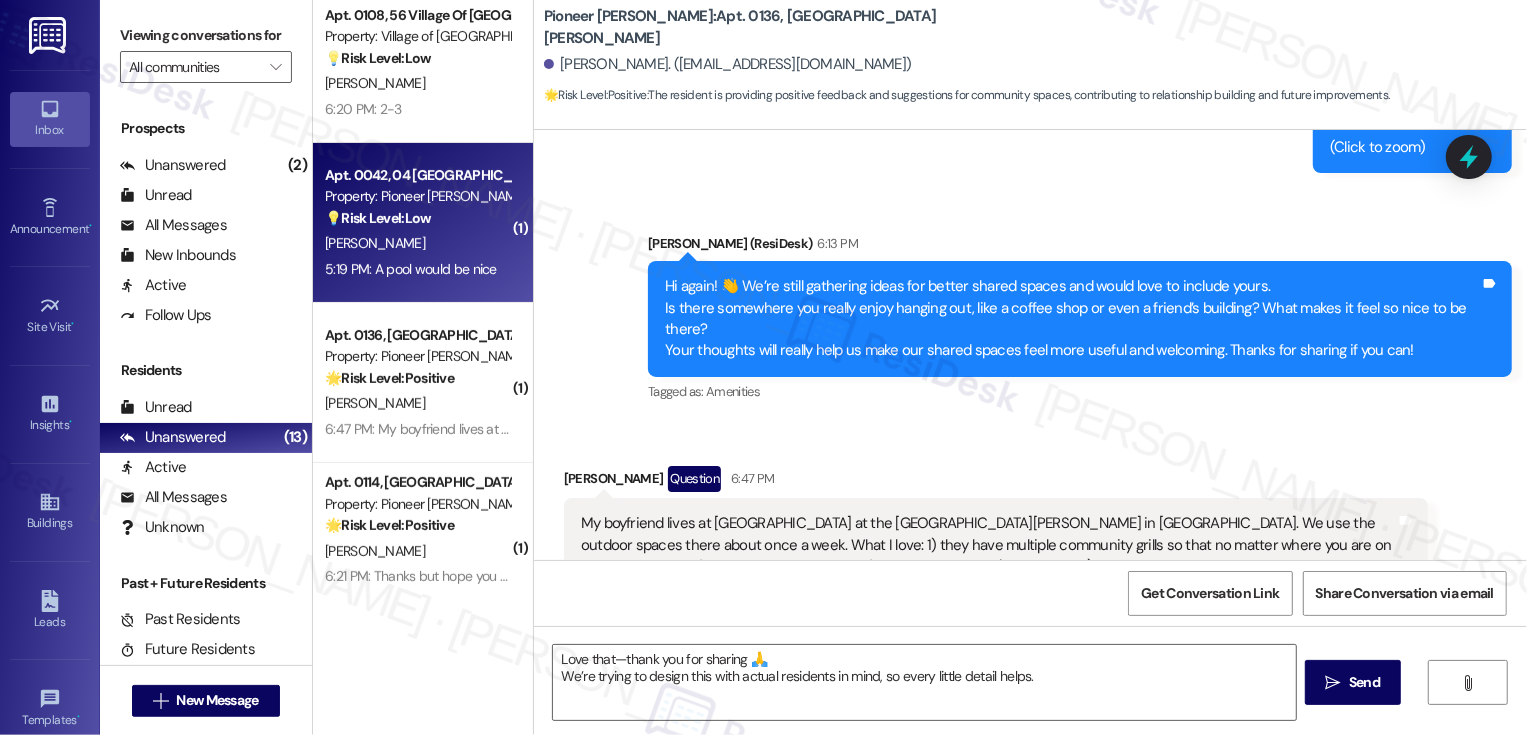 click on "[PERSON_NAME]" at bounding box center [417, 243] 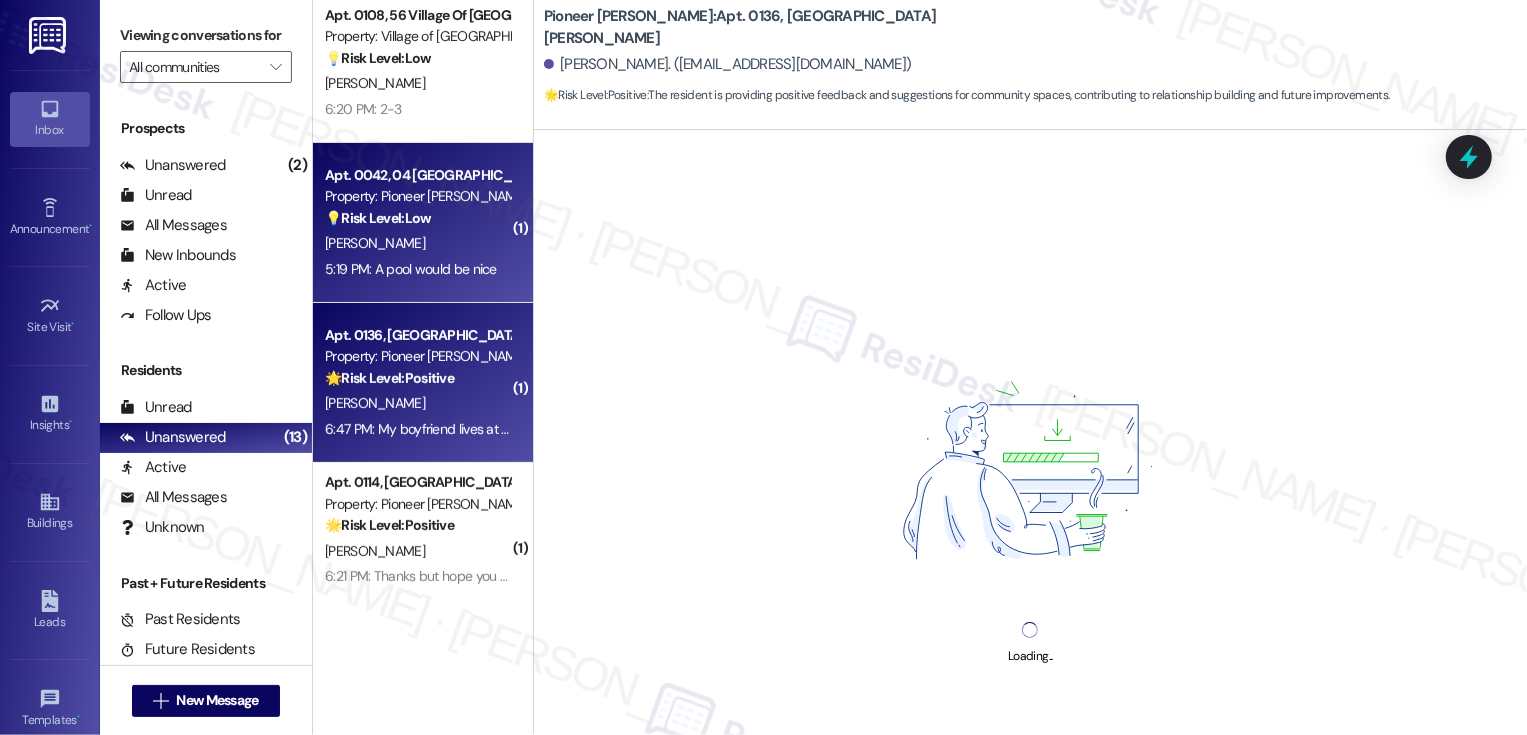 click on "Property: Pioneer [PERSON_NAME]" at bounding box center (417, 356) 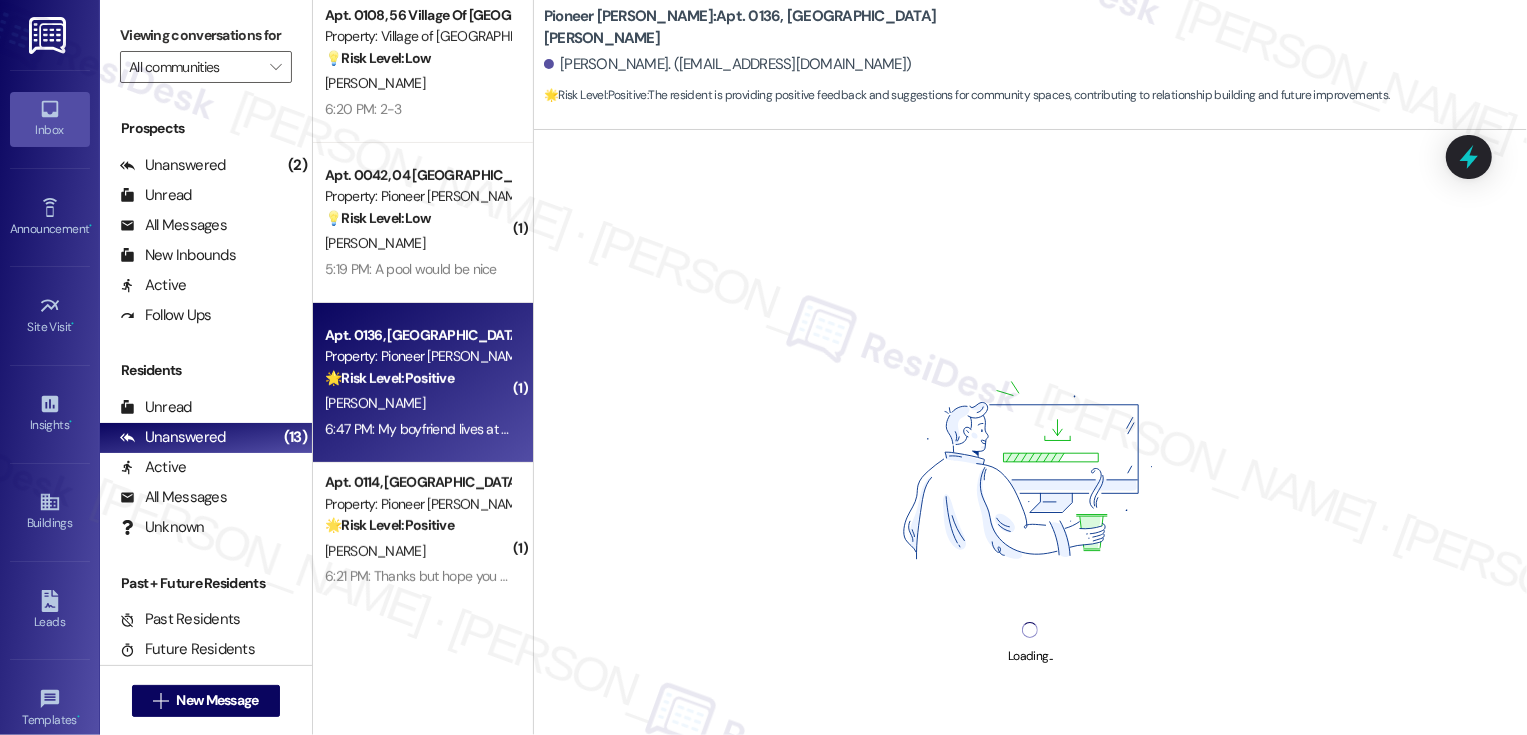 click on "Property: Pioneer [PERSON_NAME]" at bounding box center [417, 356] 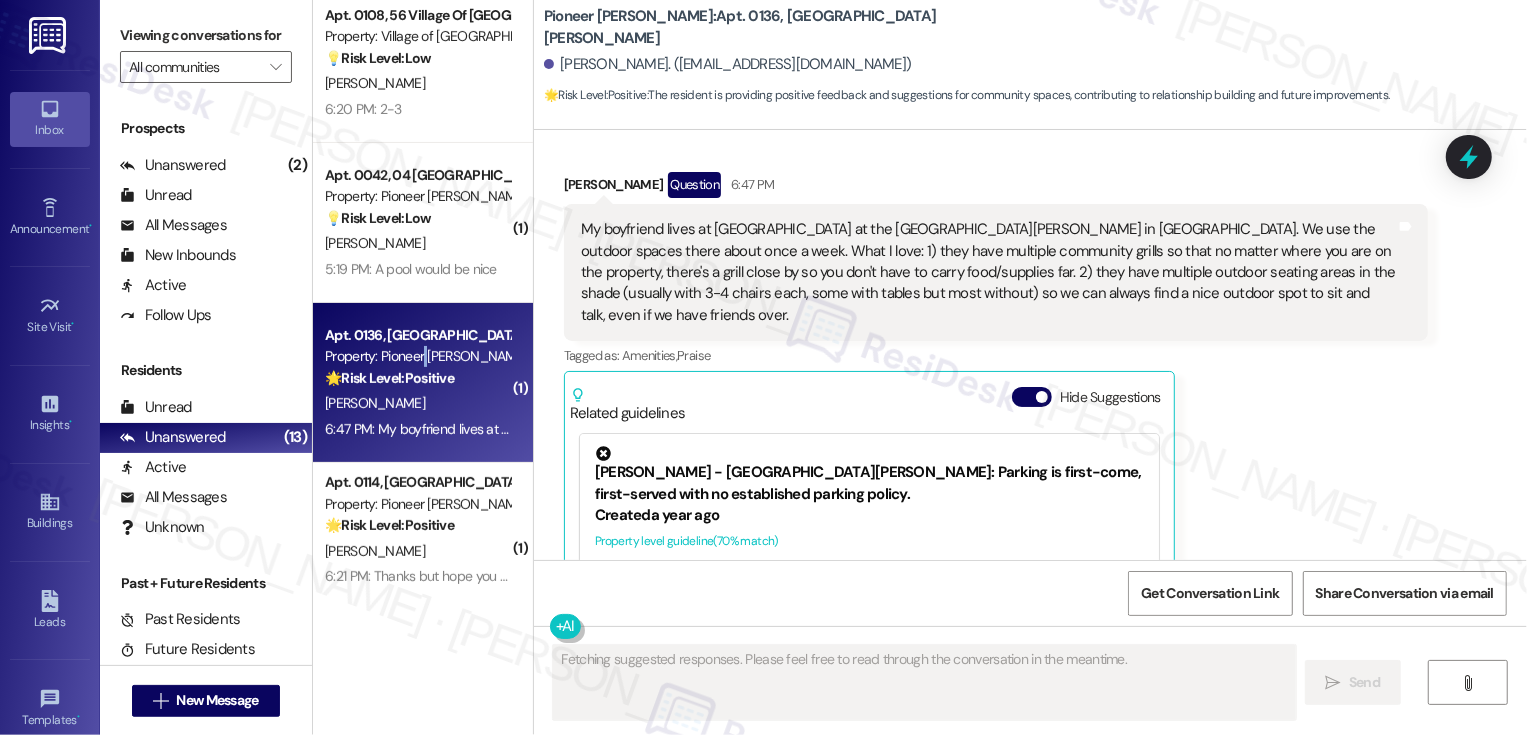 scroll, scrollTop: 16083, scrollLeft: 0, axis: vertical 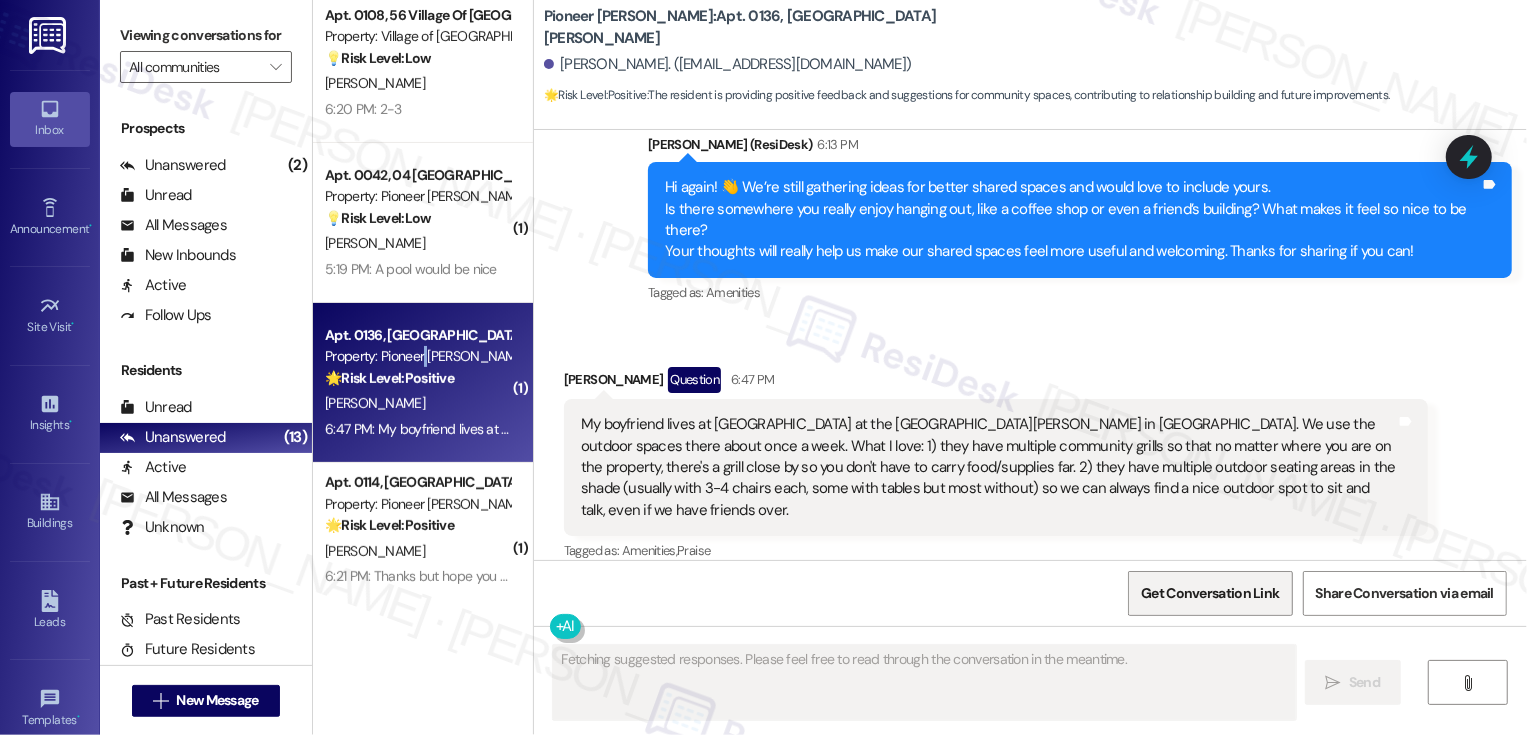 click on "Get Conversation Link" at bounding box center (1210, 593) 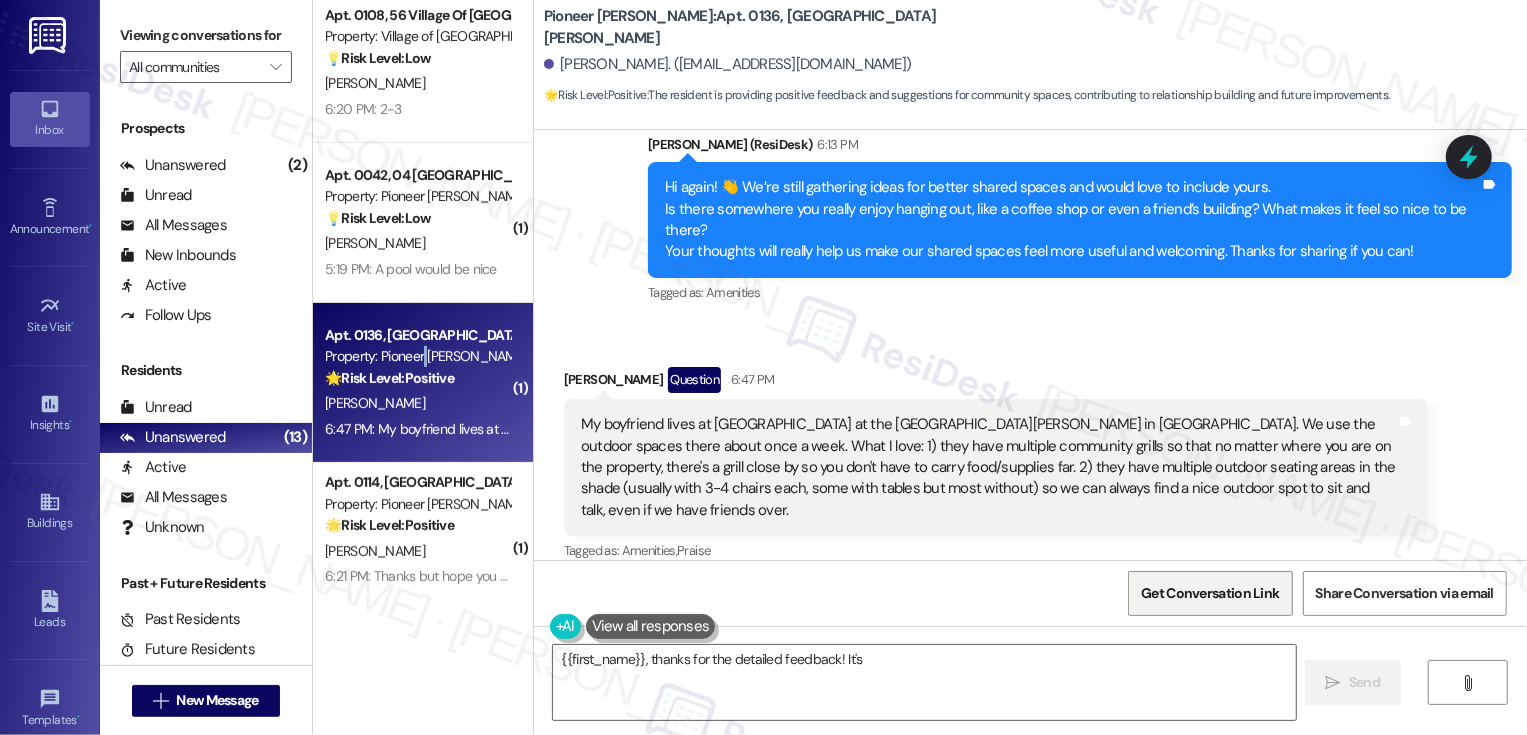 click on "Get Conversation Link" at bounding box center (1210, 593) 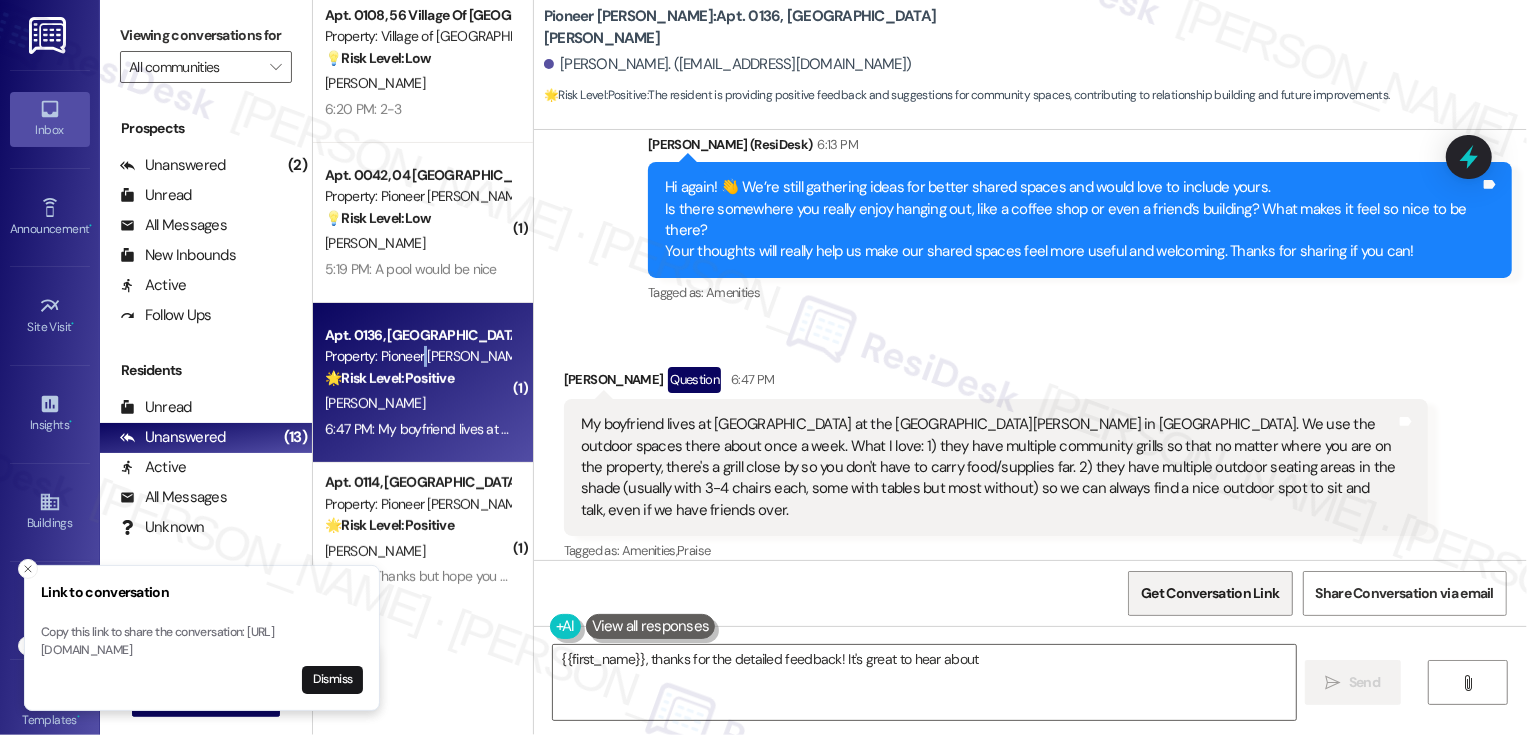 click on "Get Conversation Link" at bounding box center [1210, 593] 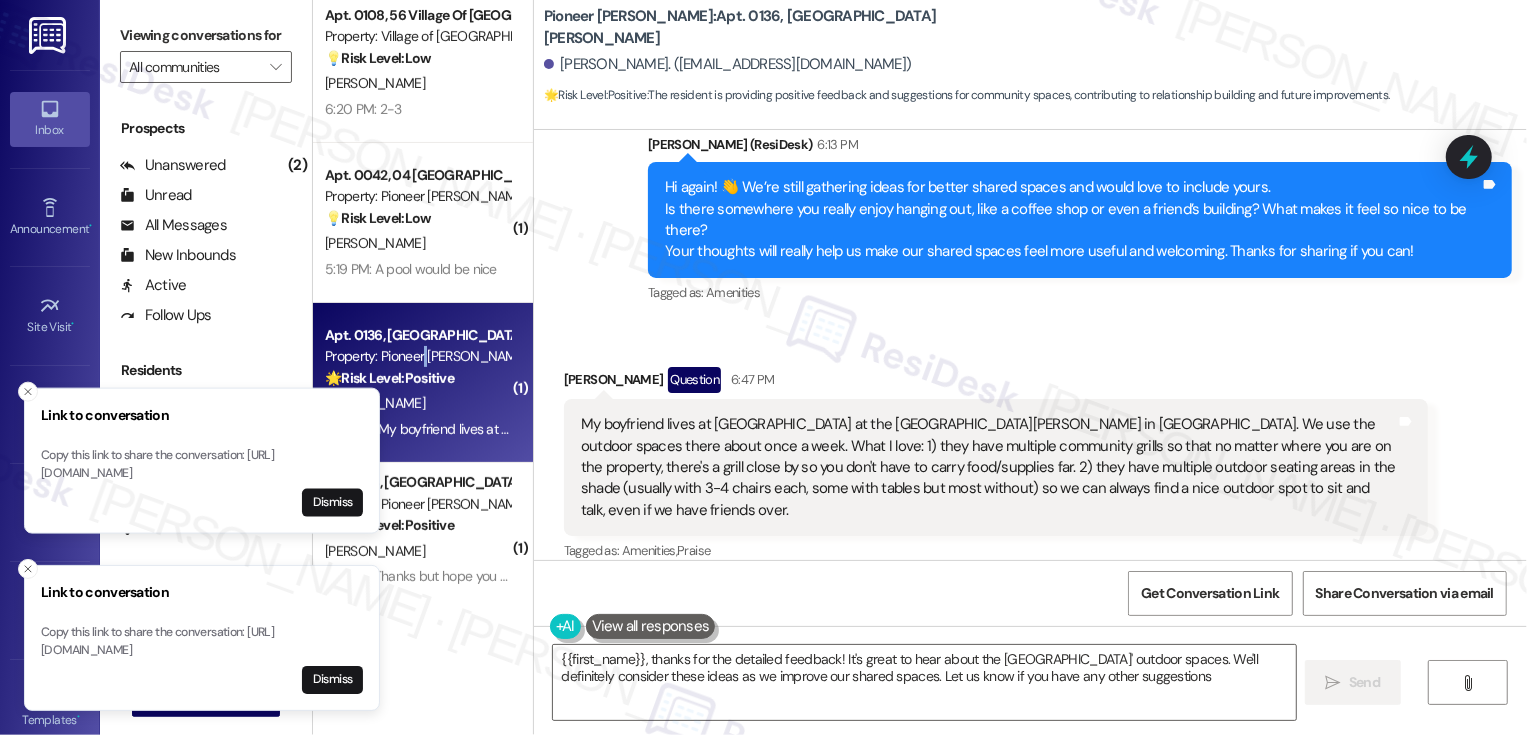 type on "{{first_name}}, thanks for the detailed feedback! It's great to hear about the [GEOGRAPHIC_DATA]' outdoor spaces. We'll definitely consider these ideas as we improve our shared spaces. Let us know if you have any other suggestions!" 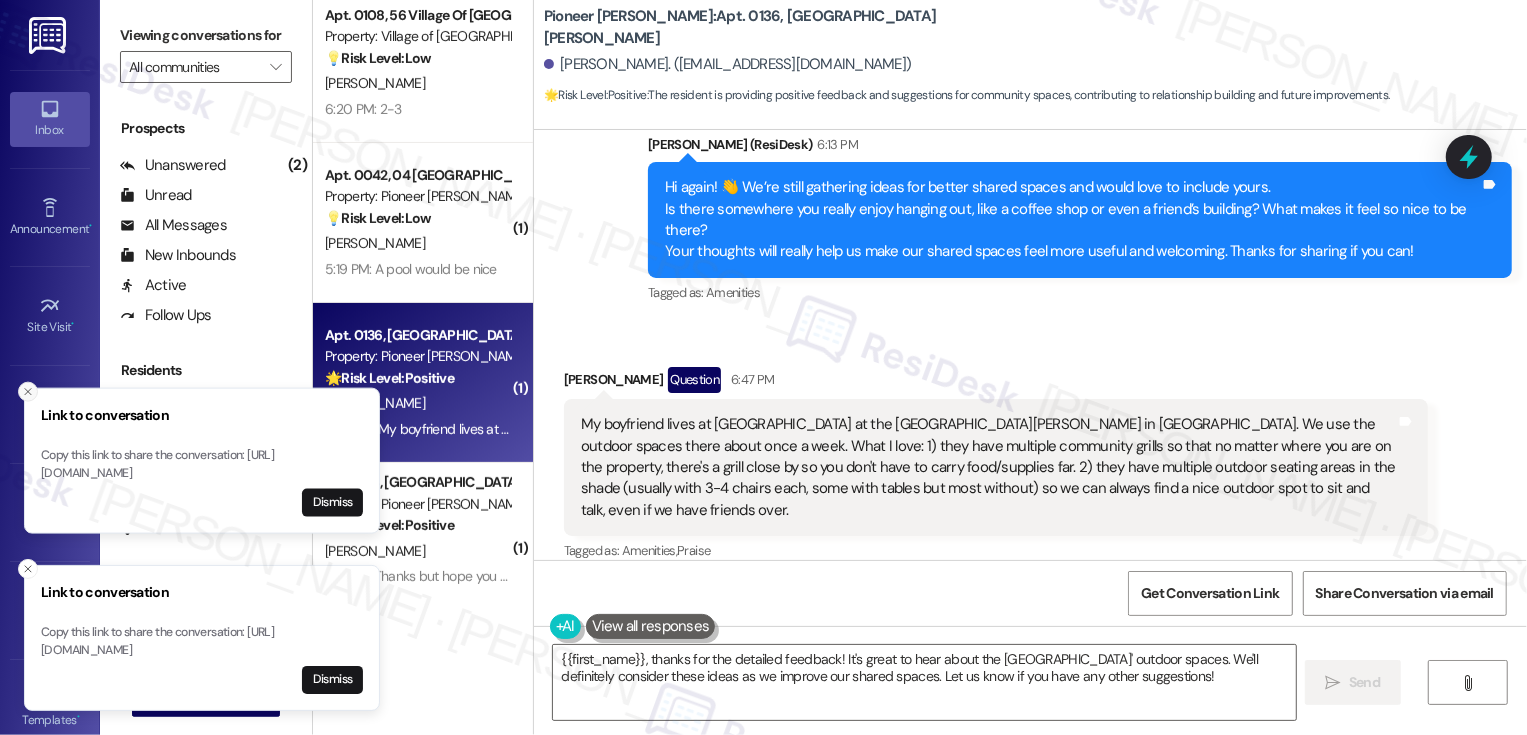 click 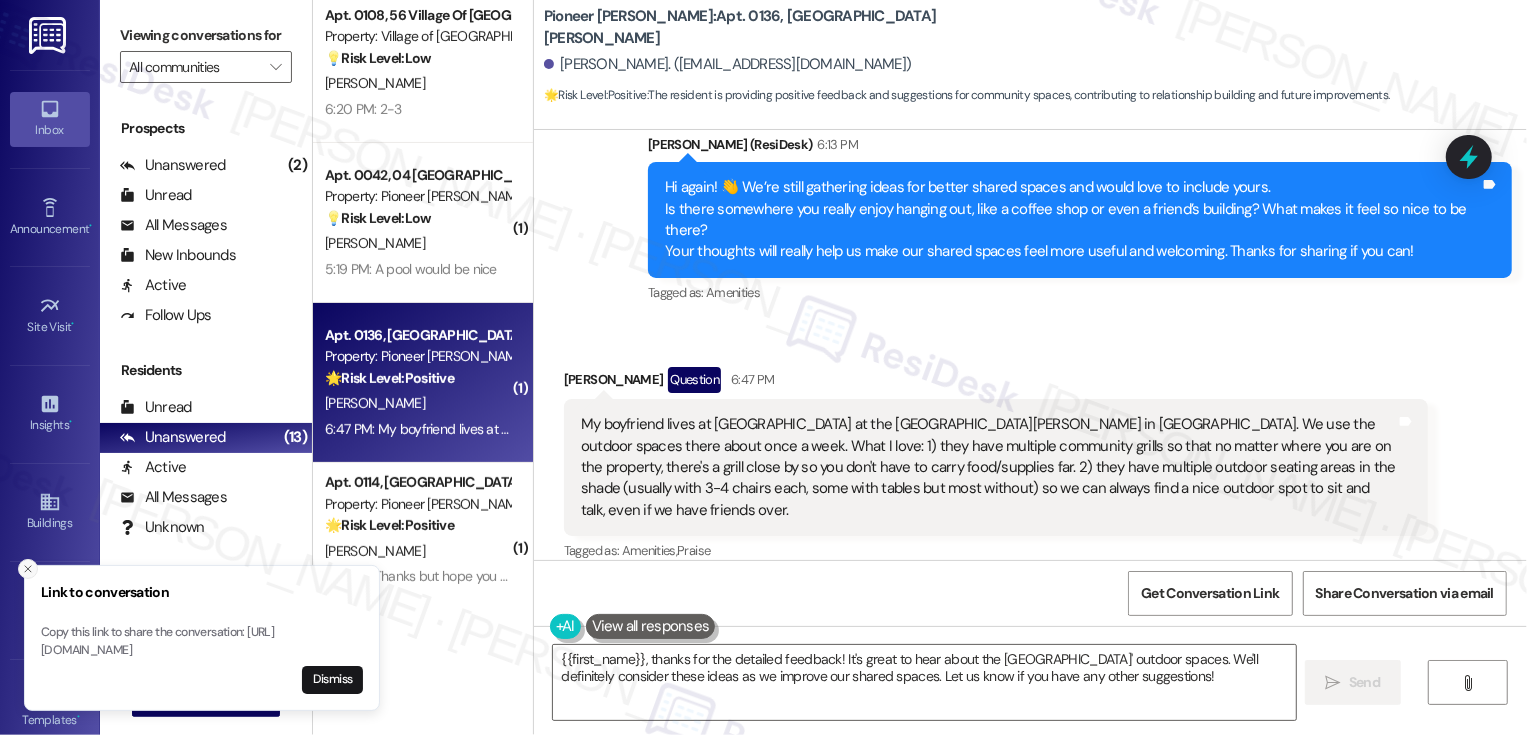 click 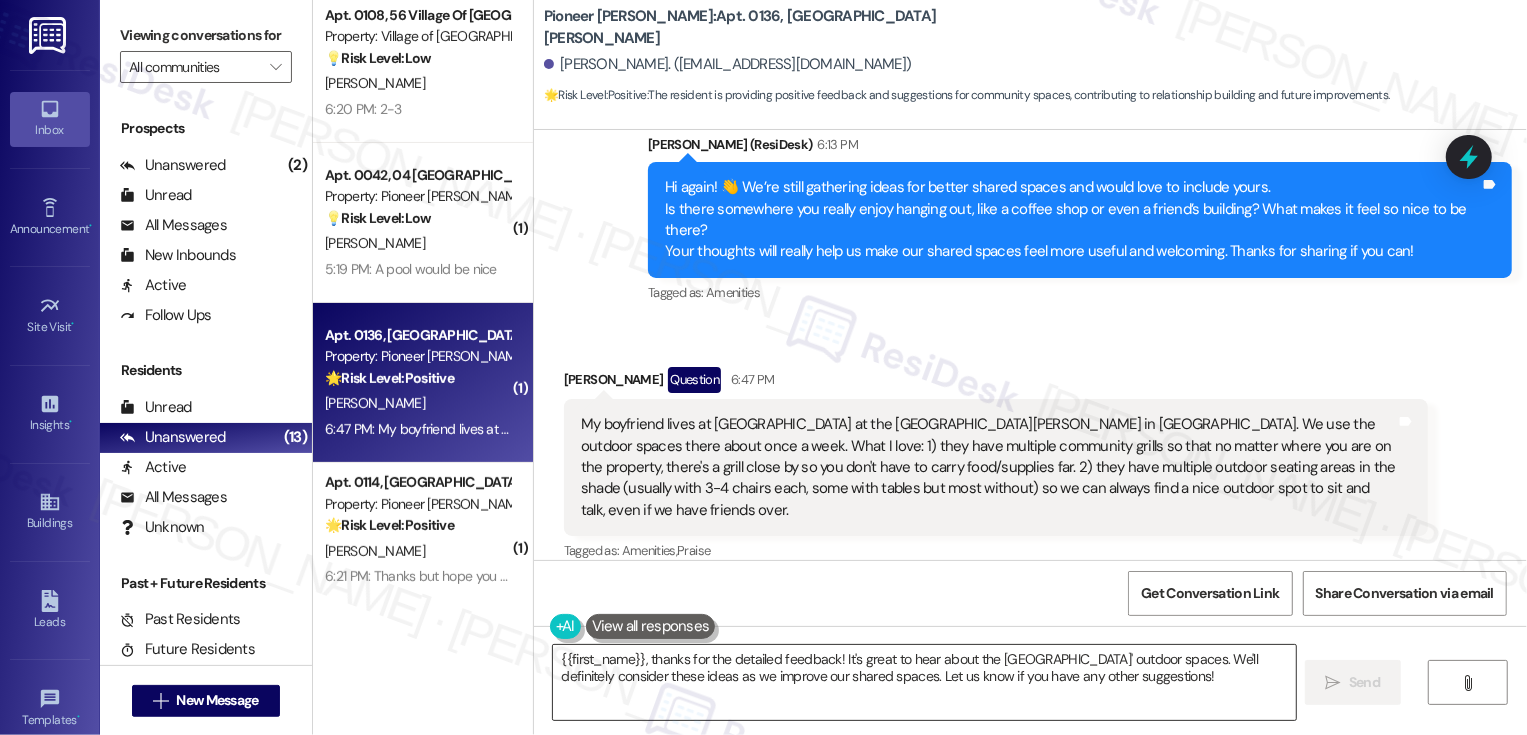click on "{{first_name}}, thanks for the detailed feedback! It's great to hear about the [GEOGRAPHIC_DATA]' outdoor spaces. We'll definitely consider these ideas as we improve our shared spaces. Let us know if you have any other suggestions!" at bounding box center [924, 682] 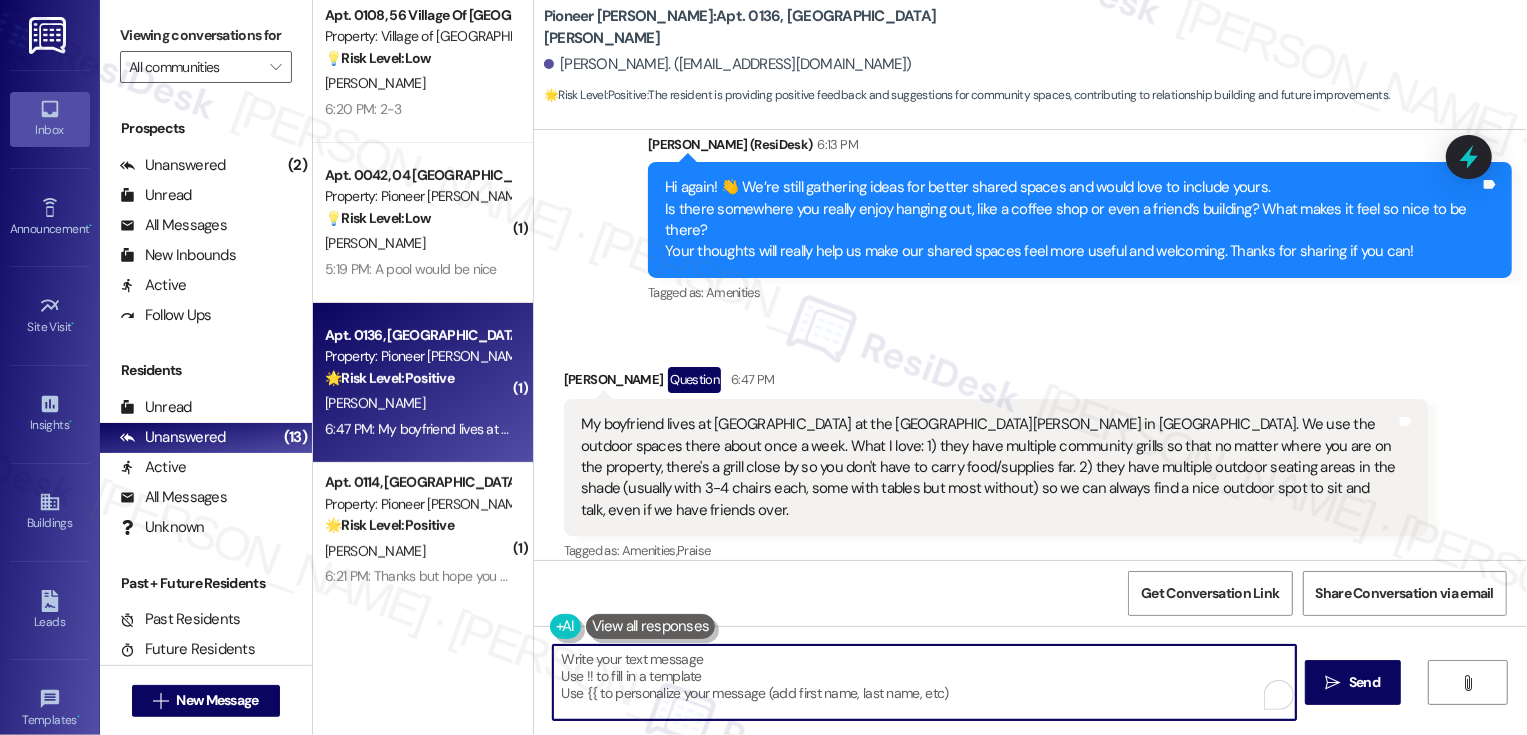 paste on "Love that—thank you for sharing 🙏
We’re trying to design this with actual residents in mind, so every little detail helps." 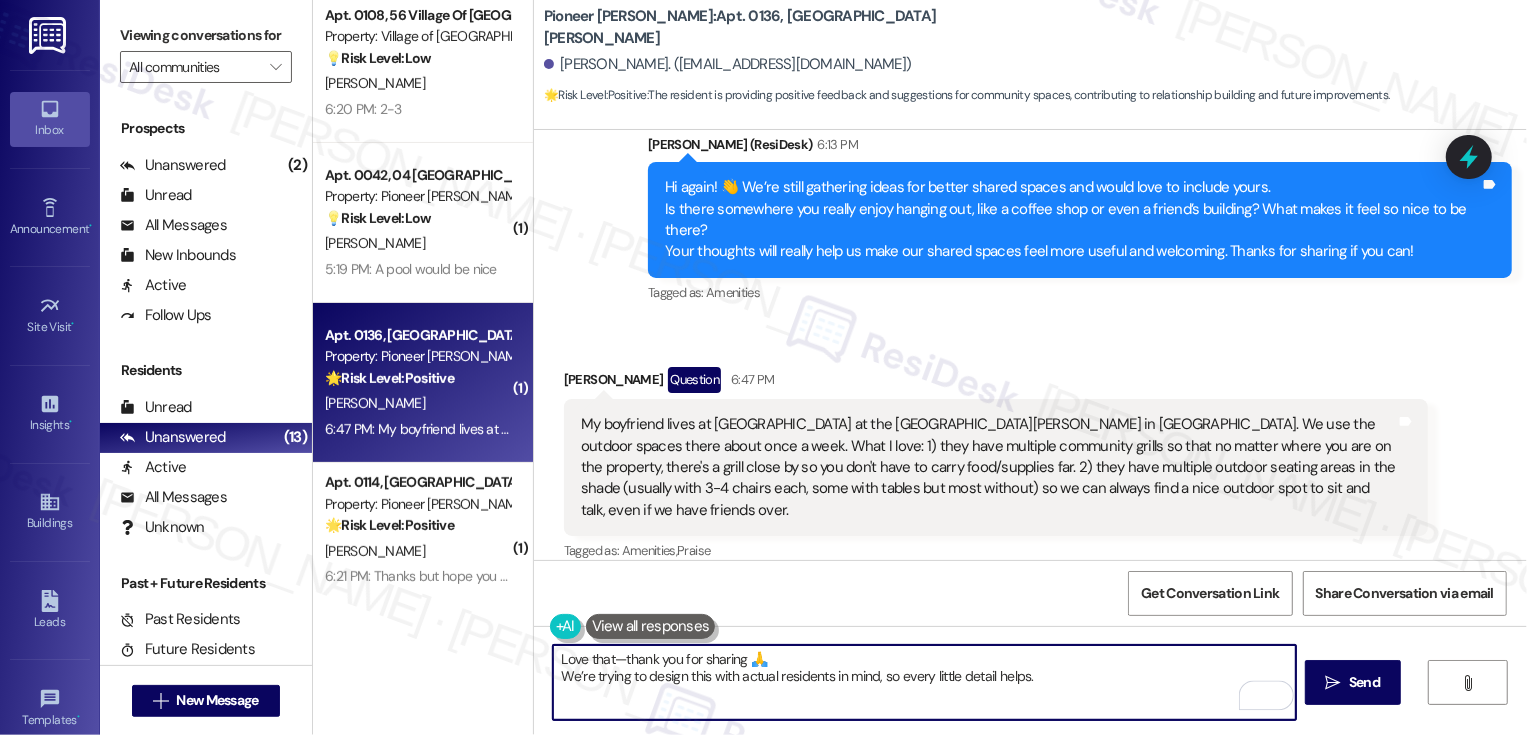 click on "Love that—thank you for sharing 🙏
We’re trying to design this with actual residents in mind, so every little detail helps." at bounding box center (924, 682) 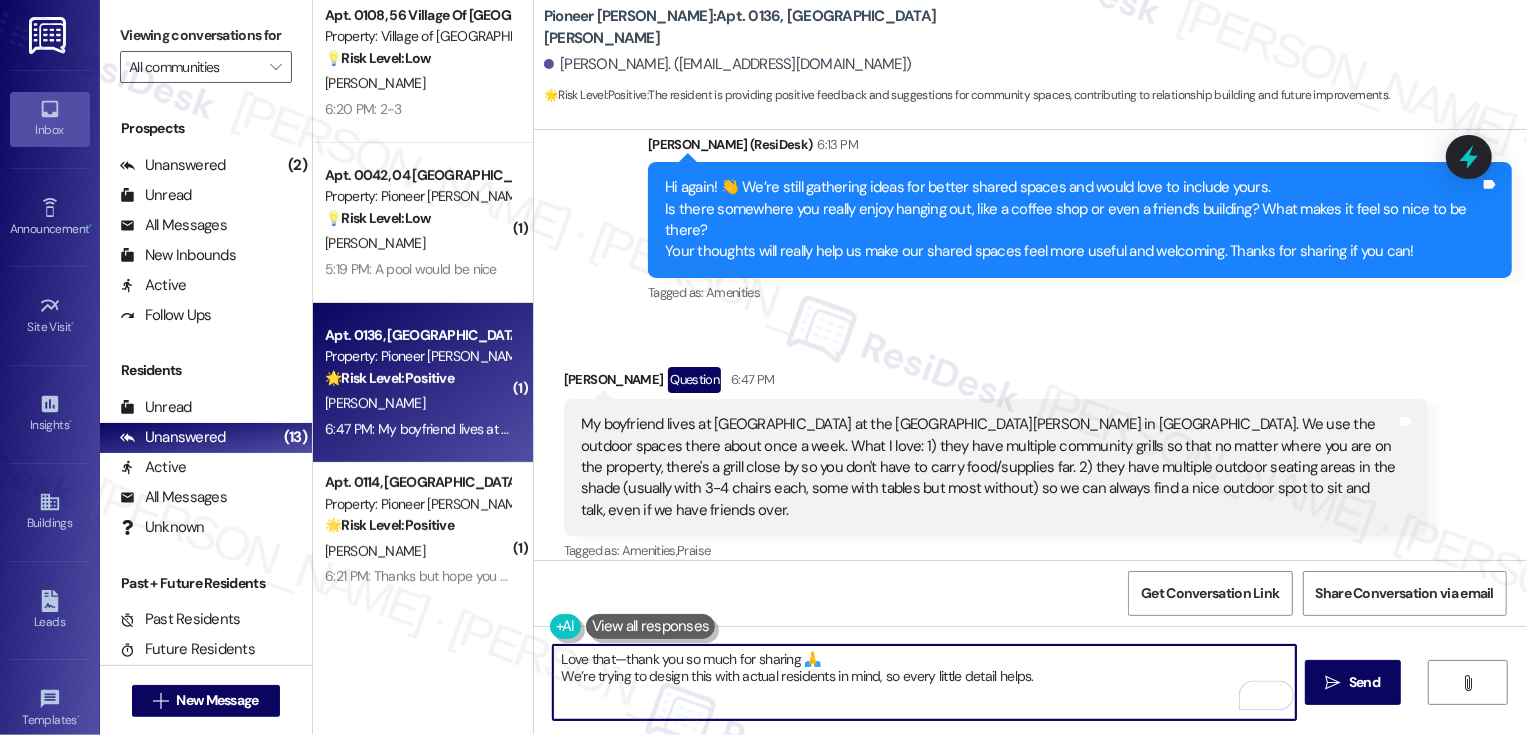 click on "Love that—thank you so much for sharing 🙏
We’re trying to design this with actual residents in mind, so every little detail helps." at bounding box center (924, 682) 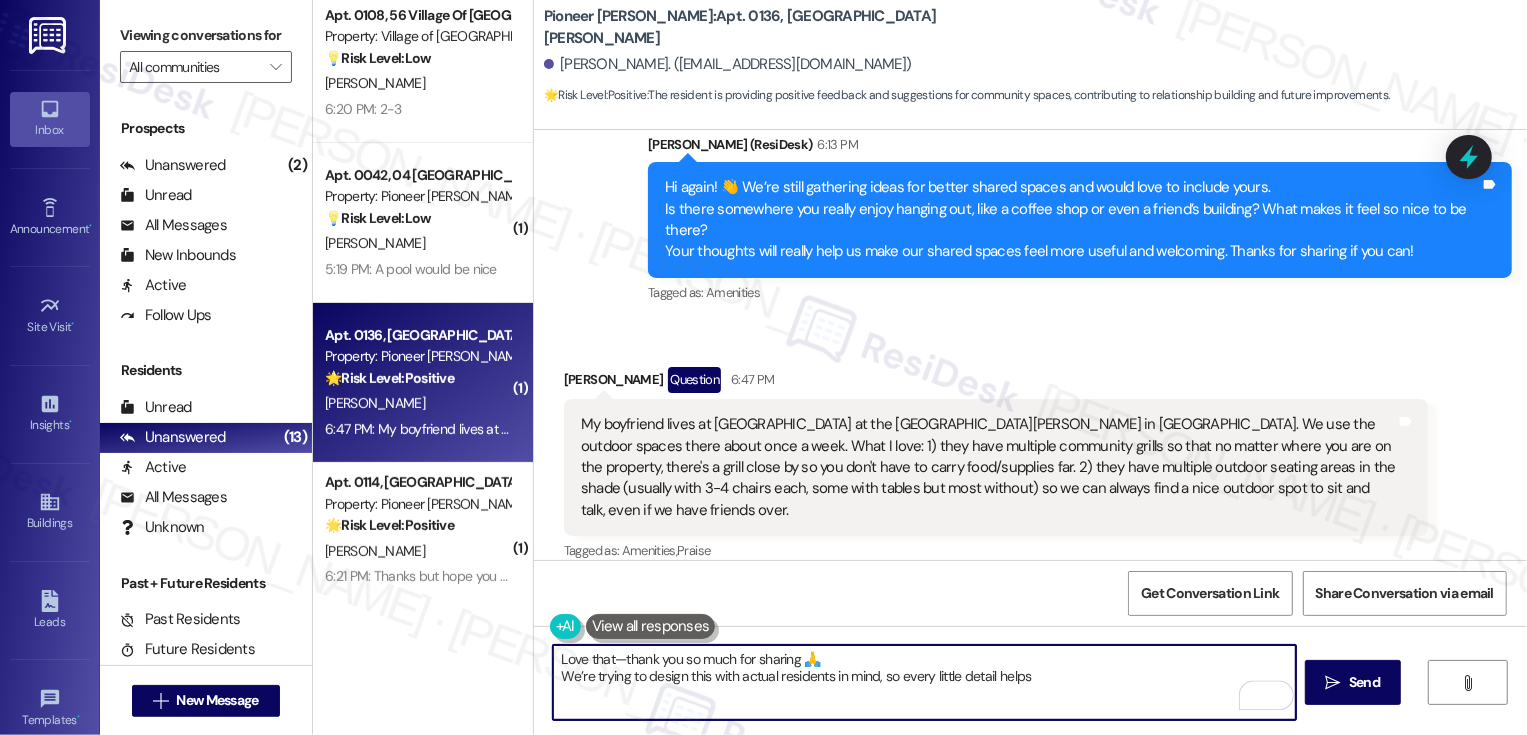 type on "Love that—thank you so much for sharing 🙏
We’re trying to design this with actual residents in mind, so every little detail helps!" 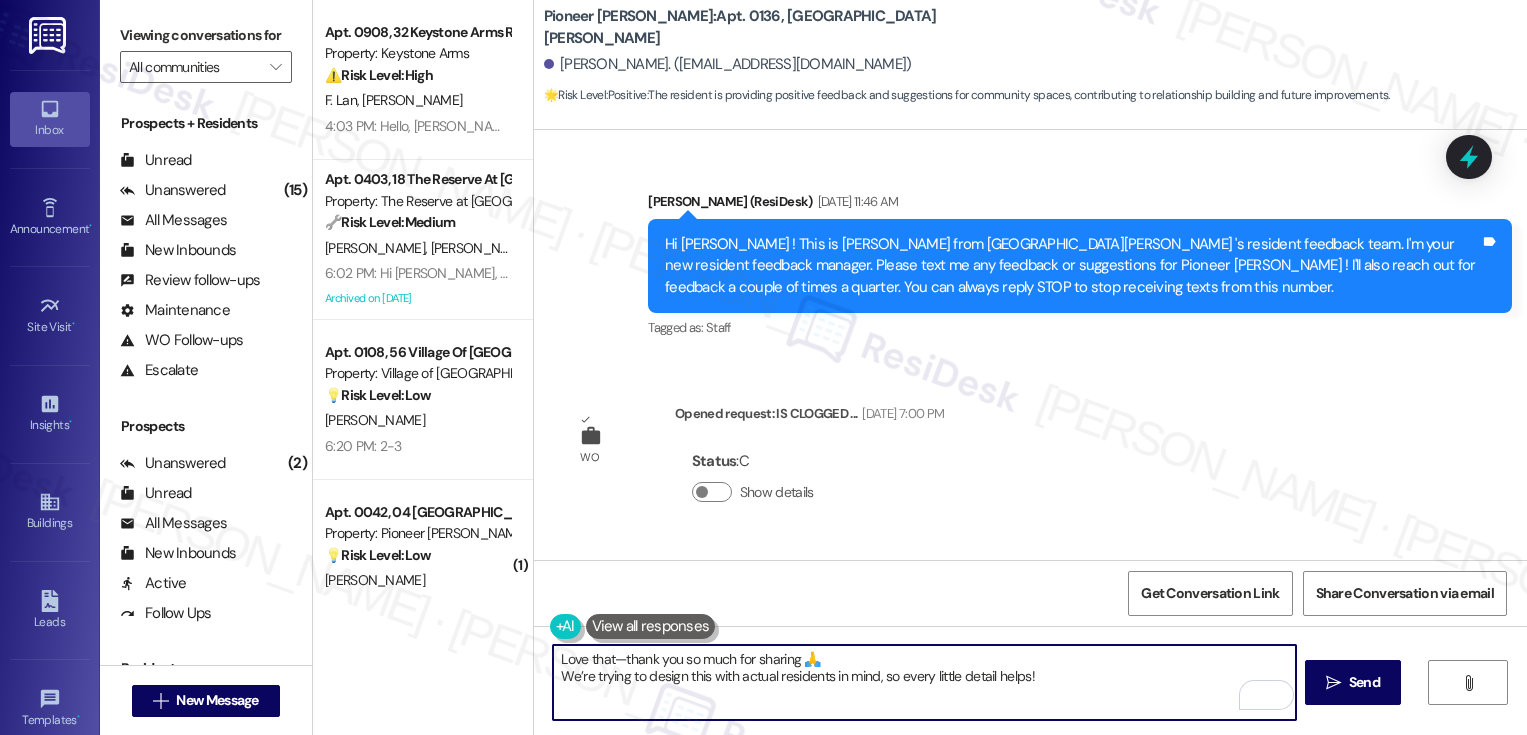 scroll, scrollTop: 0, scrollLeft: 0, axis: both 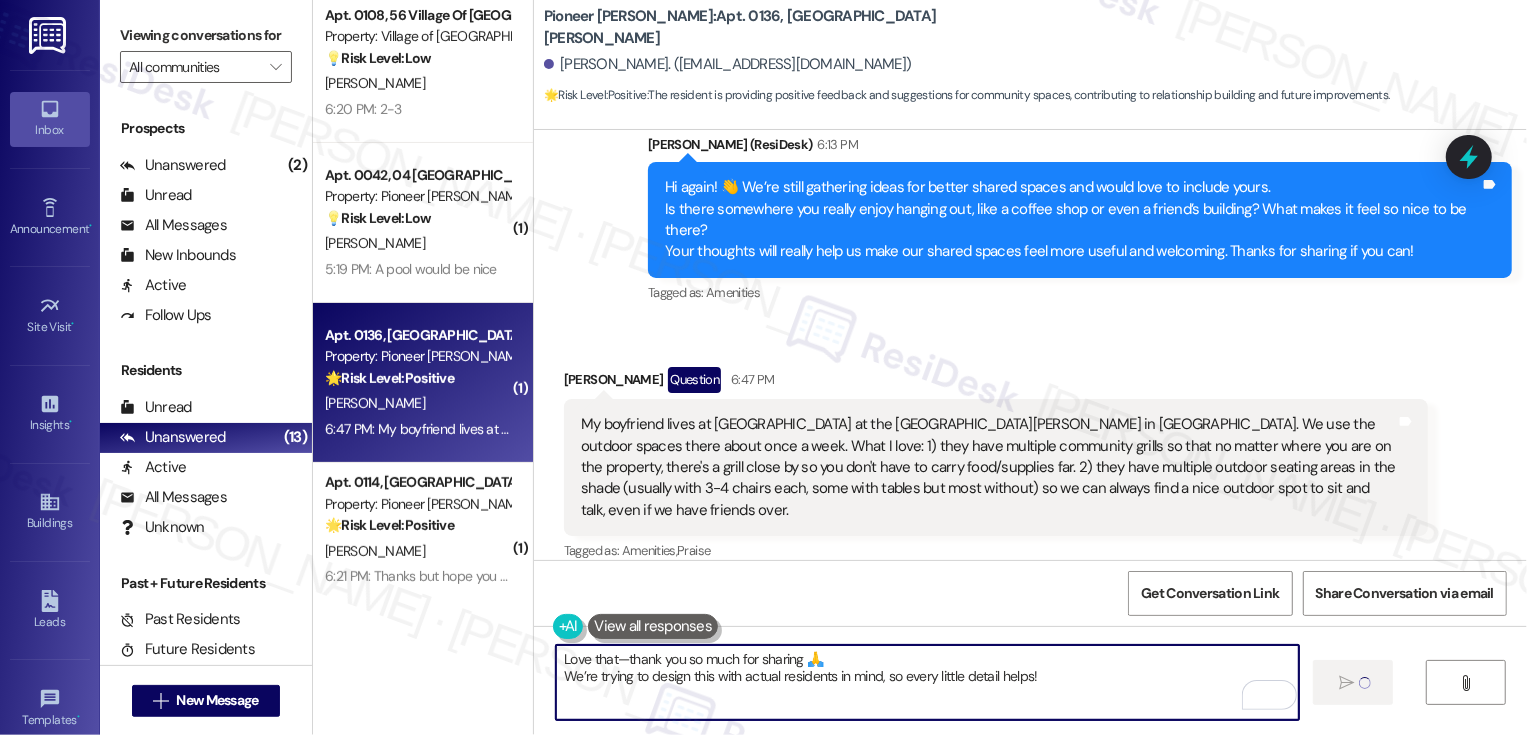 type on "Love that—thank you so much for sharing 🙏
We’re trying to design this with actual residents in mind, so every little detail helps!" 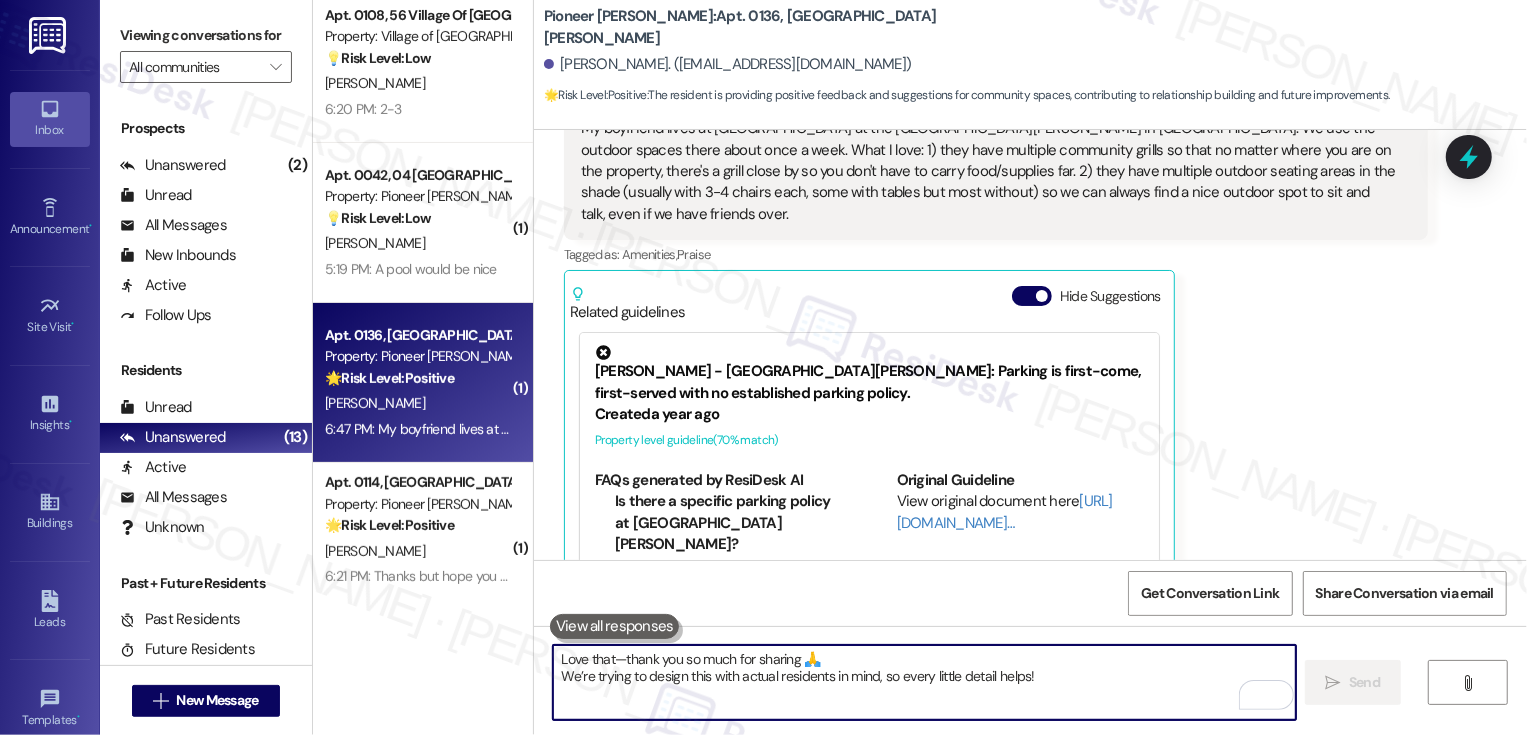 scroll, scrollTop: 16439, scrollLeft: 0, axis: vertical 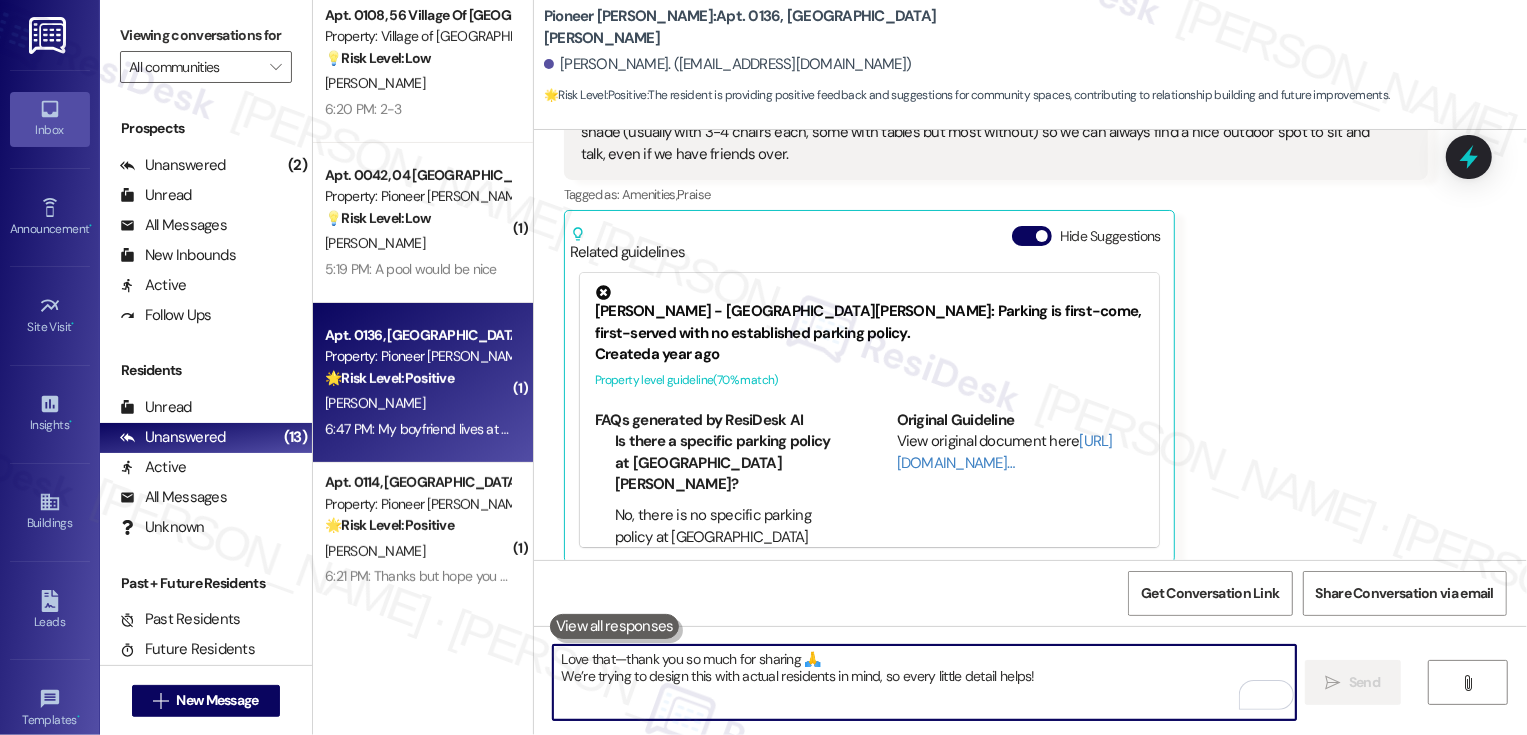 click on "Love that—thank you so much for sharing 🙏
We’re trying to design this with actual residents in mind, so every little detail helps!" at bounding box center [924, 682] 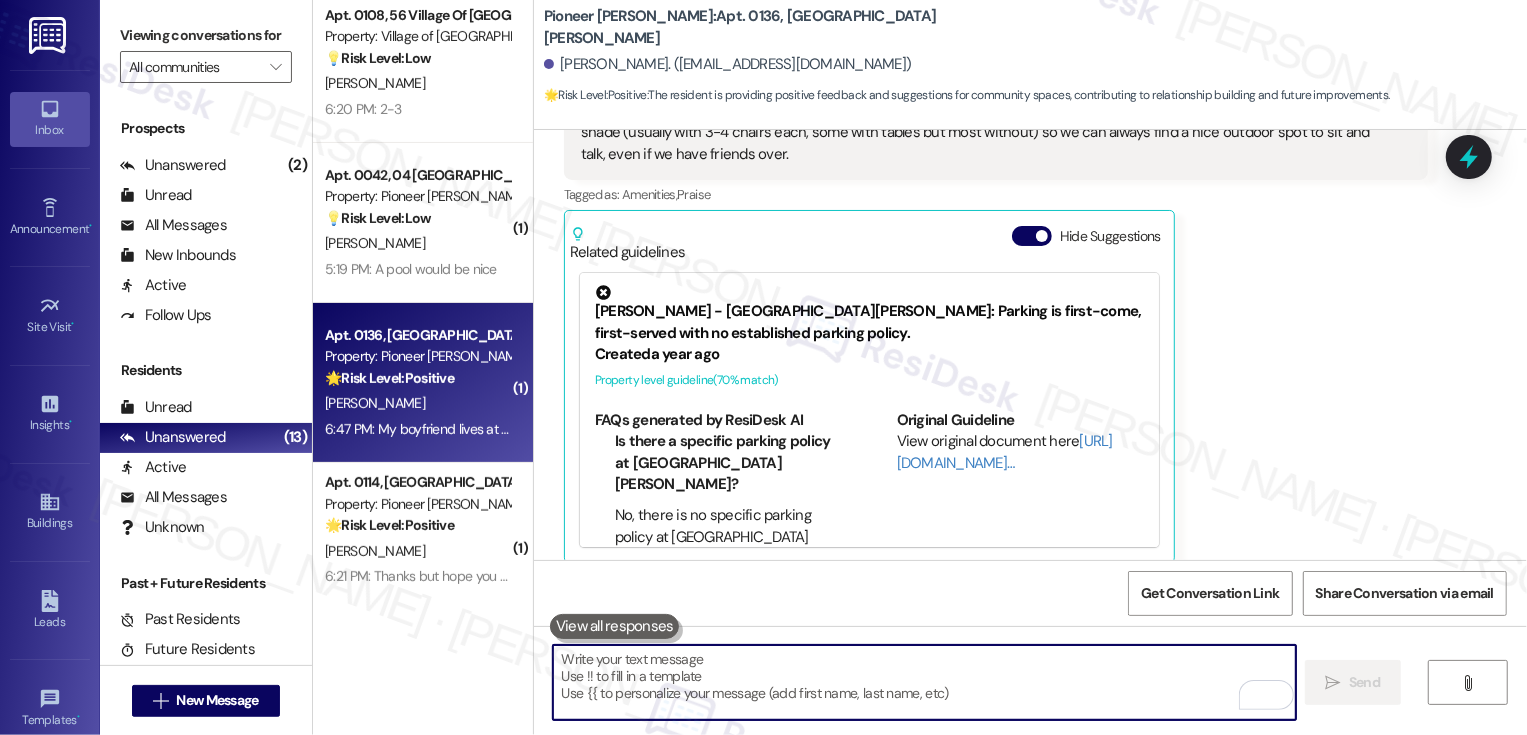 paste on "When you’ve got stuff to do—work, study, emails—what’s your go-to spot?
And what would it take to make you work from a shared space here instead?" 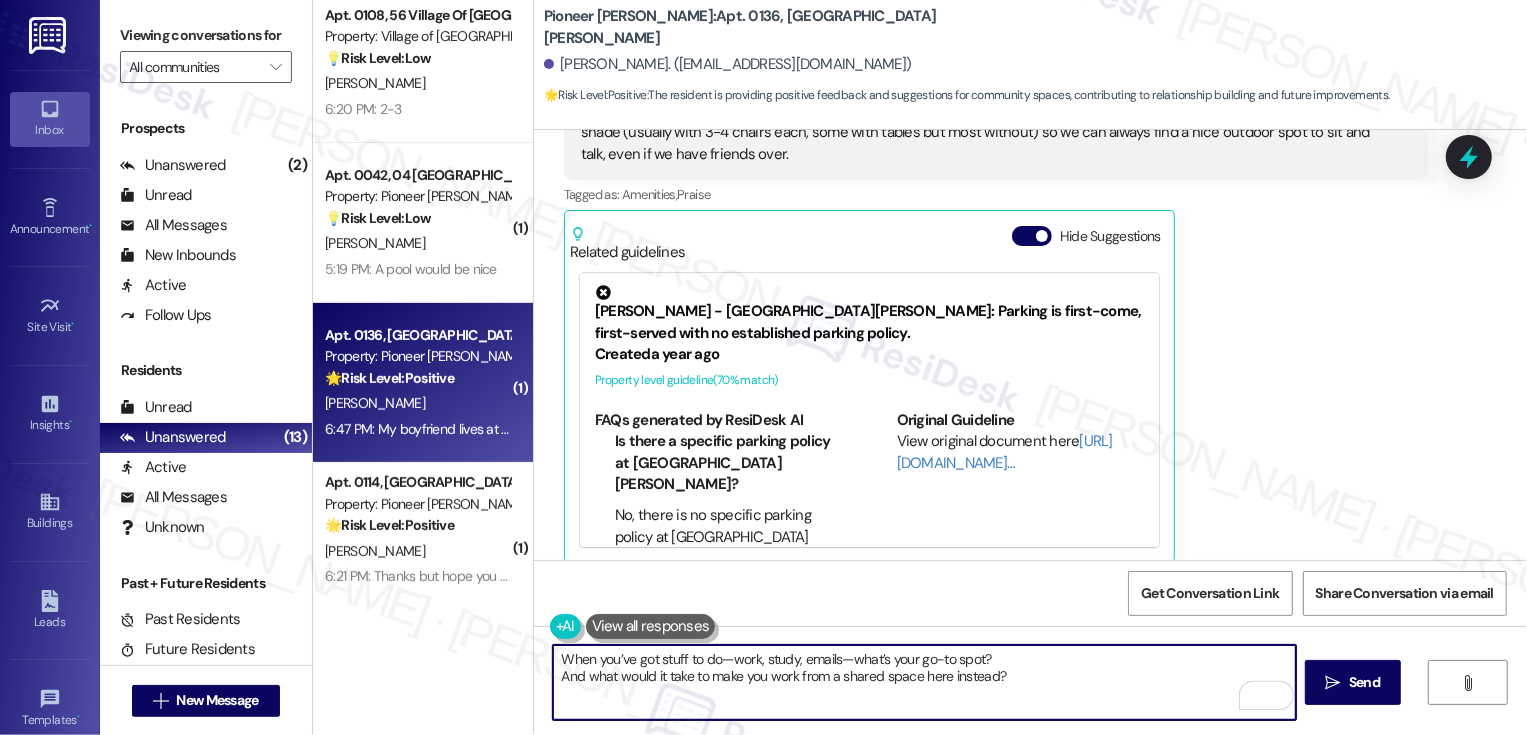 click on "When you’ve got stuff to do—work, study, emails—what’s your go-to spot?
And what would it take to make you work from a shared space here instead?" at bounding box center [924, 682] 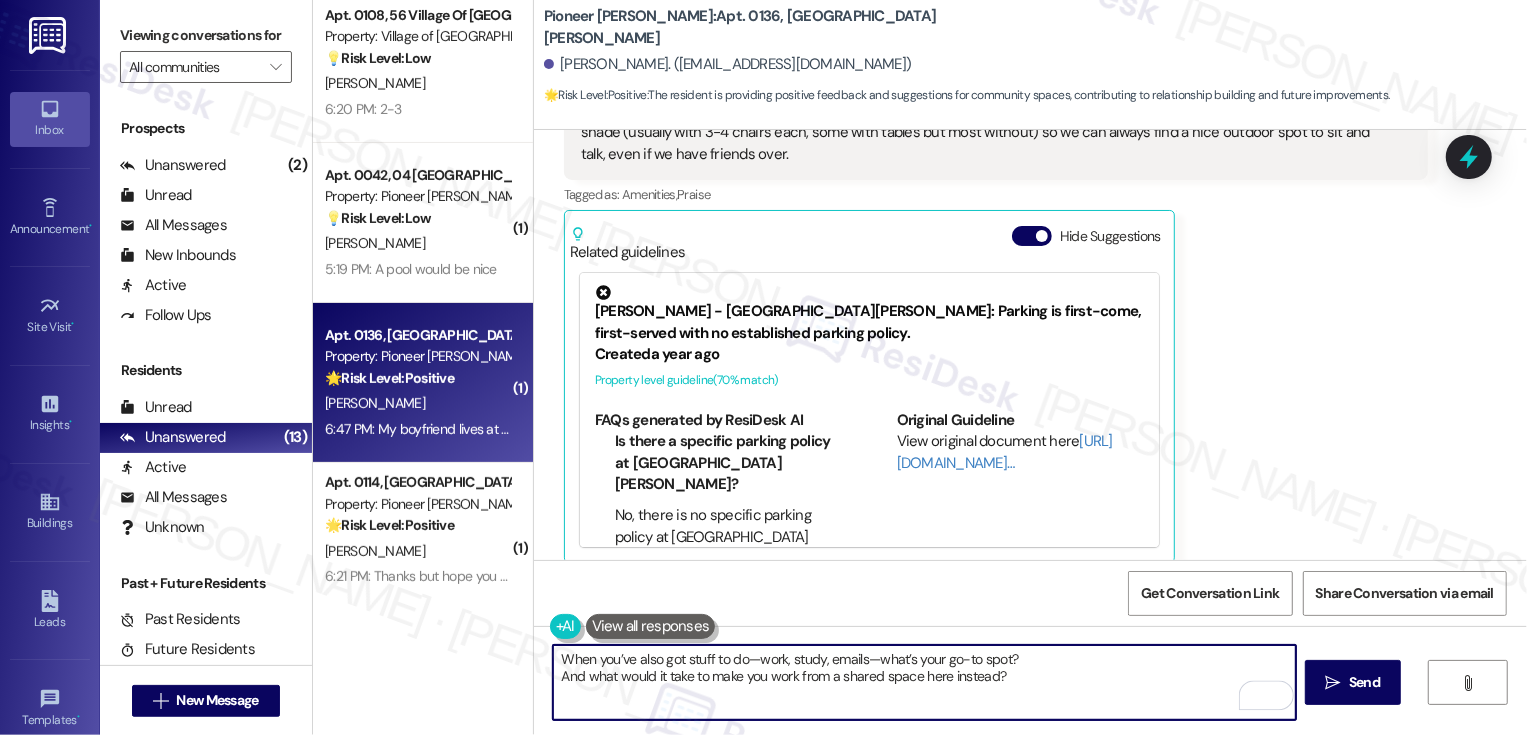 click on "When you’ve also got stuff to do—work, study, emails—what’s your go-to spot?
And what would it take to make you work from a shared space here instead?" at bounding box center [924, 682] 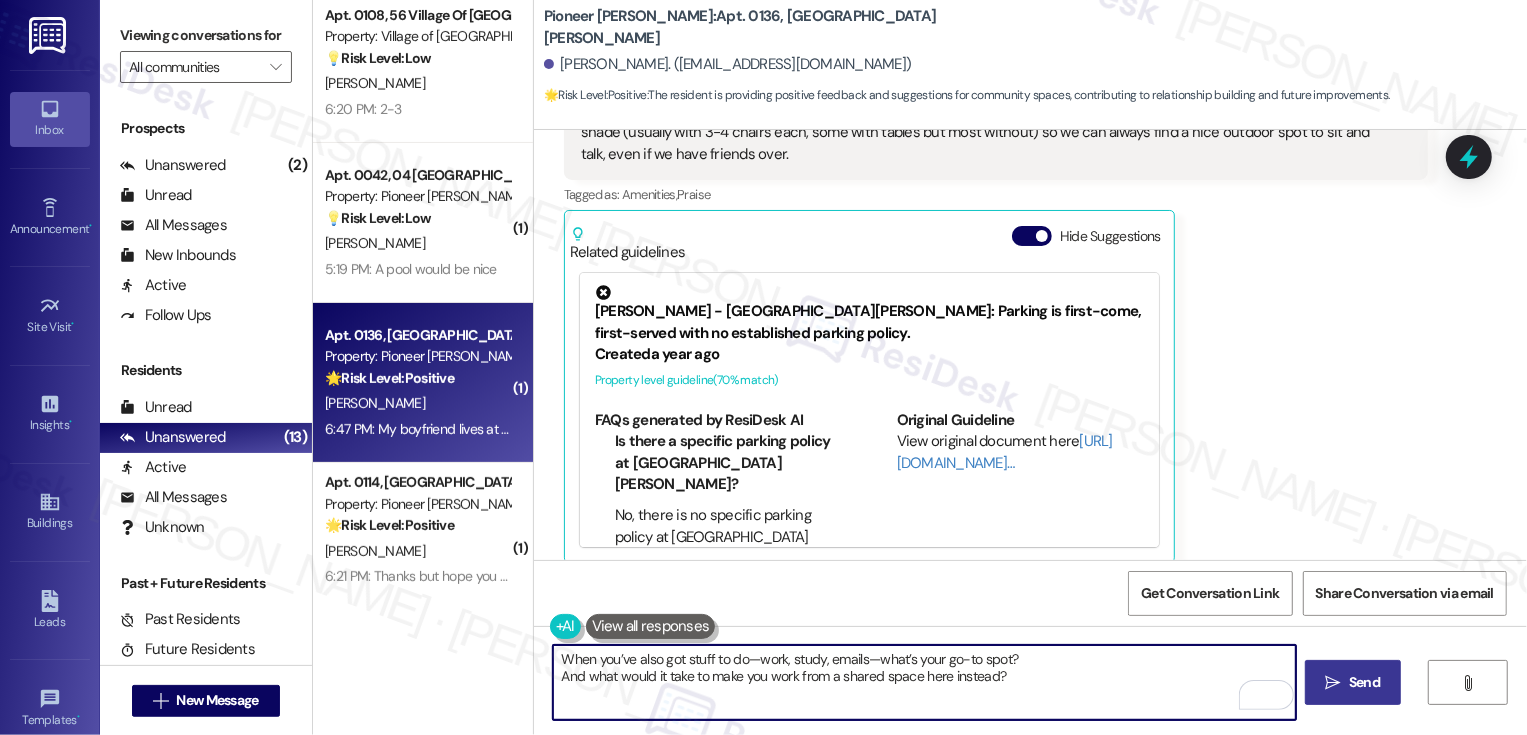 type on "When you’ve also got stuff to do—work, study, emails—what’s your go-to spot?
And what would it take to make you work from a shared space here instead?" 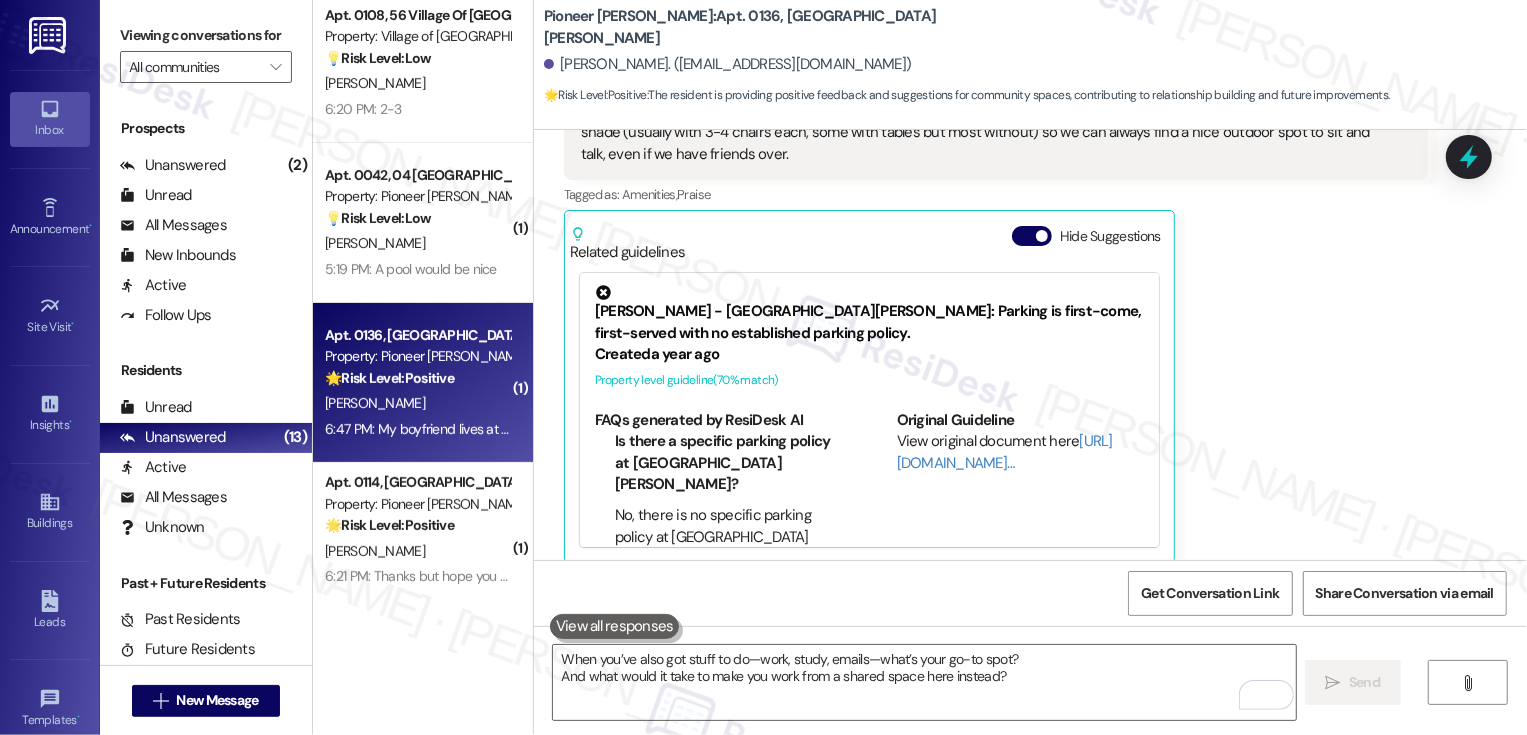 scroll, scrollTop: 16600, scrollLeft: 0, axis: vertical 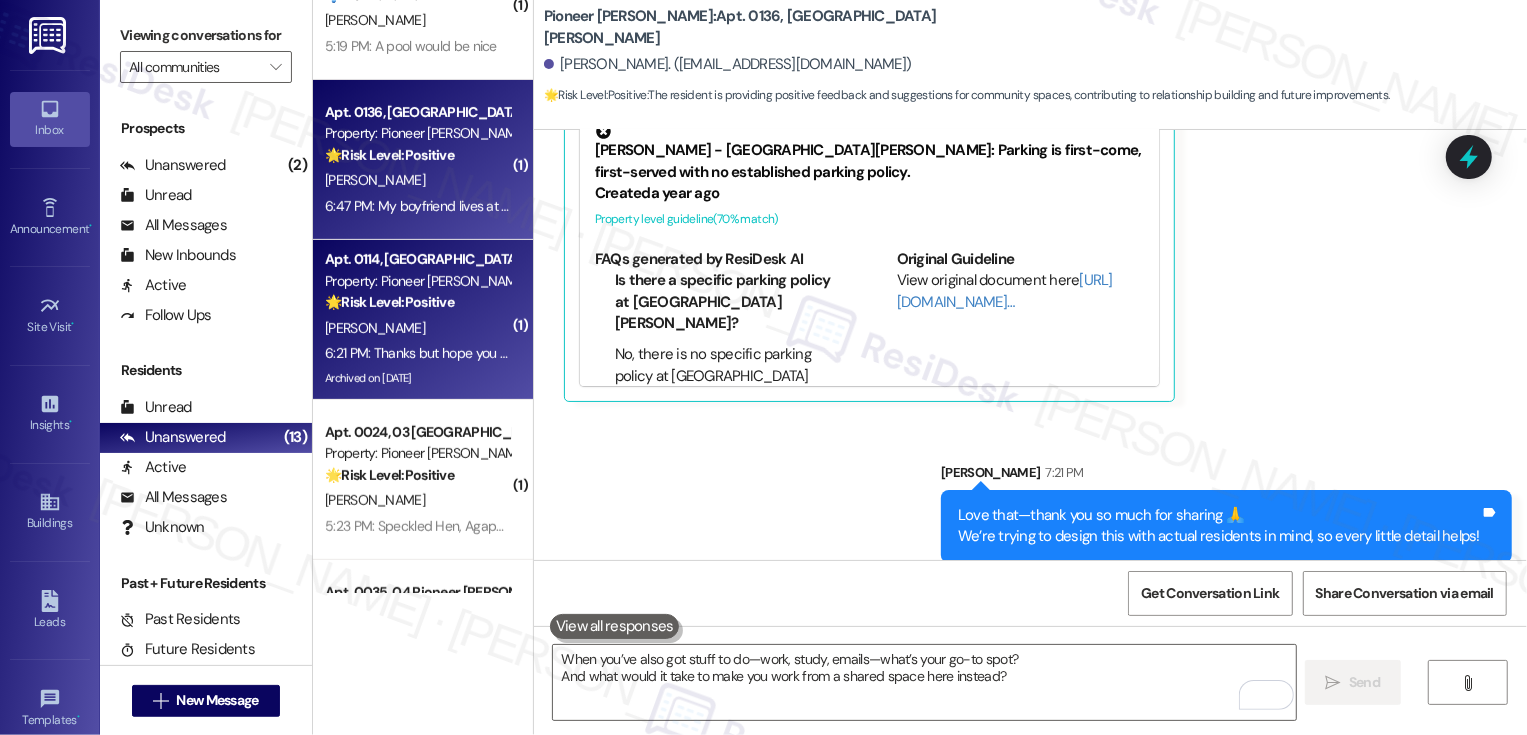 click on "[PERSON_NAME]" at bounding box center [417, 328] 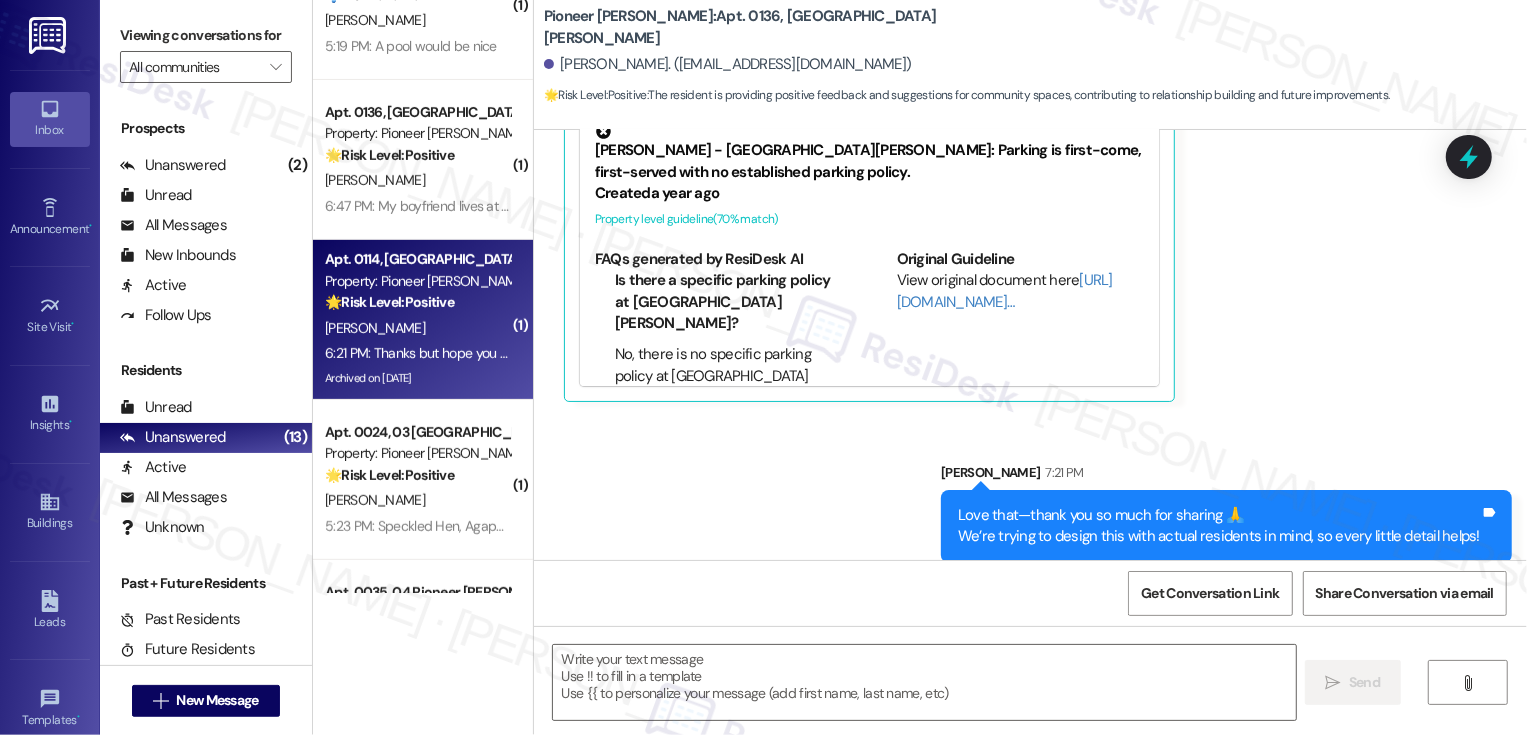 click on "[PERSON_NAME]" at bounding box center (417, 328) 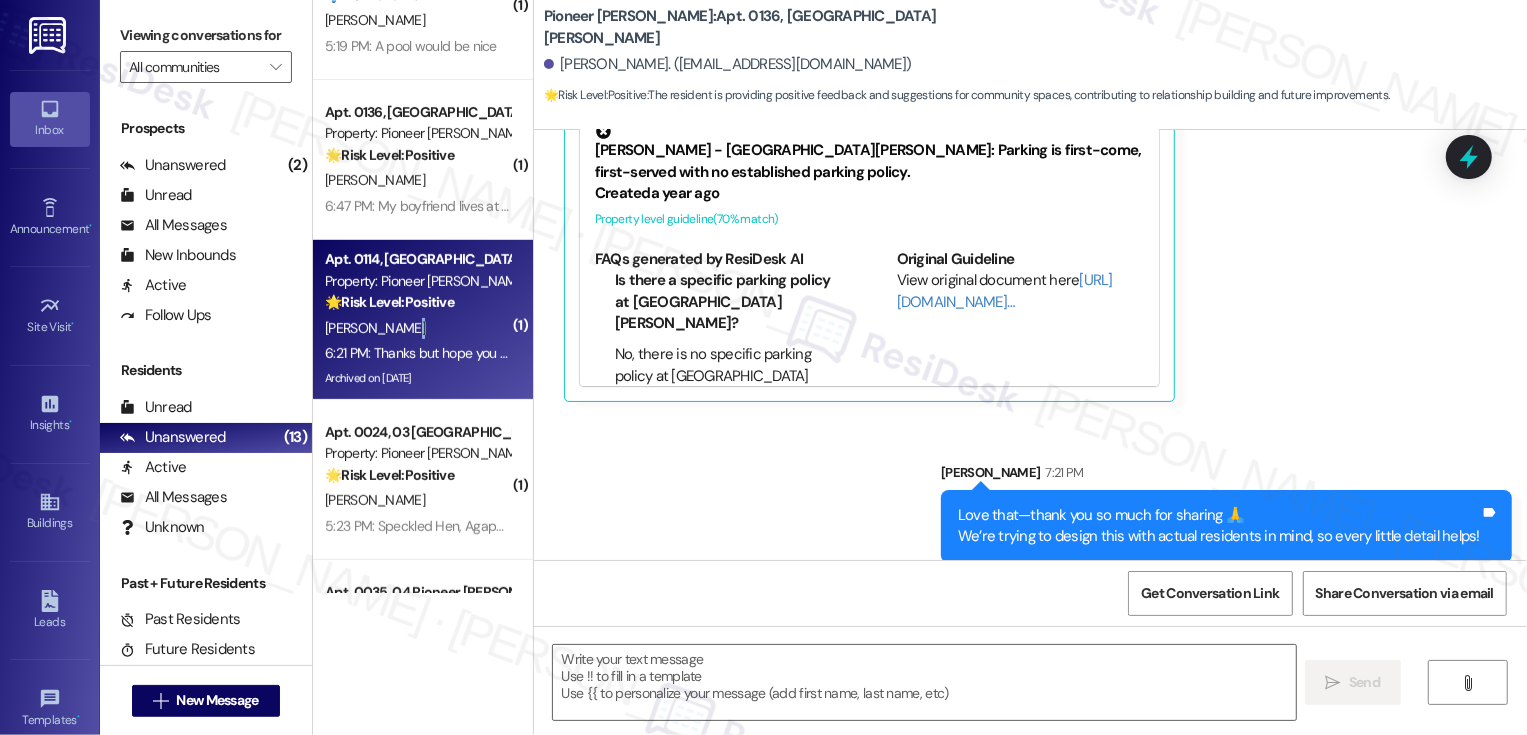 type on "Fetching suggested responses. Please feel free to read through the conversation in the meantime." 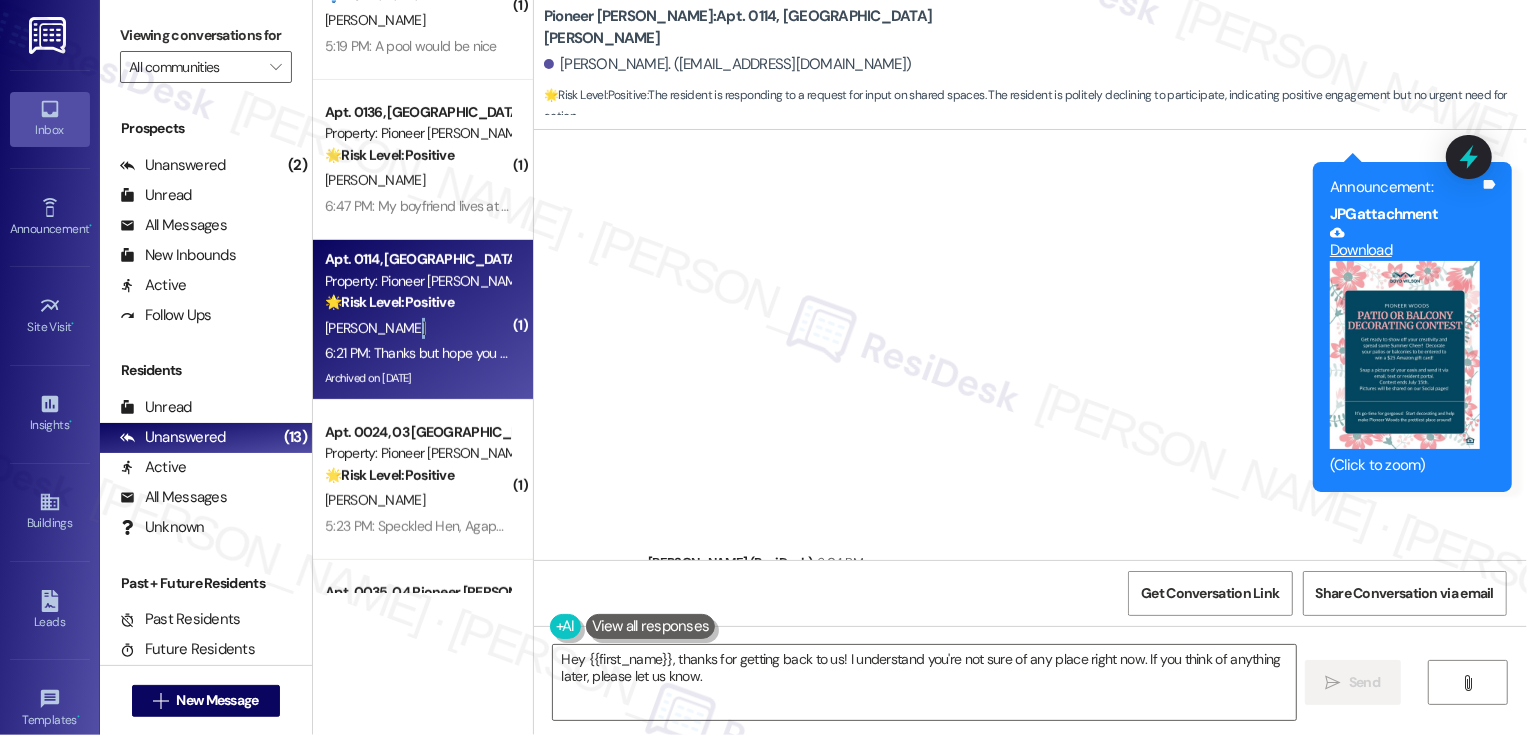 scroll, scrollTop: 28793, scrollLeft: 0, axis: vertical 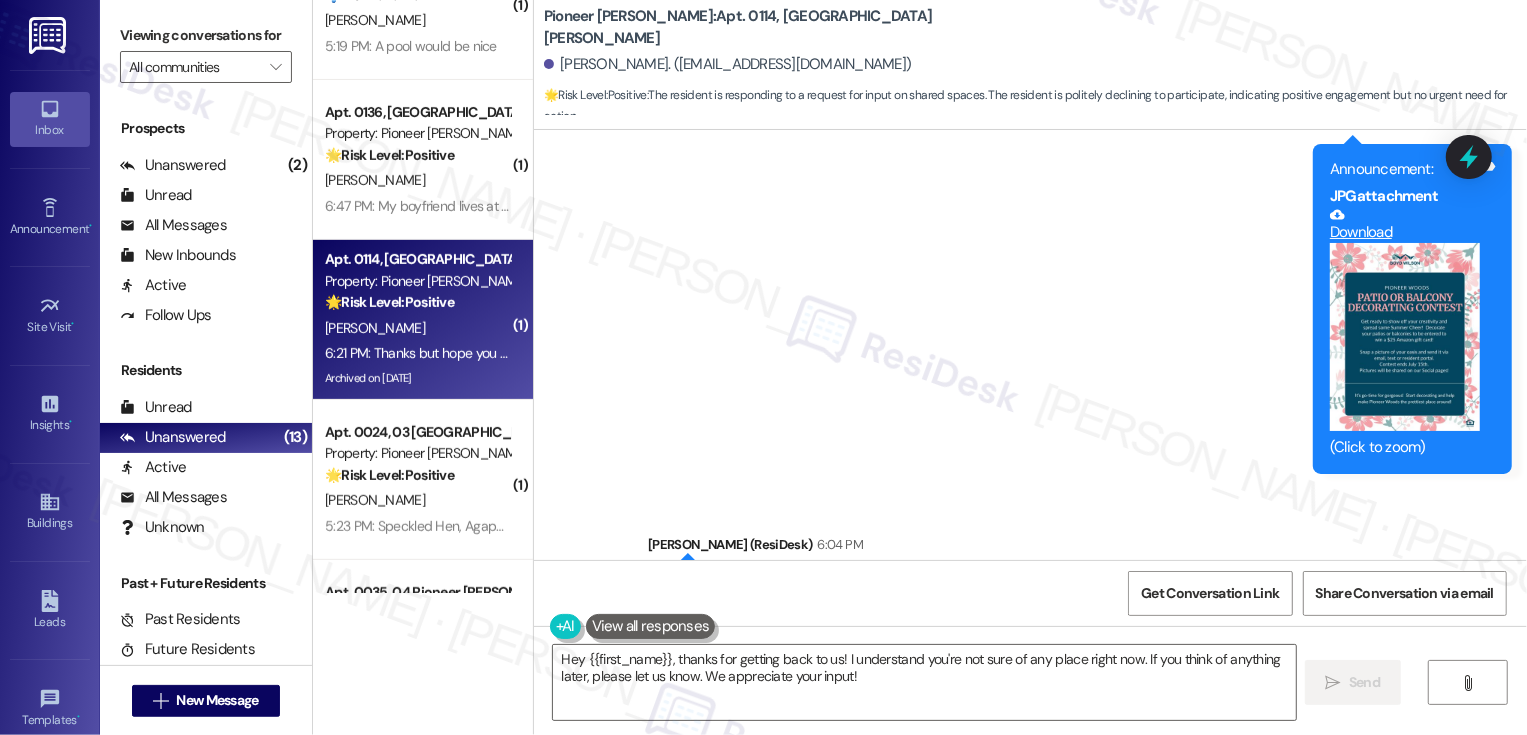 click on "Selva Lieberher 6:21 PM" at bounding box center (849, 781) 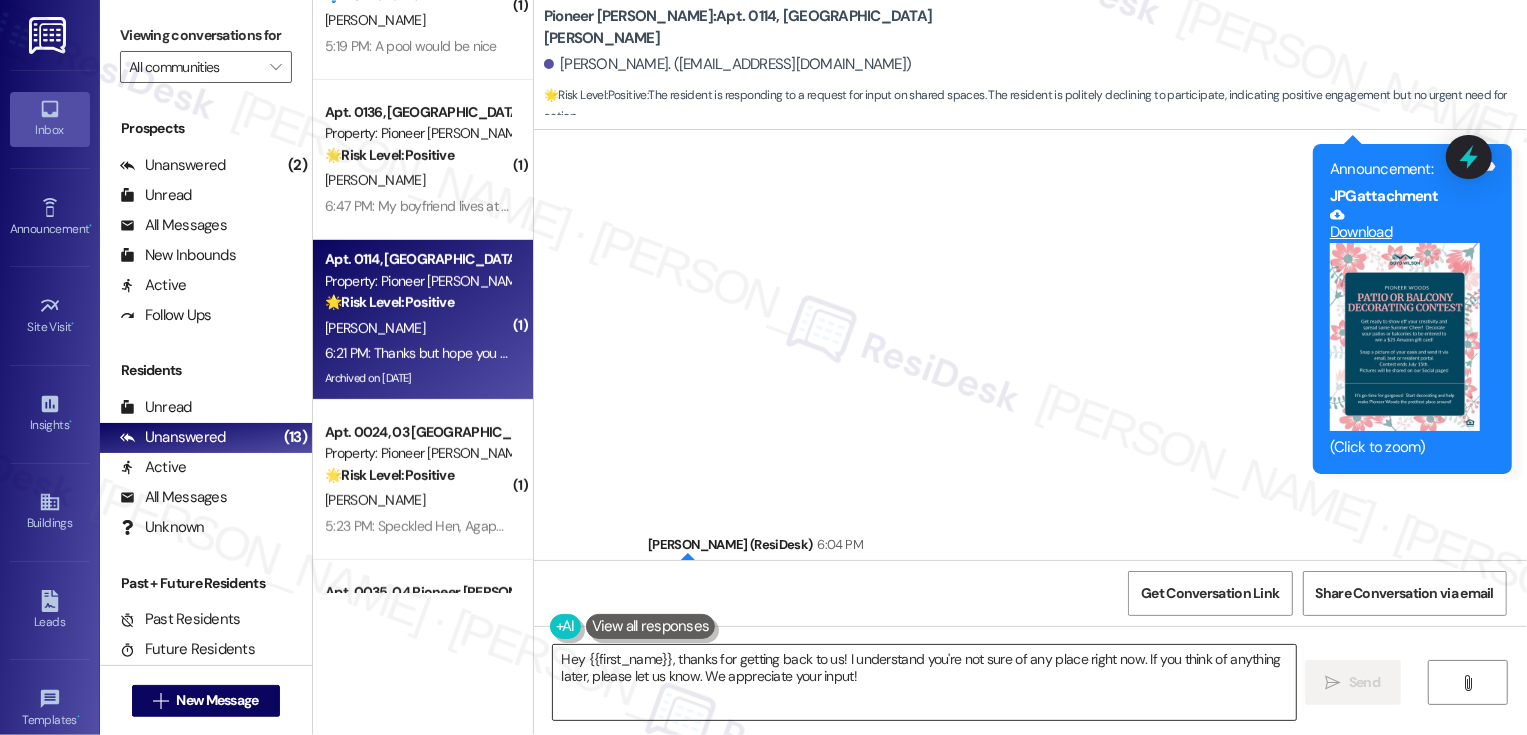 click on "Hey {{first_name}}, thanks for getting back to us! I understand you're not sure of any place right now. If you think of anything later, please let us know. We appreciate your input!" at bounding box center (924, 682) 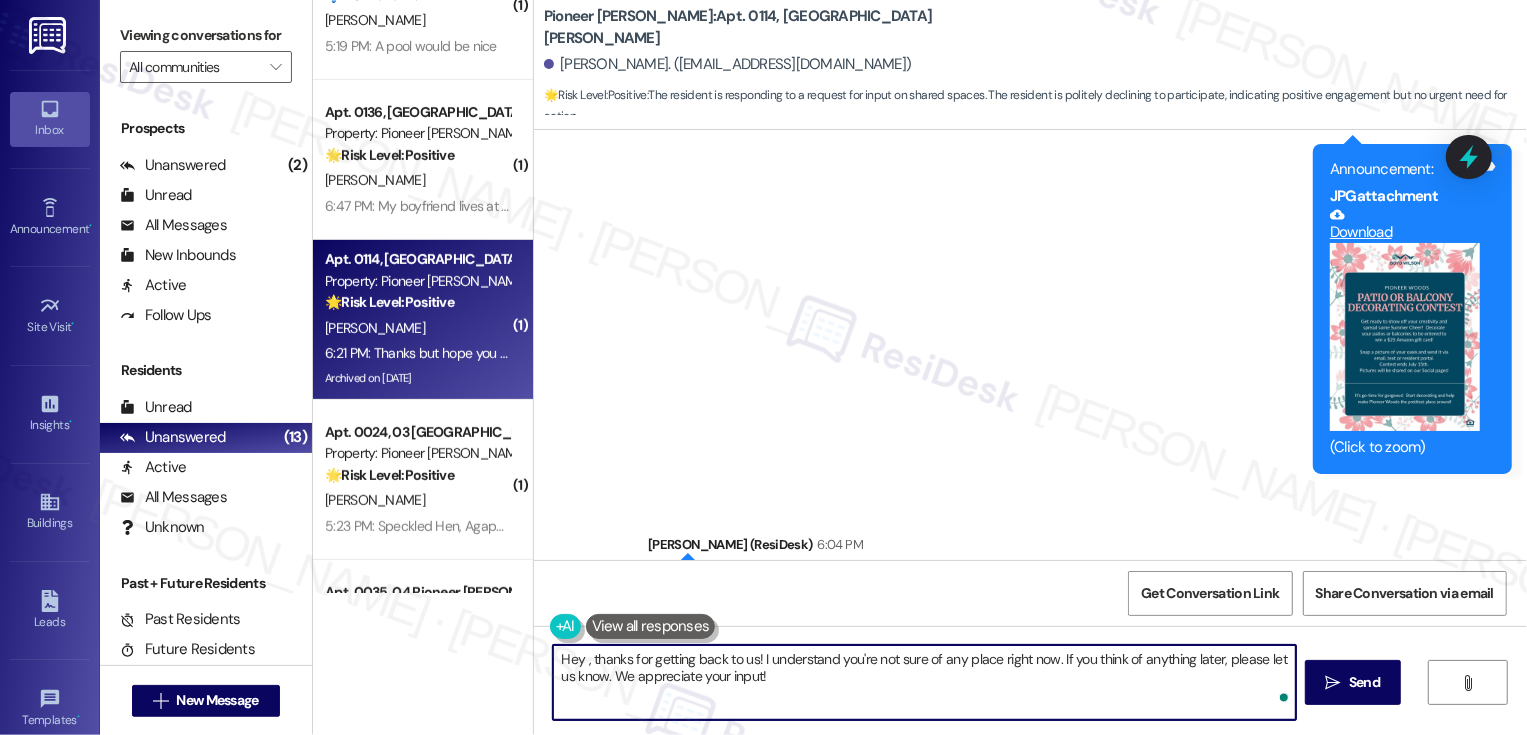 paste on "Selva" 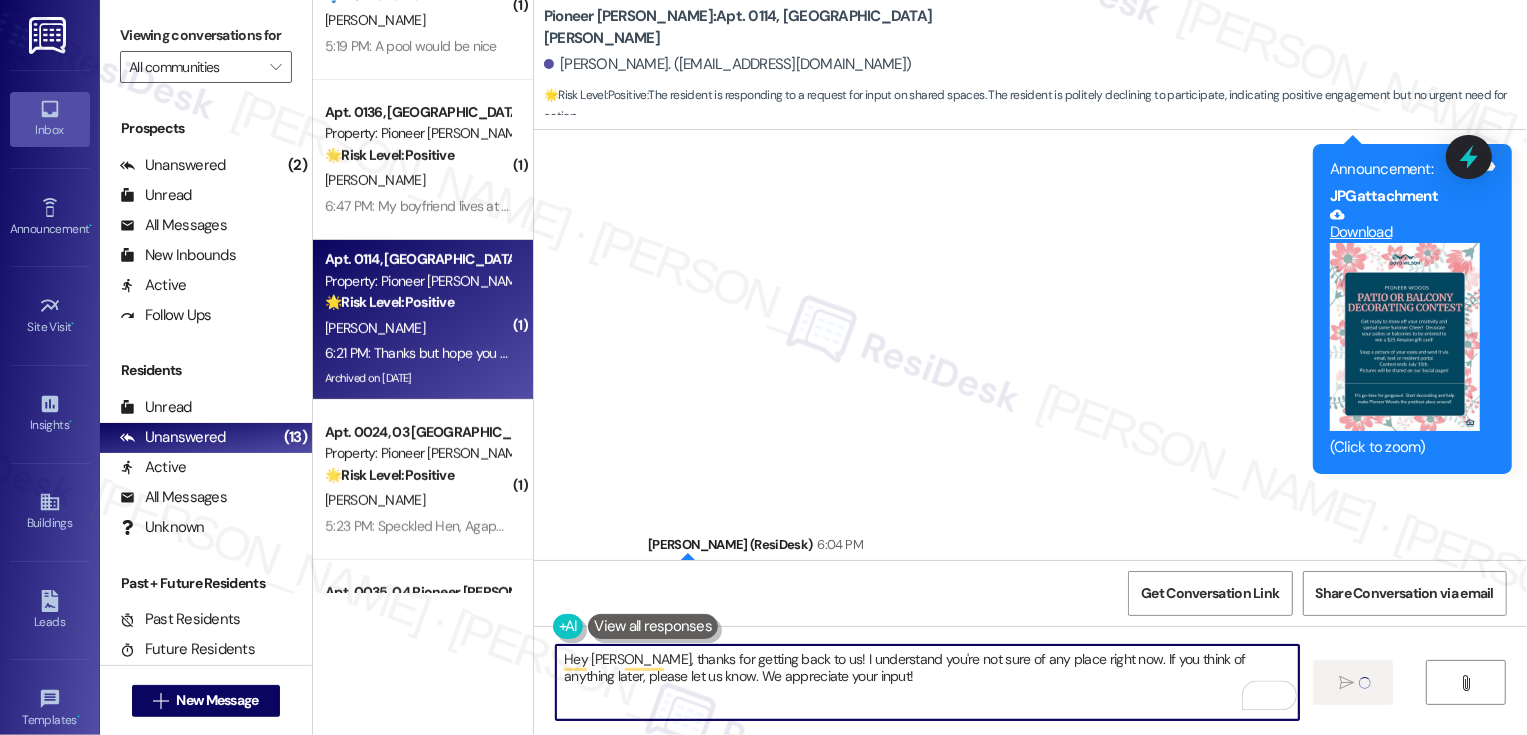 type 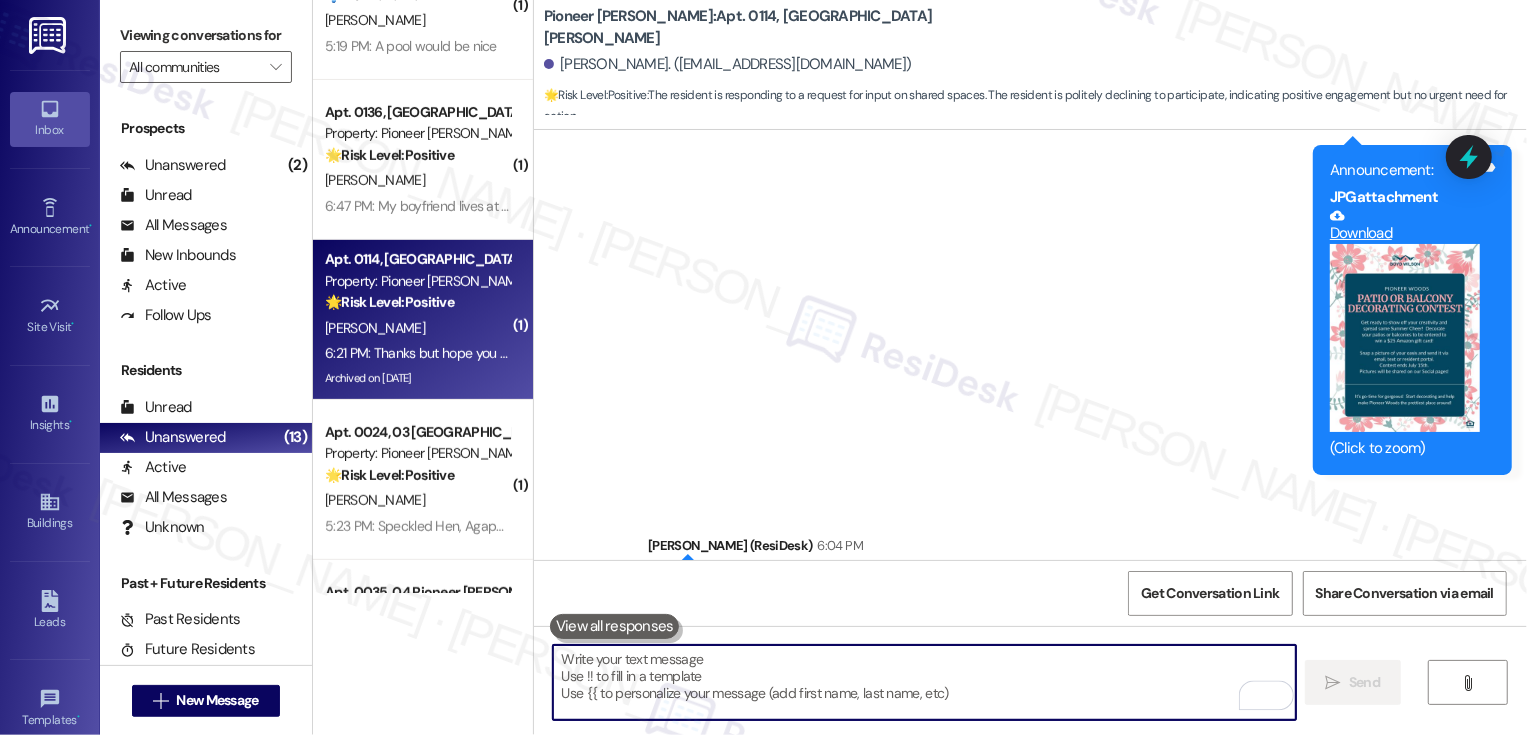 scroll, scrollTop: 28954, scrollLeft: 0, axis: vertical 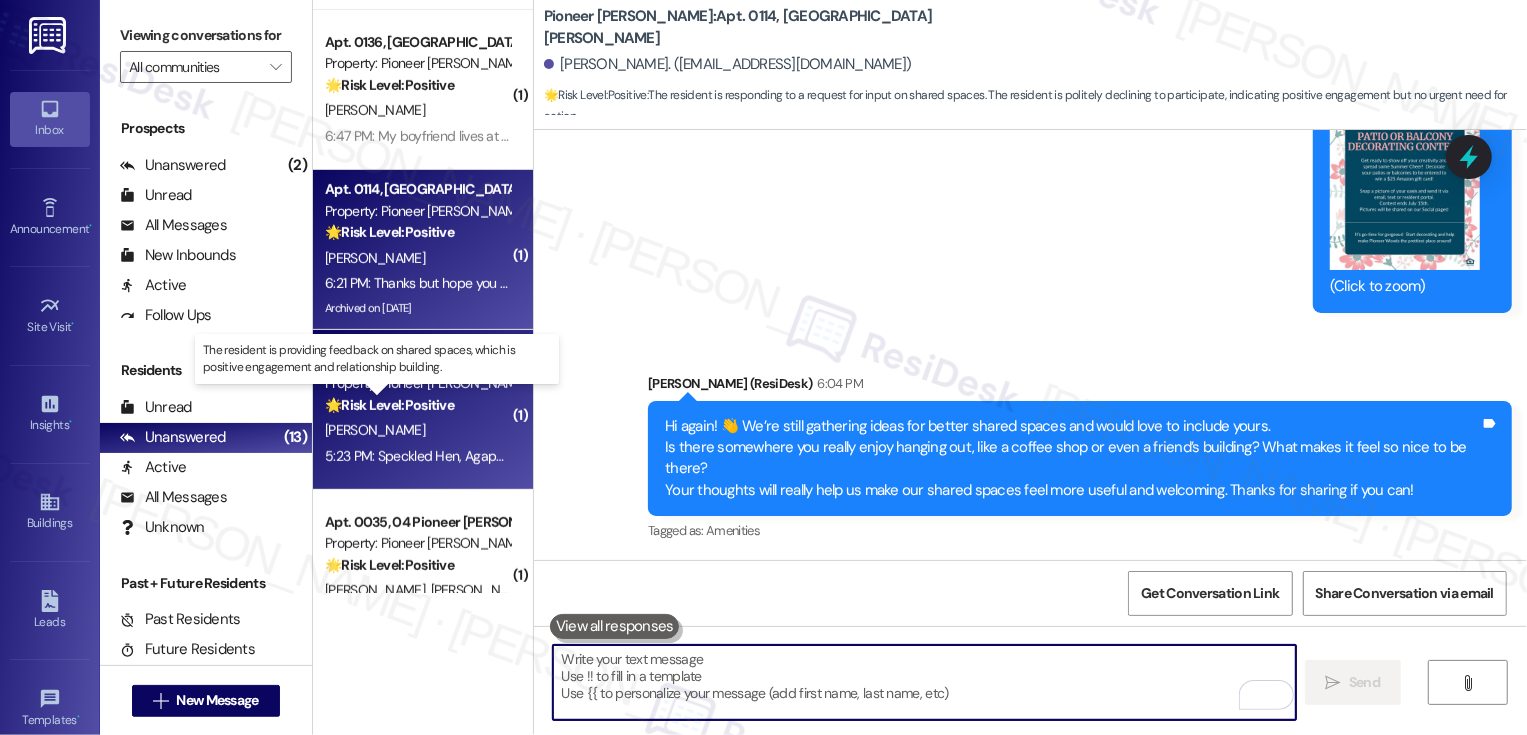 click on "🌟  Risk Level:  Positive" at bounding box center (389, 405) 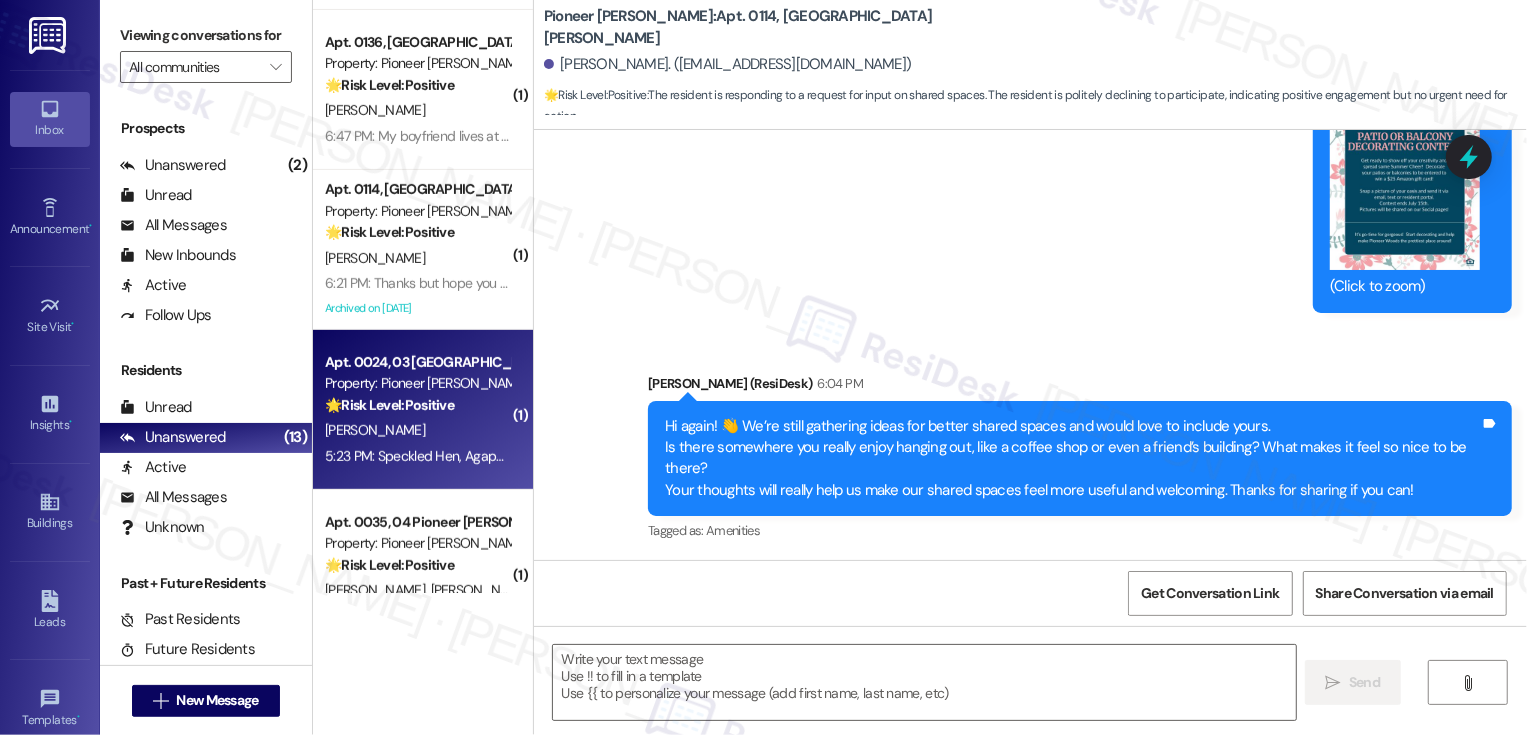 type on "Fetching suggested responses. Please feel free to read through the conversation in the meantime." 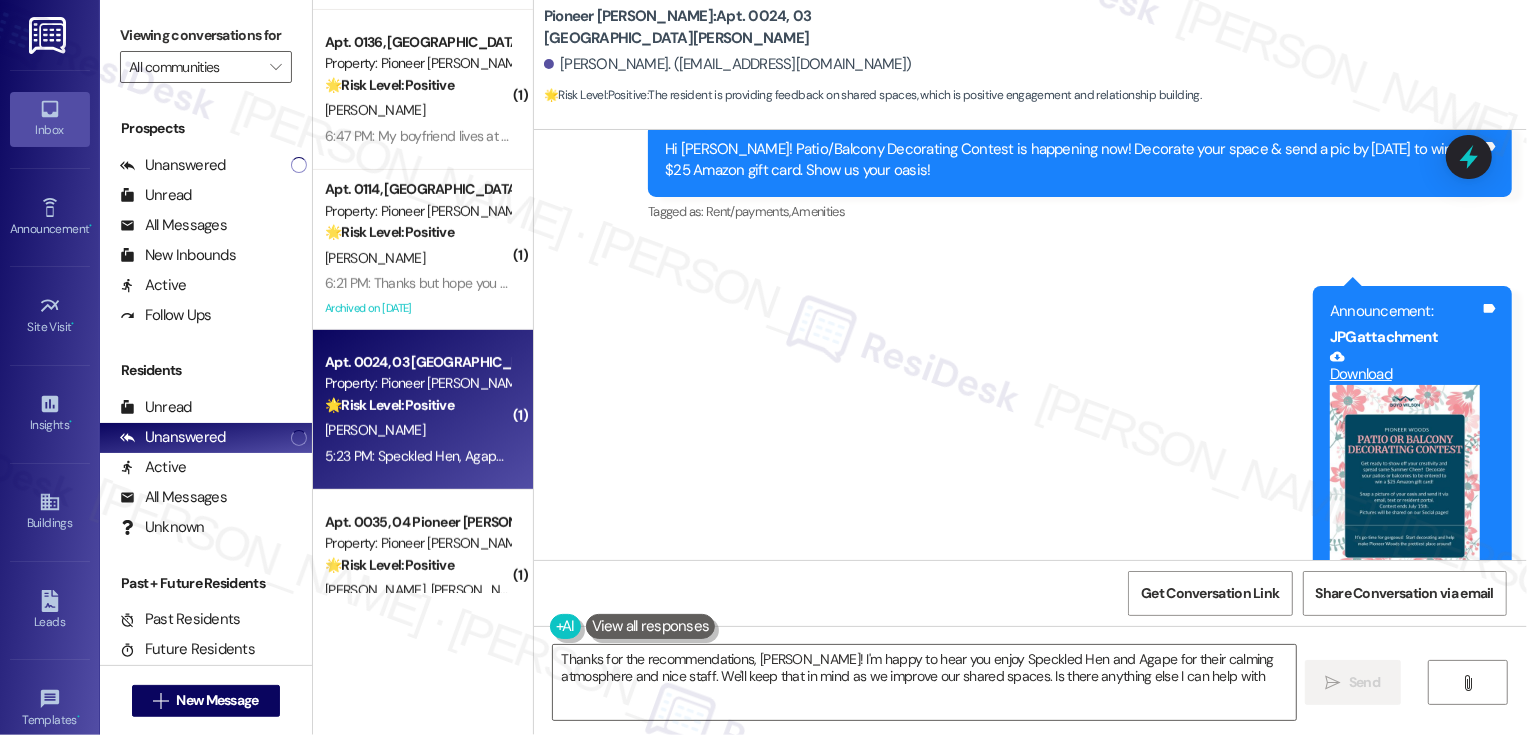 scroll, scrollTop: 27401, scrollLeft: 0, axis: vertical 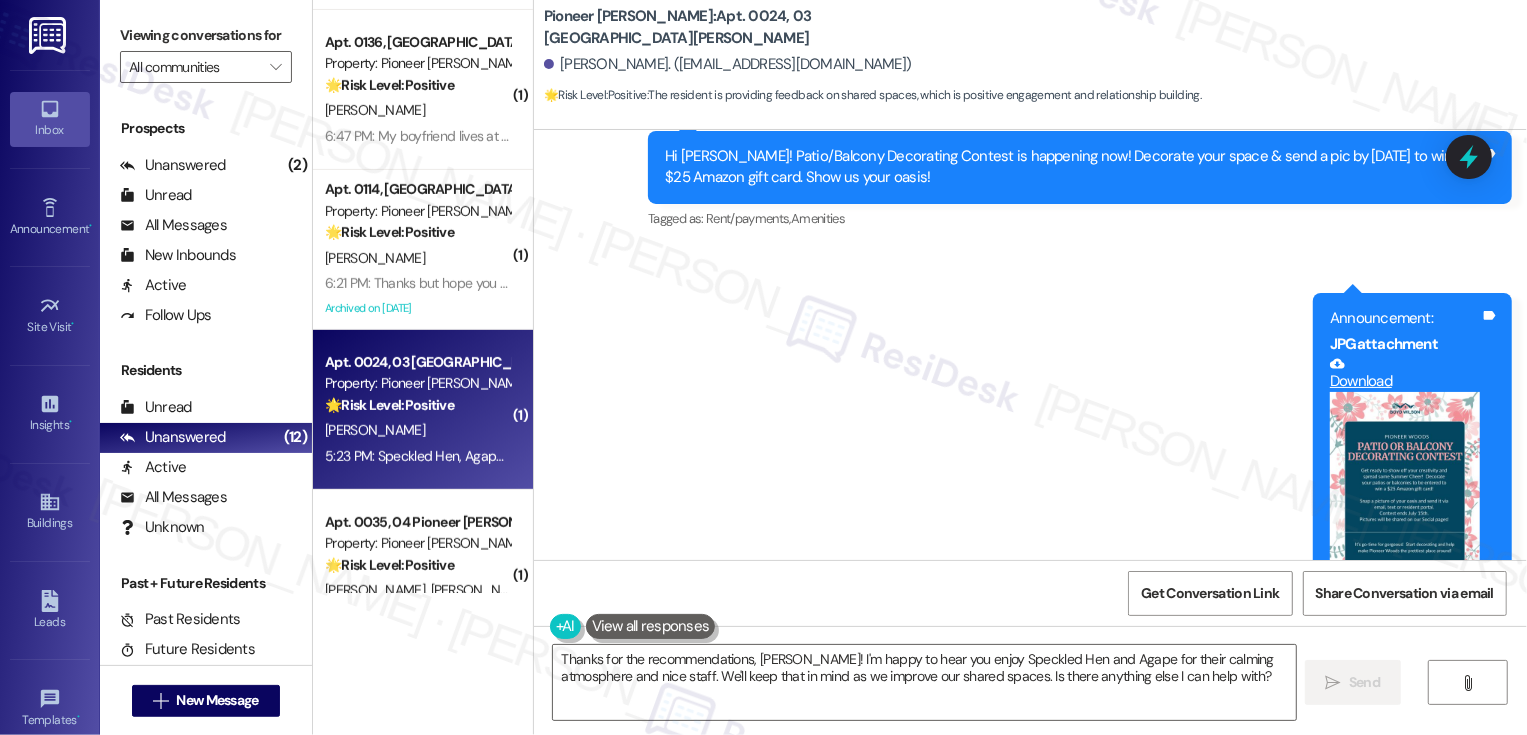 drag, startPoint x: 637, startPoint y: 251, endPoint x: 918, endPoint y: 520, distance: 389.00128 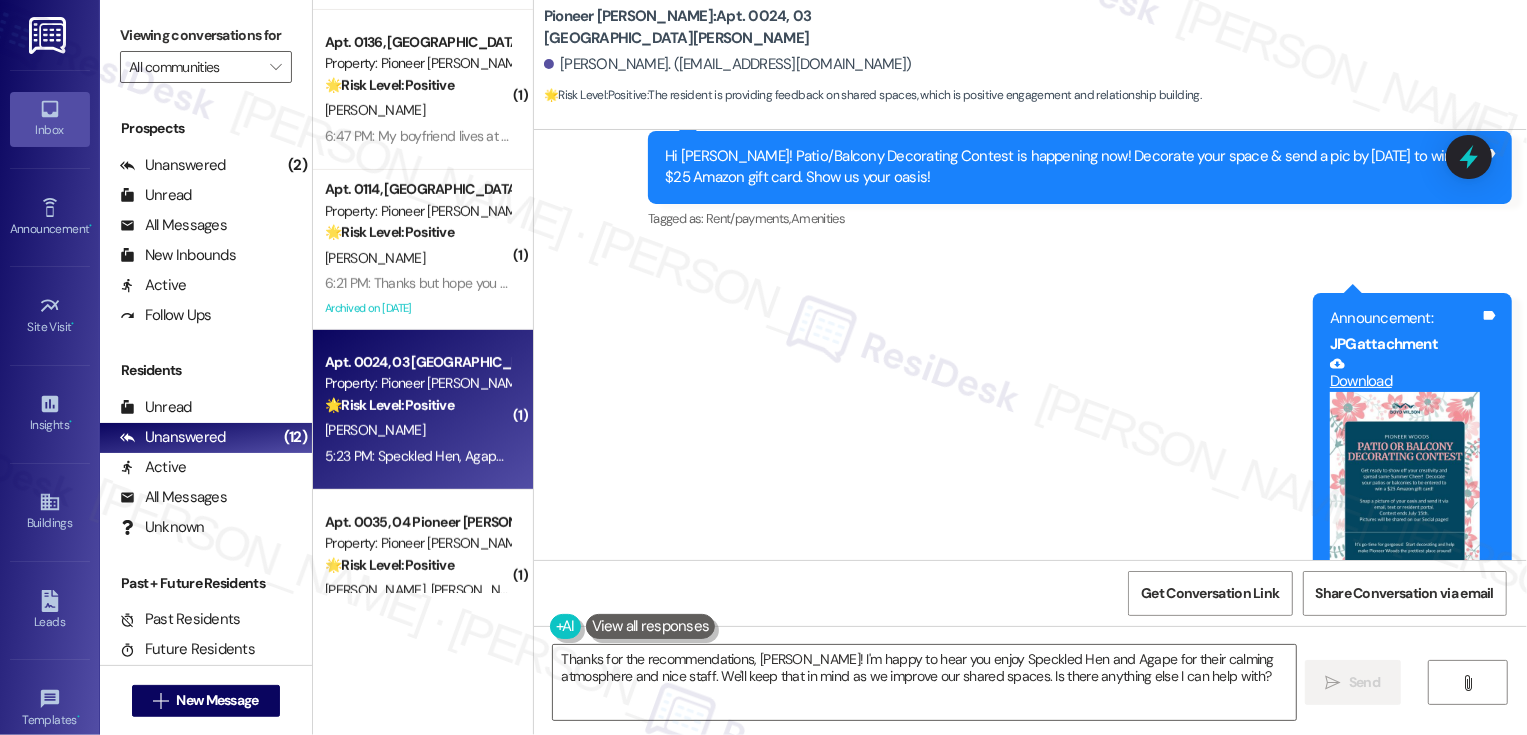 click on "Corey Forsha 5:23 PM" at bounding box center [757, 930] 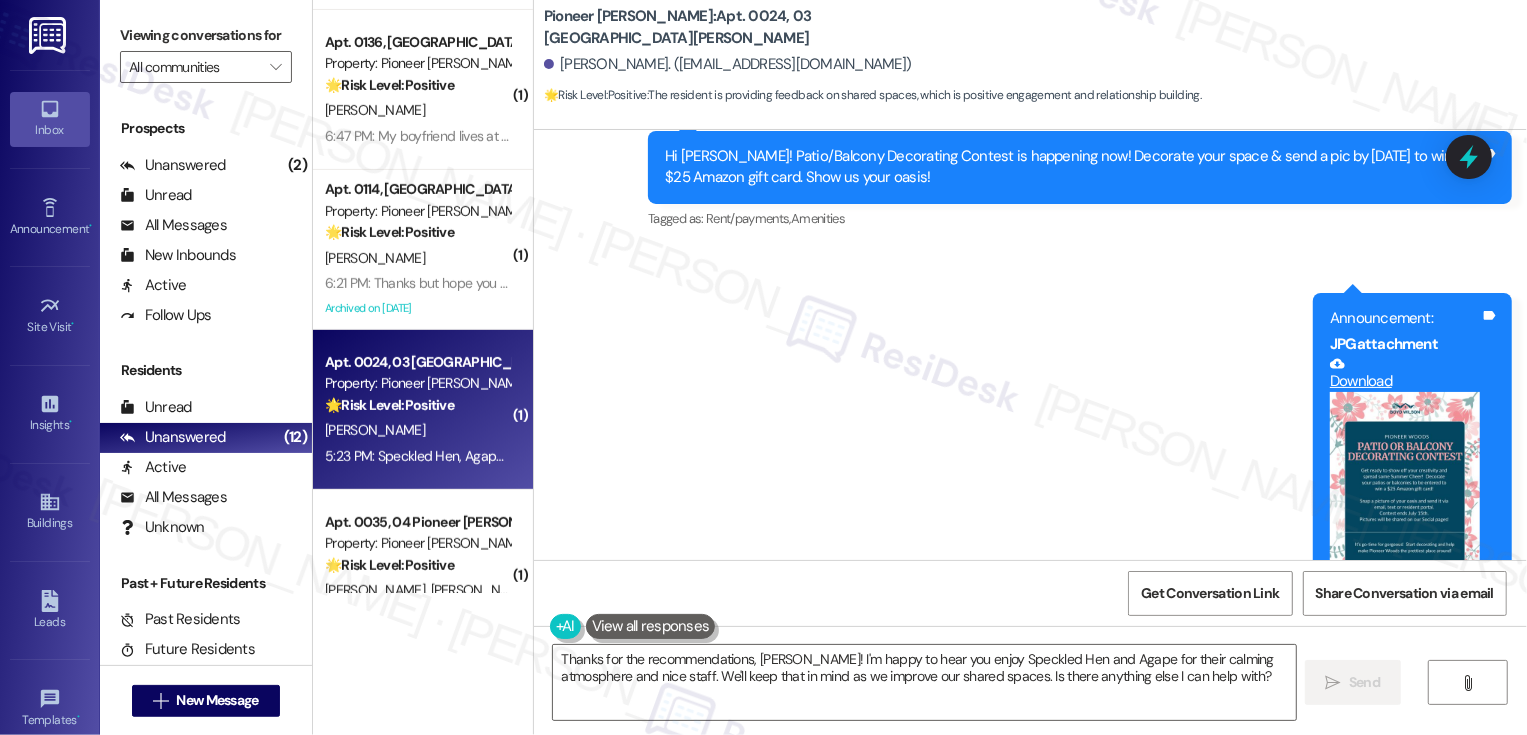 drag, startPoint x: 564, startPoint y: 533, endPoint x: 697, endPoint y: 525, distance: 133.24039 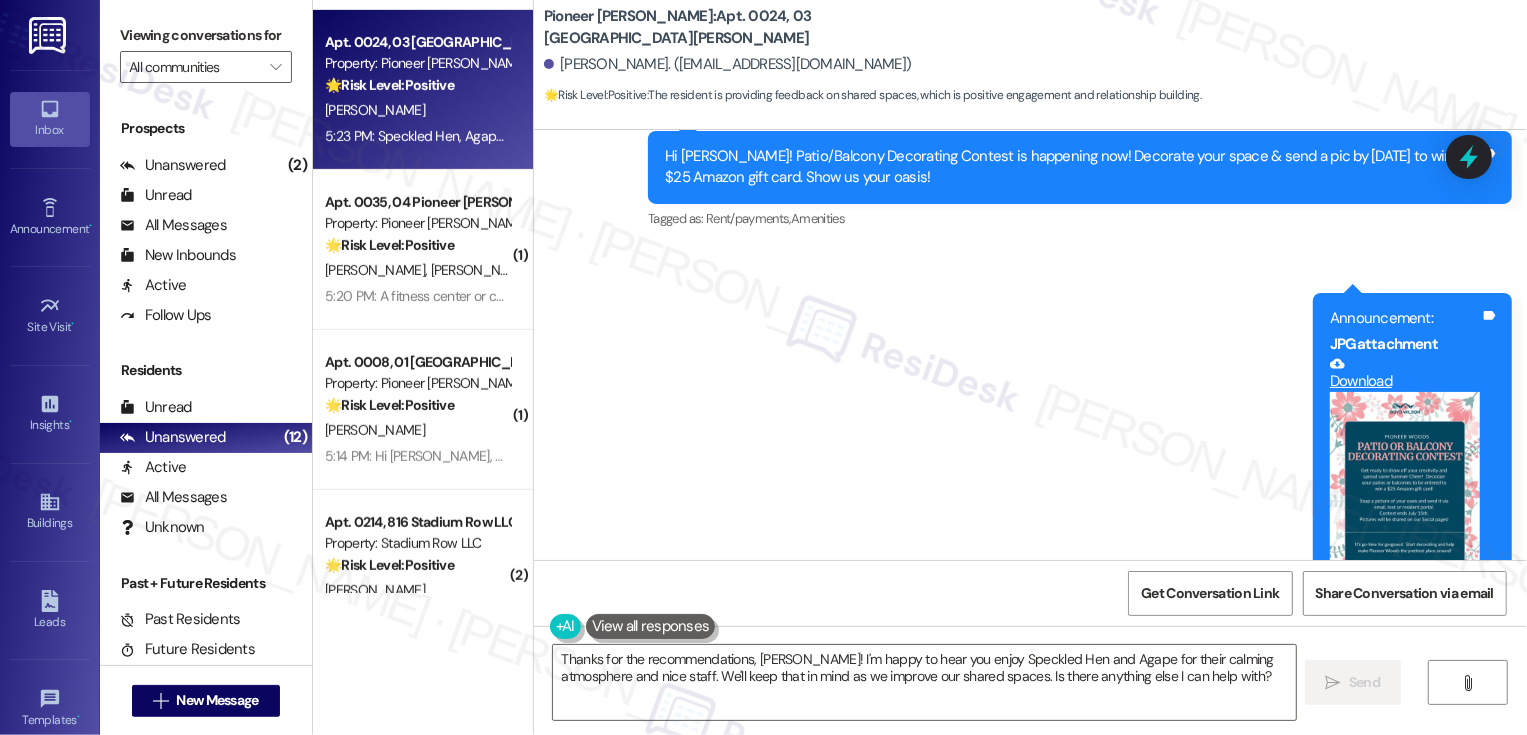 click on "Speckled Hen, Agape.  Calming atmosphere. Nice staff" at bounding box center [750, 969] 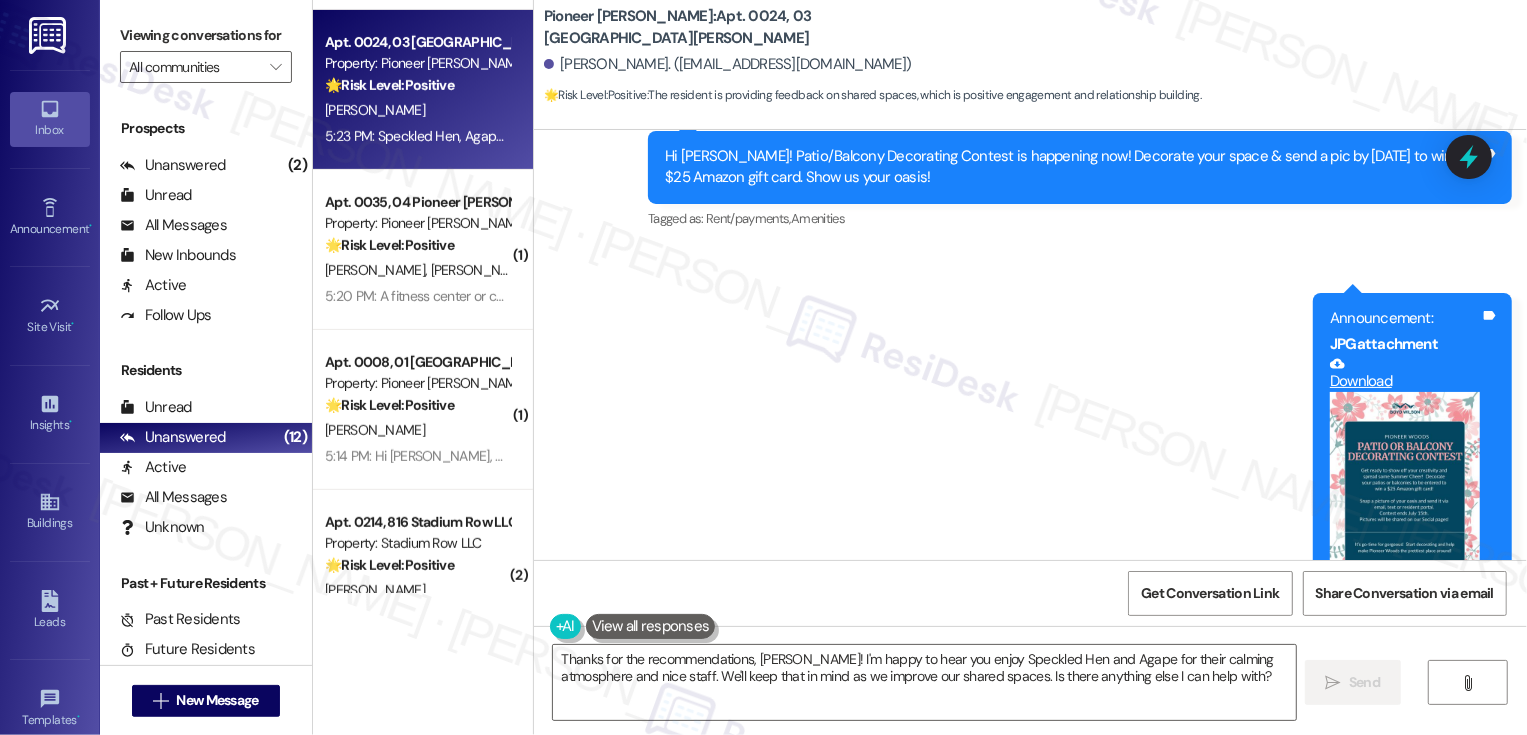 drag, startPoint x: 568, startPoint y: 533, endPoint x: 652, endPoint y: 535, distance: 84.0238 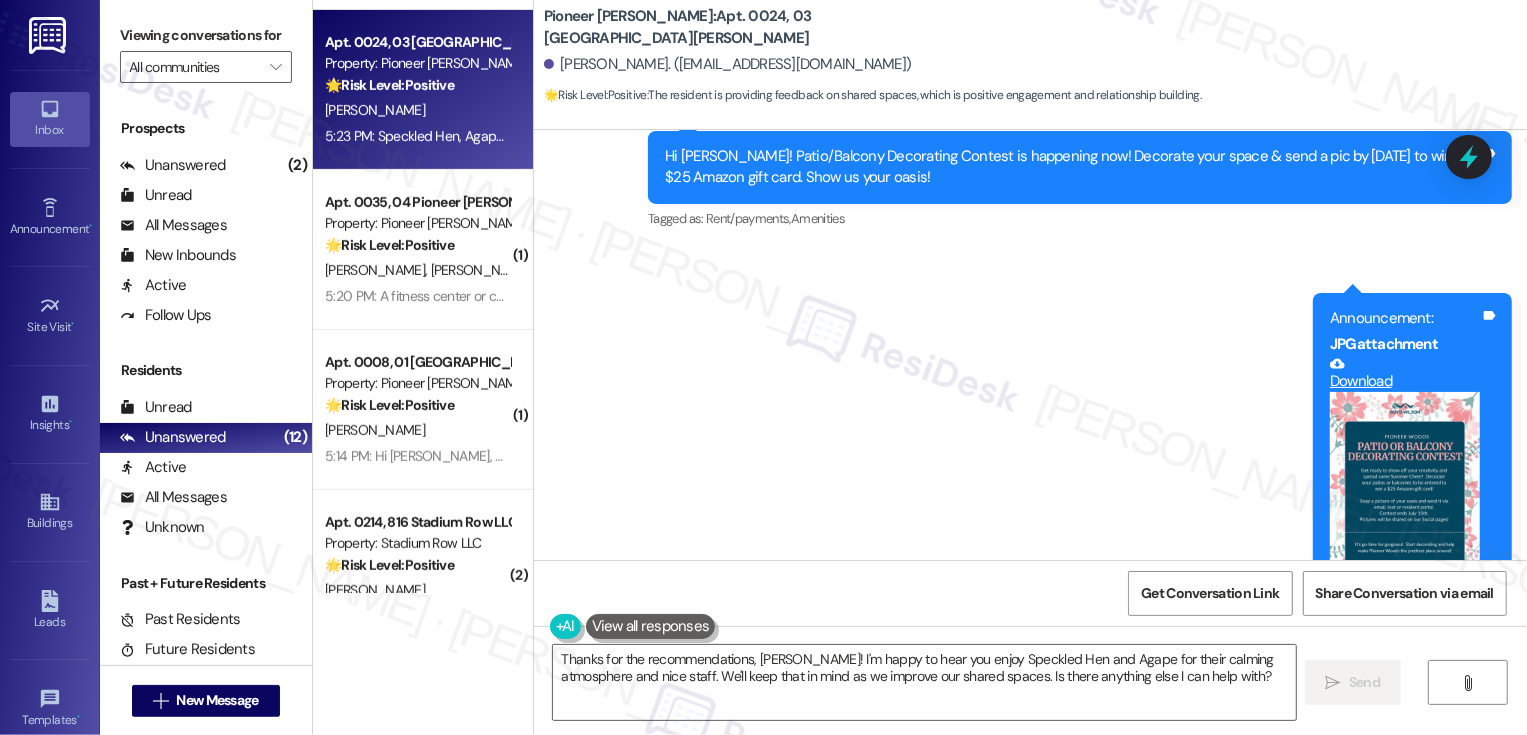 click on "Speckled Hen, Agape.  Calming atmosphere. Nice staff" at bounding box center [750, 969] 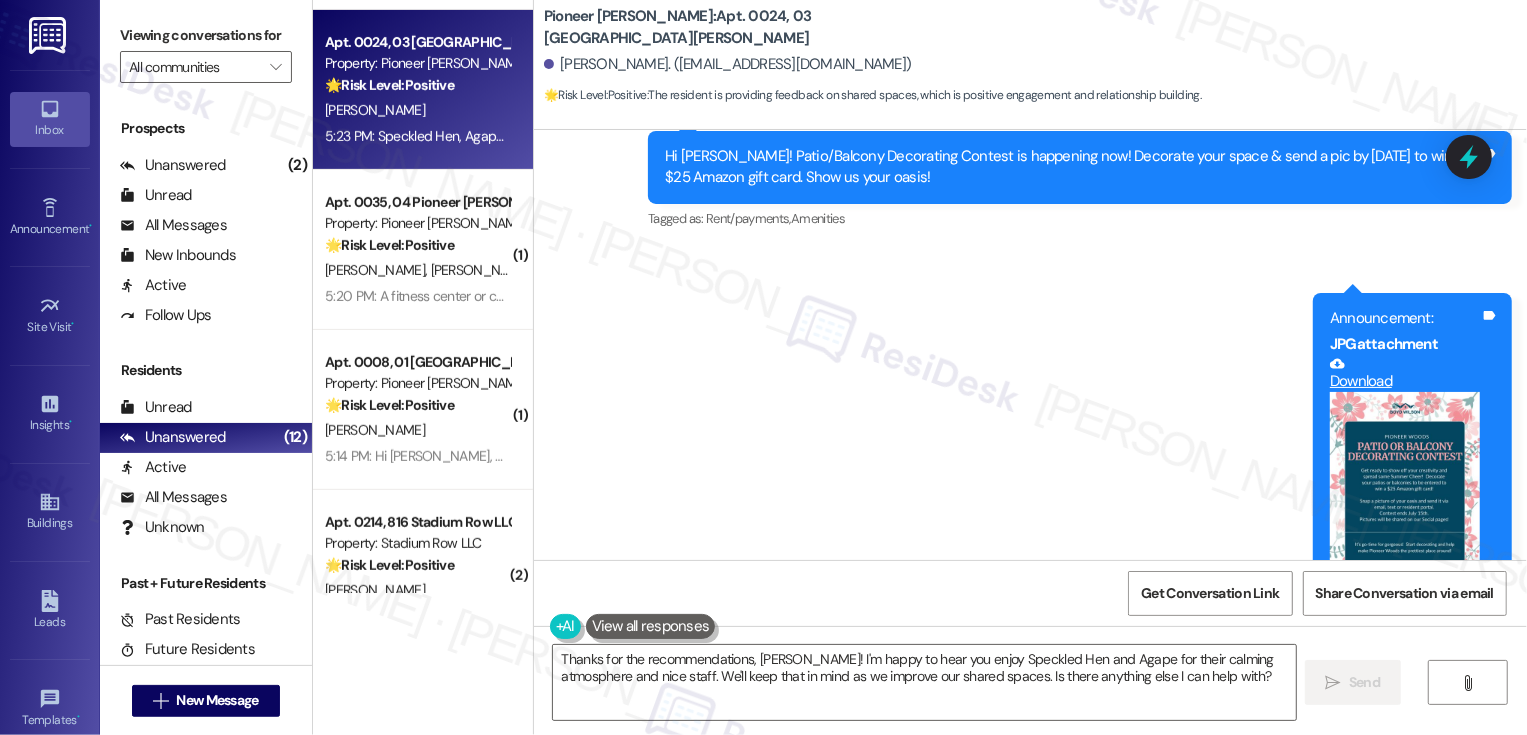 drag, startPoint x: 569, startPoint y: 534, endPoint x: 694, endPoint y: 535, distance: 125.004 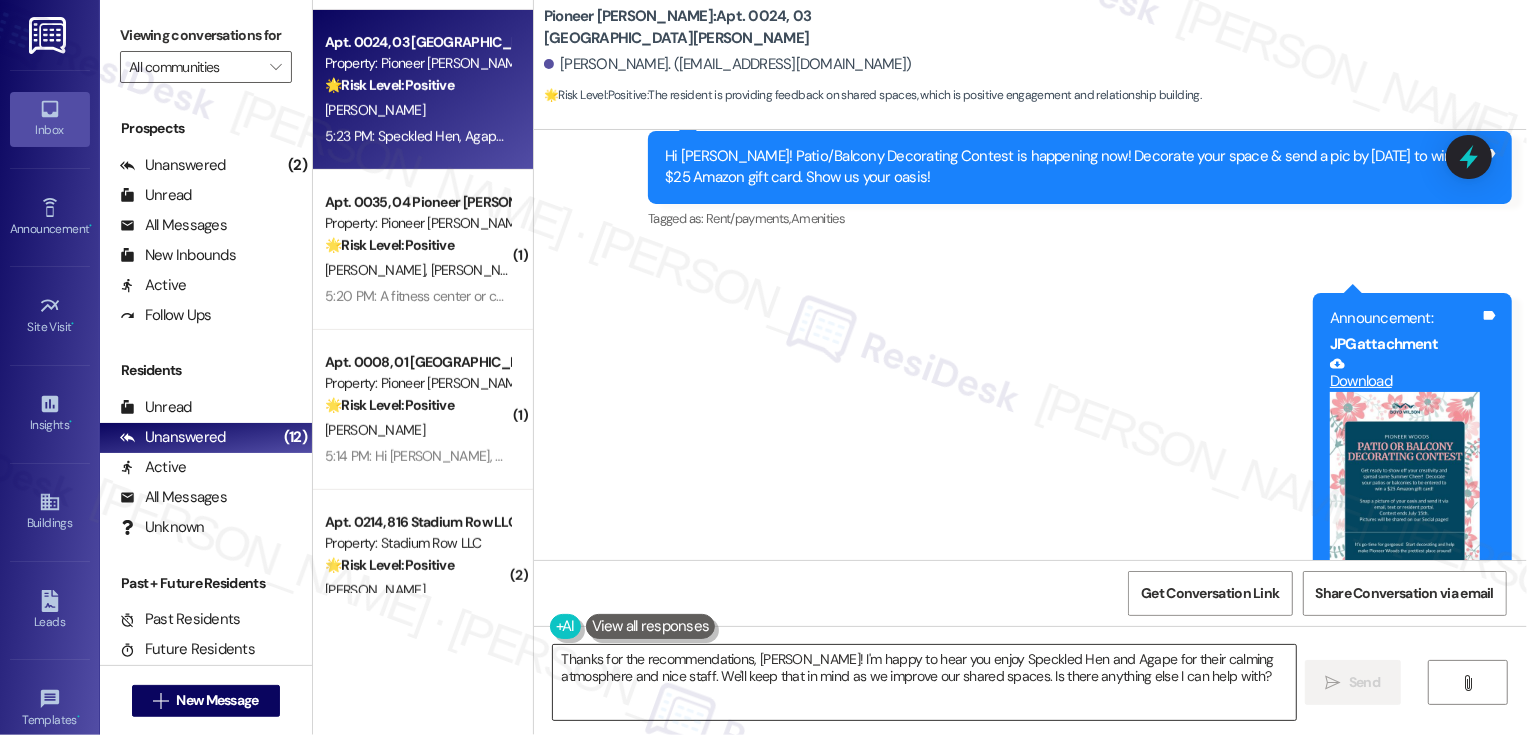 click on "Thanks for the recommendations, Corey! I'm happy to hear you enjoy Speckled Hen and Agape for their calming atmosphere and nice staff. We'll keep that in mind as we improve our shared spaces. Is there anything else I can help with?" at bounding box center [924, 682] 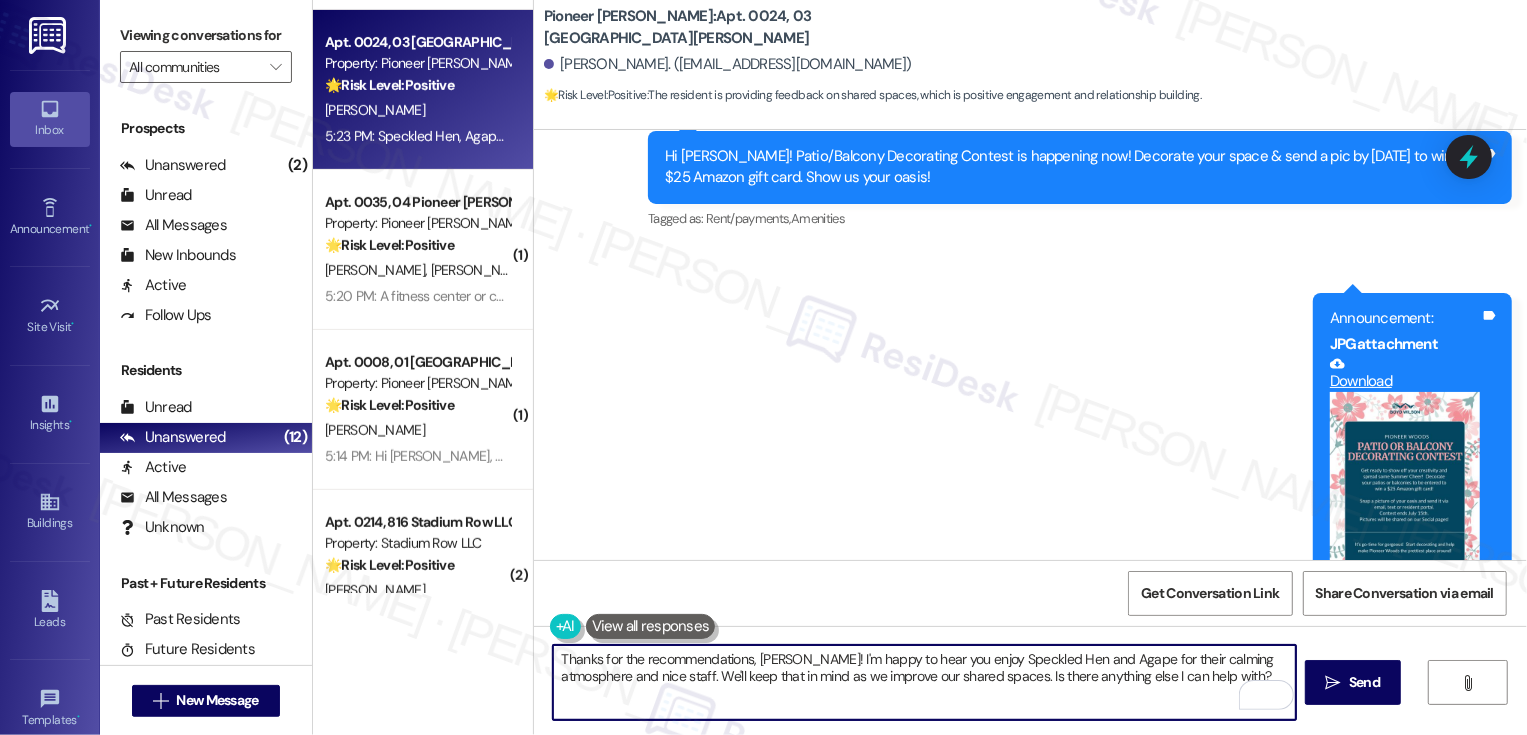drag, startPoint x: 635, startPoint y: 677, endPoint x: 760, endPoint y: 711, distance: 129.5415 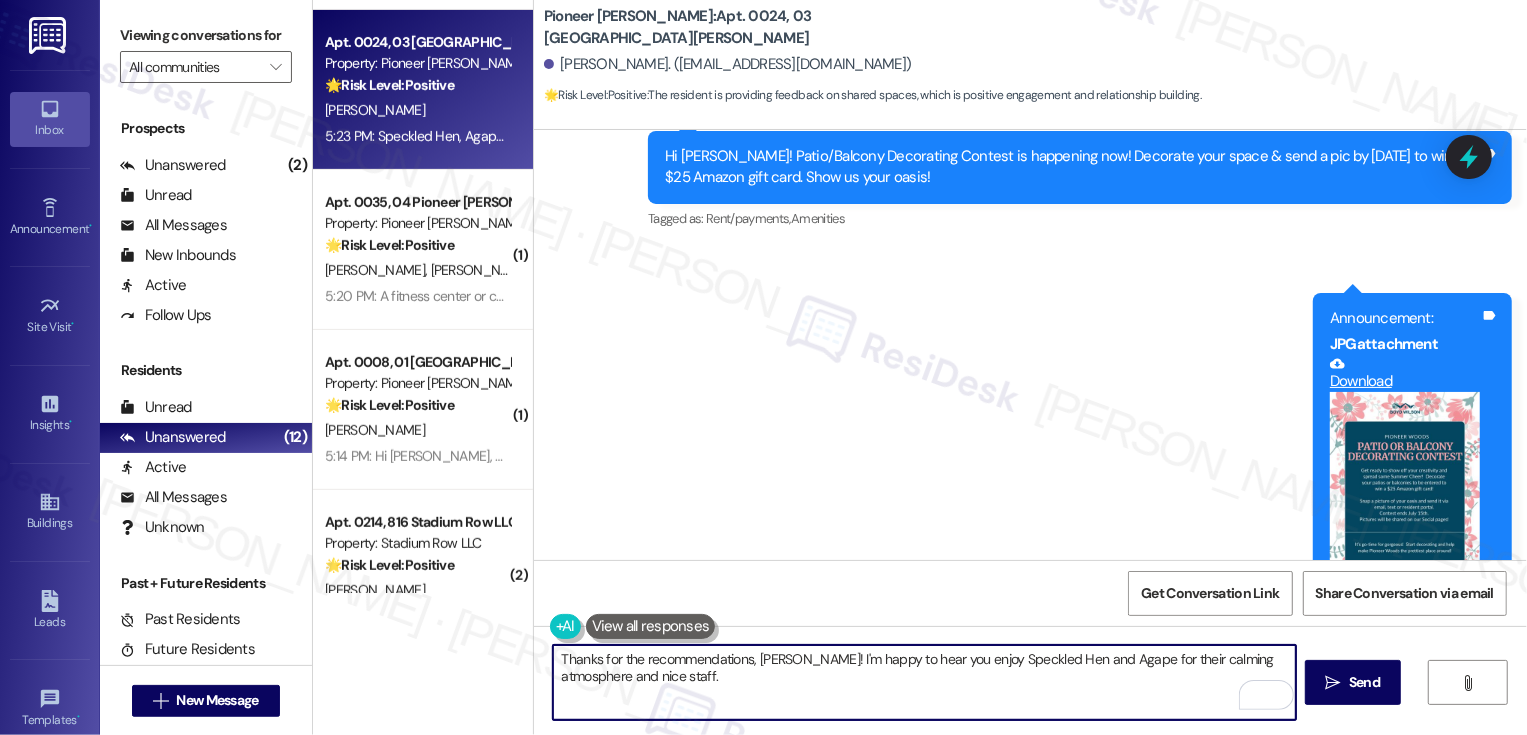 paste on "We’re trying to design this with actual residents in mind, so every little detail helps." 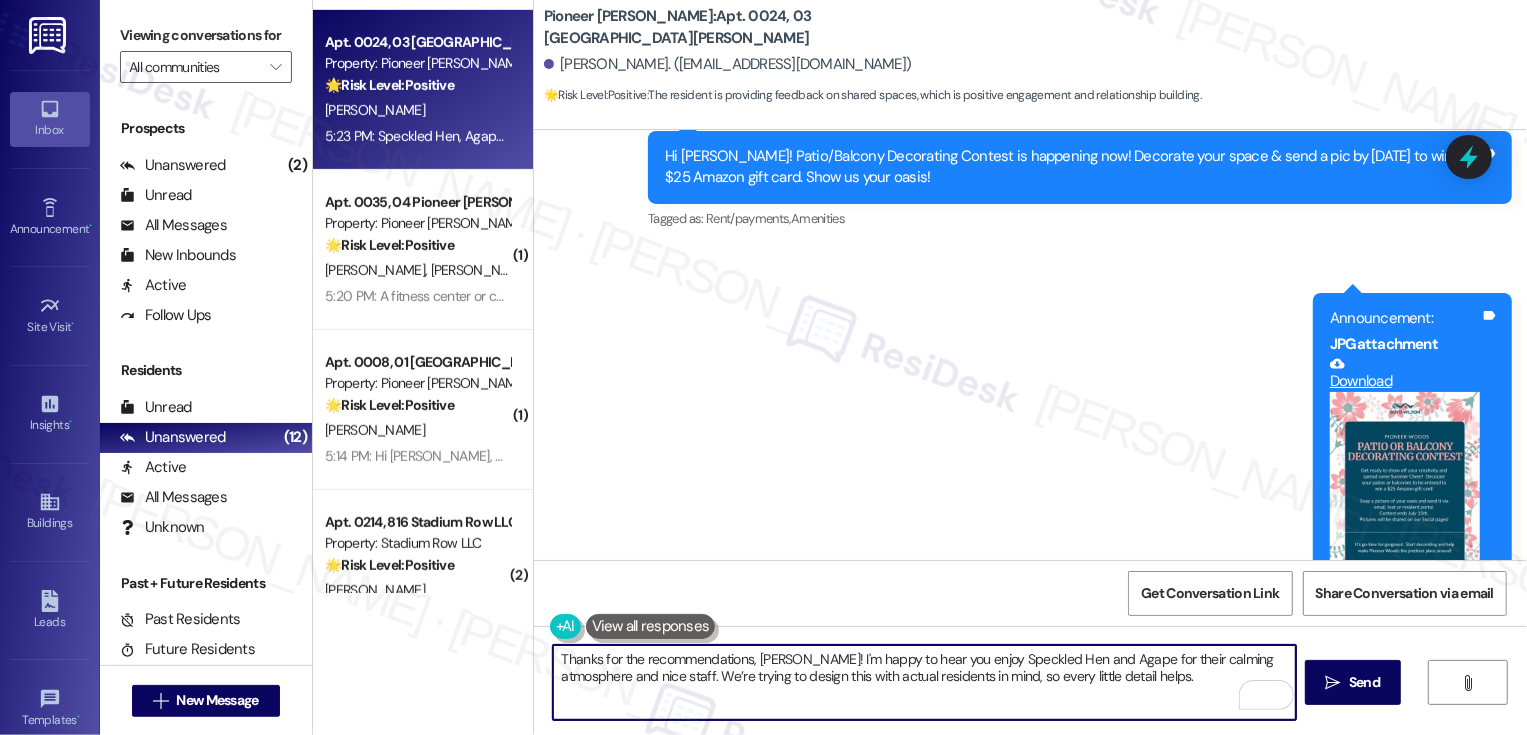 scroll, scrollTop: 27444, scrollLeft: 0, axis: vertical 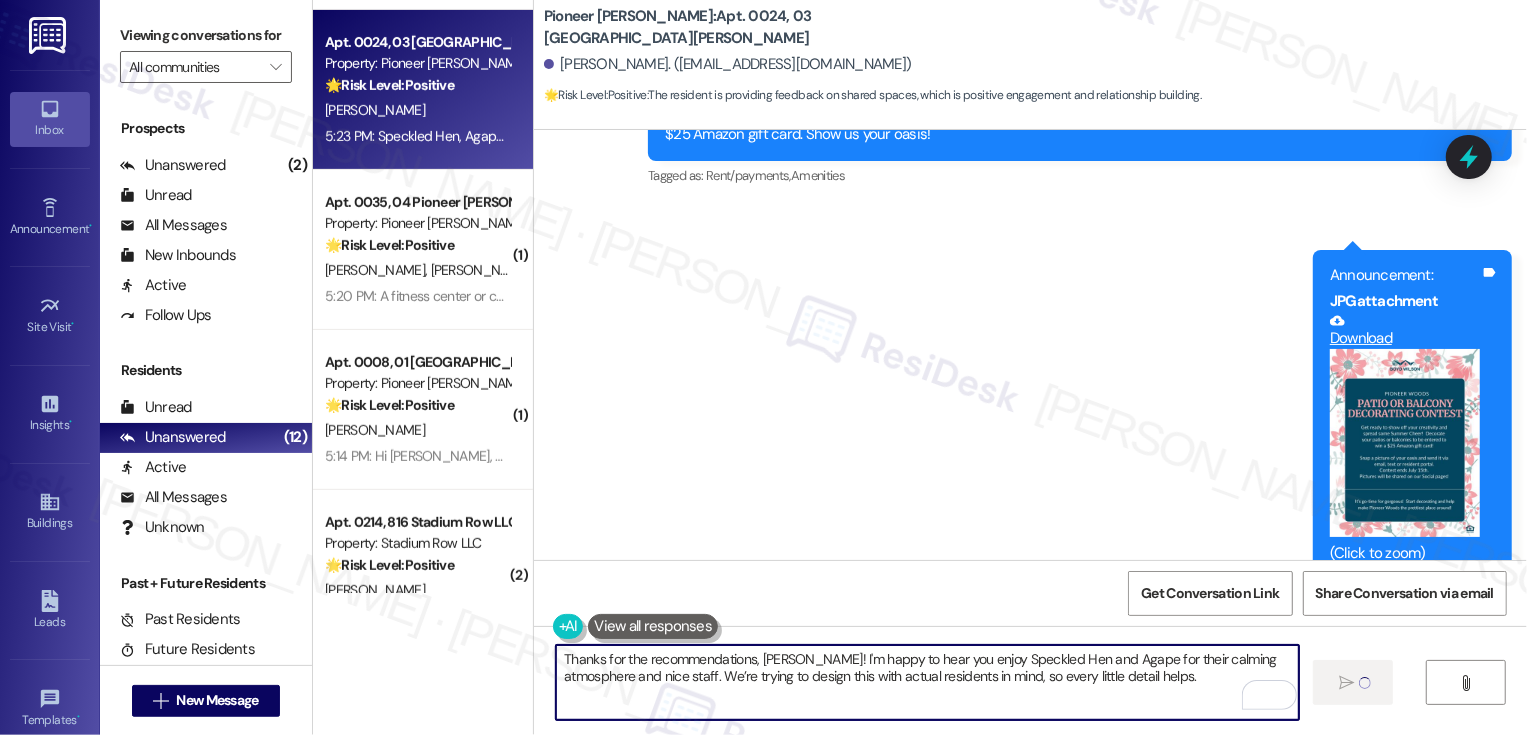 type on "Thanks for the recommendations, Corey! I'm happy to hear you enjoy Speckled Hen and Agape for their calming atmosphere and nice staff. We’re trying to design this with actual residents in mind, so every little detail helps." 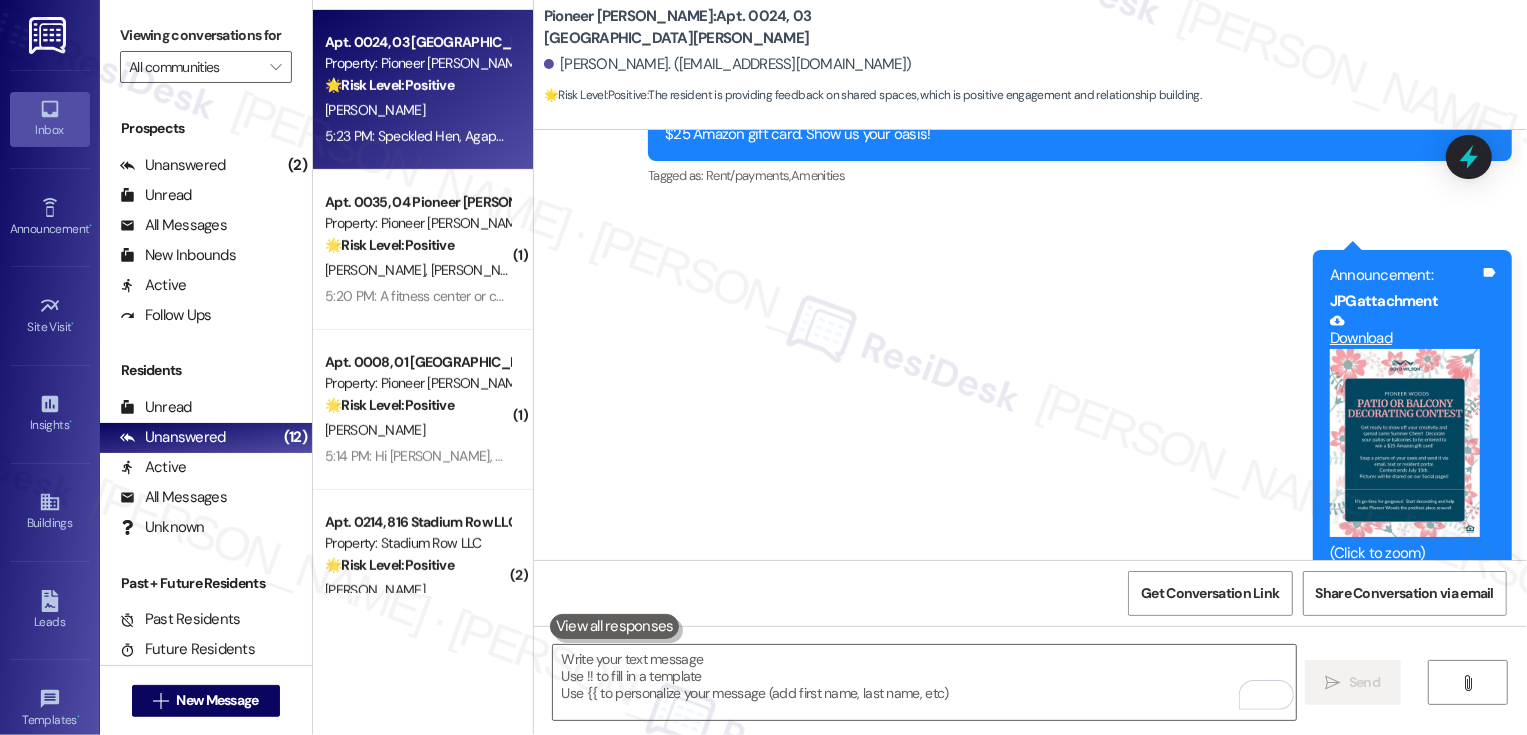 scroll, scrollTop: 27443, scrollLeft: 0, axis: vertical 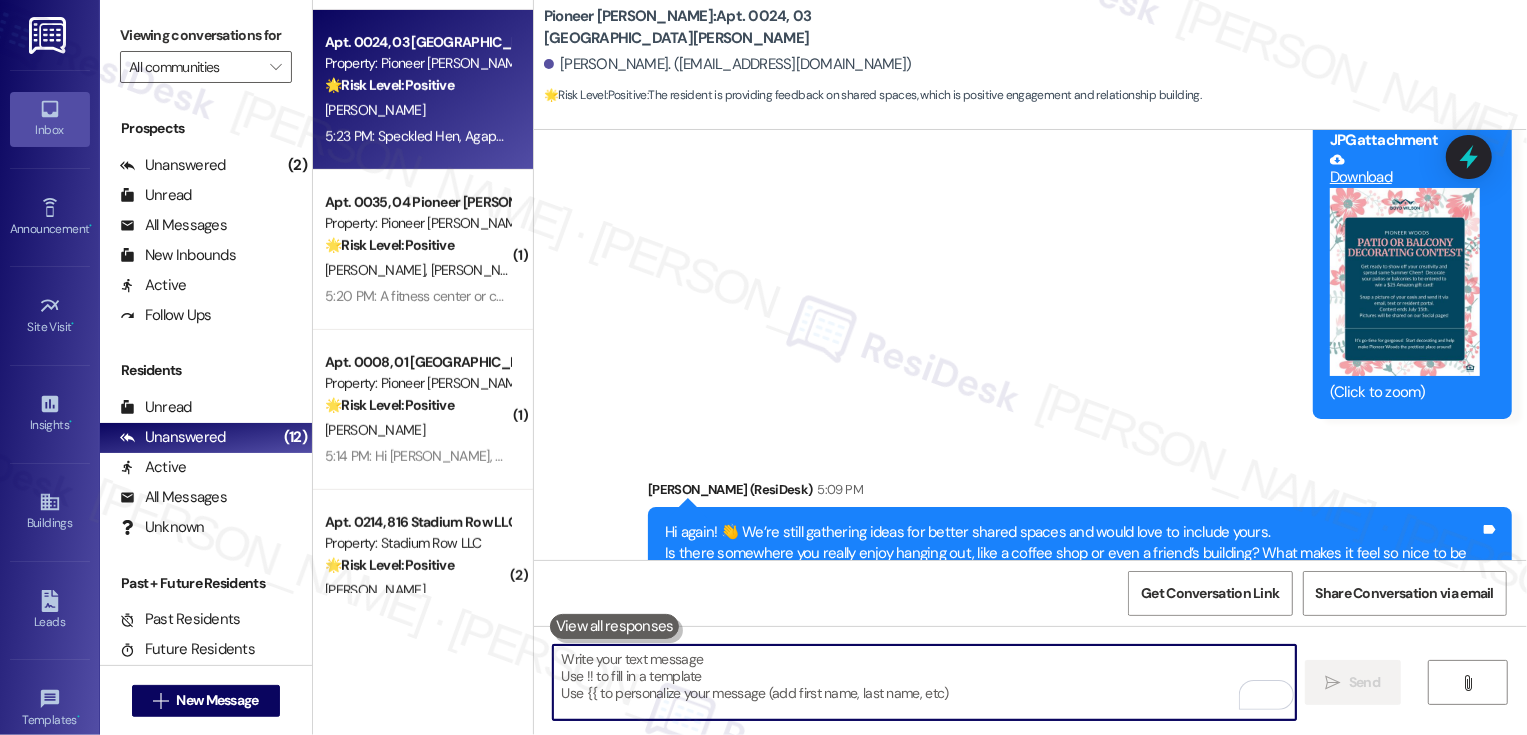 click at bounding box center [924, 682] 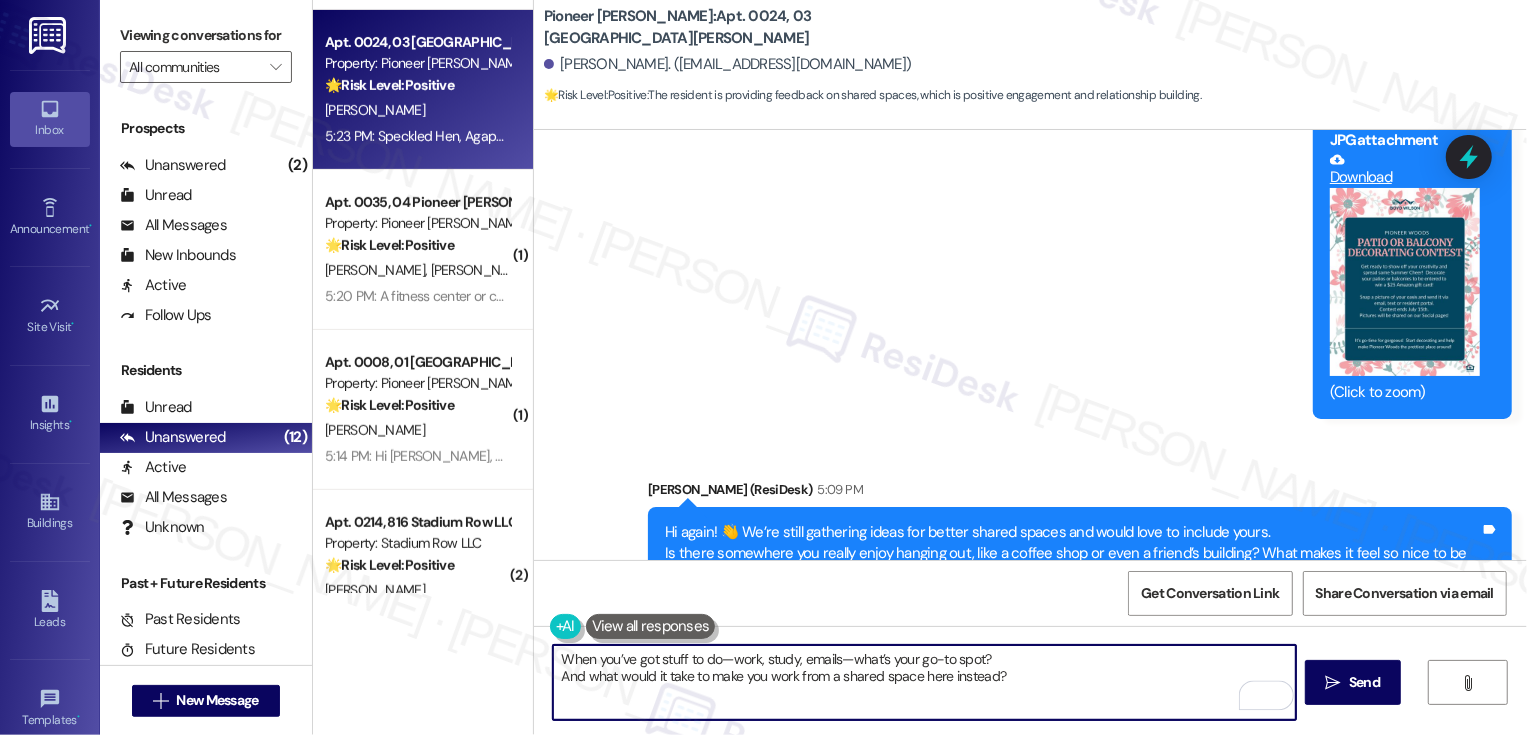 click on "When you’ve got stuff to do—work, study, emails—what’s your go-to spot?
And what would it take to make you work from a shared space here instead?" at bounding box center [924, 682] 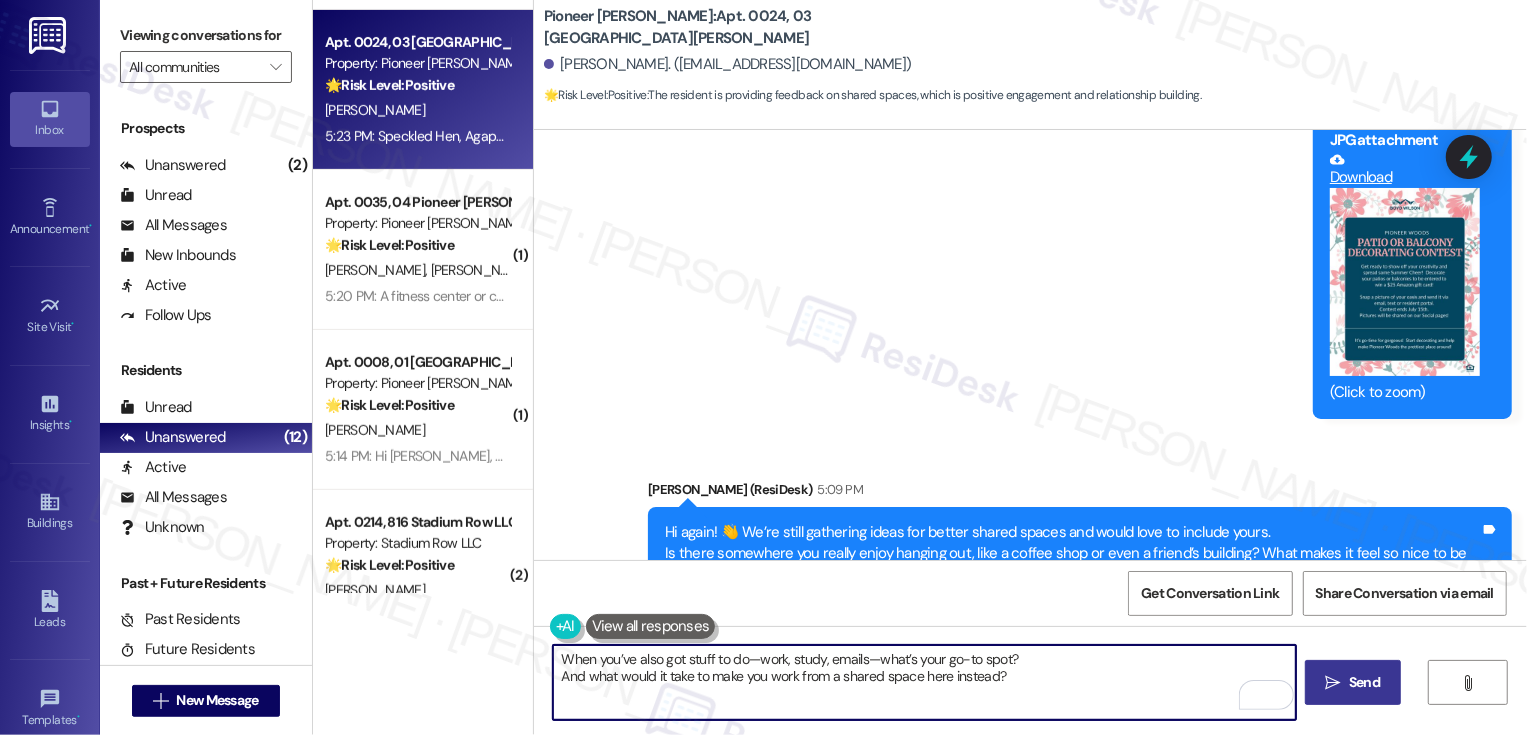 type on "When you’ve also got stuff to do—work, study, emails—what’s your go-to spot?
And what would it take to make you work from a shared space here instead?" 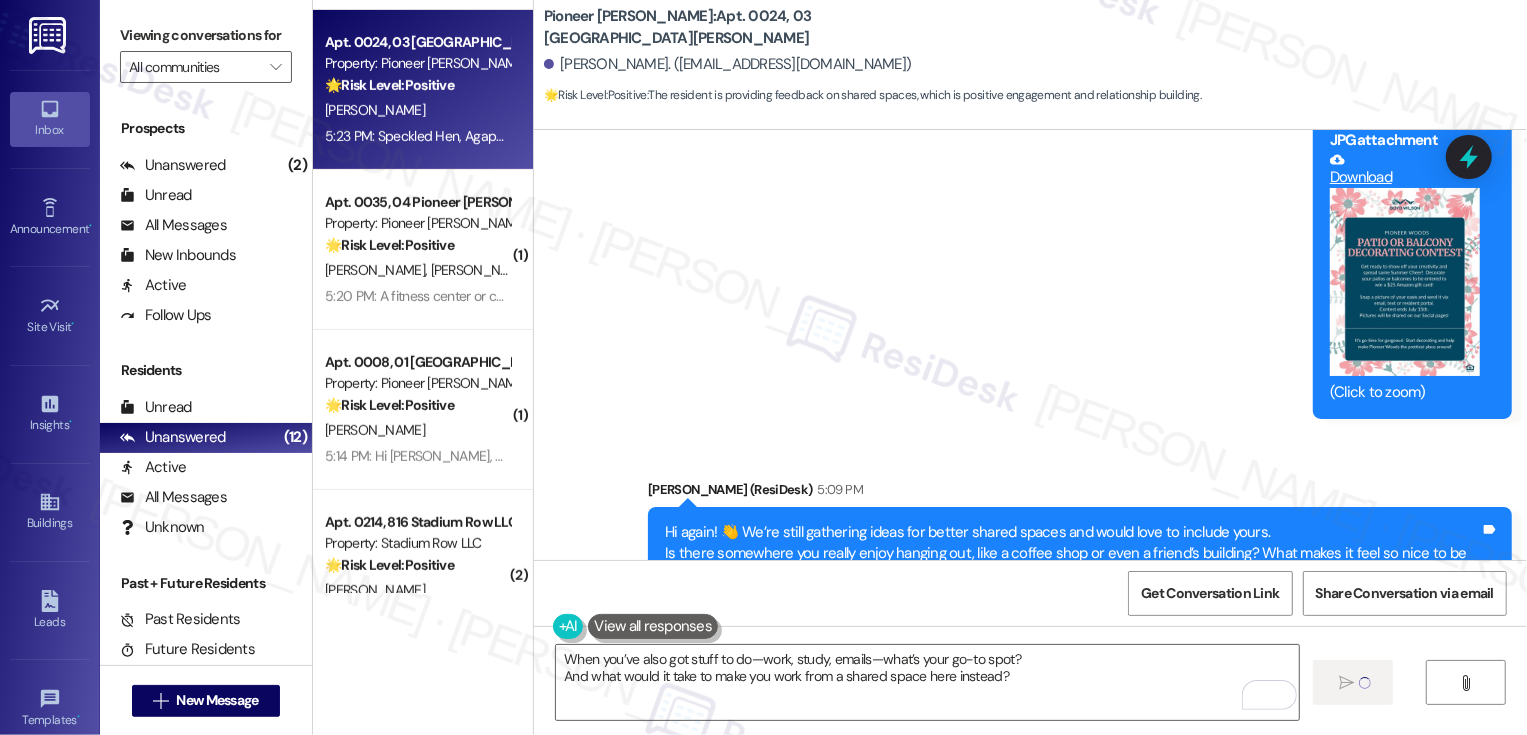 type 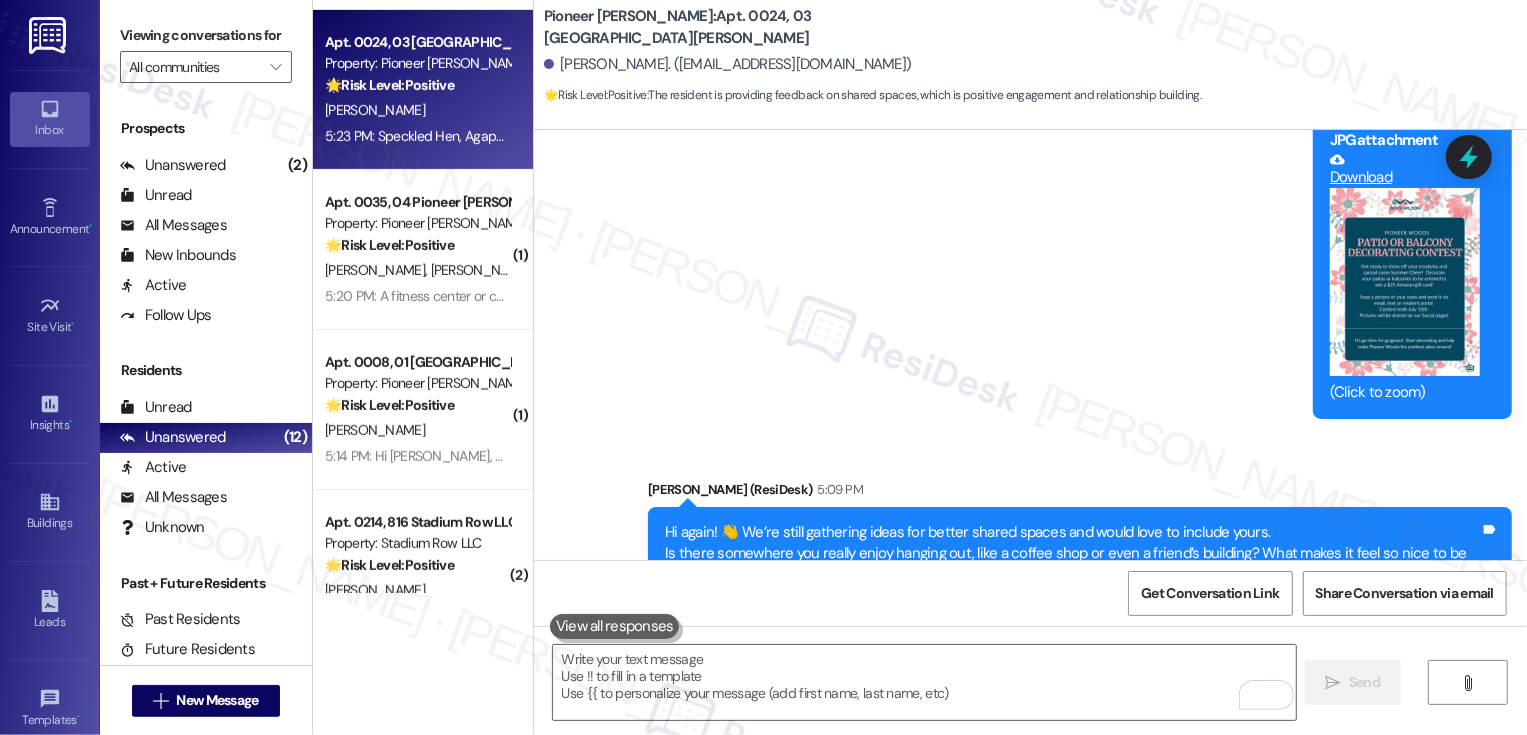 scroll, scrollTop: 27765, scrollLeft: 0, axis: vertical 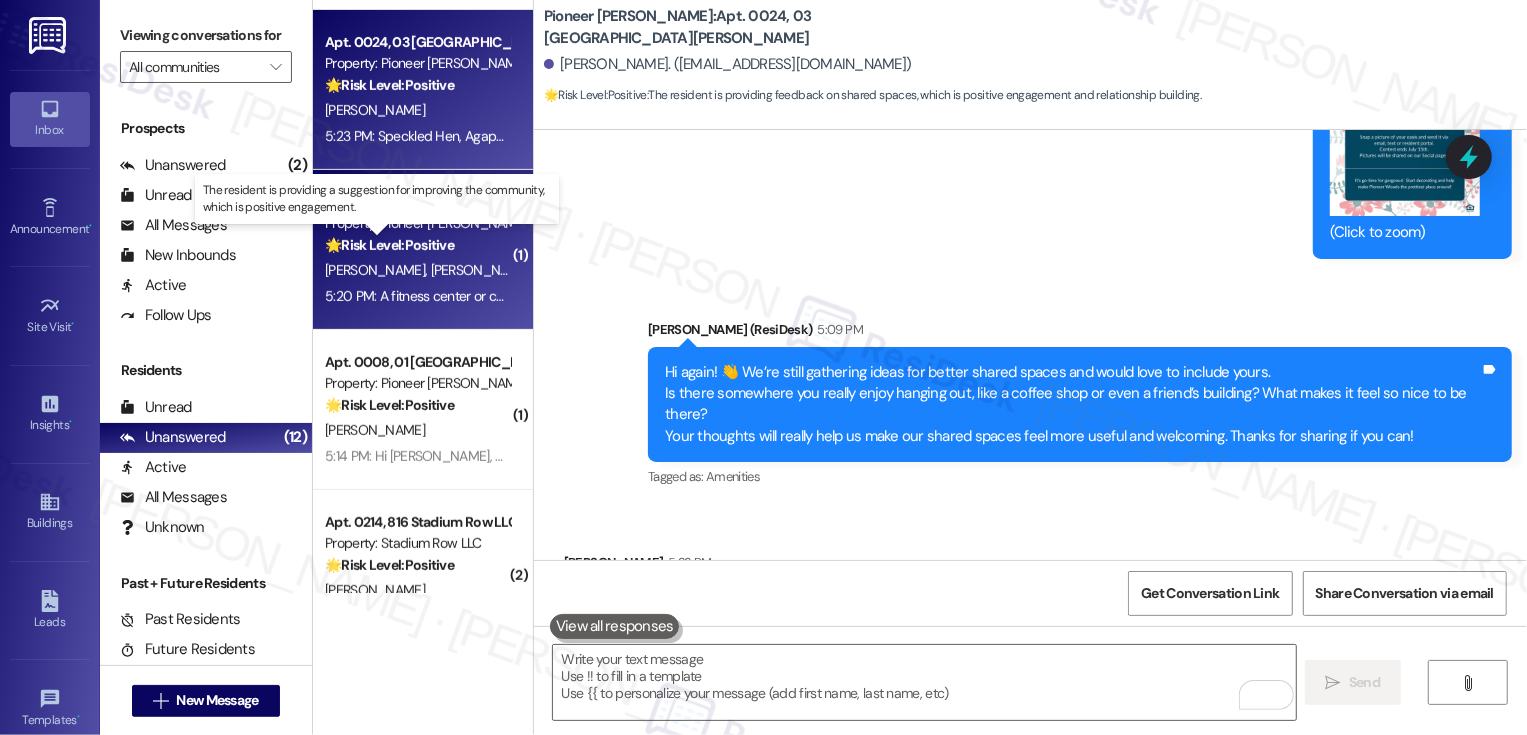 click on "🌟  Risk Level:  Positive" at bounding box center [389, 245] 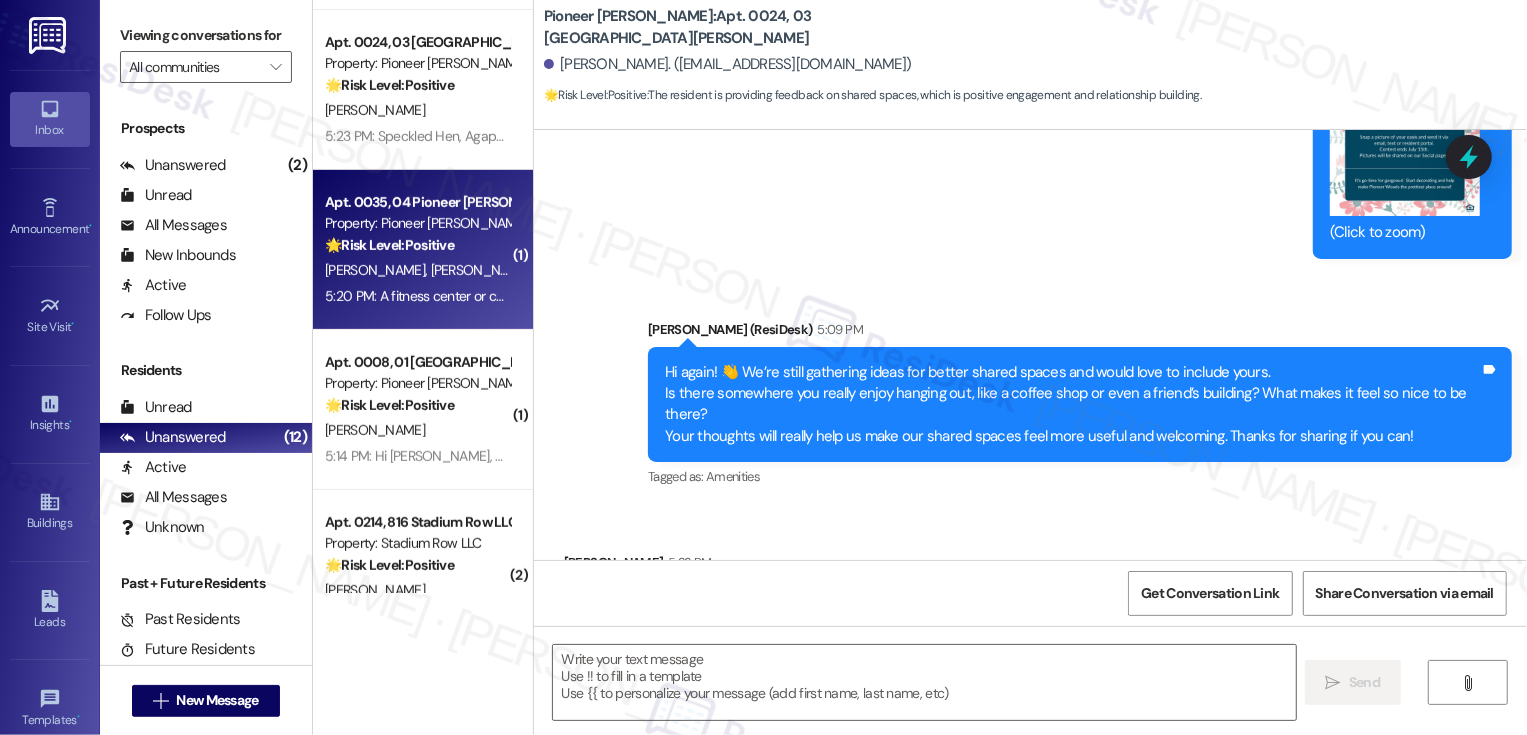 click on "🌟  Risk Level:  Positive" at bounding box center [389, 245] 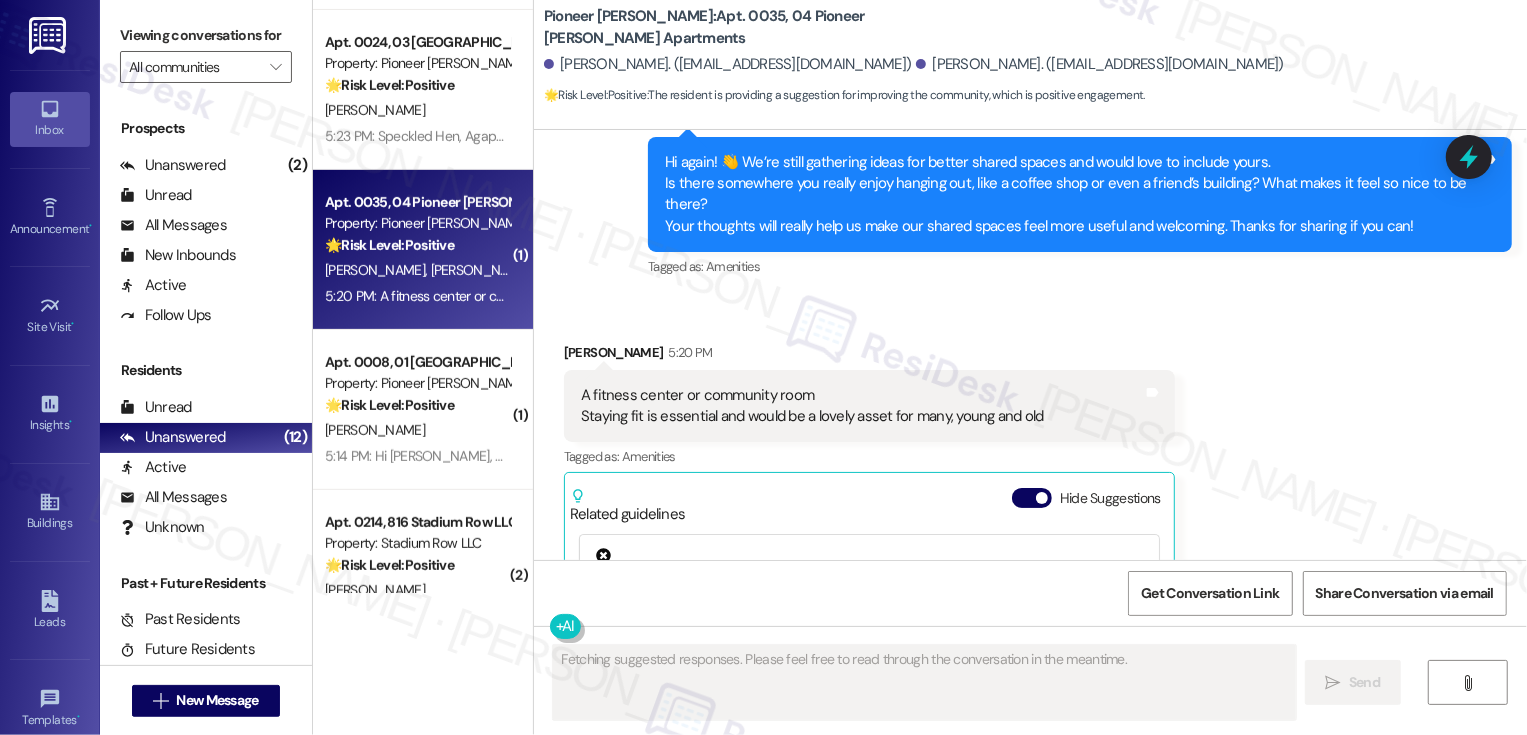 scroll, scrollTop: 15381, scrollLeft: 0, axis: vertical 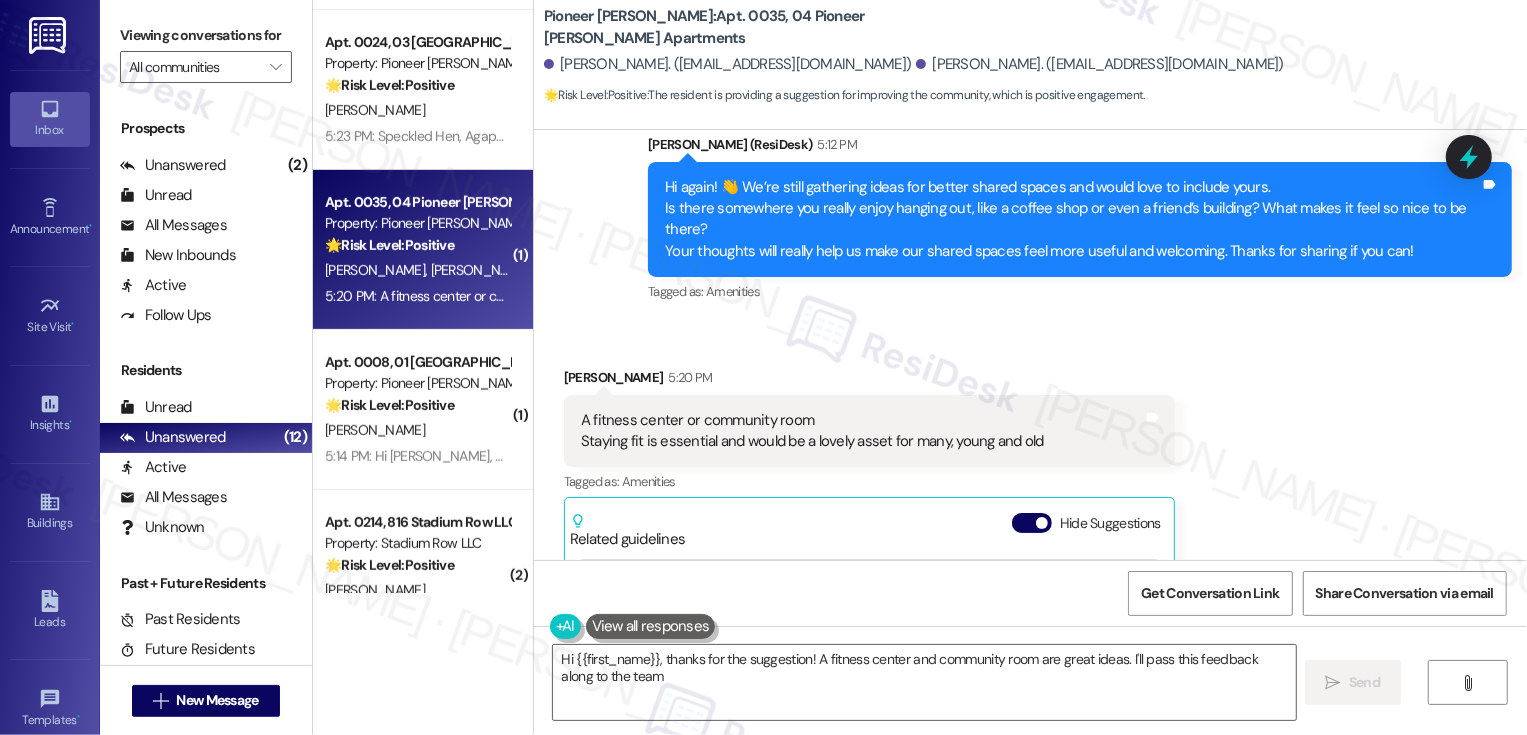 type on "Hi {{first_name}}, thanks for the suggestion! A fitness center and community room are great ideas. I'll pass this feedback along to the team!" 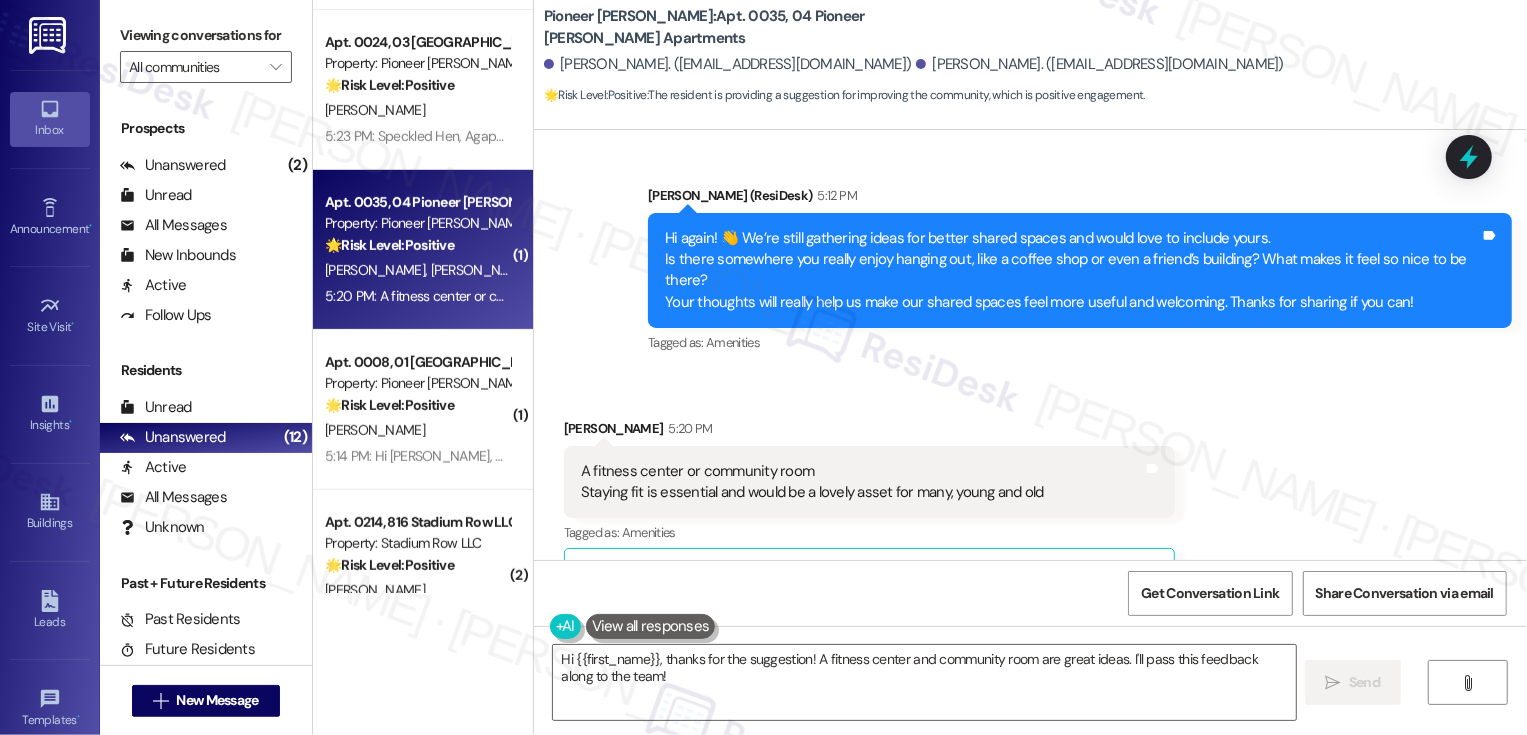 scroll, scrollTop: 15300, scrollLeft: 0, axis: vertical 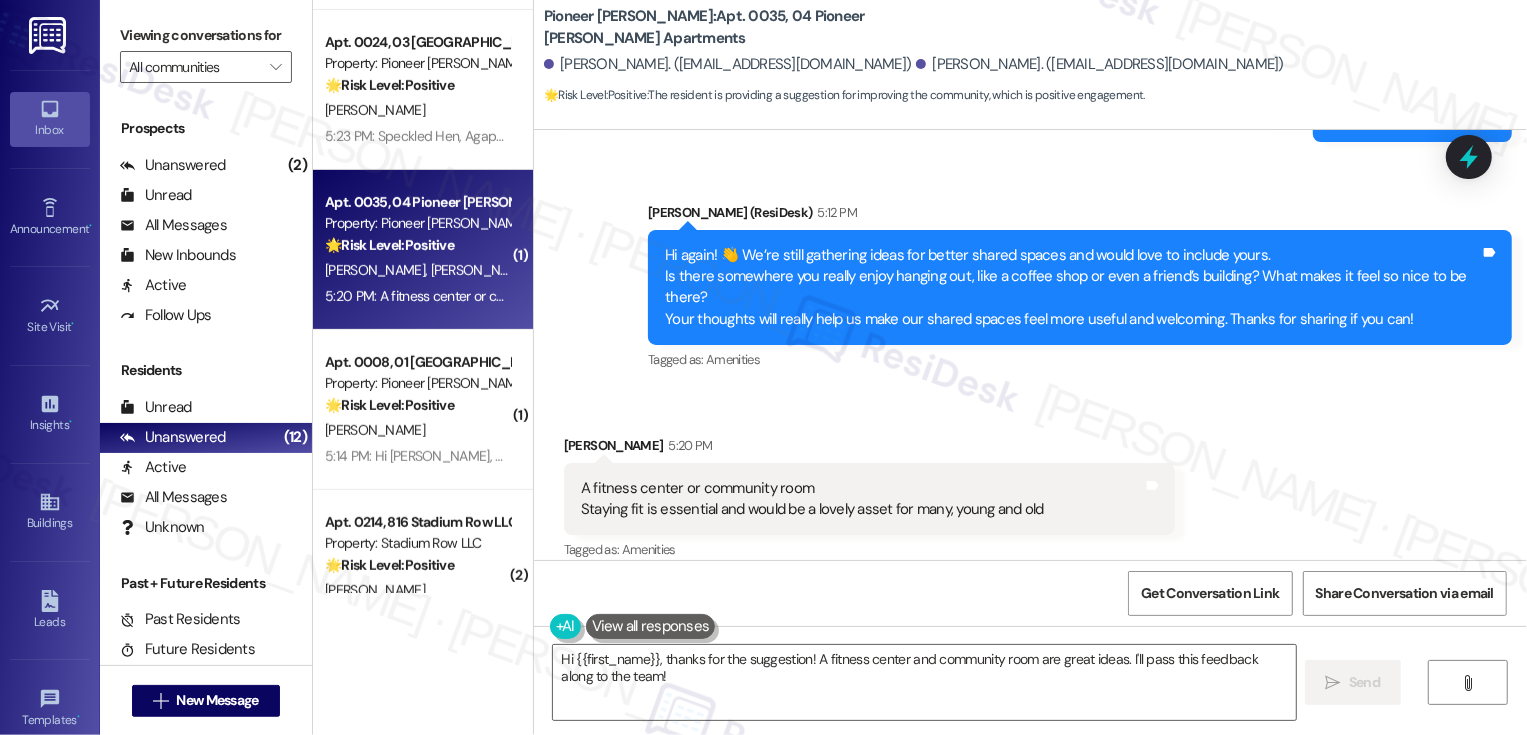click on "Received via SMS Larissa Brown 5:20 PM A fitness center or community room
Staying fit is essential and would be a lovely asset for many, young and old  Tags and notes Tagged as:   Amenities Click to highlight conversations about Amenities  Related guidelines Hide Suggestions Boyd Wilson - Pioneer Woods: Parking is first-come, first-served with no established parking policy. Created  a year ago Property level guideline  ( 68 % match) FAQs generated by ResiDesk AI Is there a specific parking policy at Pioneer Woods? No, there is no specific parking policy at Pioneer Woods. The parking is first-come, first-serve. How is the parking handled at Pioneer Woods? The parking at Pioneer Woods is first-come, first-serve, with no set parking policy. Where can I find information about the parking situation at Pioneer Woods? According to the information provided, there is no formal parking policy at Pioneer Woods. The parking is on a first-come, first-serve basis. Original Guideline View original document here  Created" at bounding box center [1030, 662] 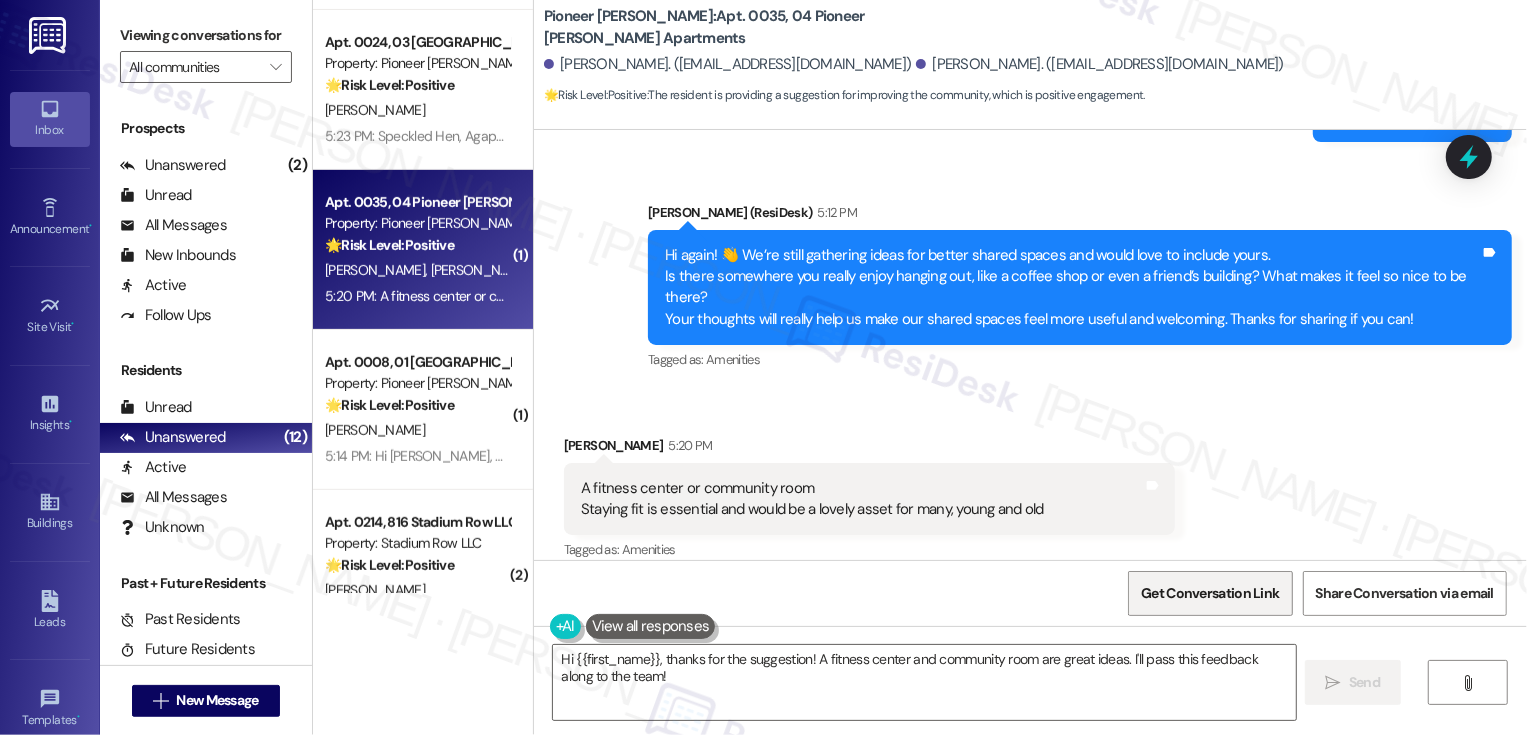 click on "Get Conversation Link" at bounding box center [1210, 593] 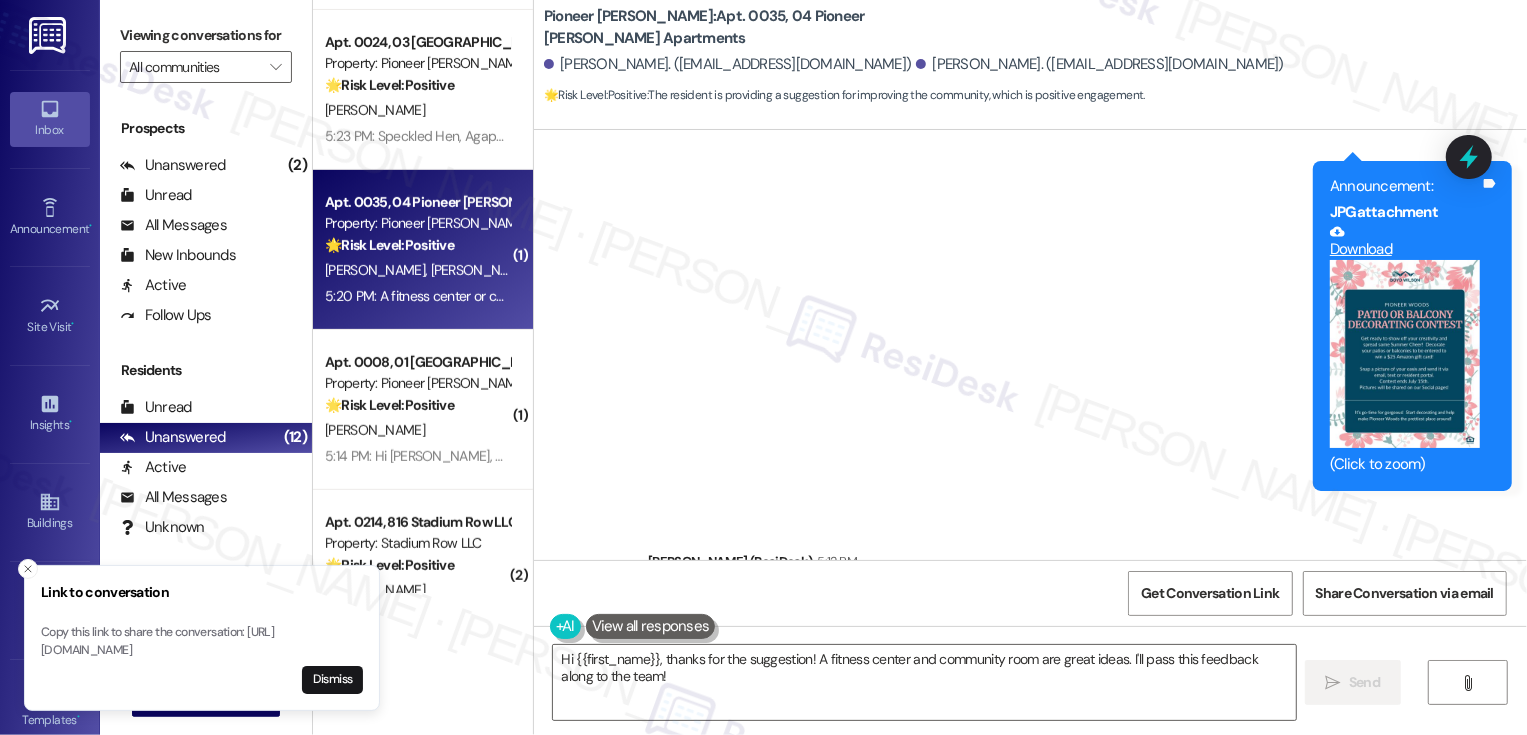 scroll, scrollTop: 15095, scrollLeft: 0, axis: vertical 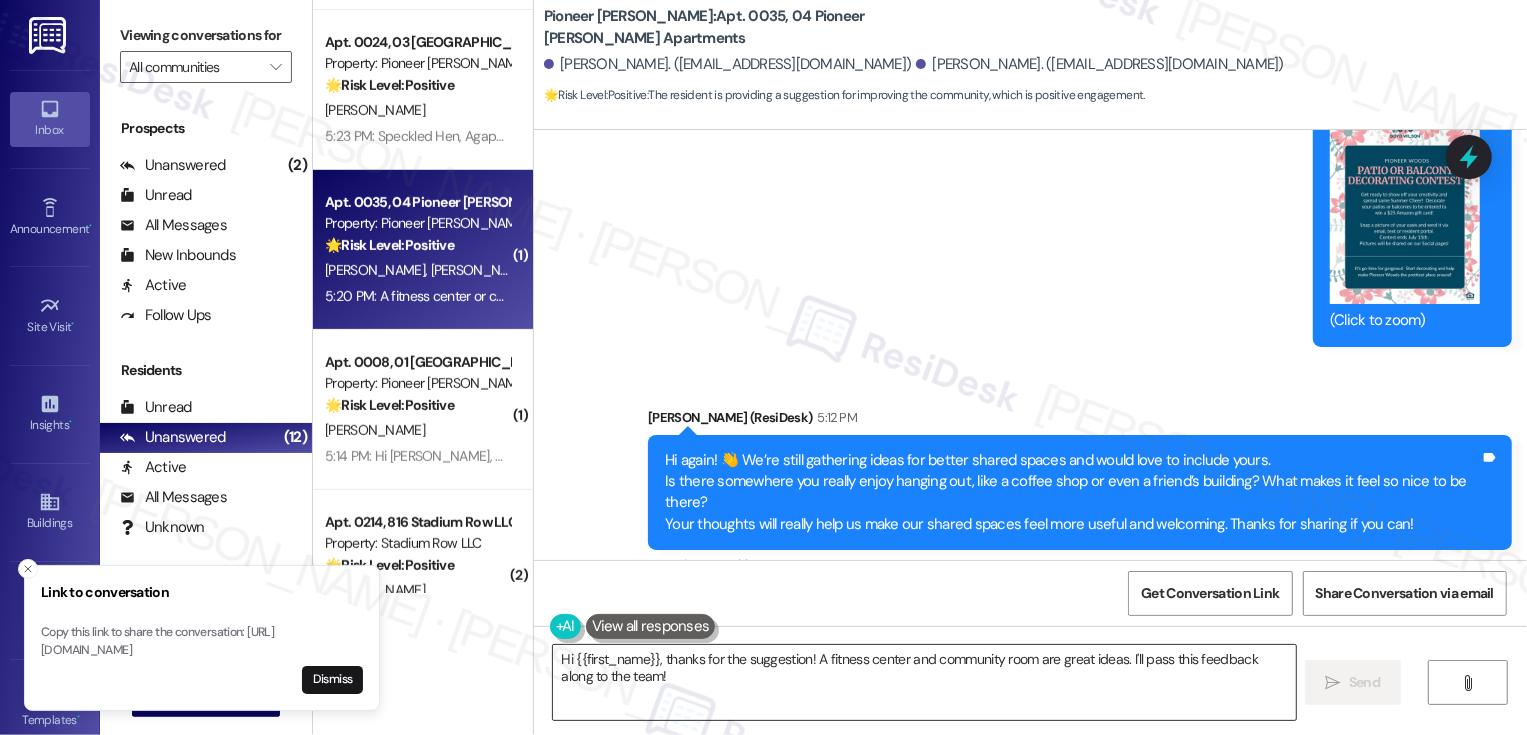 click on "Hi {{first_name}}, thanks for the suggestion! A fitness center and community room are great ideas. I'll pass this feedback along to the team!" at bounding box center [924, 682] 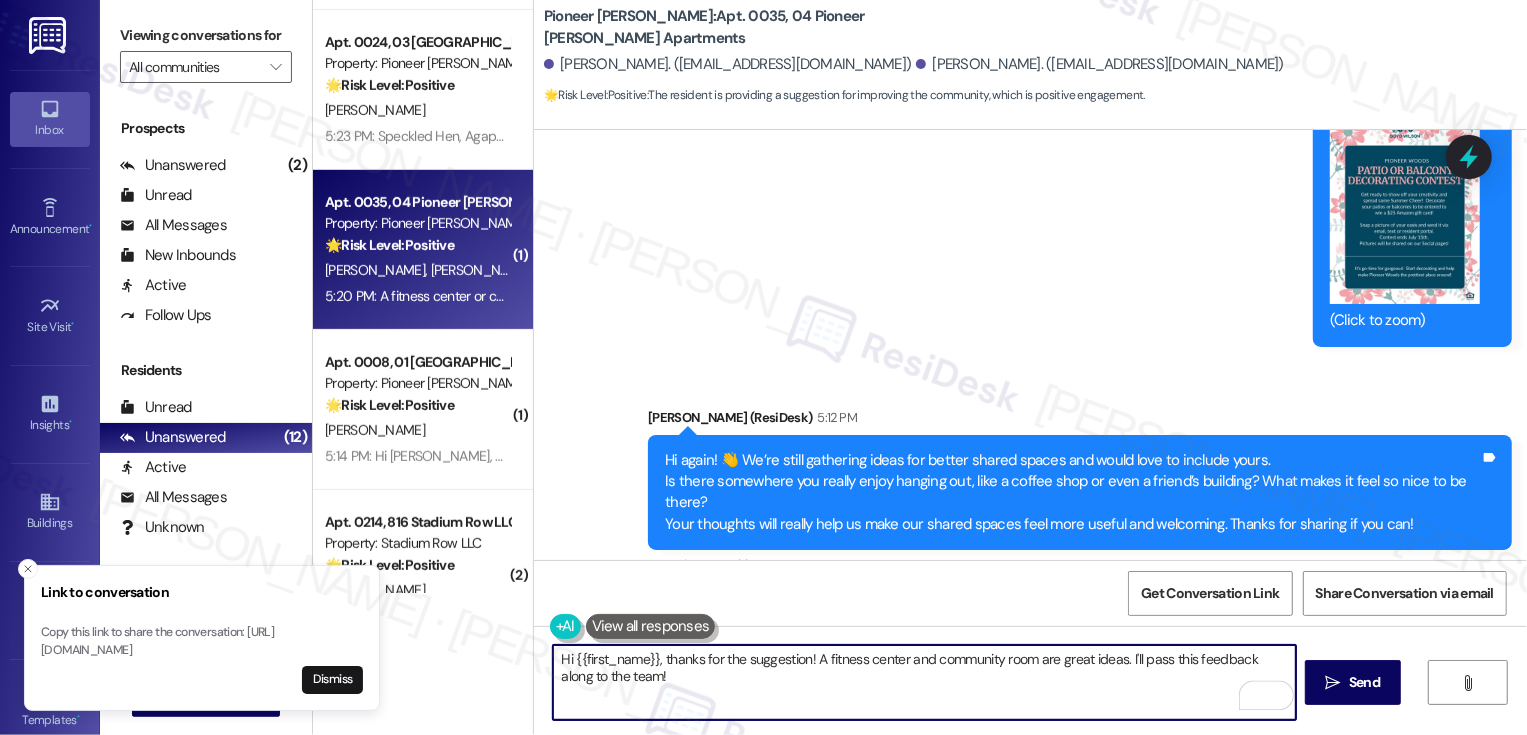 drag, startPoint x: 766, startPoint y: 684, endPoint x: 534, endPoint y: 652, distance: 234.1965 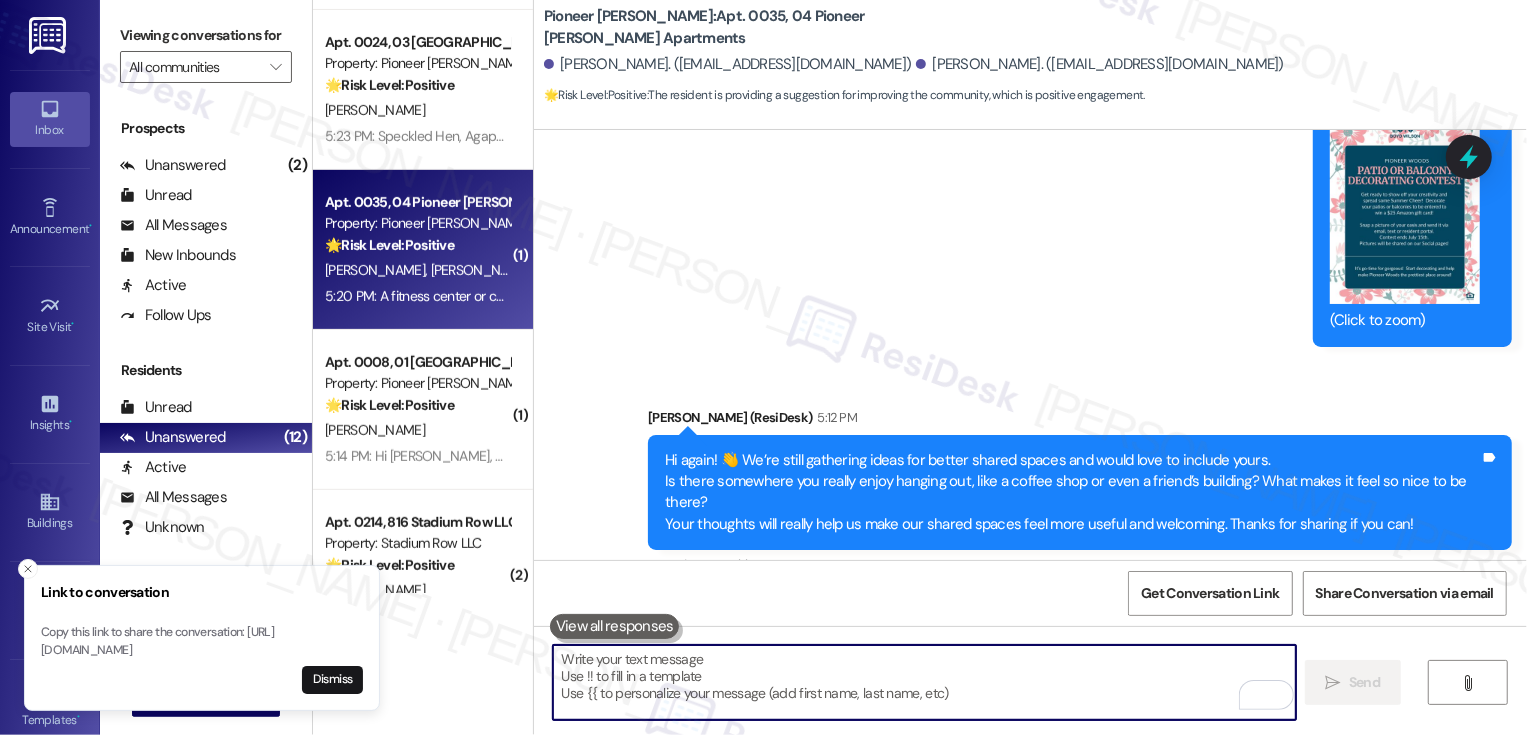 click at bounding box center (924, 682) 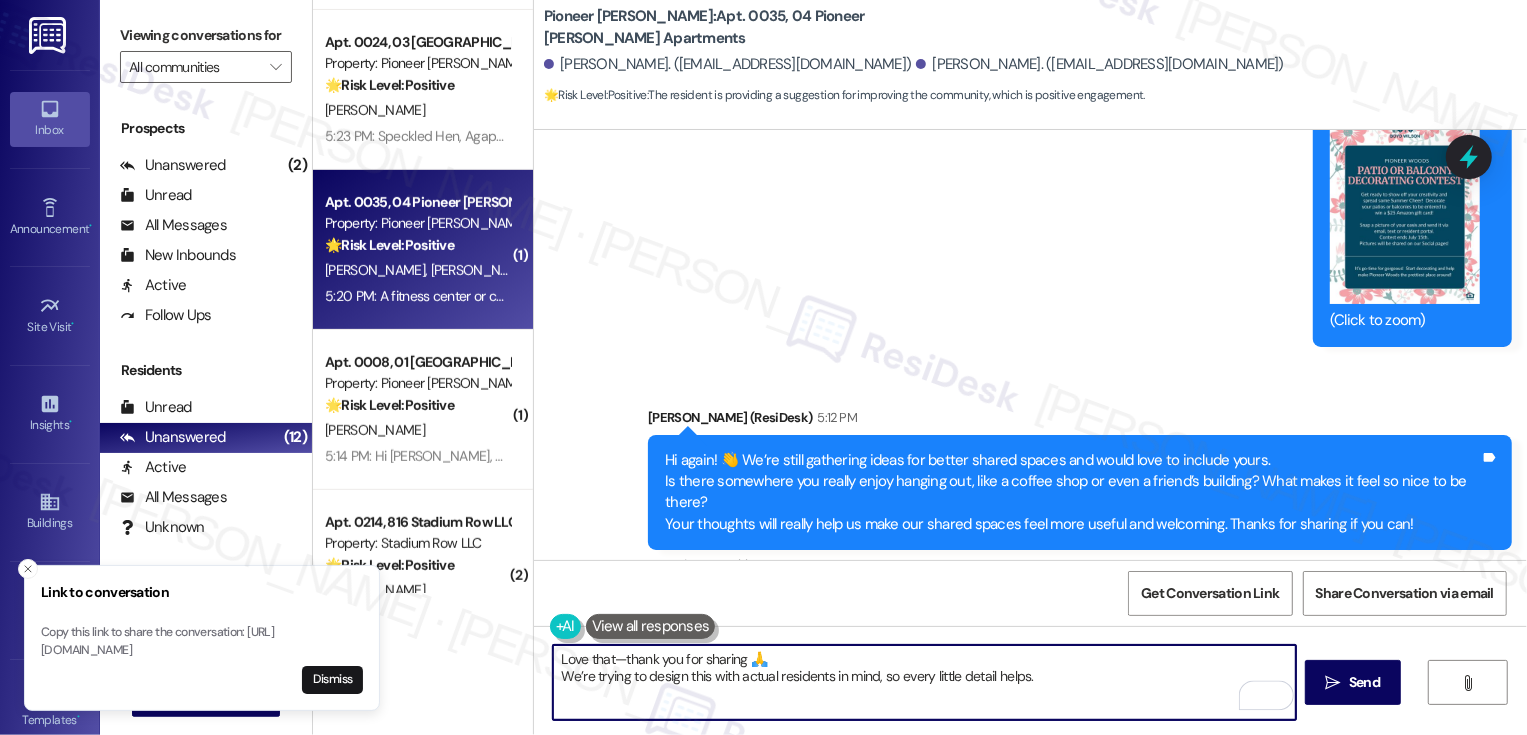 click on "Love that—thank you for sharing 🙏
We’re trying to design this with actual residents in mind, so every little detail helps." at bounding box center [924, 682] 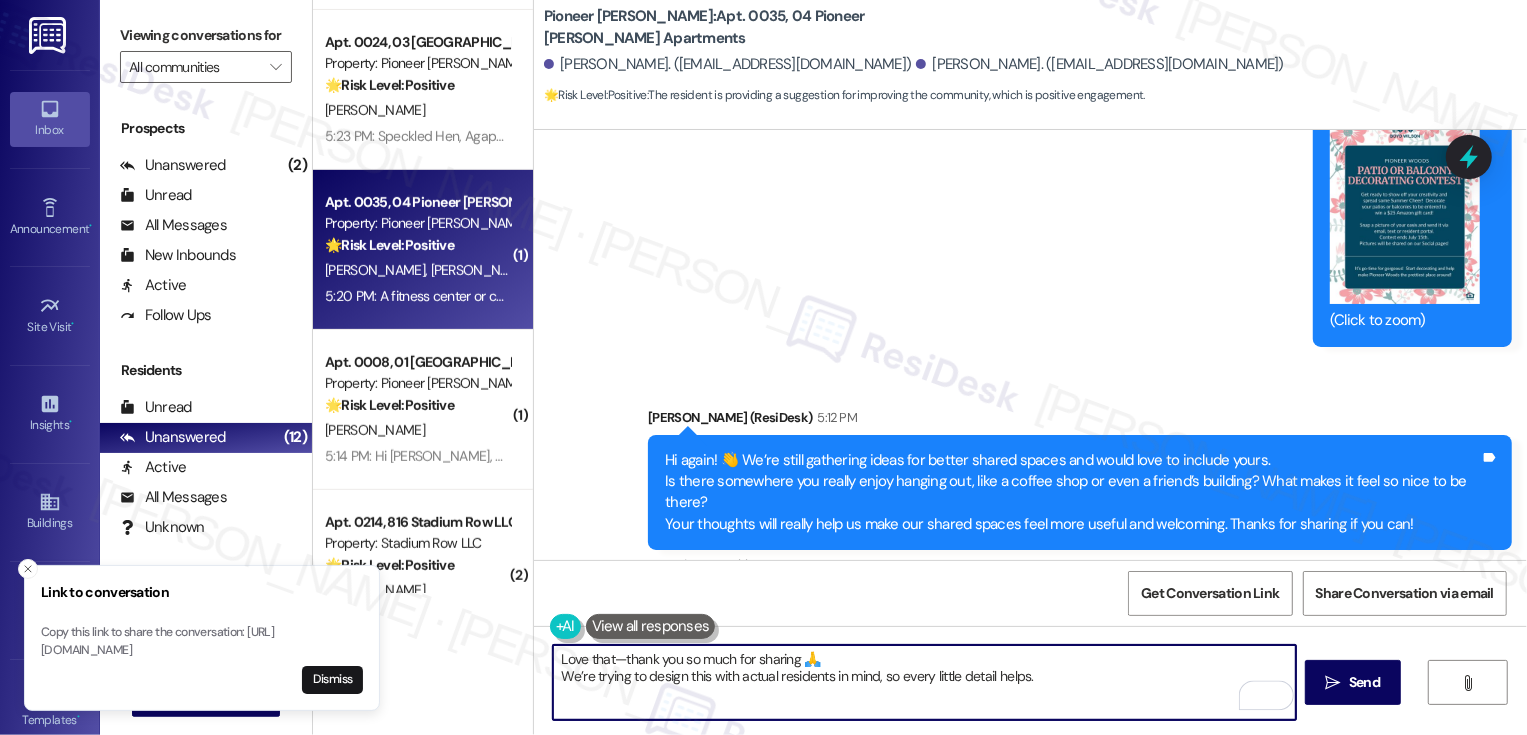 click on "Love that—thank you so much for sharing 🙏
We’re trying to design this with actual residents in mind, so every little detail helps." at bounding box center [924, 682] 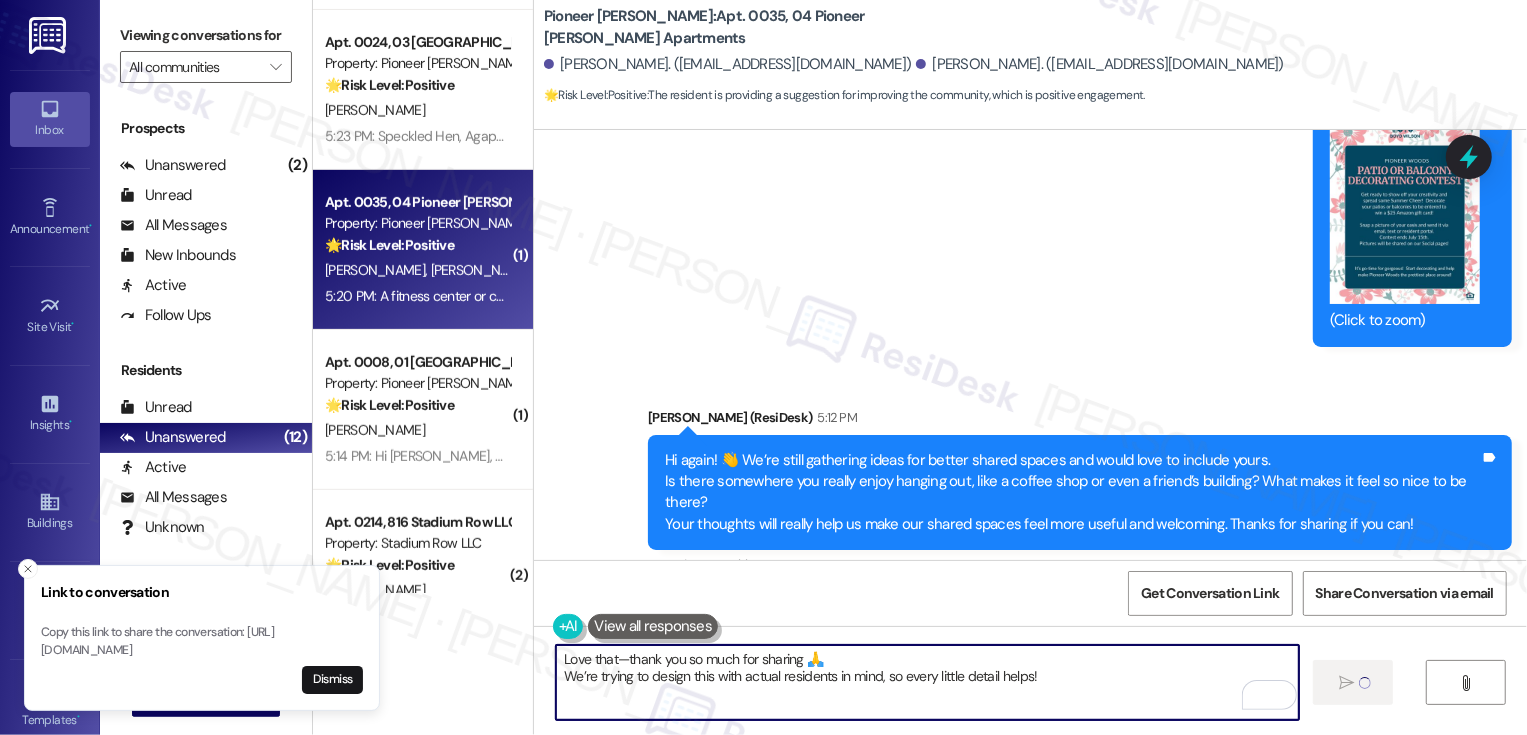 type on "Love that—thank you so much for sharing 🙏
We’re trying to design this with actual residents in mind, so every little detail helps!" 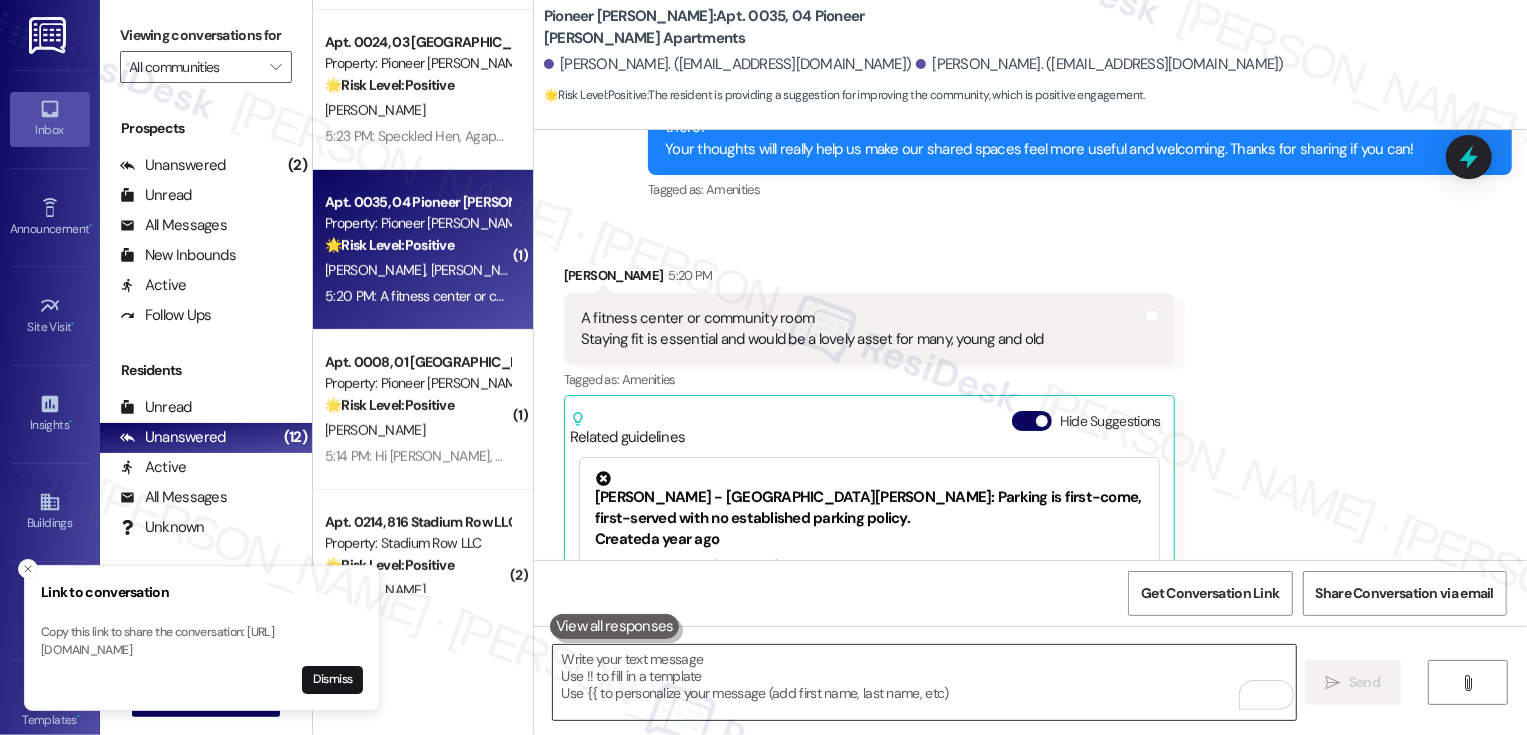 scroll, scrollTop: 15470, scrollLeft: 0, axis: vertical 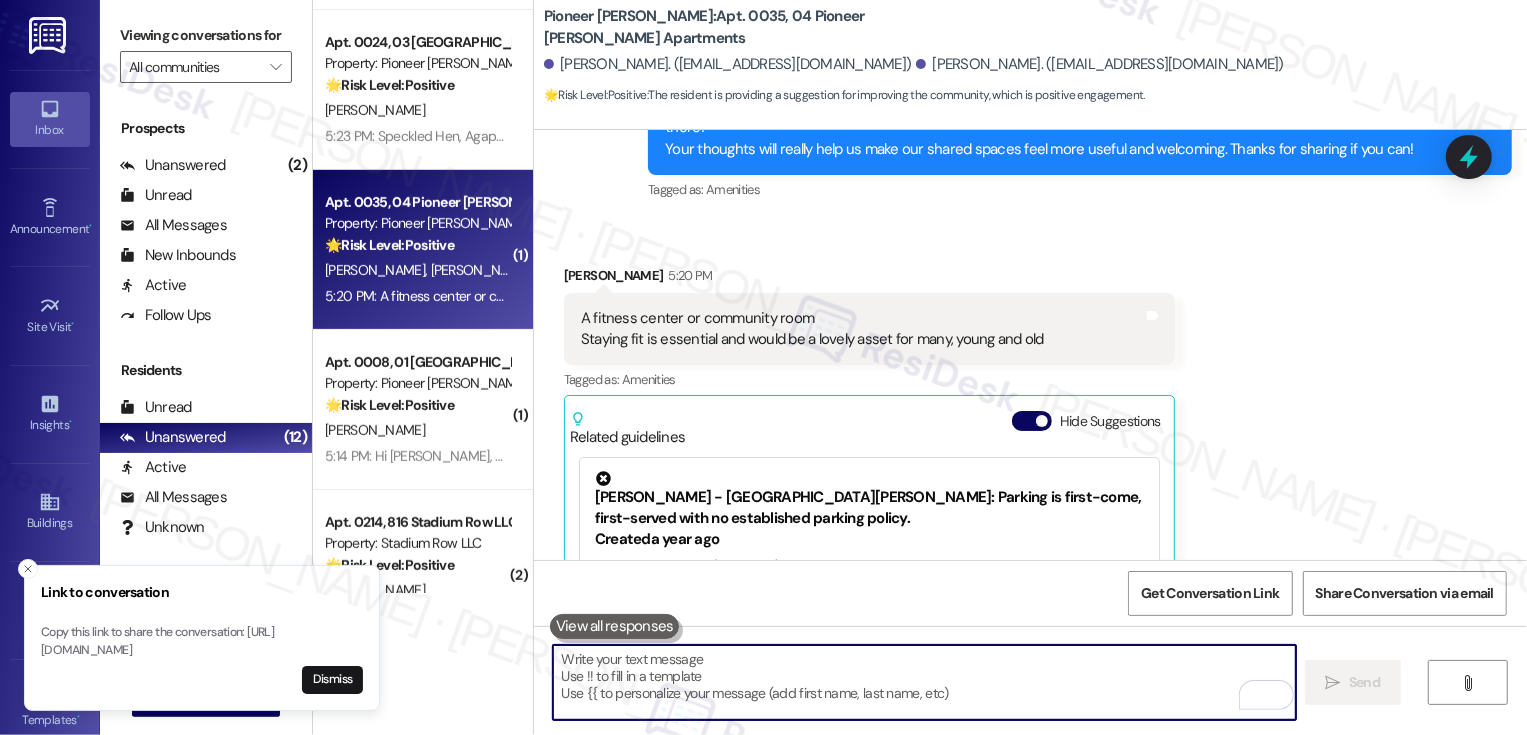 click at bounding box center (924, 682) 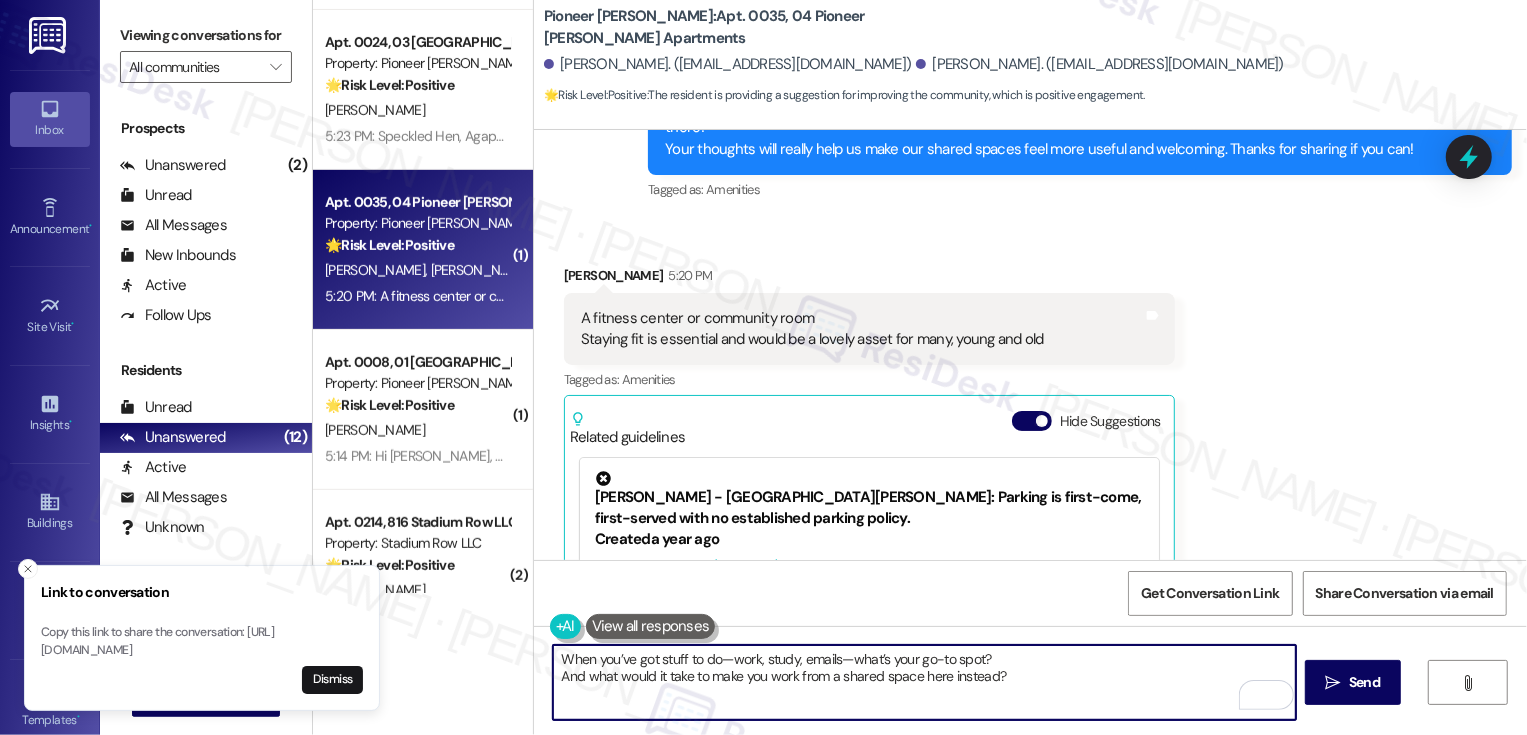 type on "When you’ve got stuff to do—work, study, emails—what’s your go-to spot?
And what would it take to make you work from a shared space here instead?" 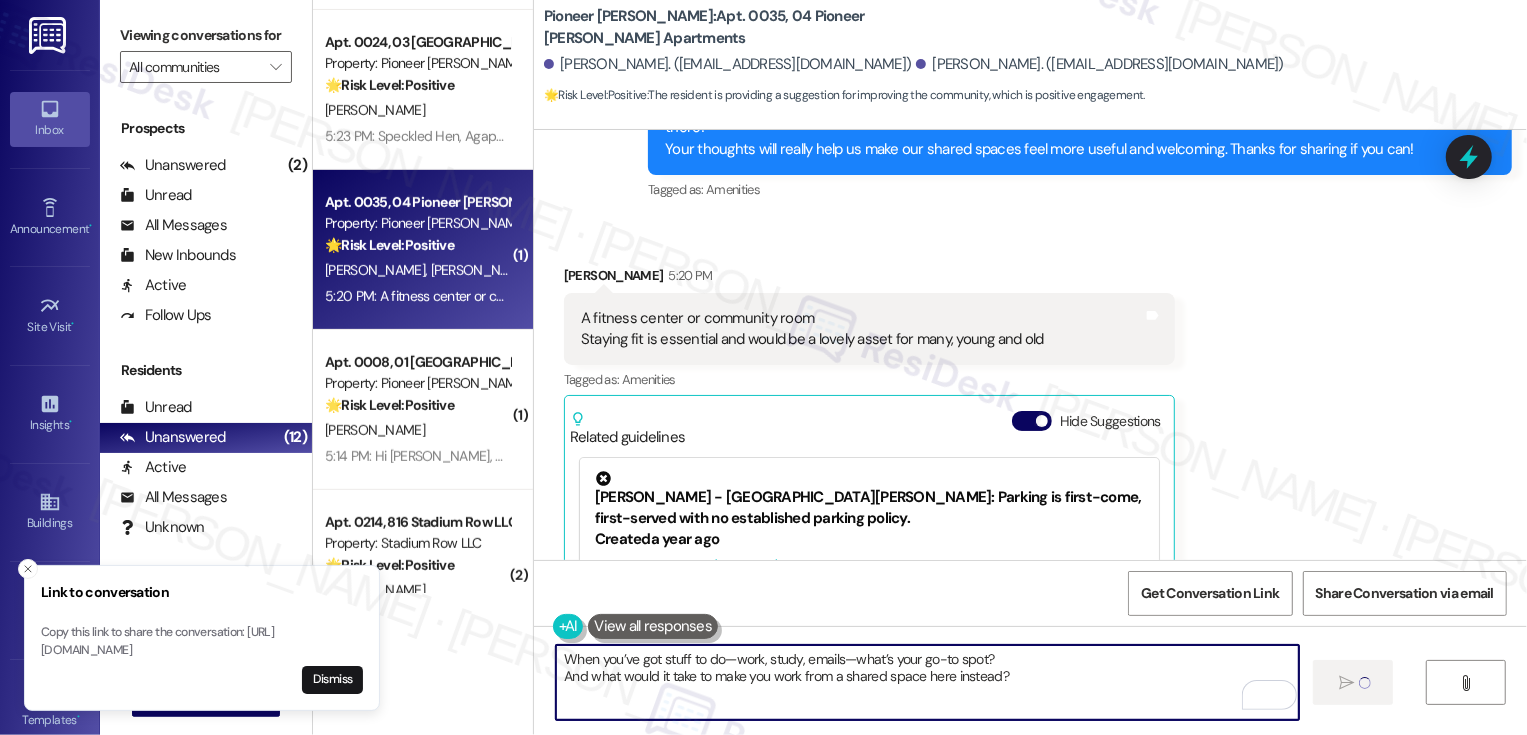 type 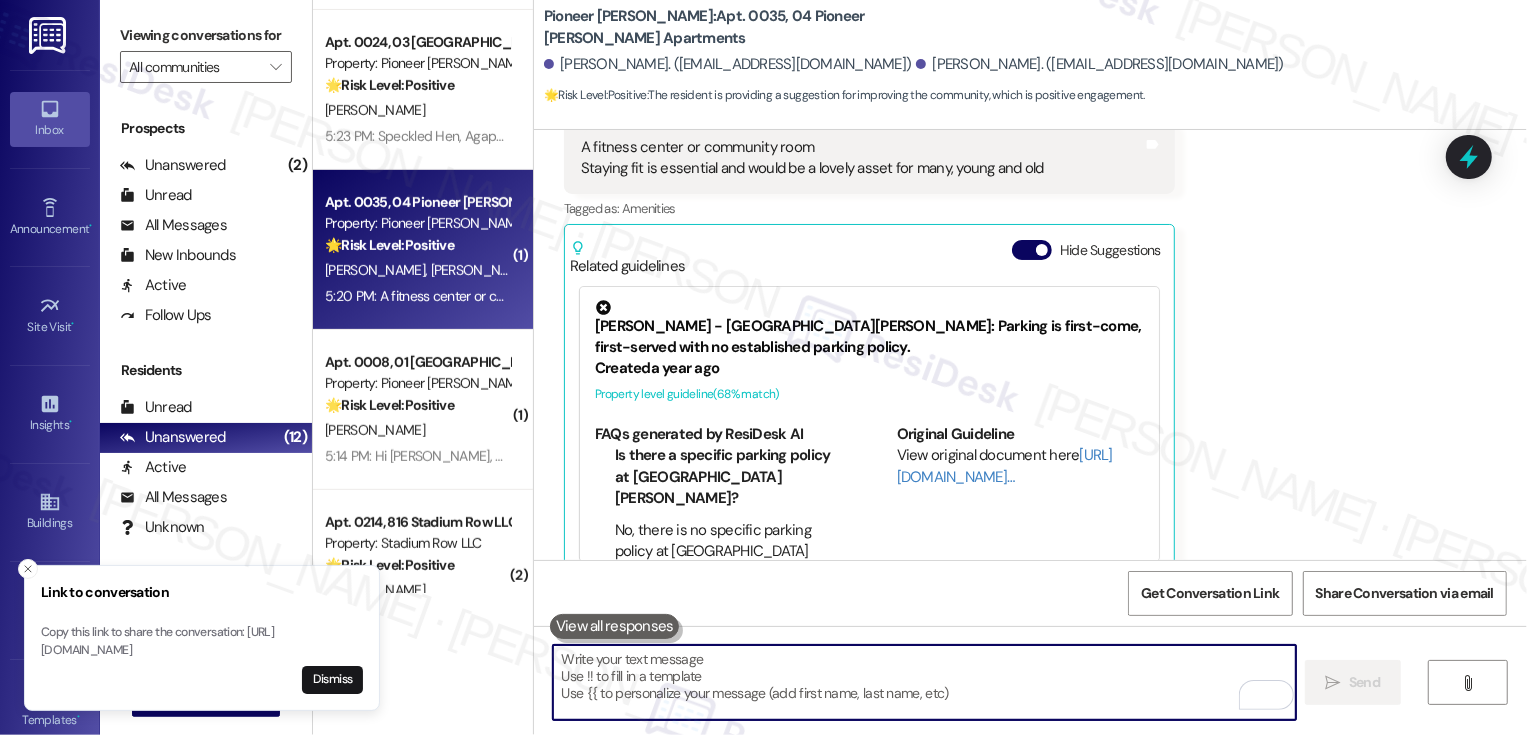 scroll, scrollTop: 15793, scrollLeft: 0, axis: vertical 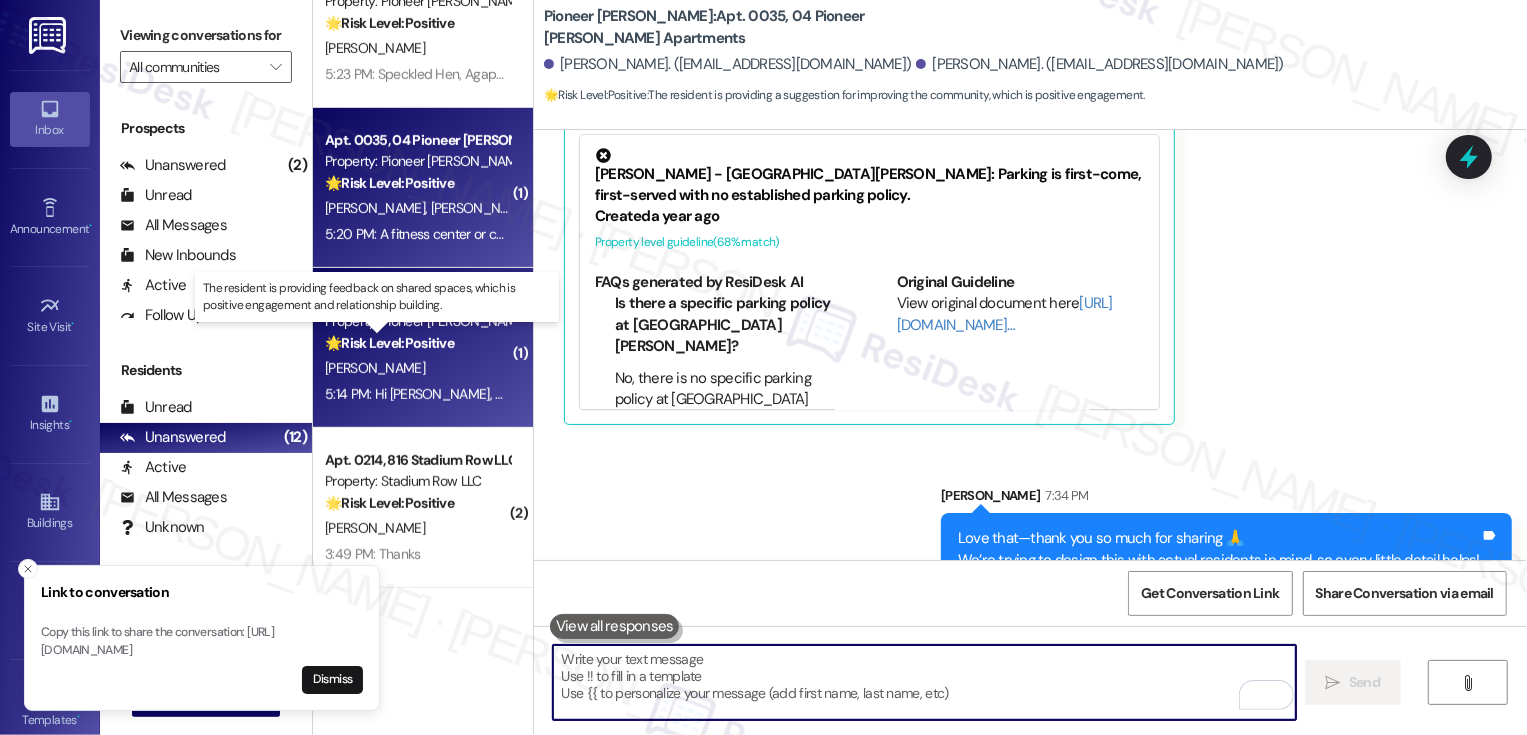 click on "🌟  Risk Level:  Positive" at bounding box center (389, 343) 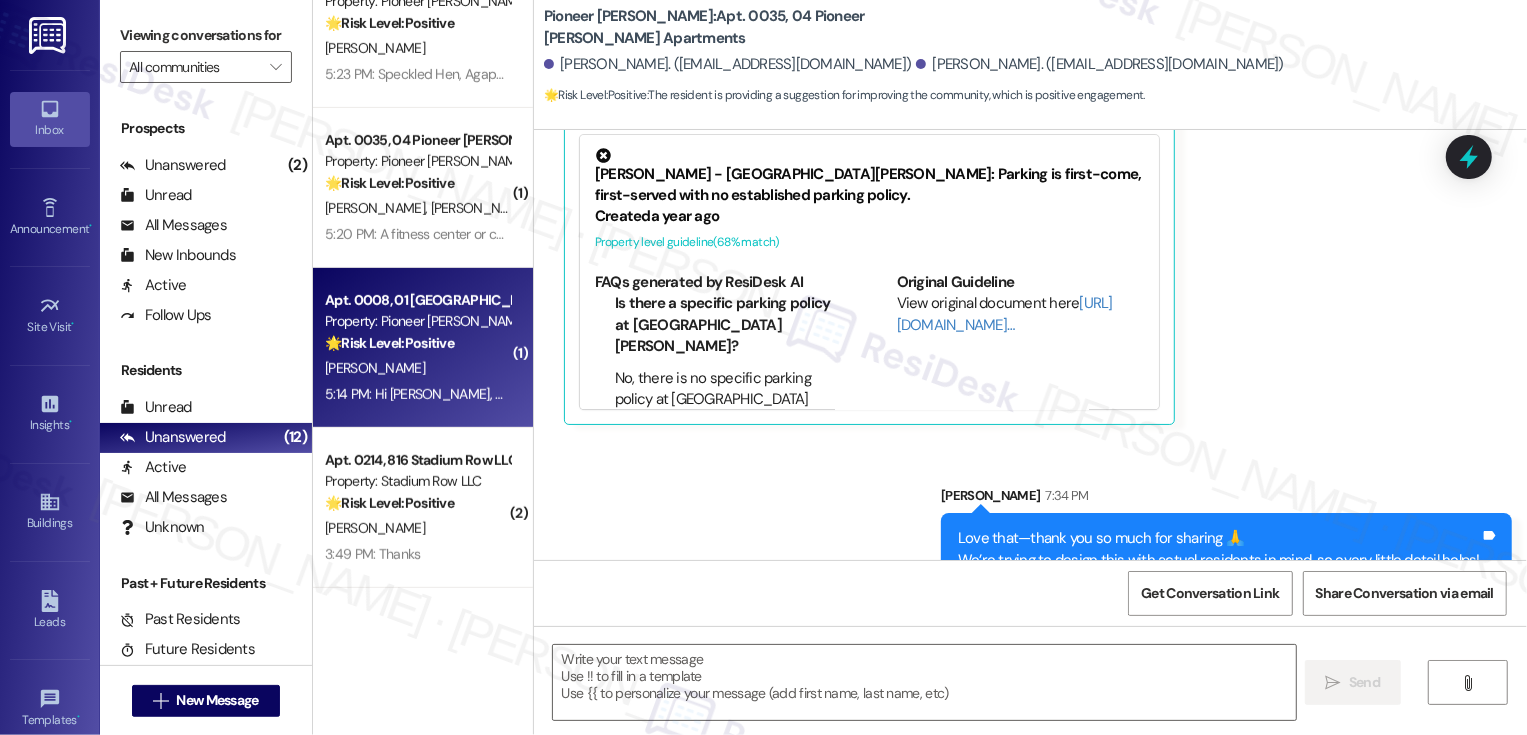 click on "🌟  Risk Level:  Positive" at bounding box center [389, 343] 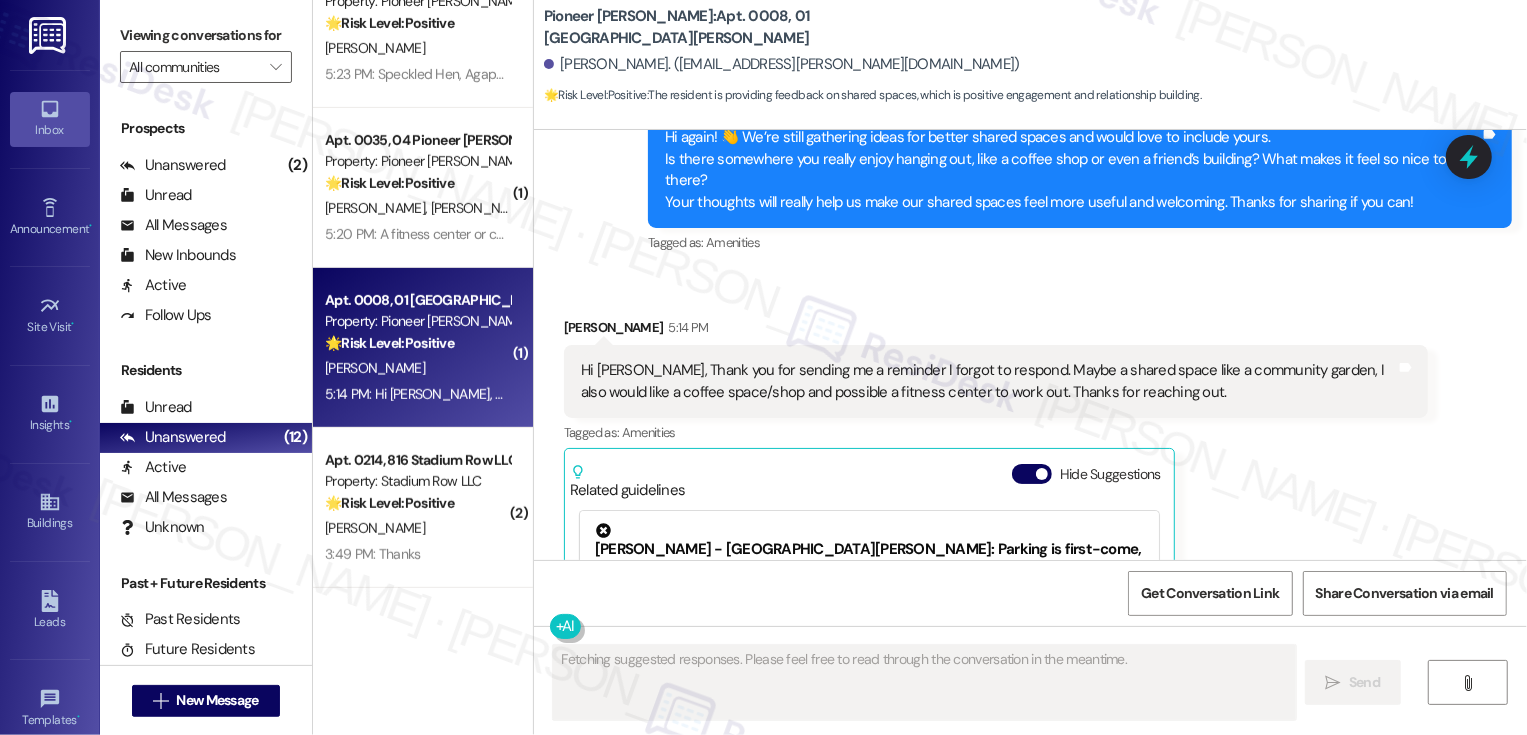 scroll, scrollTop: 11024, scrollLeft: 0, axis: vertical 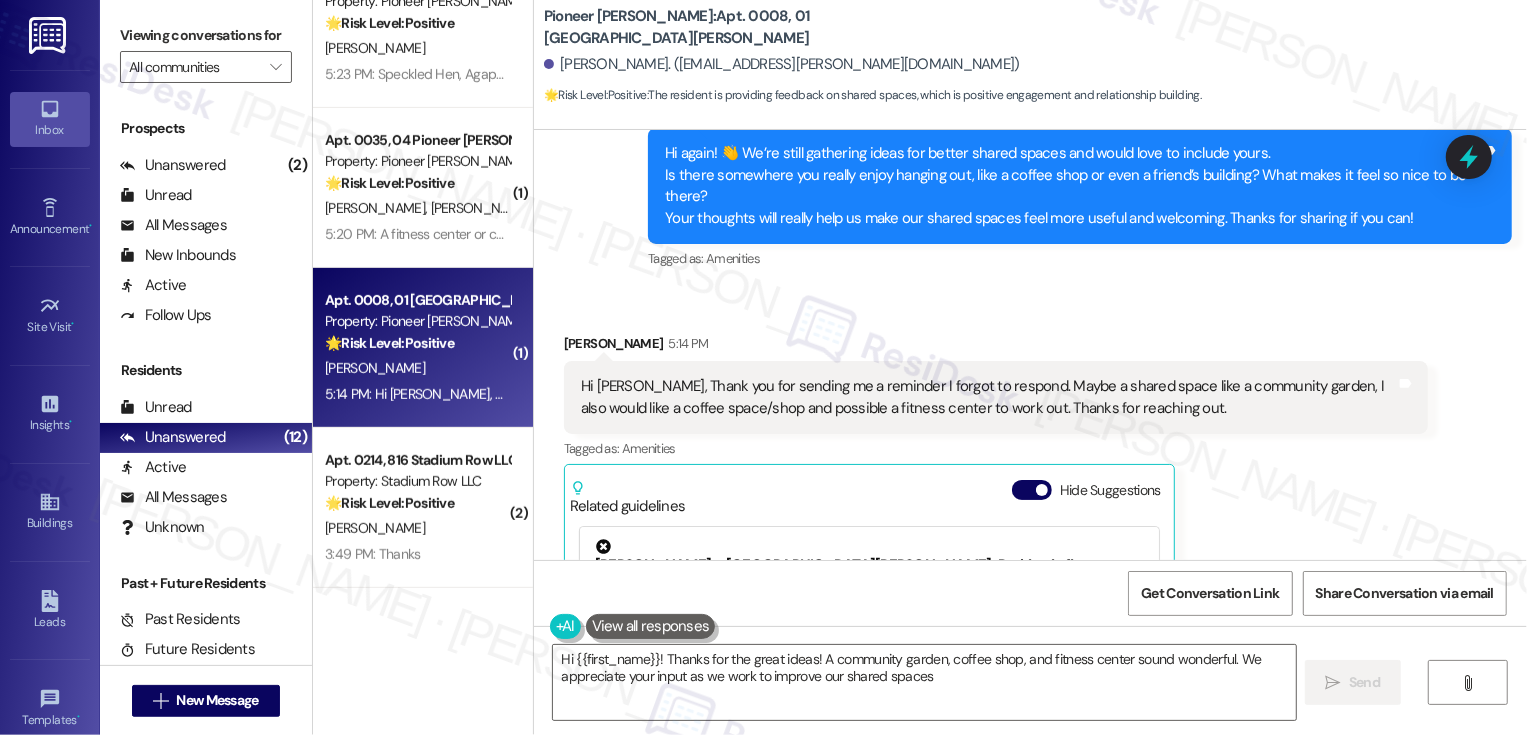 type on "Hi {{first_name}}! Thanks for the great ideas! A community garden, coffee shop, and fitness center sound wonderful. We appreciate your input as we work to improve our shared spaces!" 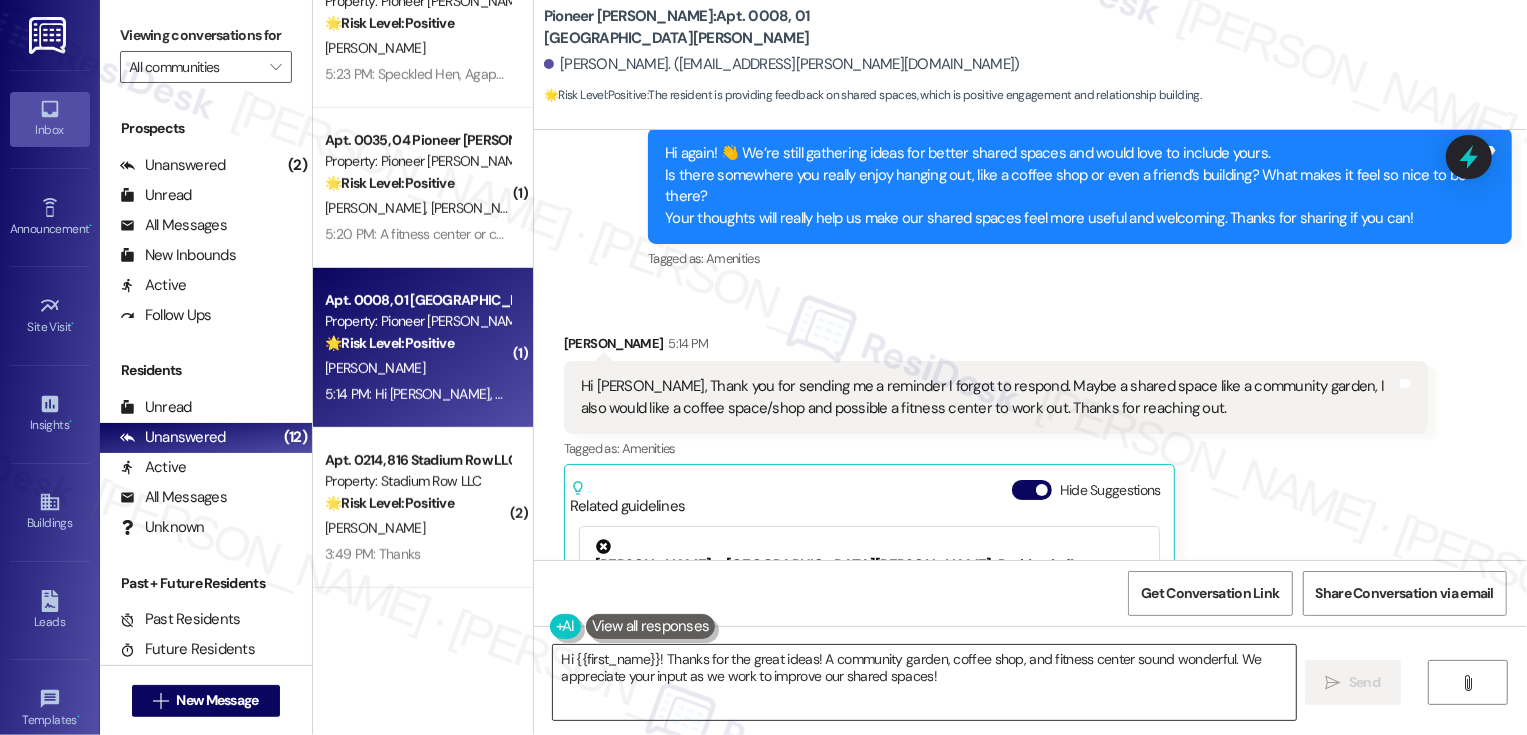 click on "Hi {{first_name}}! Thanks for the great ideas! A community garden, coffee shop, and fitness center sound wonderful. We appreciate your input as we work to improve our shared spaces!" at bounding box center [924, 682] 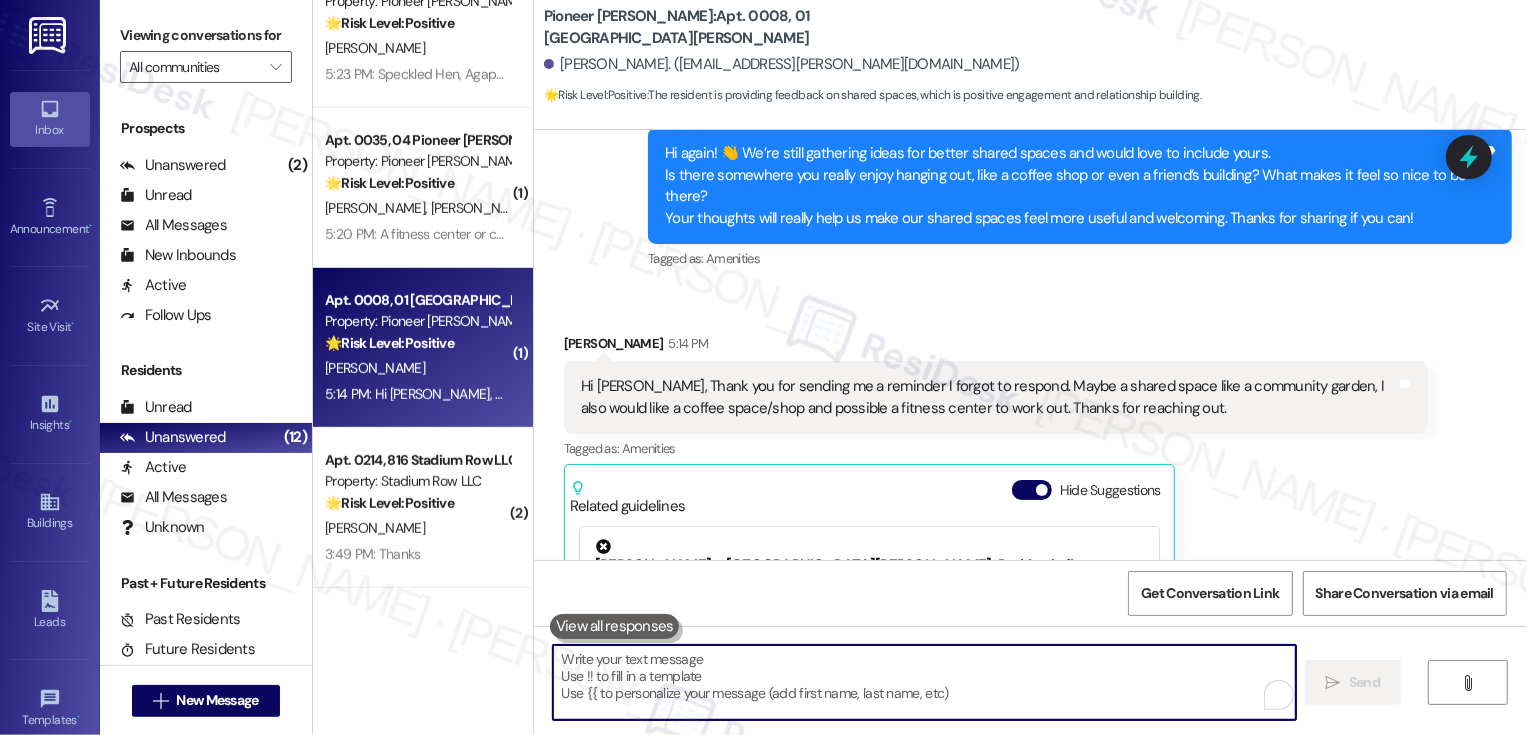 paste on "Love that—thank you for sharing 🙏
We’re trying to design this with actual residents in mind, so every little detail helps." 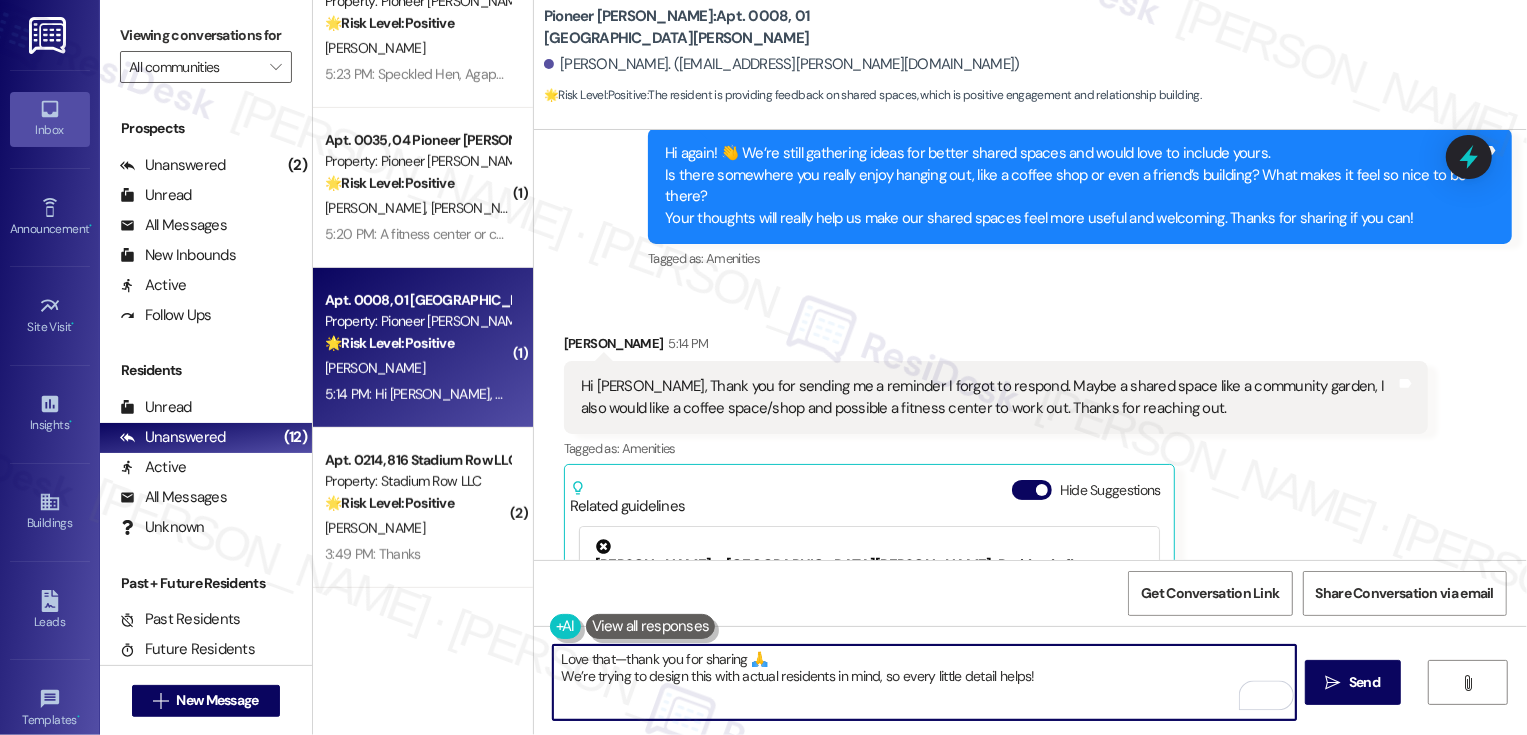type on "Love that—thank you for sharing 🙏
We’re trying to design this with actual residents in mind, so every little detail helps!" 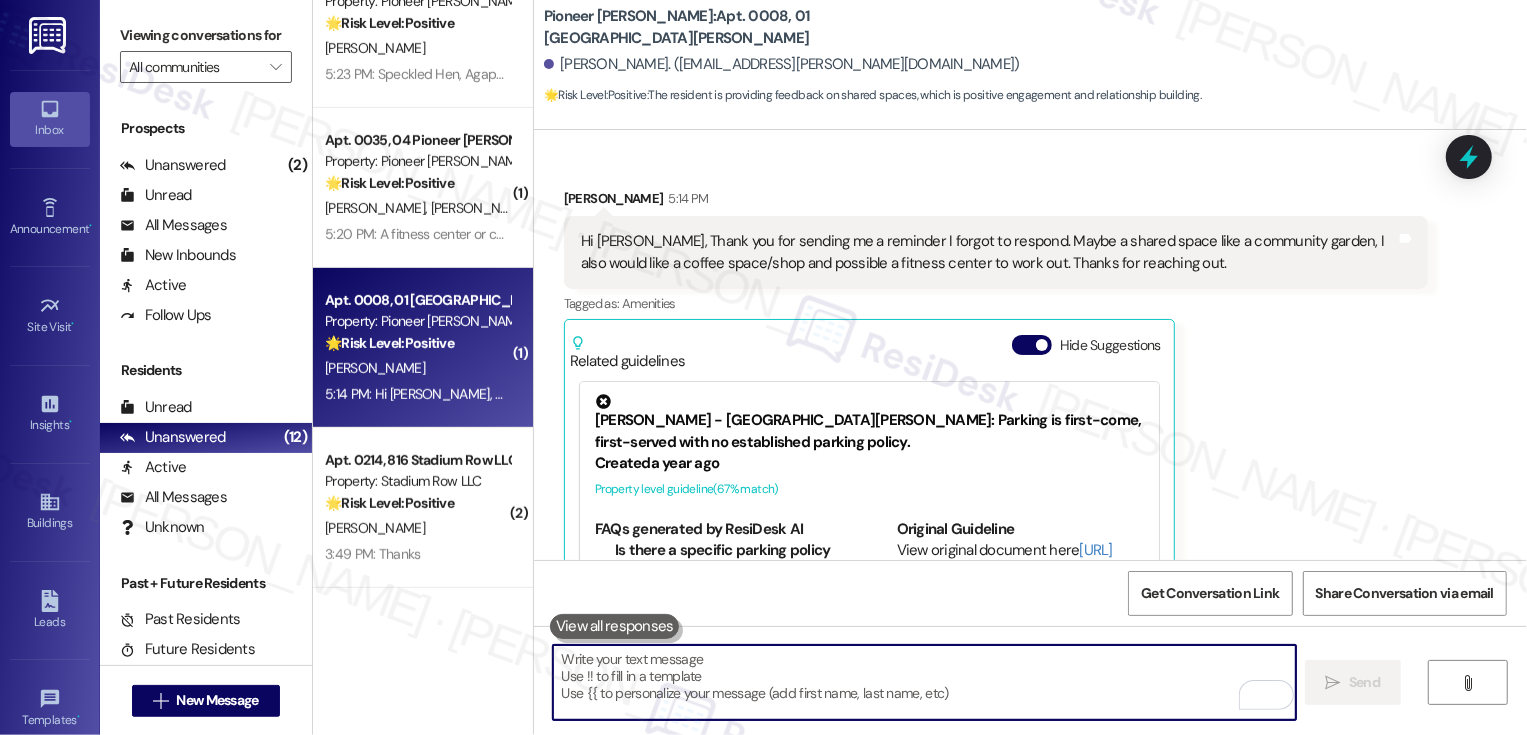 scroll, scrollTop: 11180, scrollLeft: 0, axis: vertical 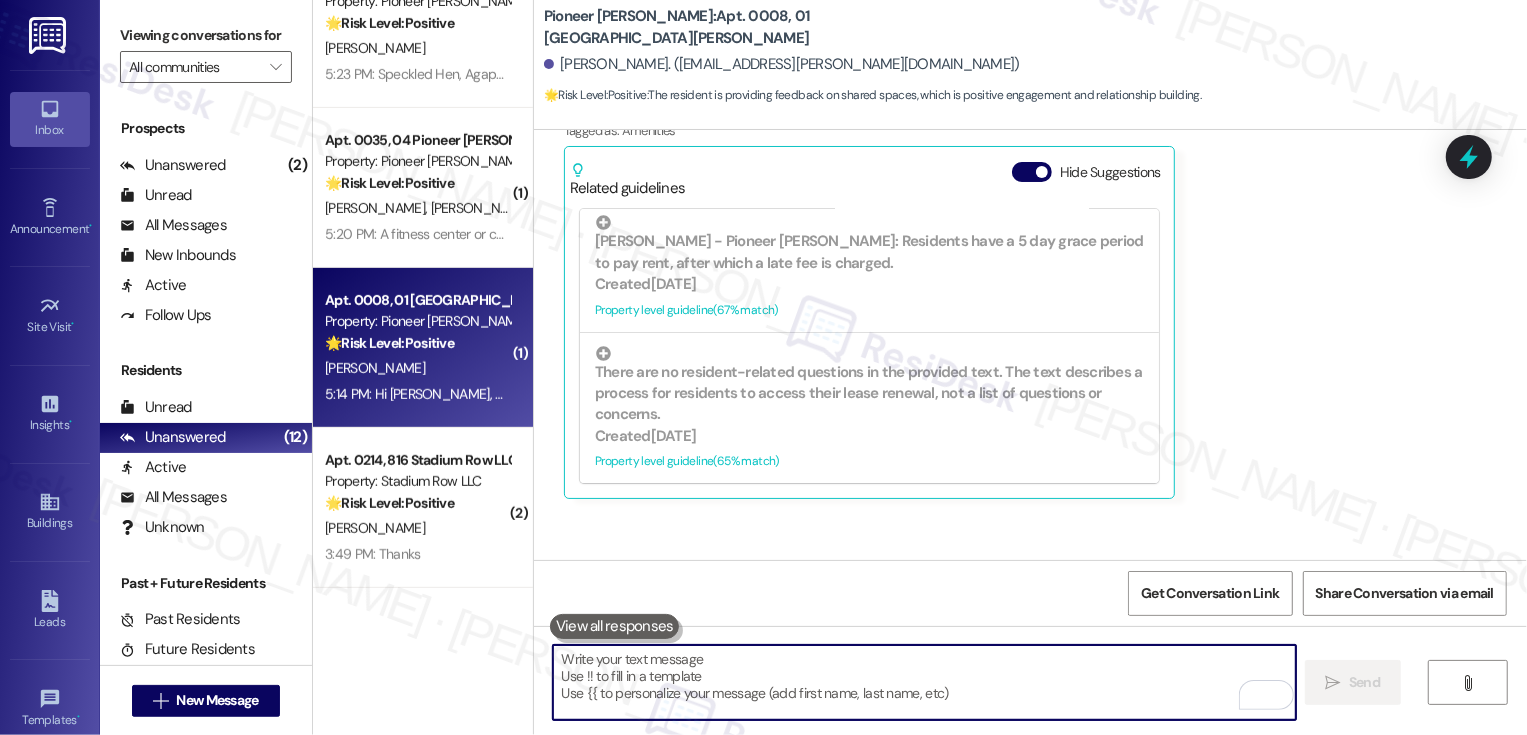 click at bounding box center (924, 682) 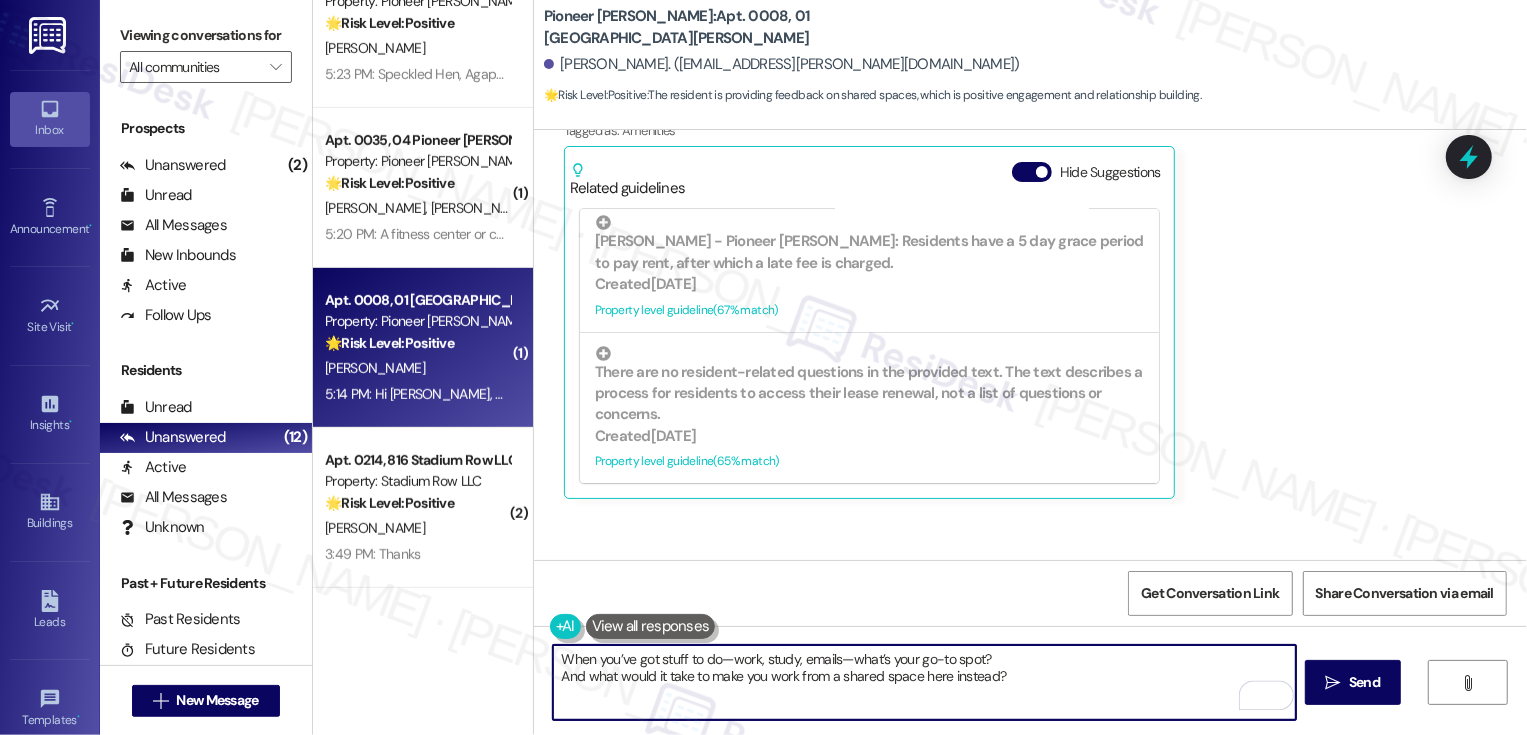 type on "When you’ve got stuff to do—work, study, emails—what’s your go-to spot?
And what would it take to make you work from a shared space here instead?" 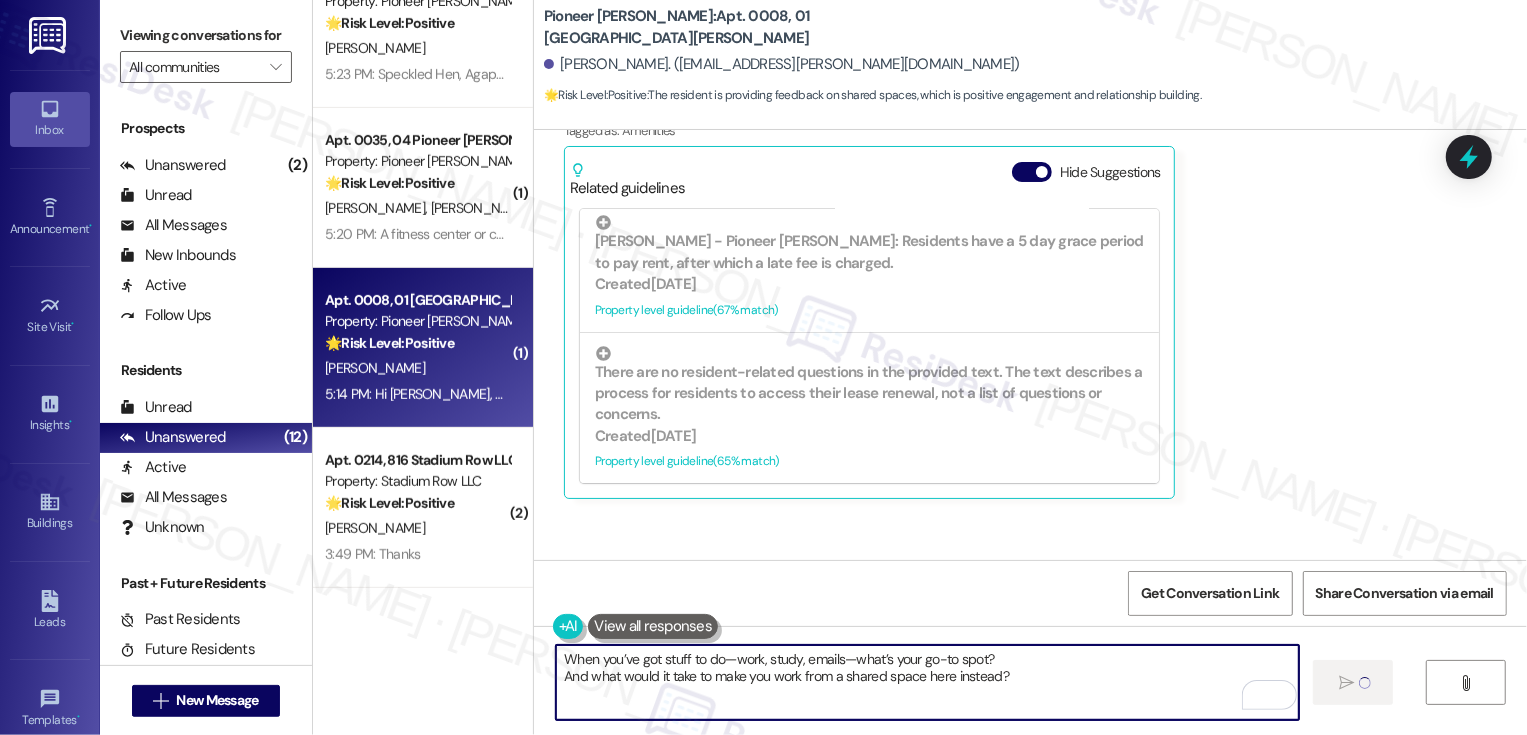 type 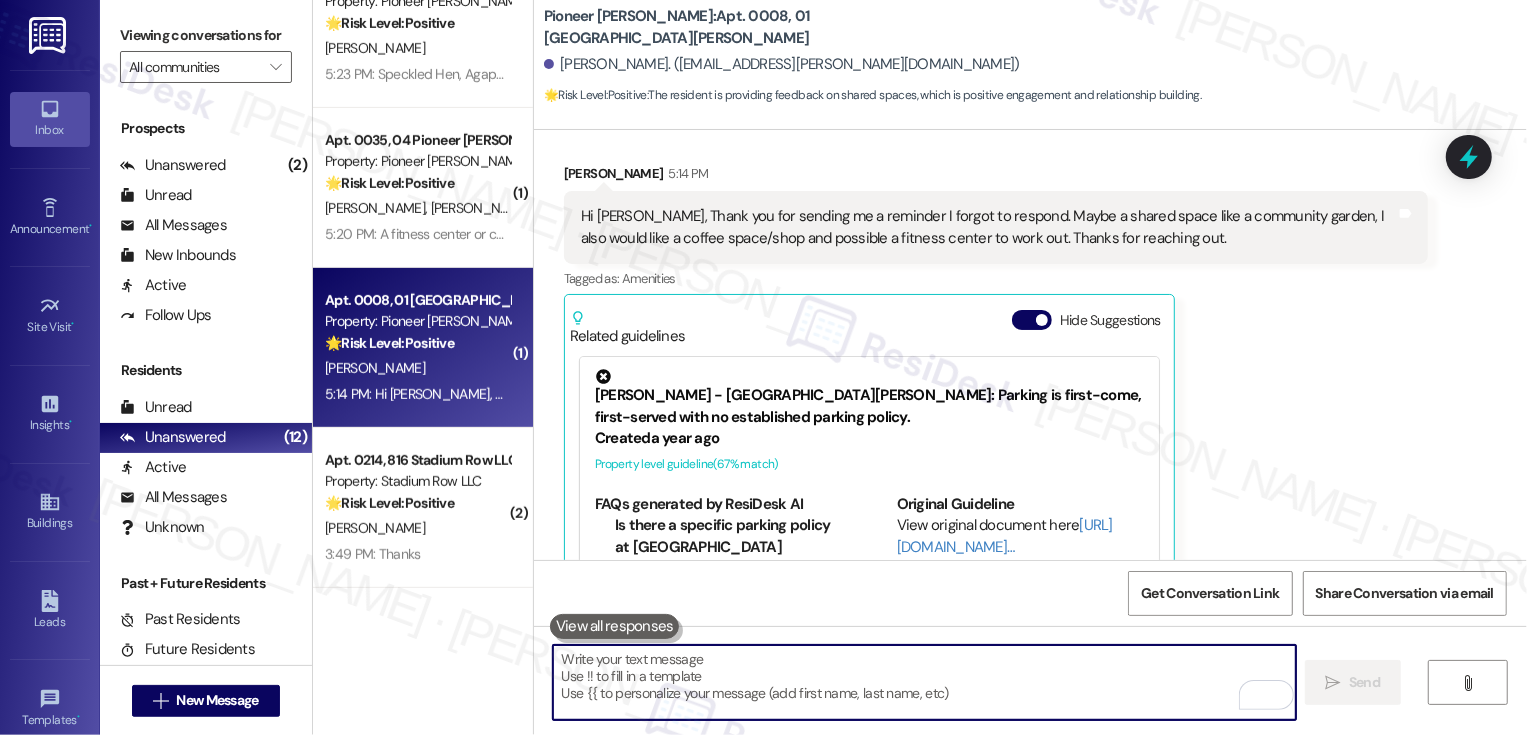 scroll, scrollTop: 11180, scrollLeft: 0, axis: vertical 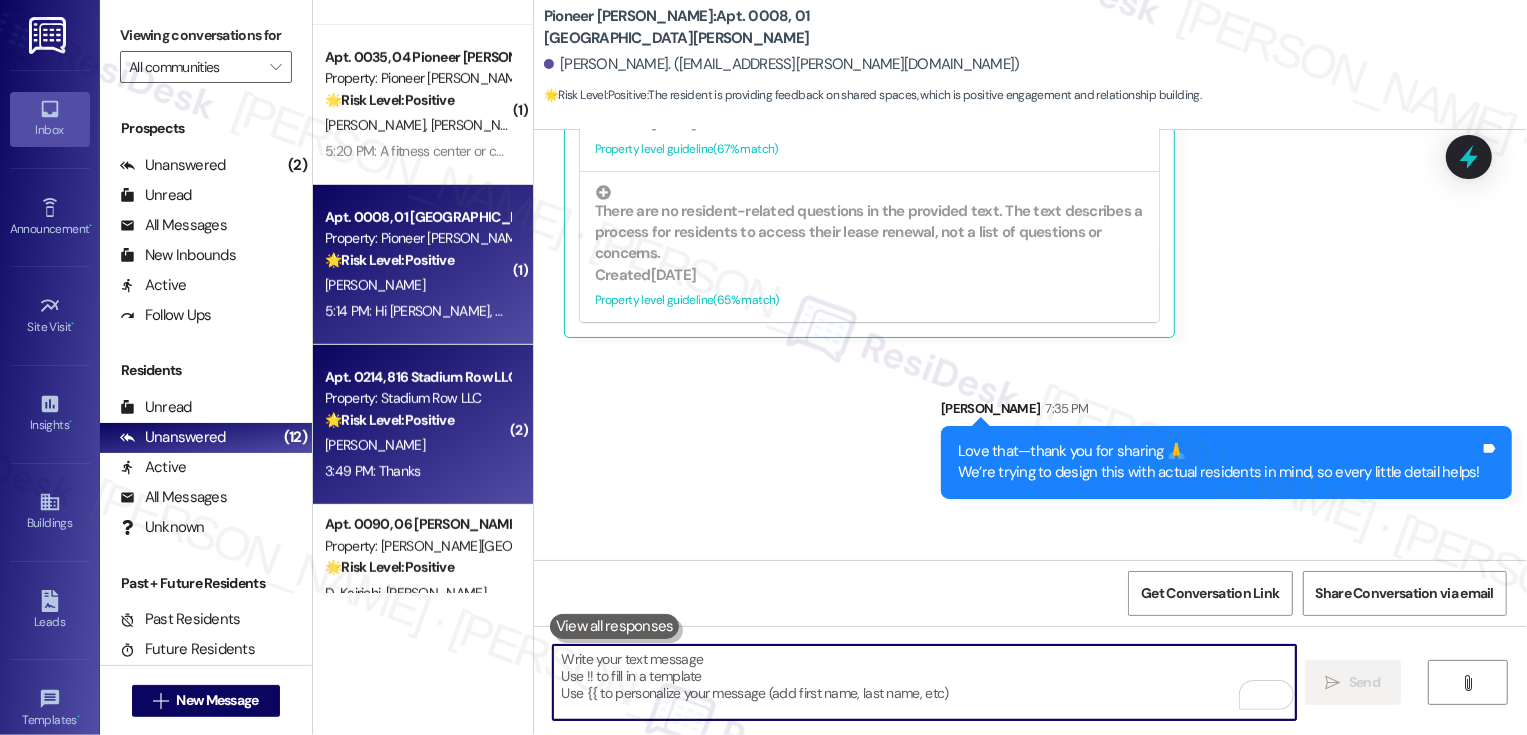 click on "3:49 PM: Thanks  3:49 PM: Thanks" at bounding box center (373, 471) 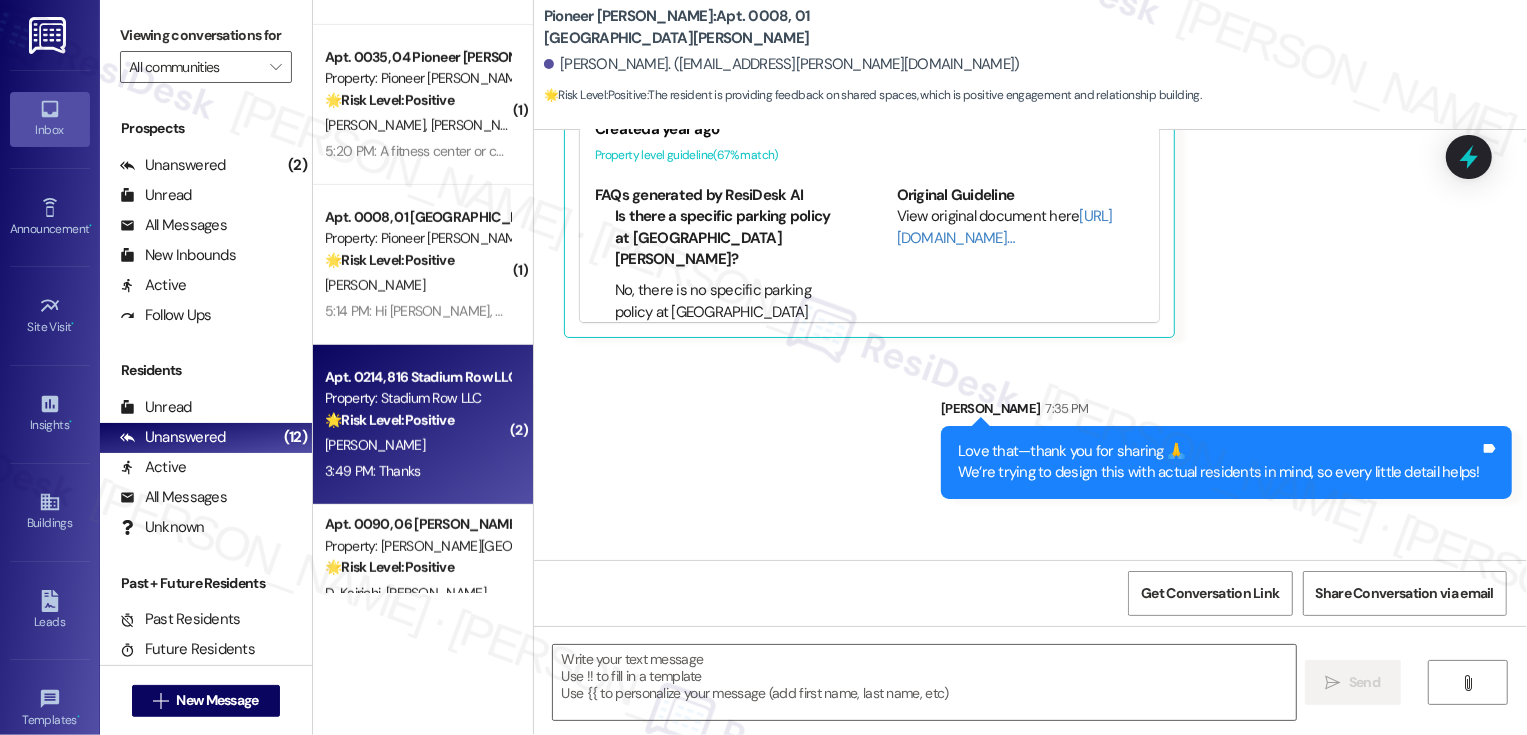 click on "3:49 PM: Thanks  3:49 PM: Thanks" at bounding box center (373, 471) 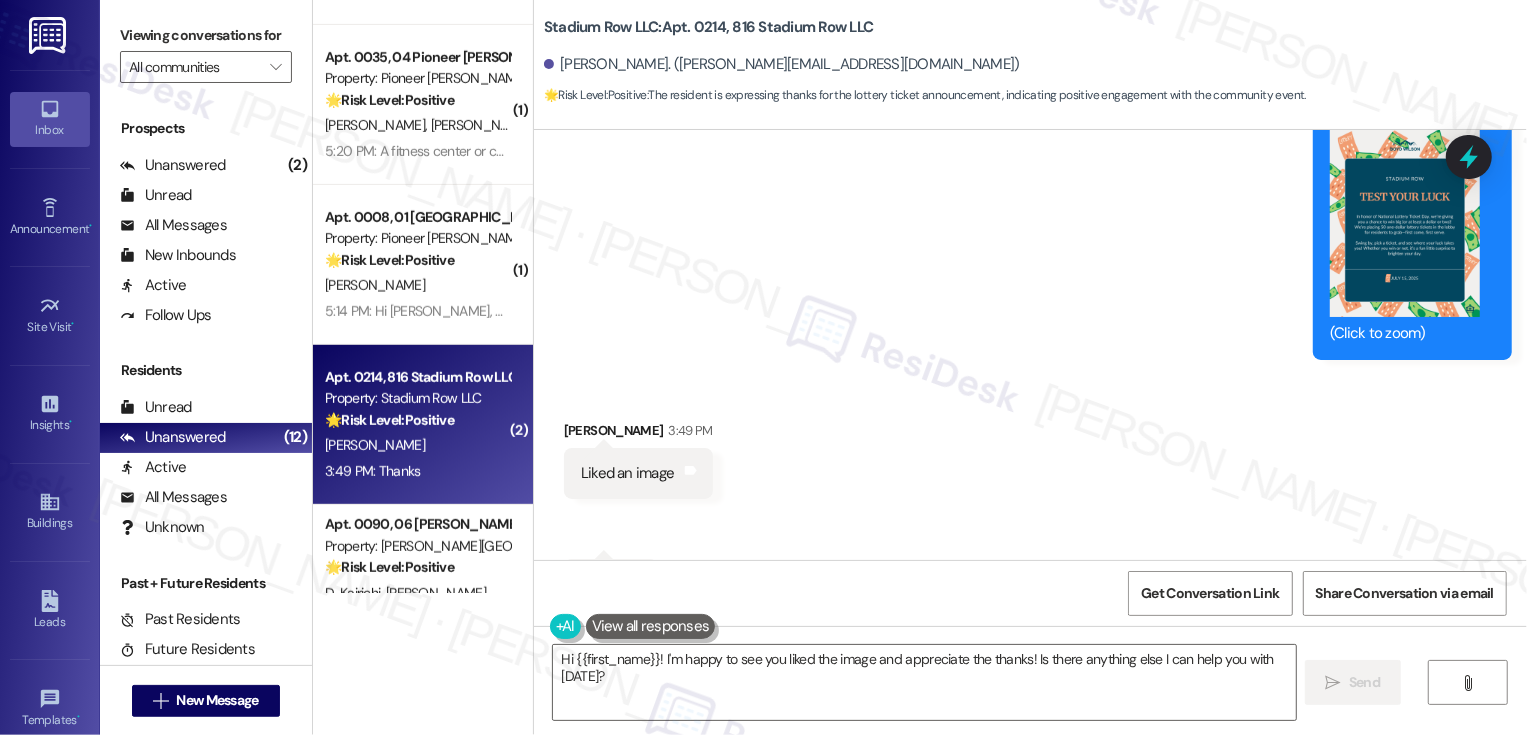 scroll, scrollTop: 775, scrollLeft: 0, axis: vertical 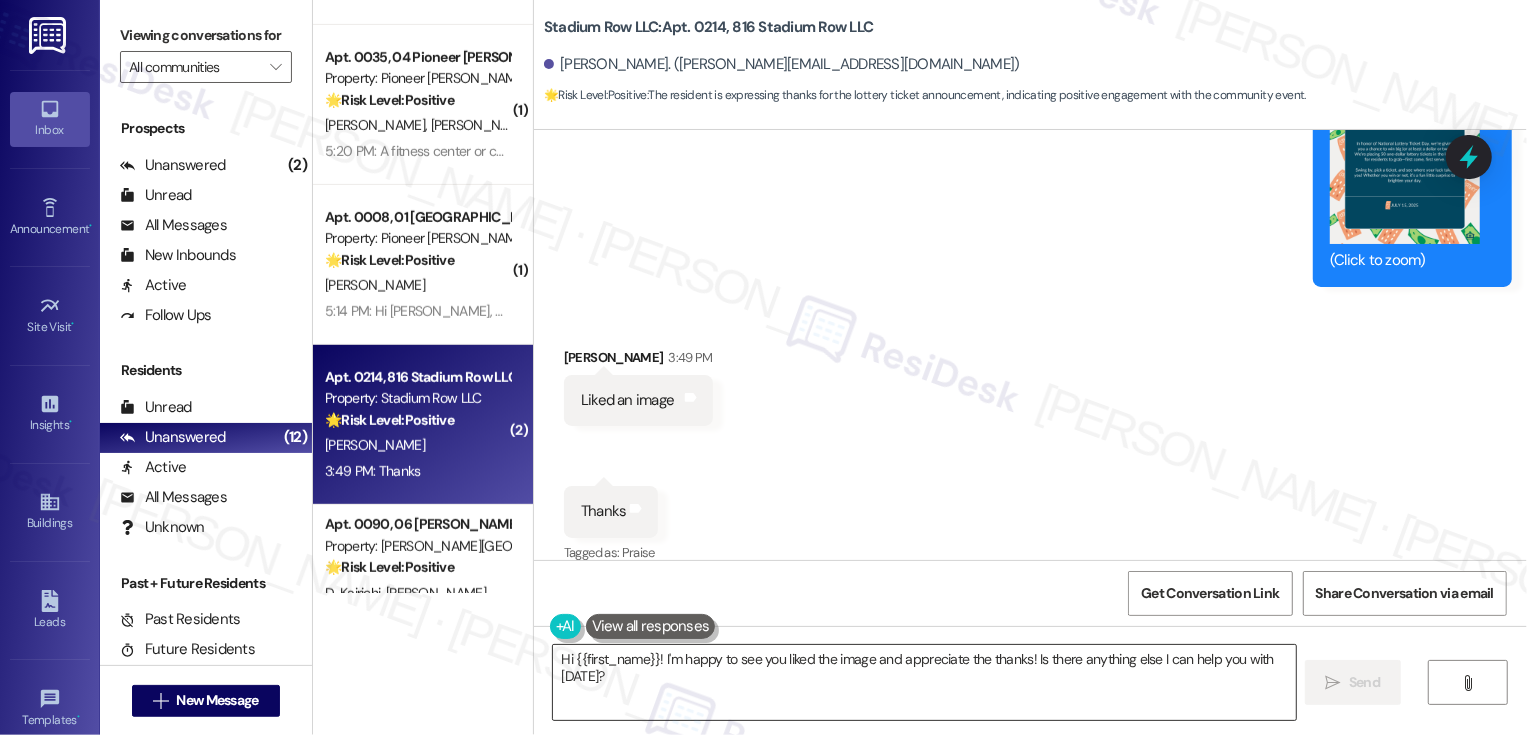click on "Hi {{first_name}}! I'm happy to see you liked the image and appreciate the thanks! Is there anything else I can help you with today?" at bounding box center [924, 682] 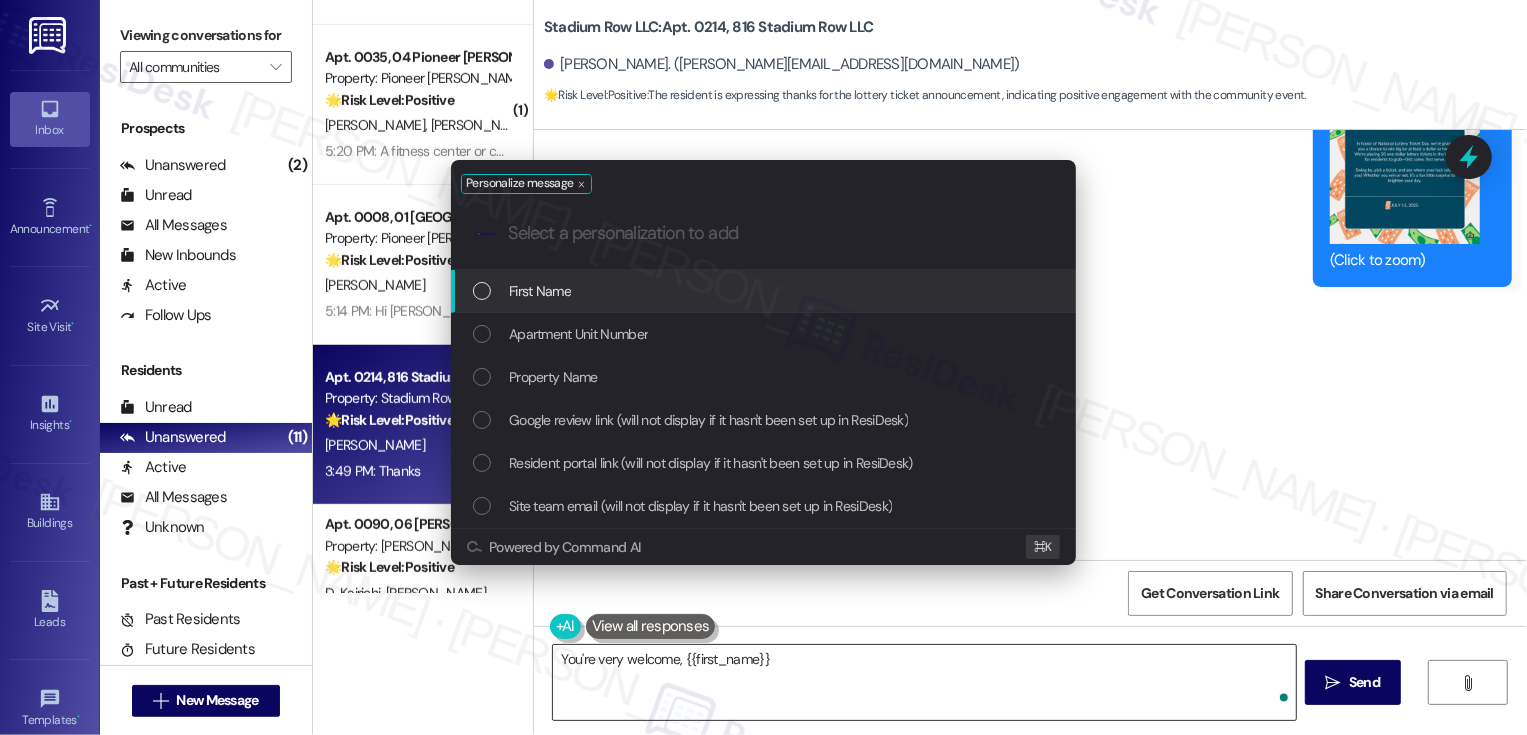 type on "You're very welcome, {{first_name}}!" 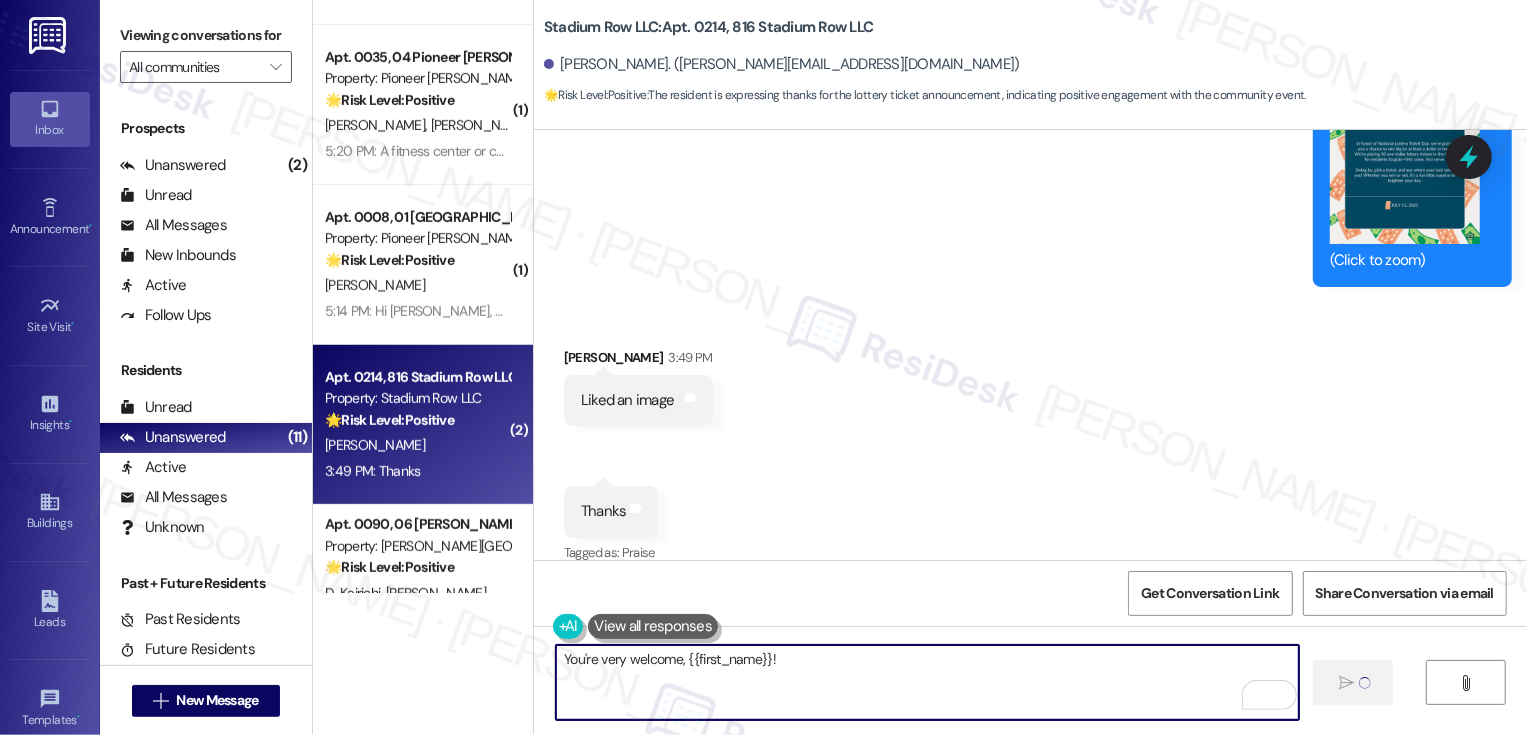 type 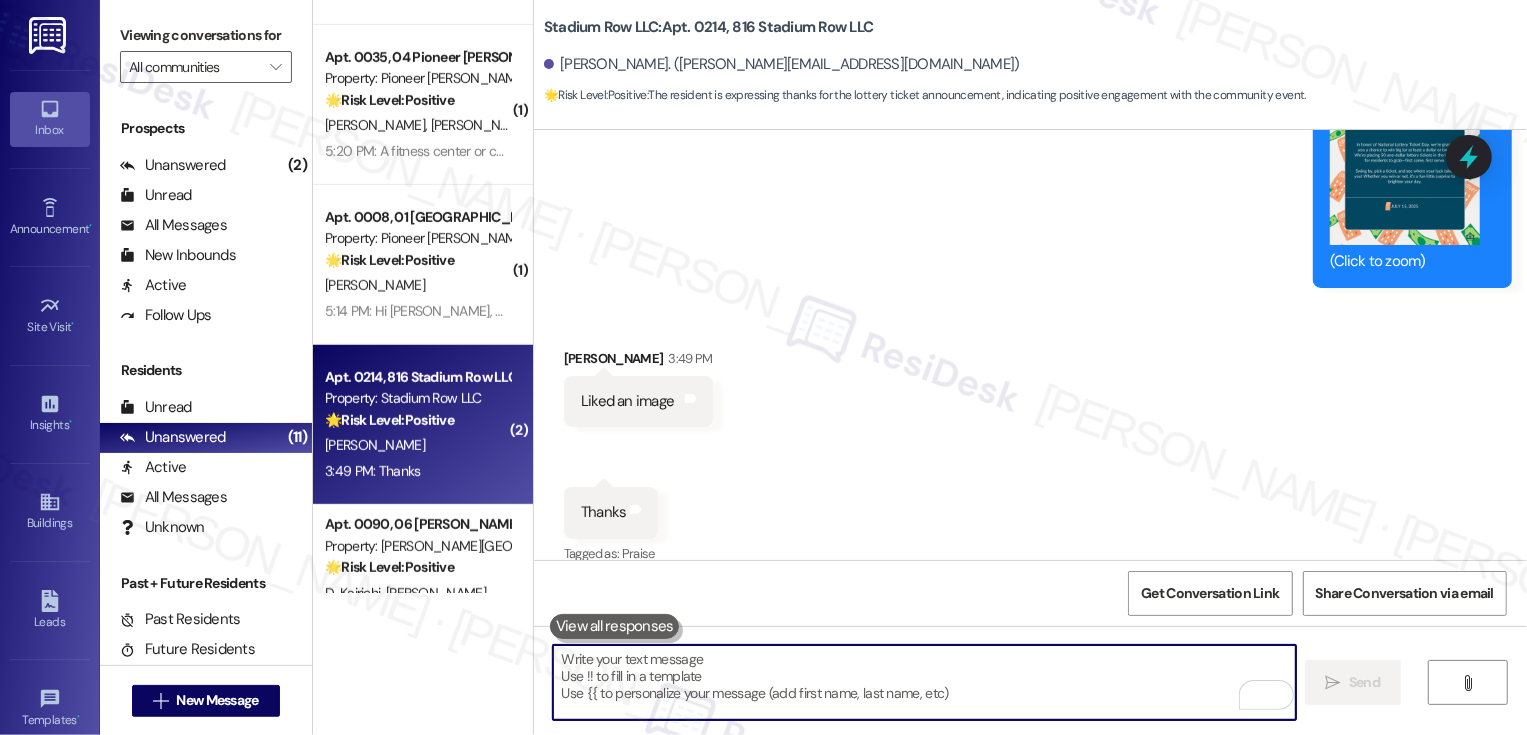 scroll, scrollTop: 914, scrollLeft: 0, axis: vertical 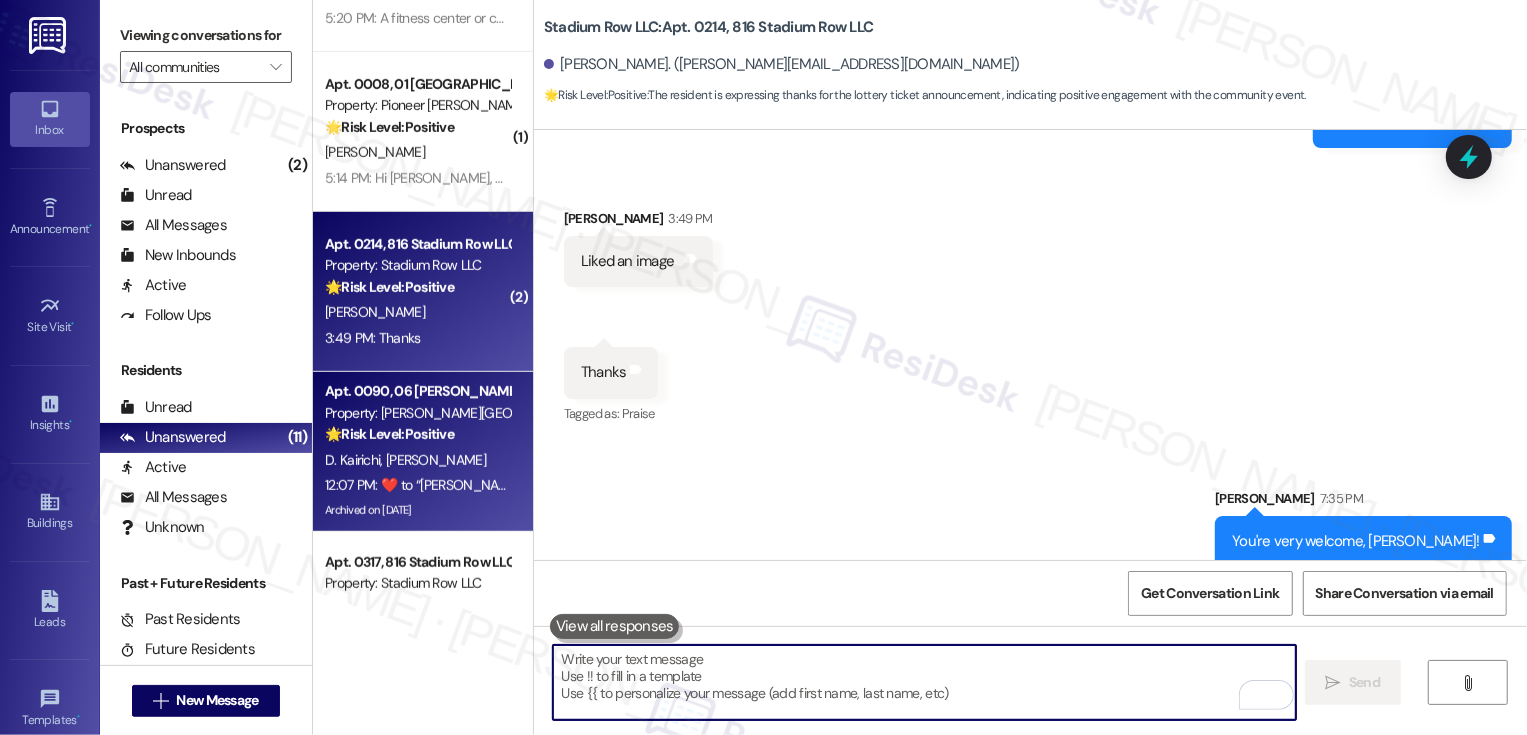 click on "Property: [PERSON_NAME][GEOGRAPHIC_DATA]" at bounding box center (417, 413) 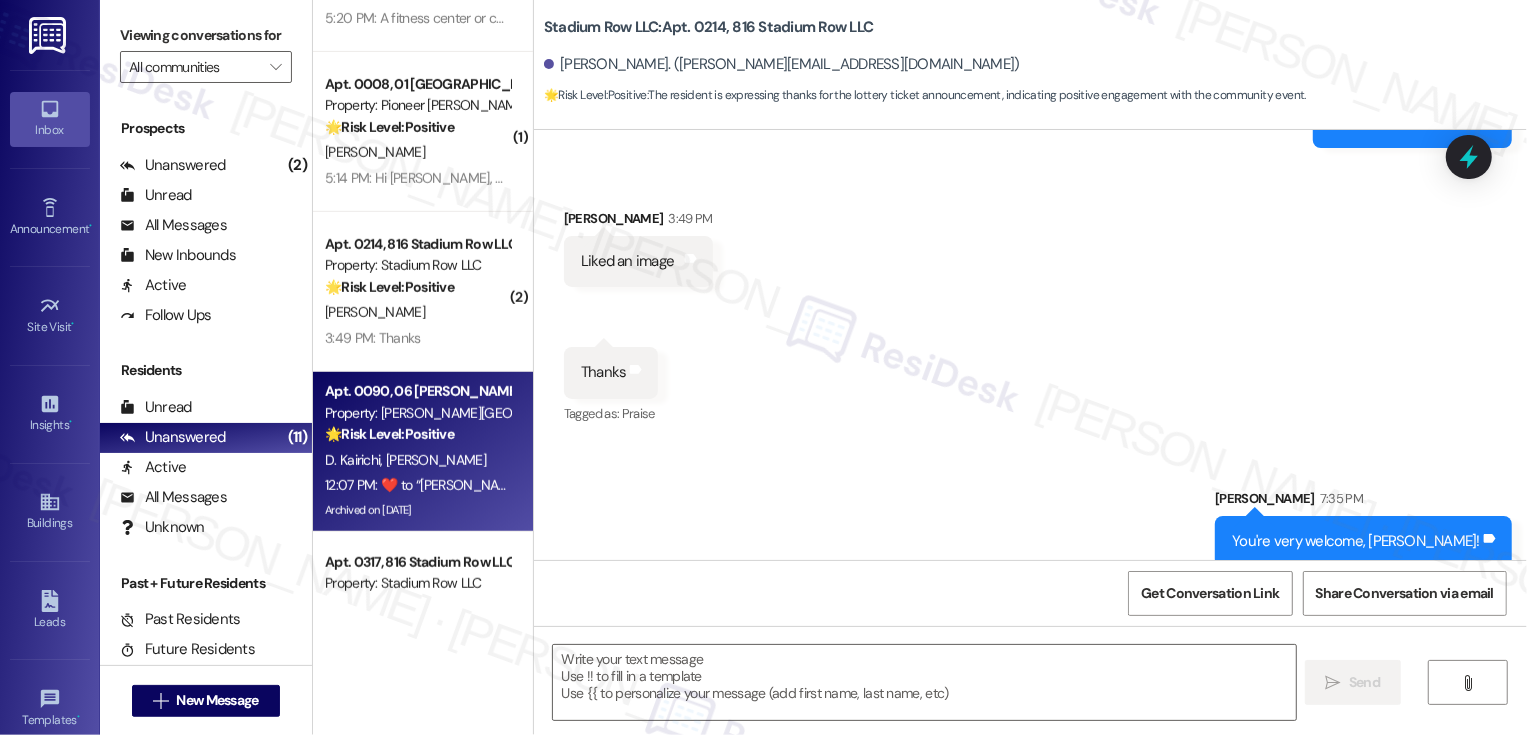 type on "Fetching suggested responses. Please feel free to read through the conversation in the meantime." 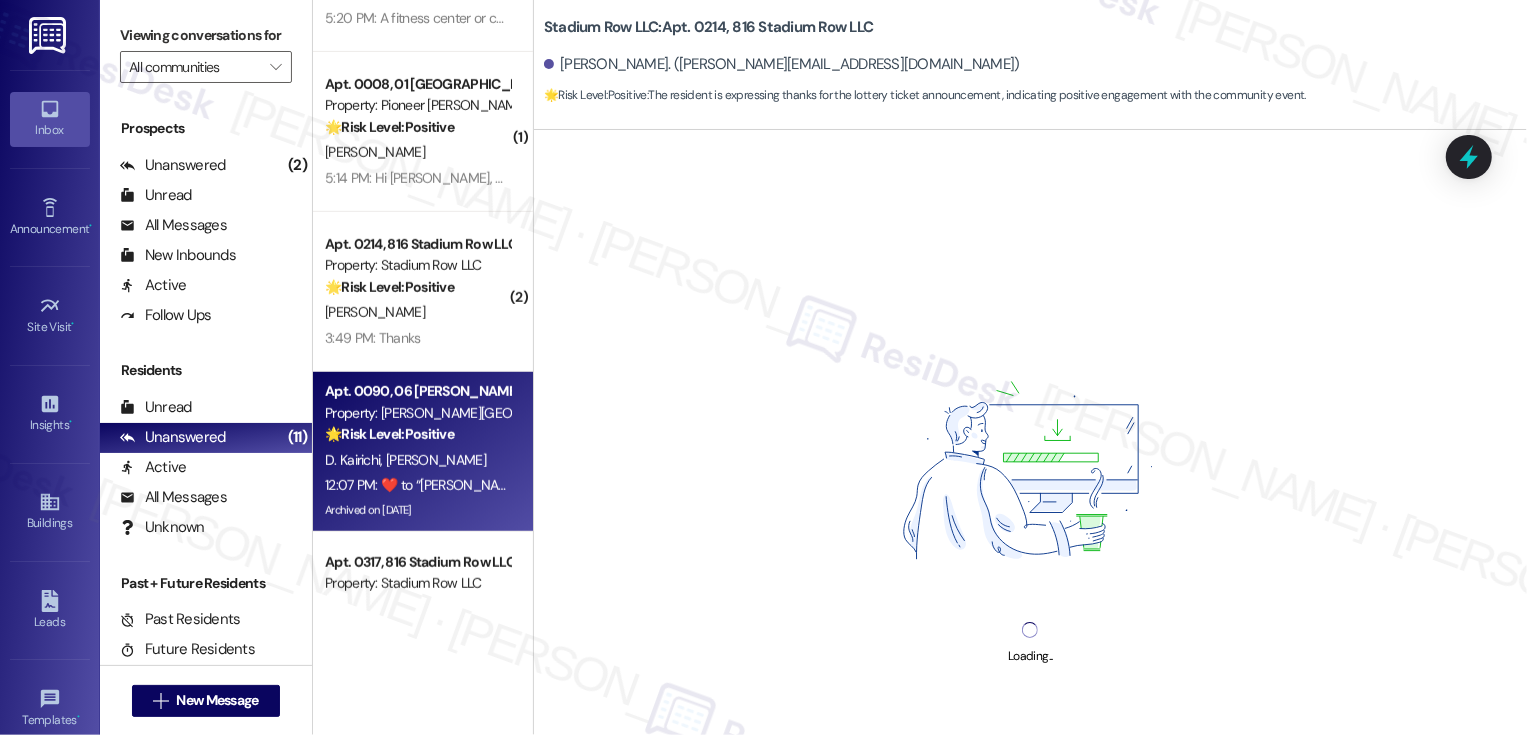 click on "Property: [PERSON_NAME][GEOGRAPHIC_DATA]" at bounding box center [417, 413] 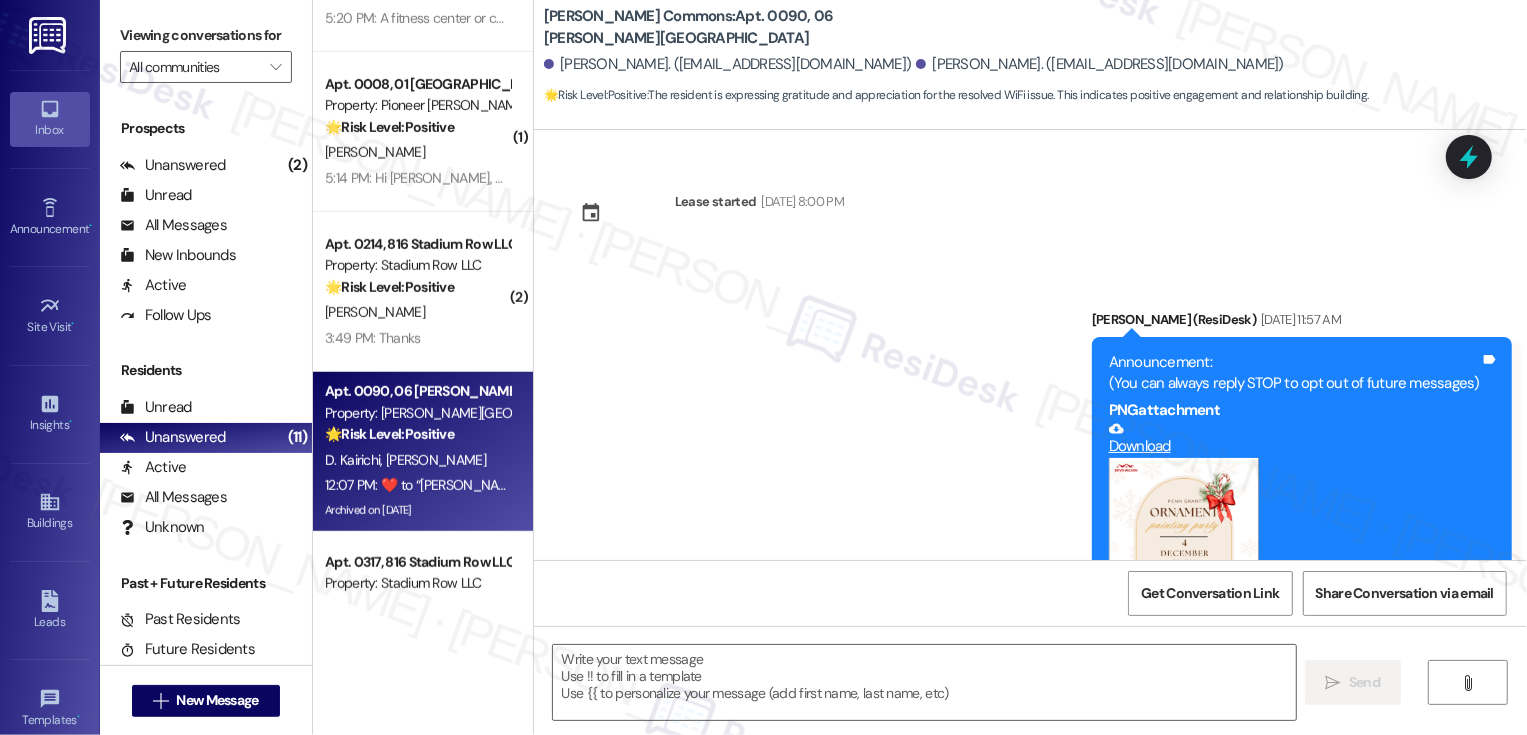 scroll, scrollTop: 13080, scrollLeft: 0, axis: vertical 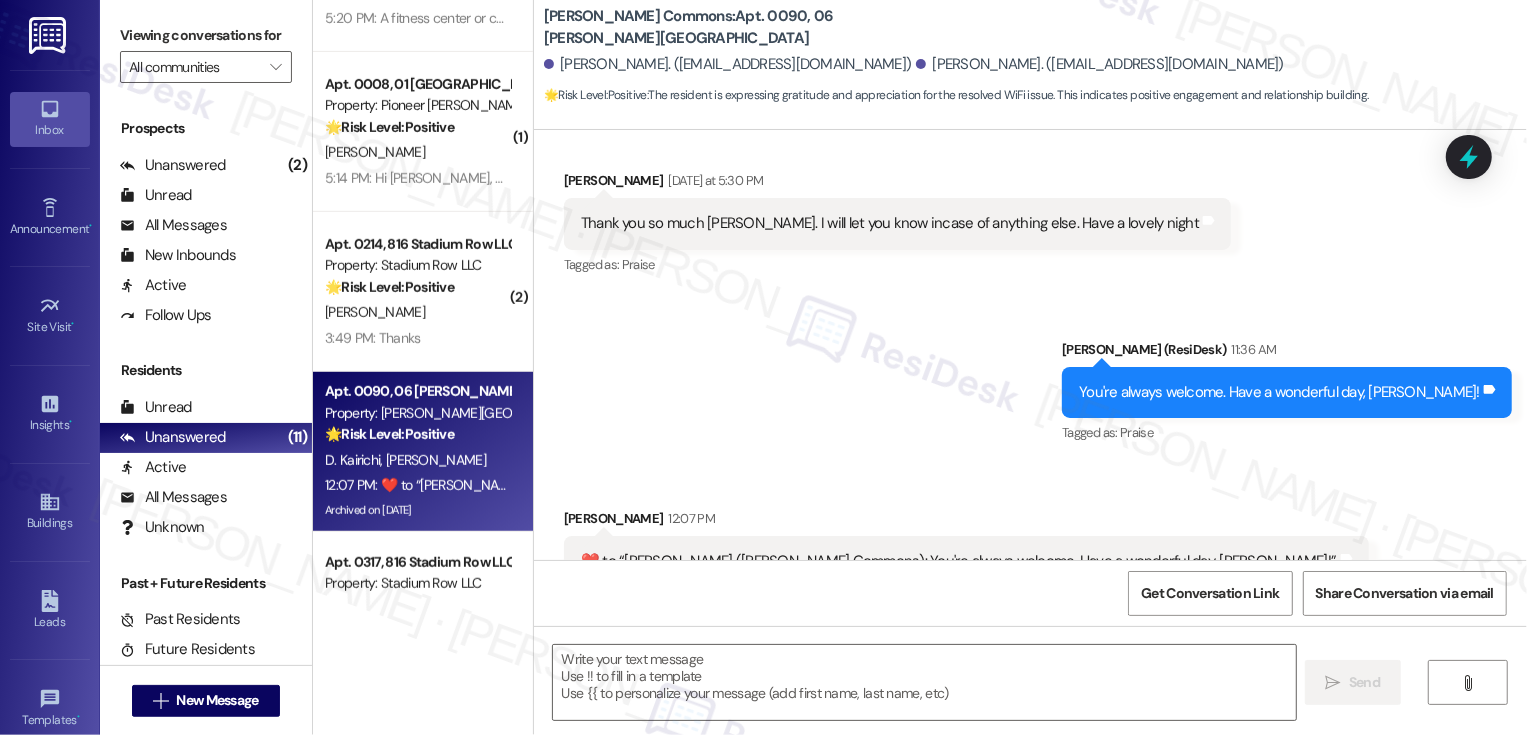 type on "Fetching suggested responses. Please feel free to read through the conversation in the meantime." 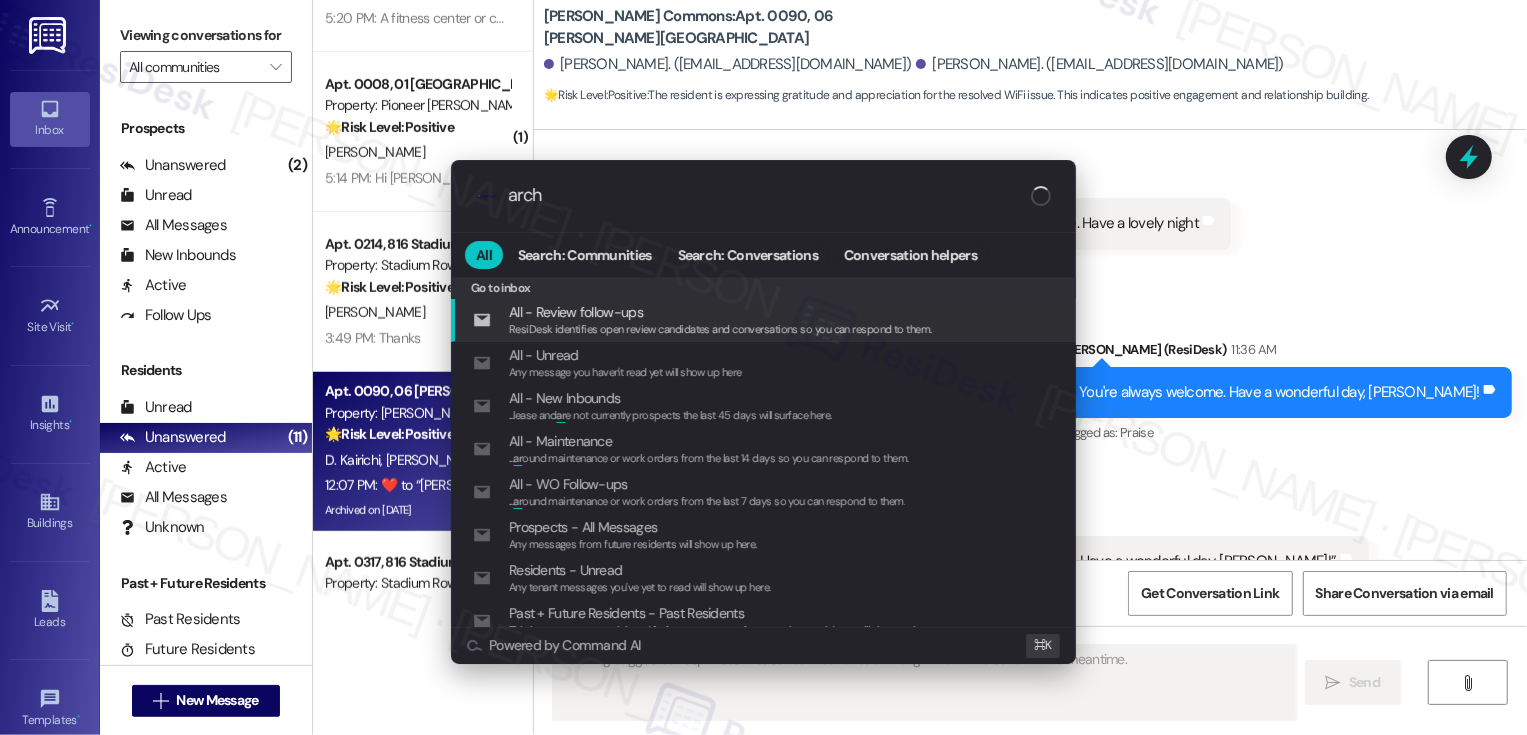 type on "archi" 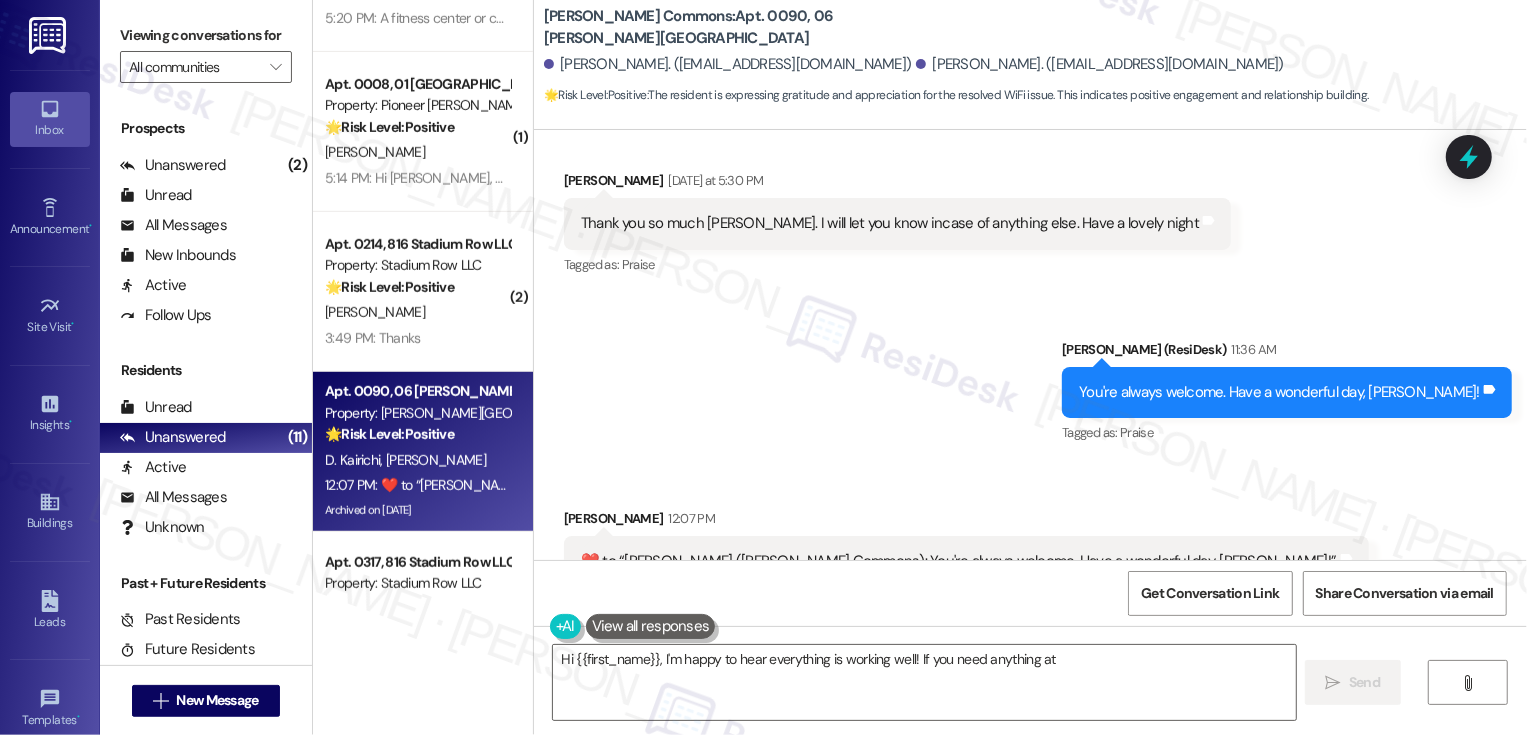 scroll, scrollTop: 1006, scrollLeft: 0, axis: vertical 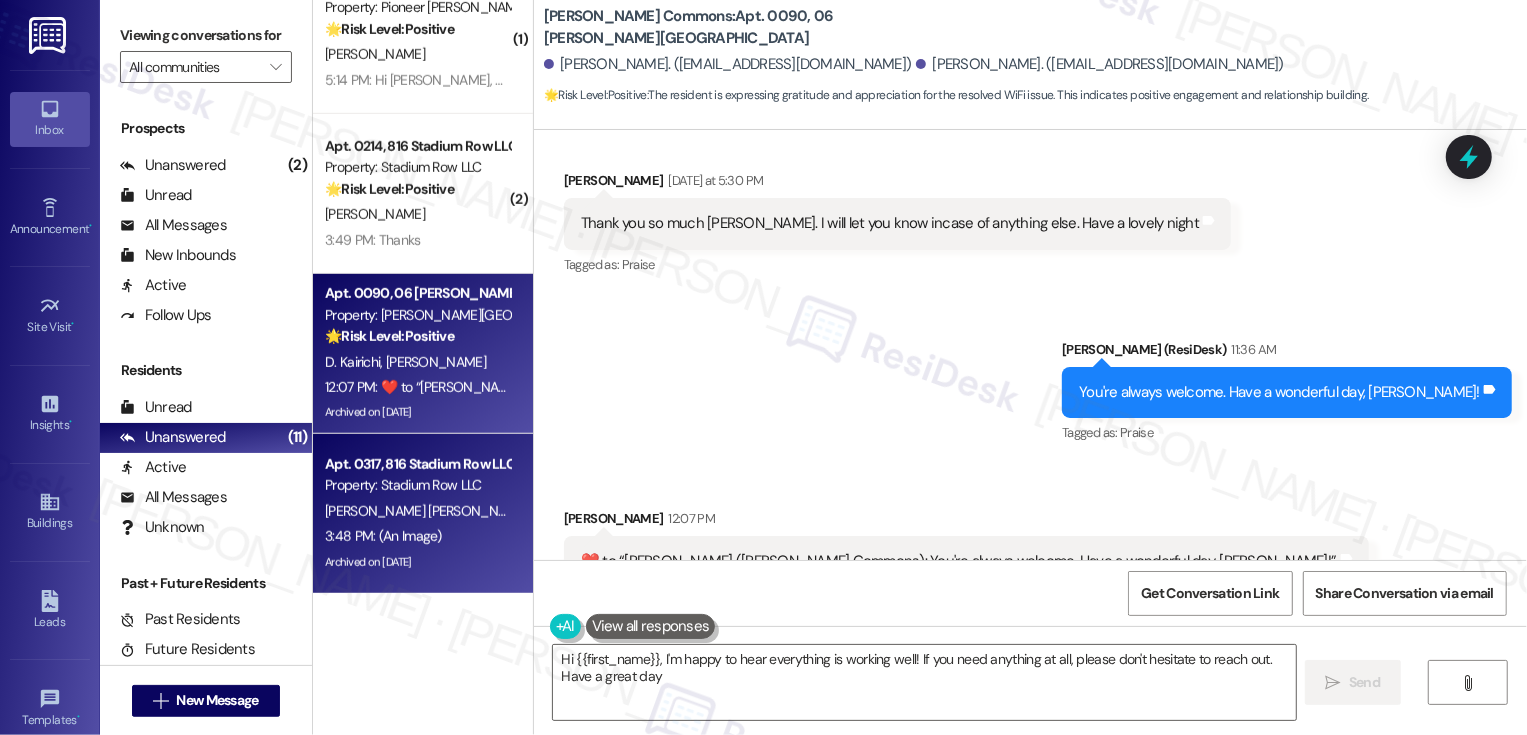 type on "Hi {{first_name}}, I'm happy to hear everything is working well! If you need anything at all, please don't hesitate to reach out. Have a great day!" 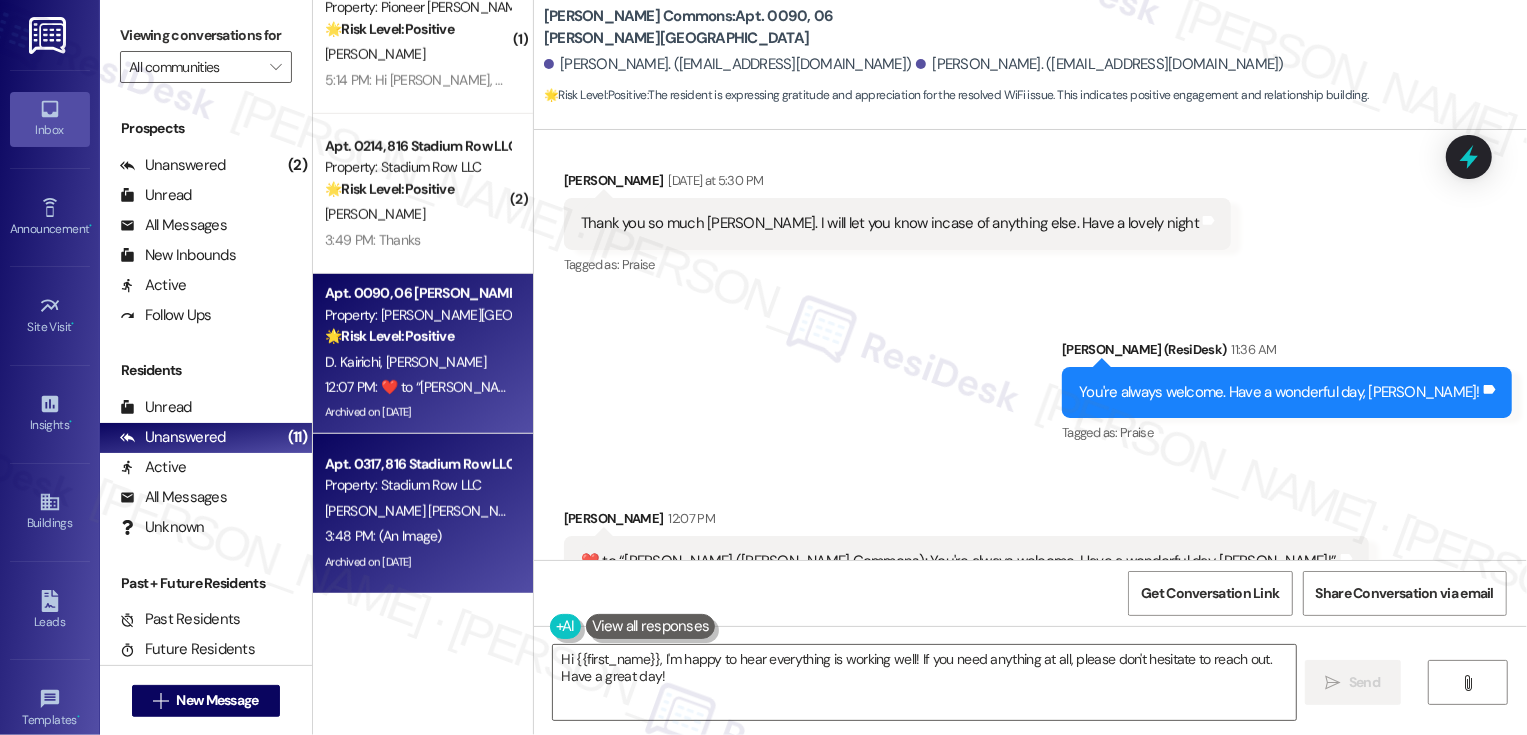 click on "Property: Stadium Row LLC" at bounding box center (417, 485) 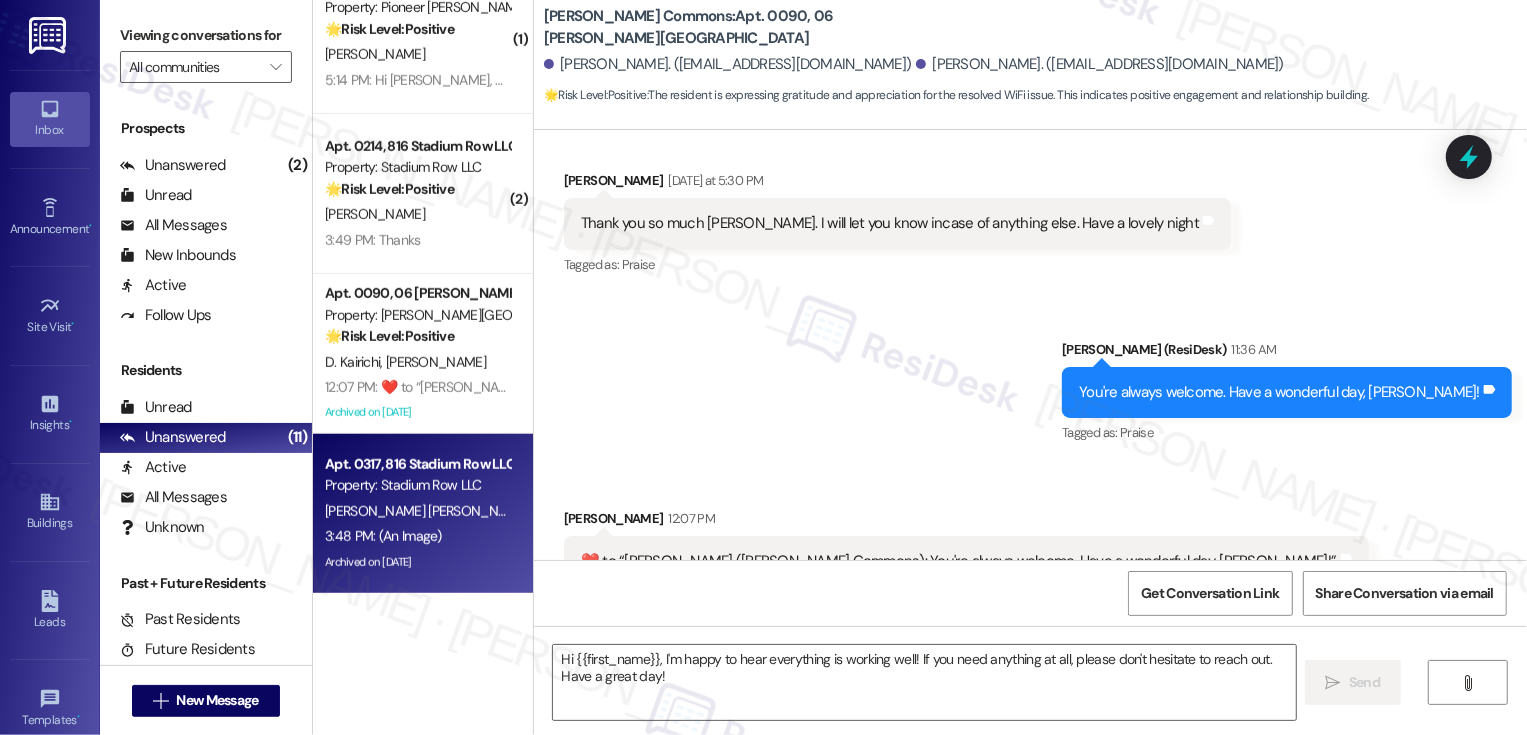 type on "Fetching suggested responses. Please feel free to read through the conversation in the meantime." 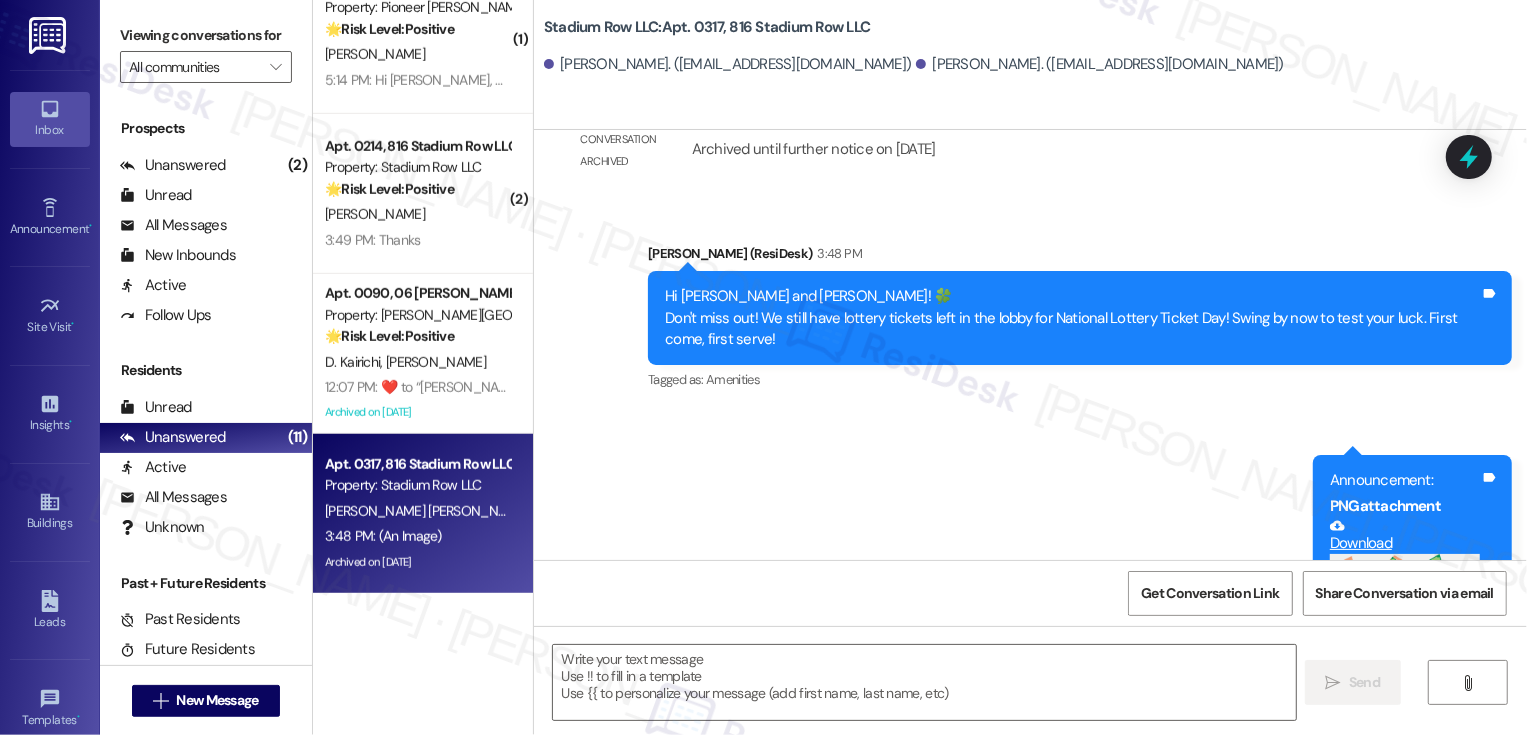 type on "Fetching suggested responses. Please feel free to read through the conversation in the meantime." 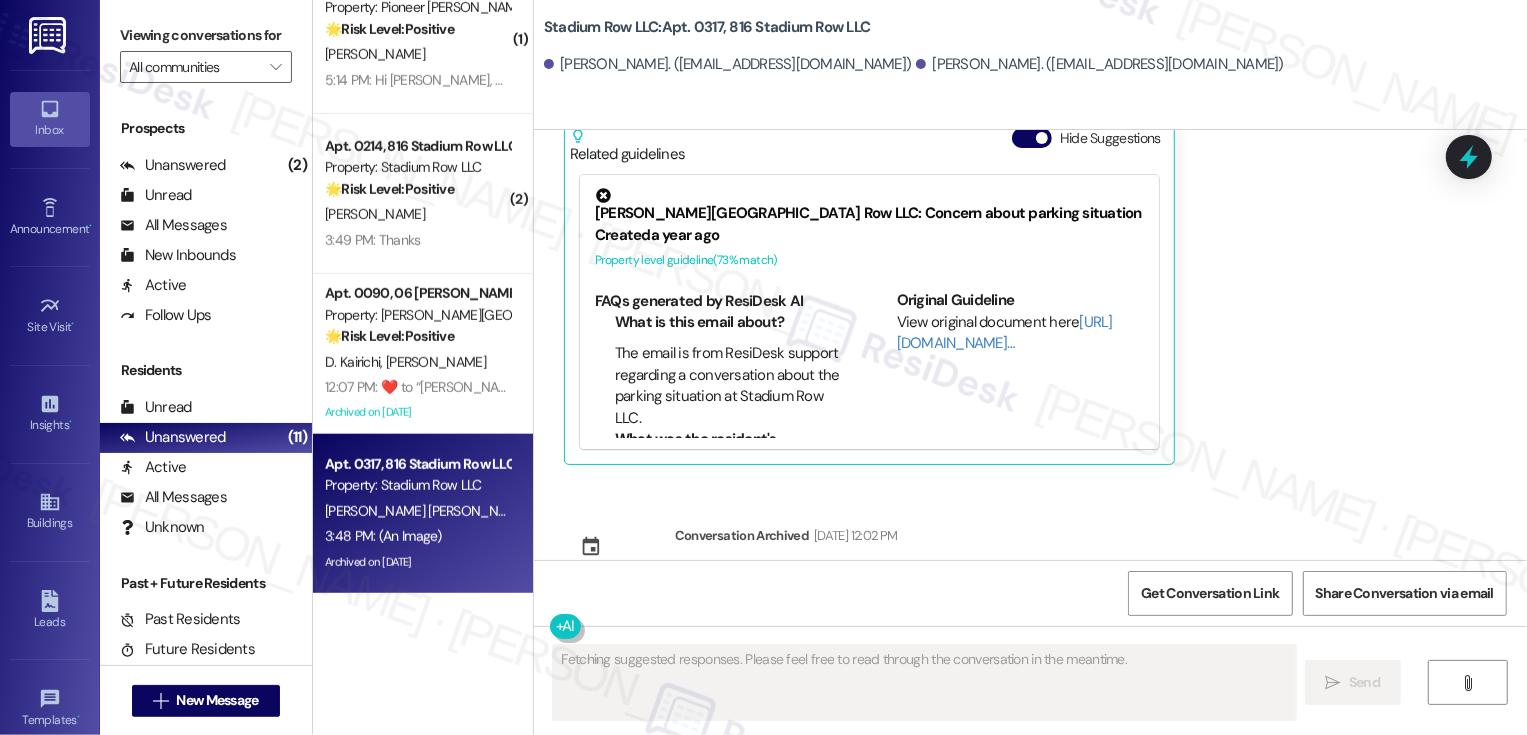 scroll, scrollTop: 5510, scrollLeft: 0, axis: vertical 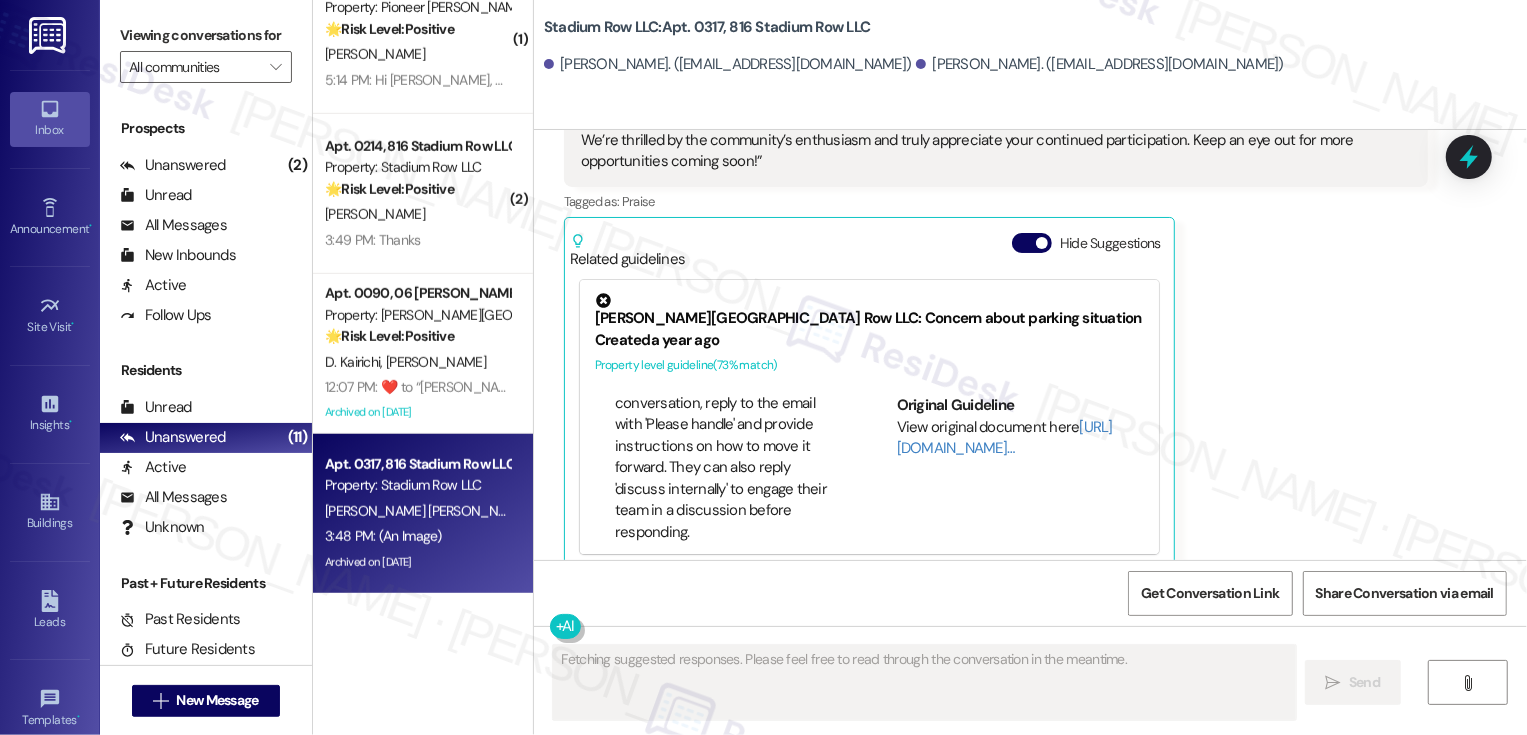 type 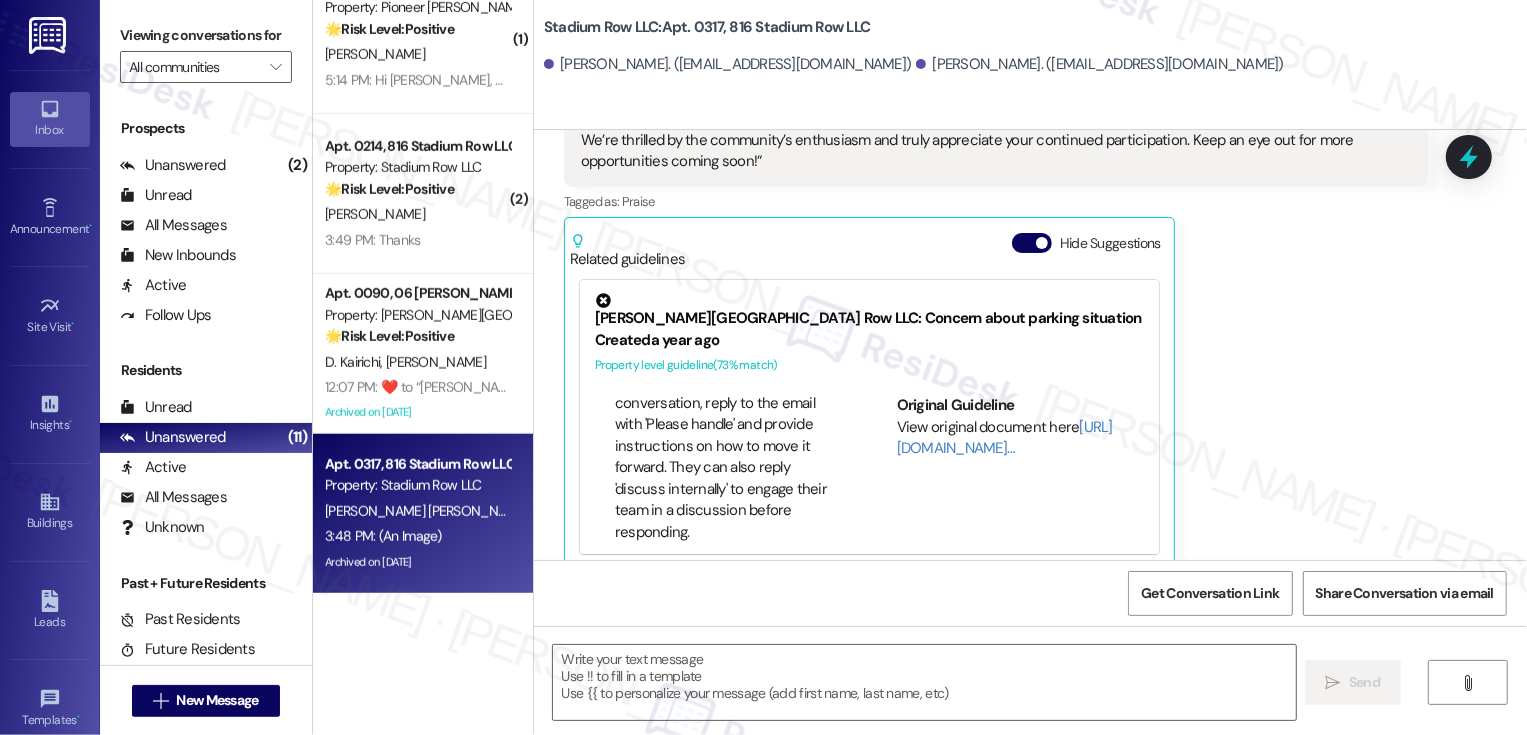 scroll, scrollTop: 400, scrollLeft: 0, axis: vertical 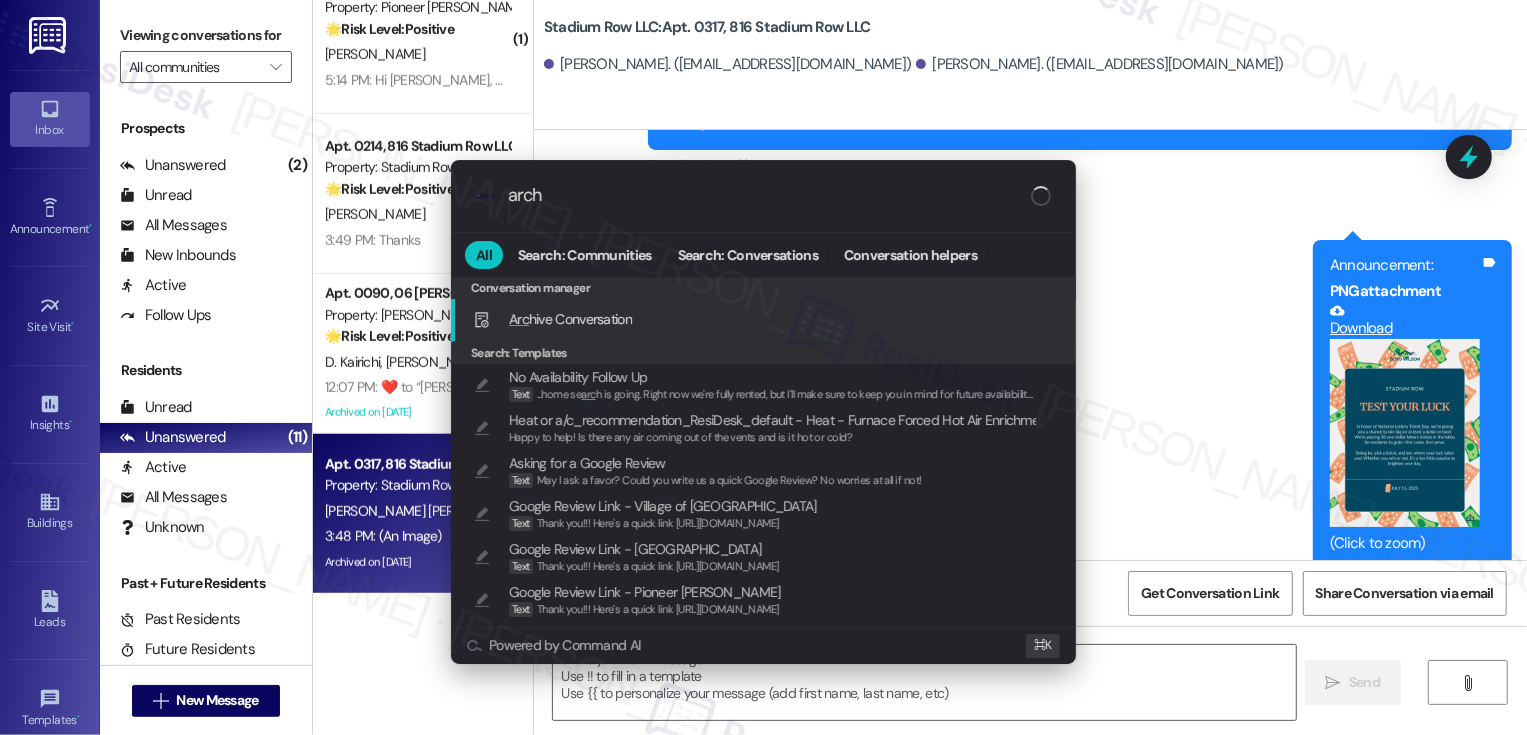 type on "archi" 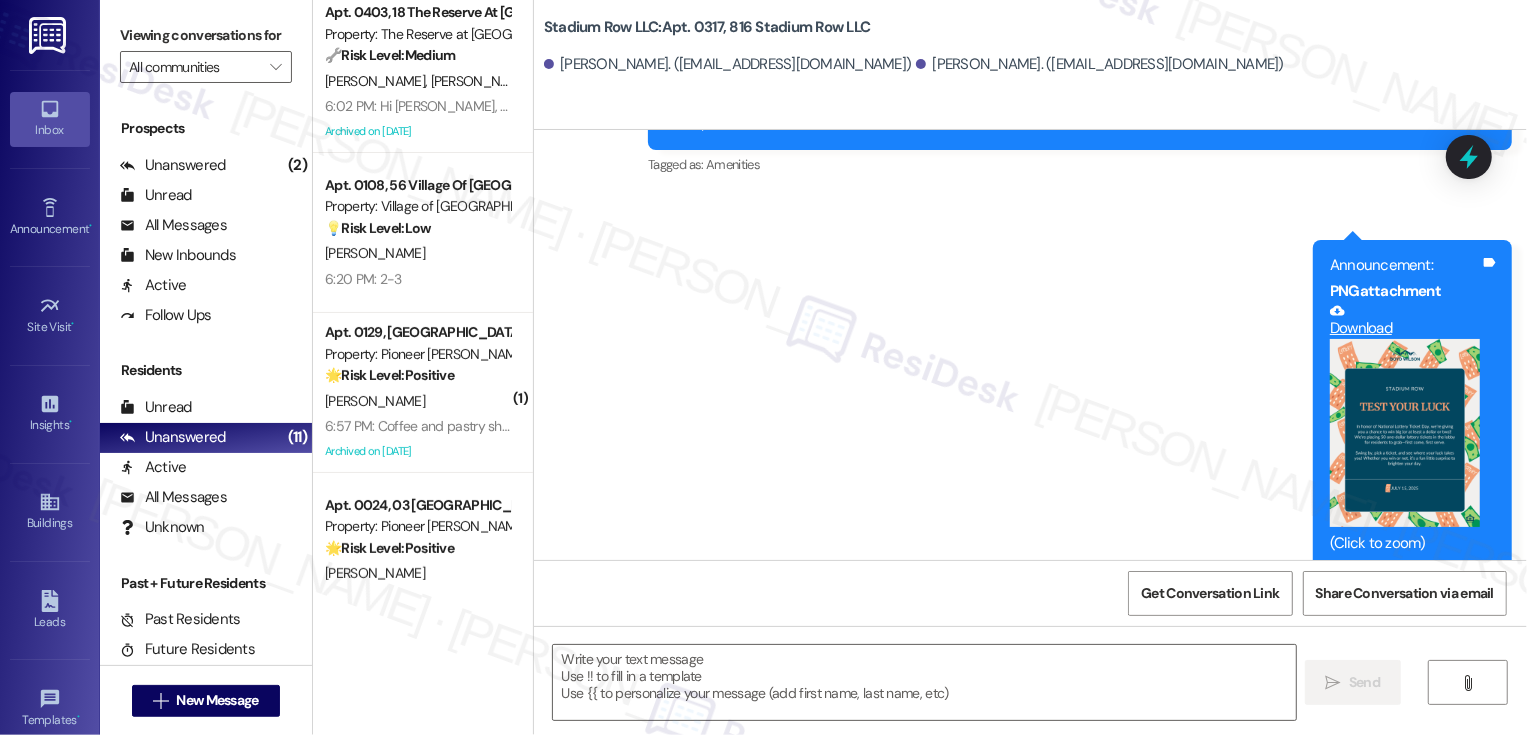 scroll, scrollTop: 0, scrollLeft: 0, axis: both 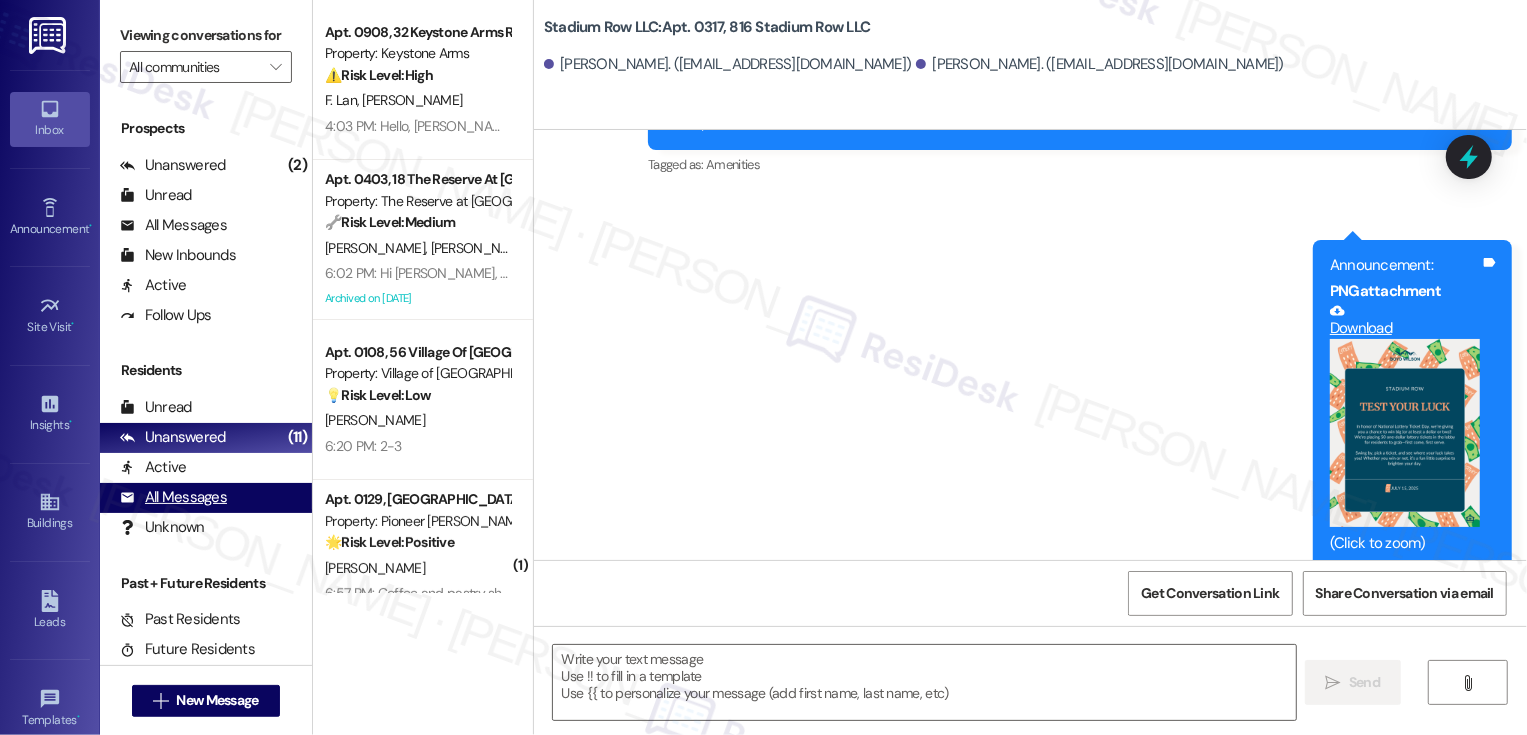 click on "All Messages (undefined)" at bounding box center (206, 498) 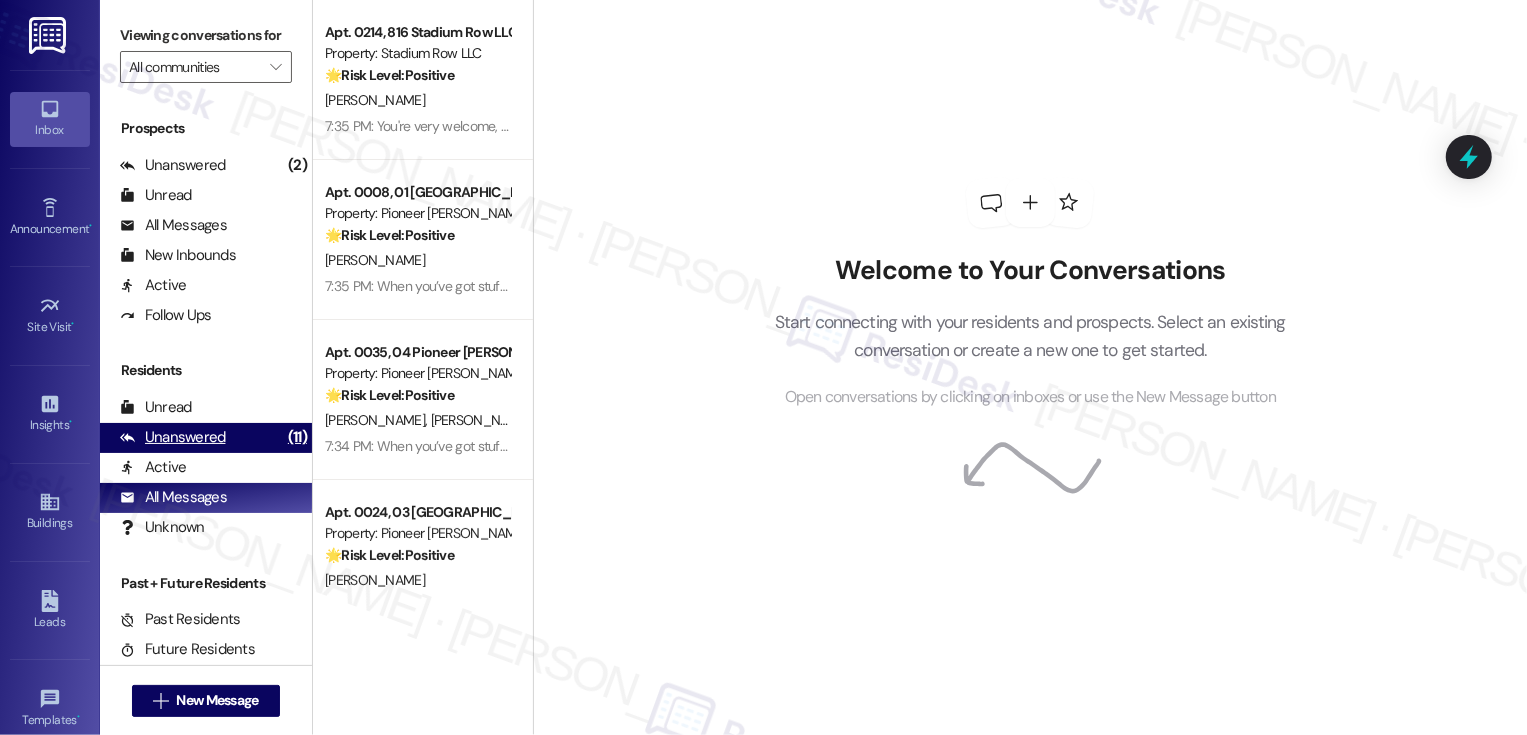 click on "Unanswered (11)" at bounding box center [206, 438] 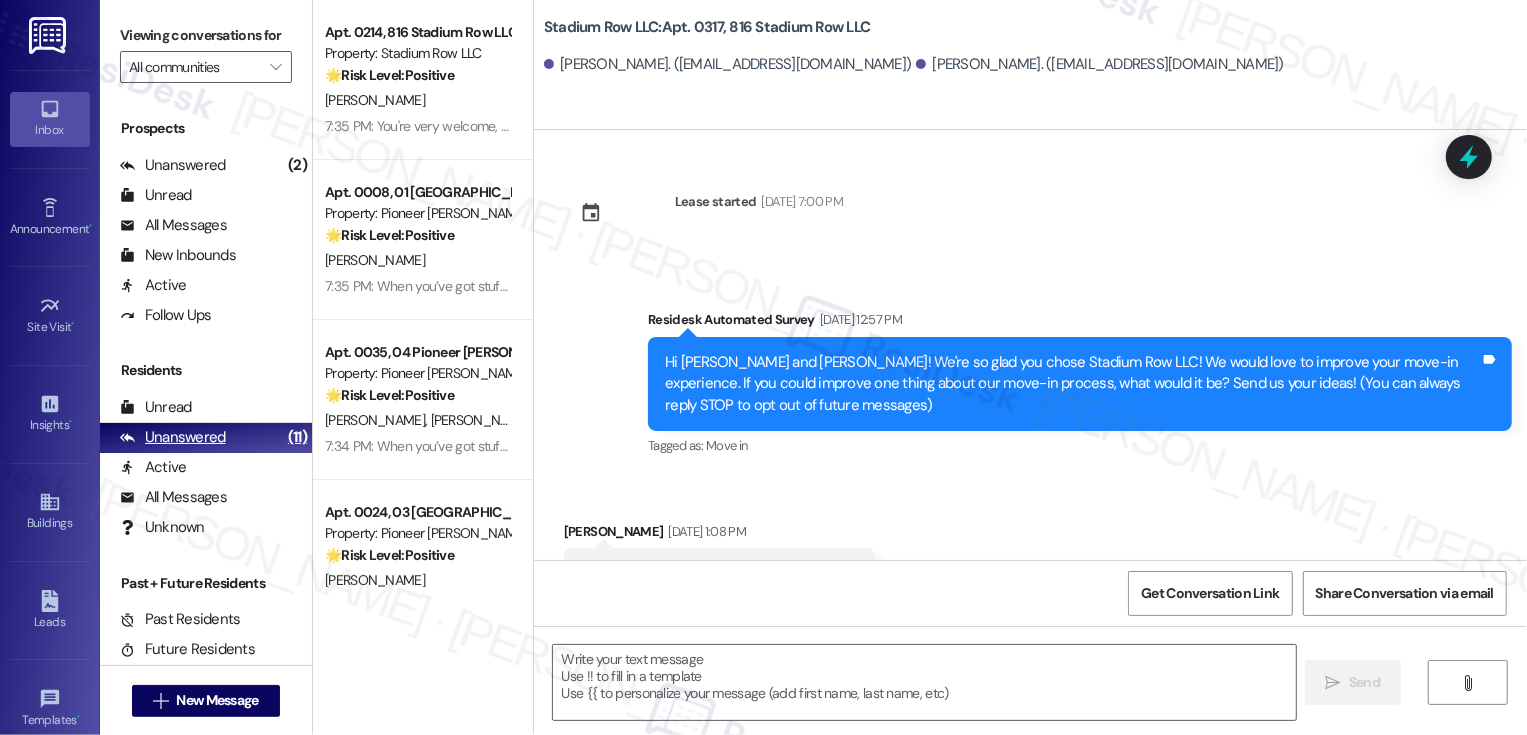 scroll, scrollTop: 6259, scrollLeft: 0, axis: vertical 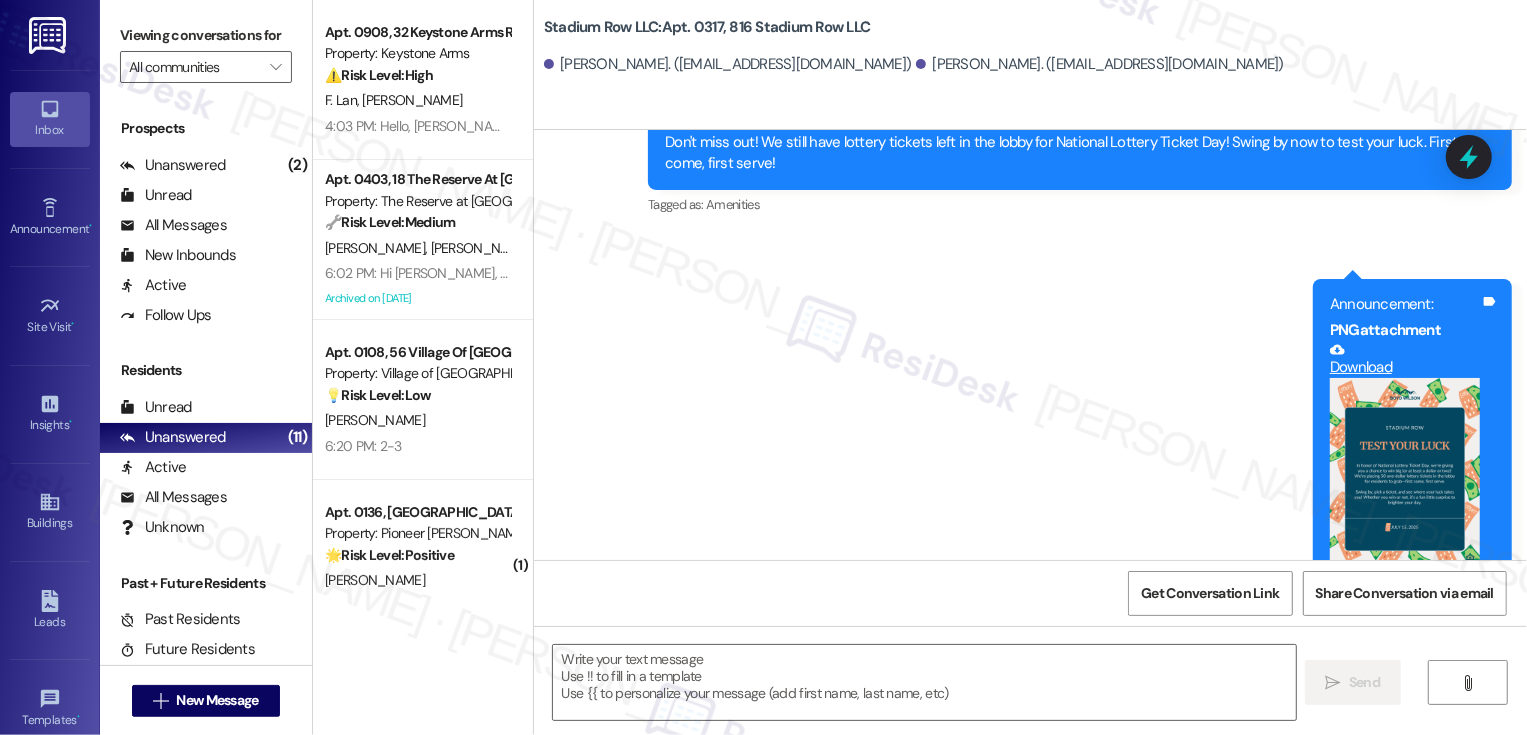 type on "Fetching suggested responses. Please feel free to read through the conversation in the meantime." 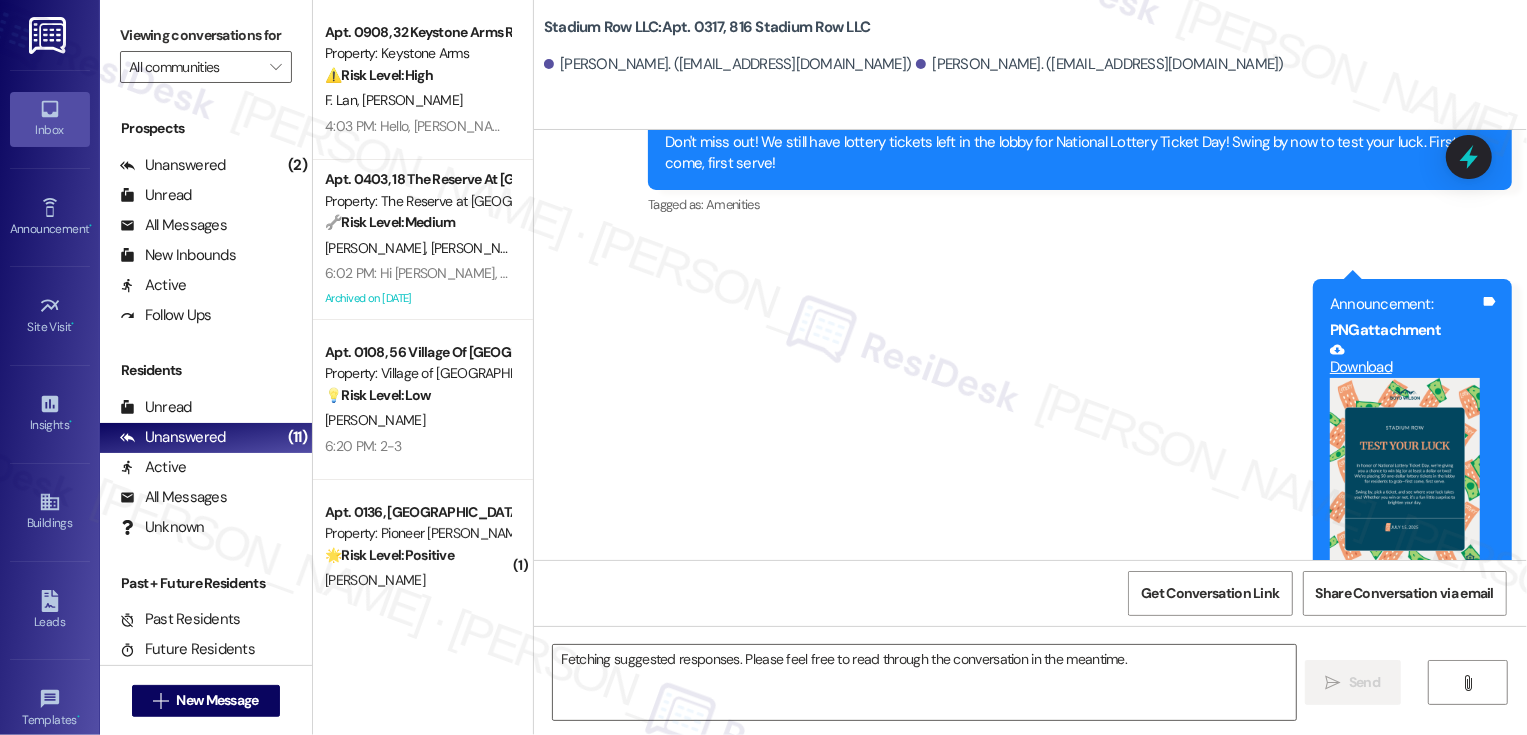 scroll, scrollTop: 88, scrollLeft: 0, axis: vertical 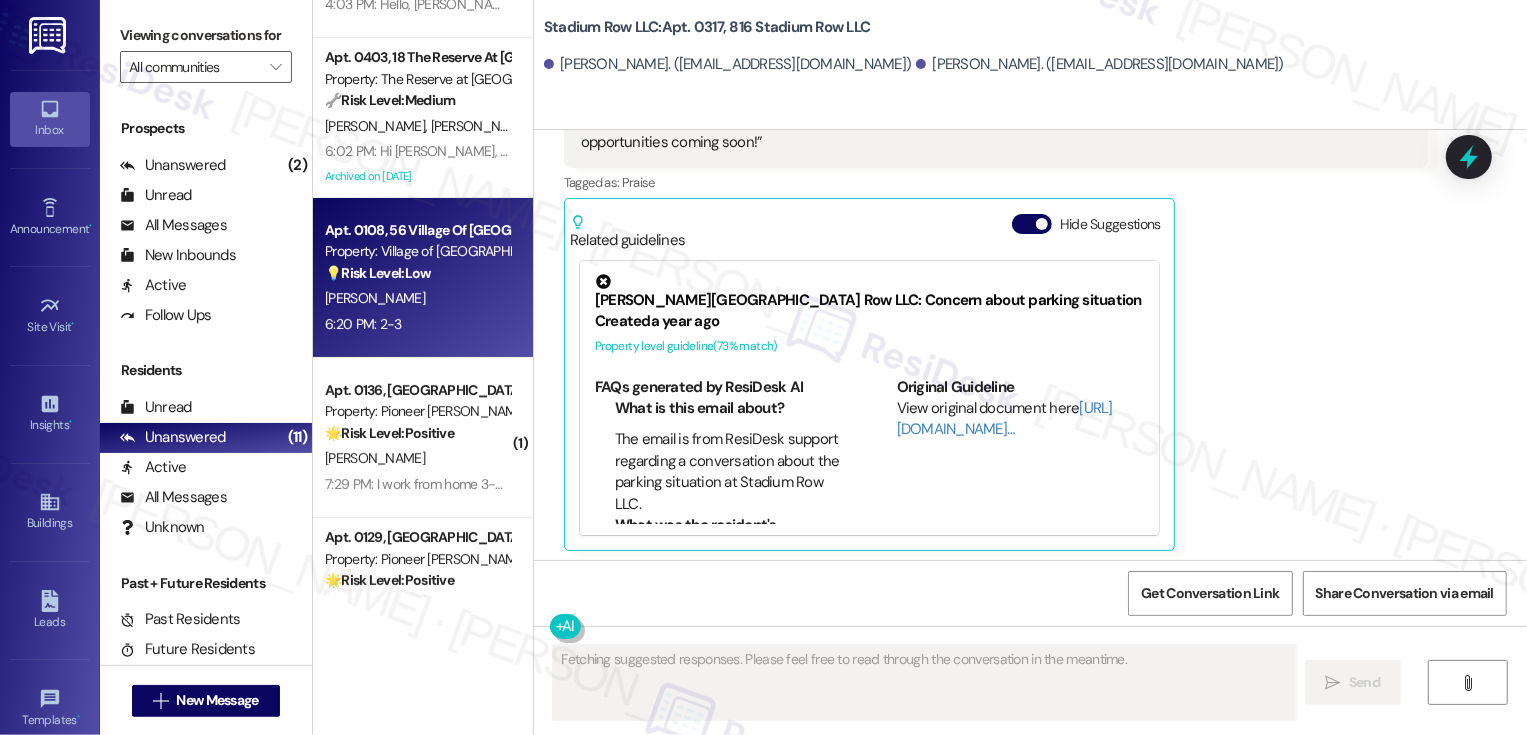 type 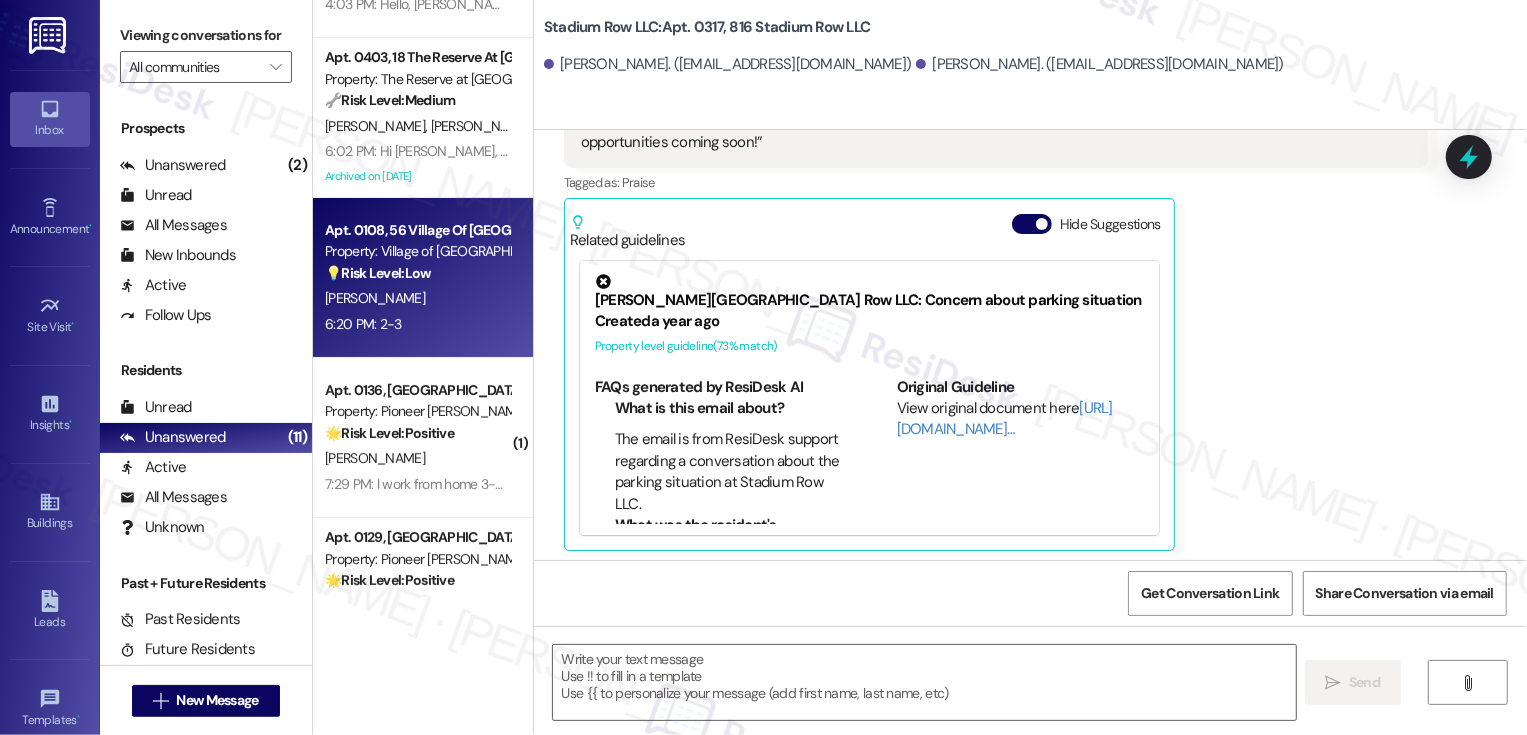 scroll, scrollTop: 5510, scrollLeft: 0, axis: vertical 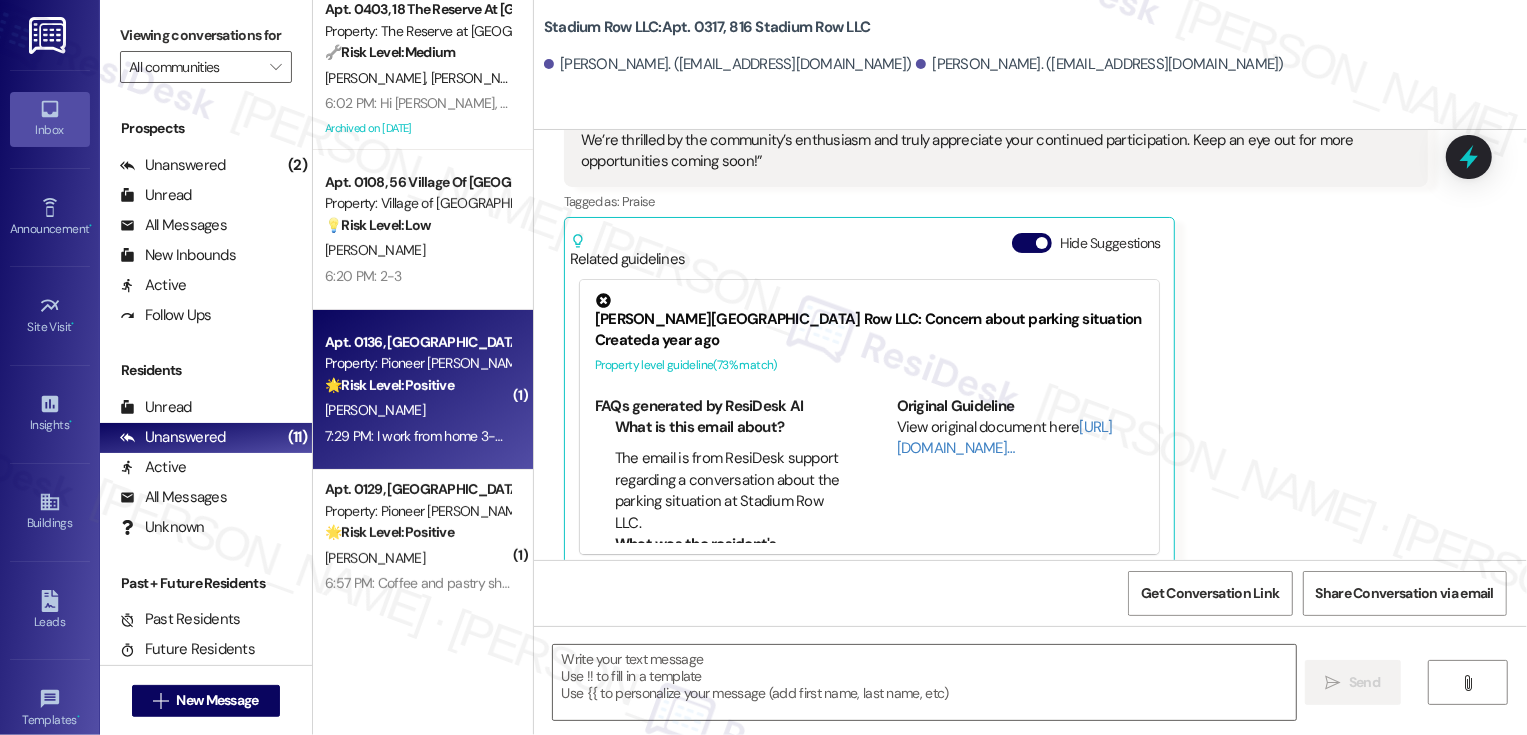 click on "Property: Pioneer [PERSON_NAME]" at bounding box center [417, 363] 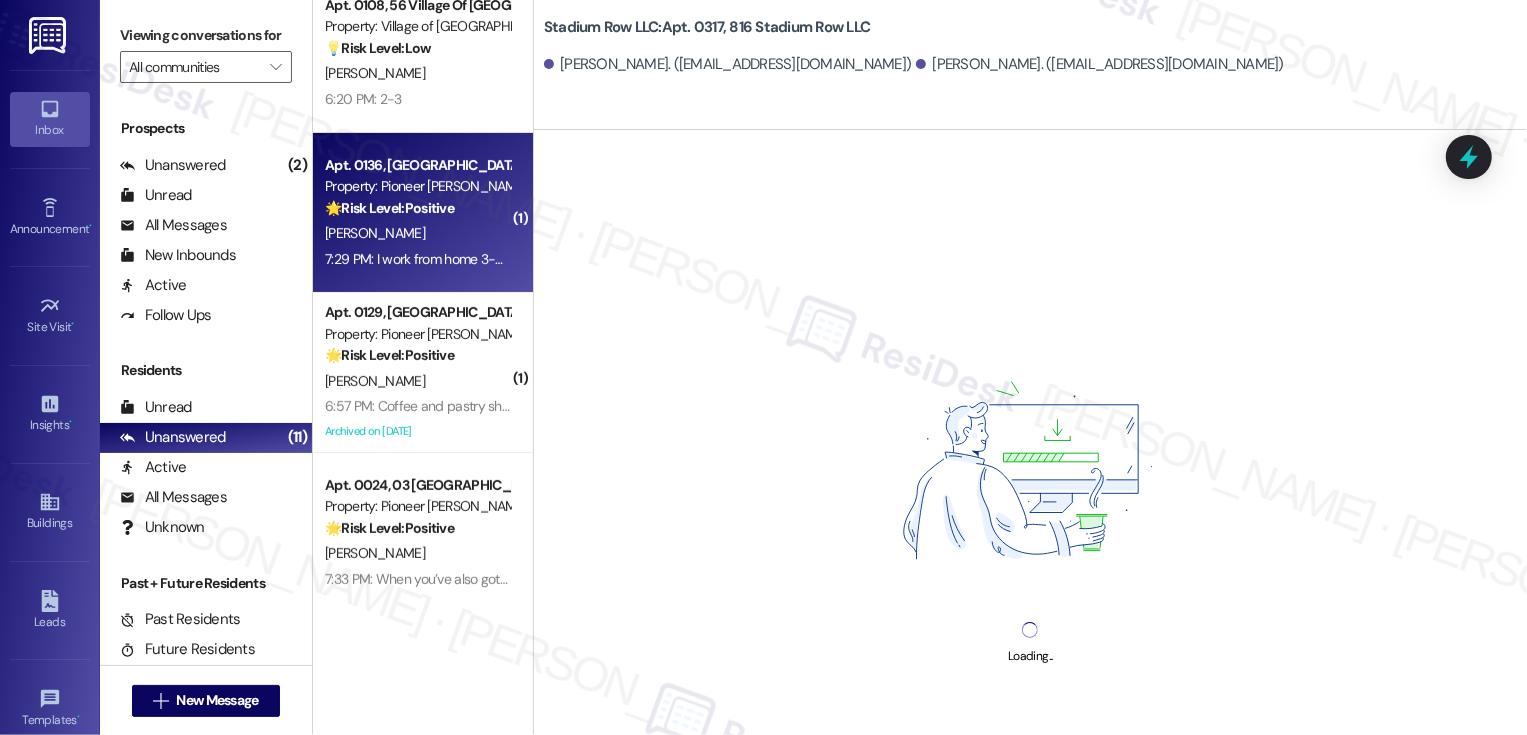 scroll, scrollTop: 348, scrollLeft: 0, axis: vertical 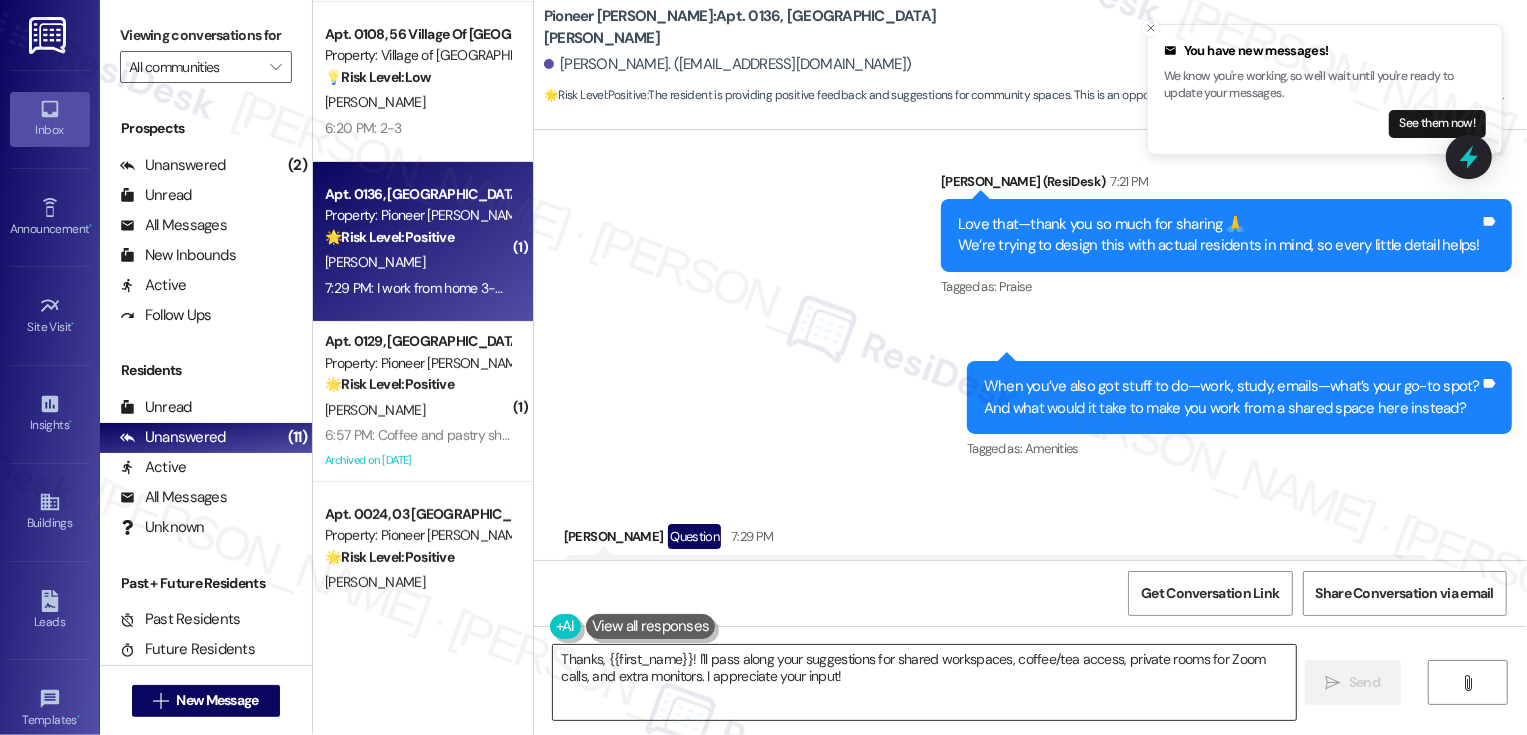 click on "Thanks, {{first_name}}! I'll pass along your suggestions for shared workspaces, coffee/tea access, private rooms for Zoom calls, and extra monitors. I appreciate your input!" at bounding box center [924, 682] 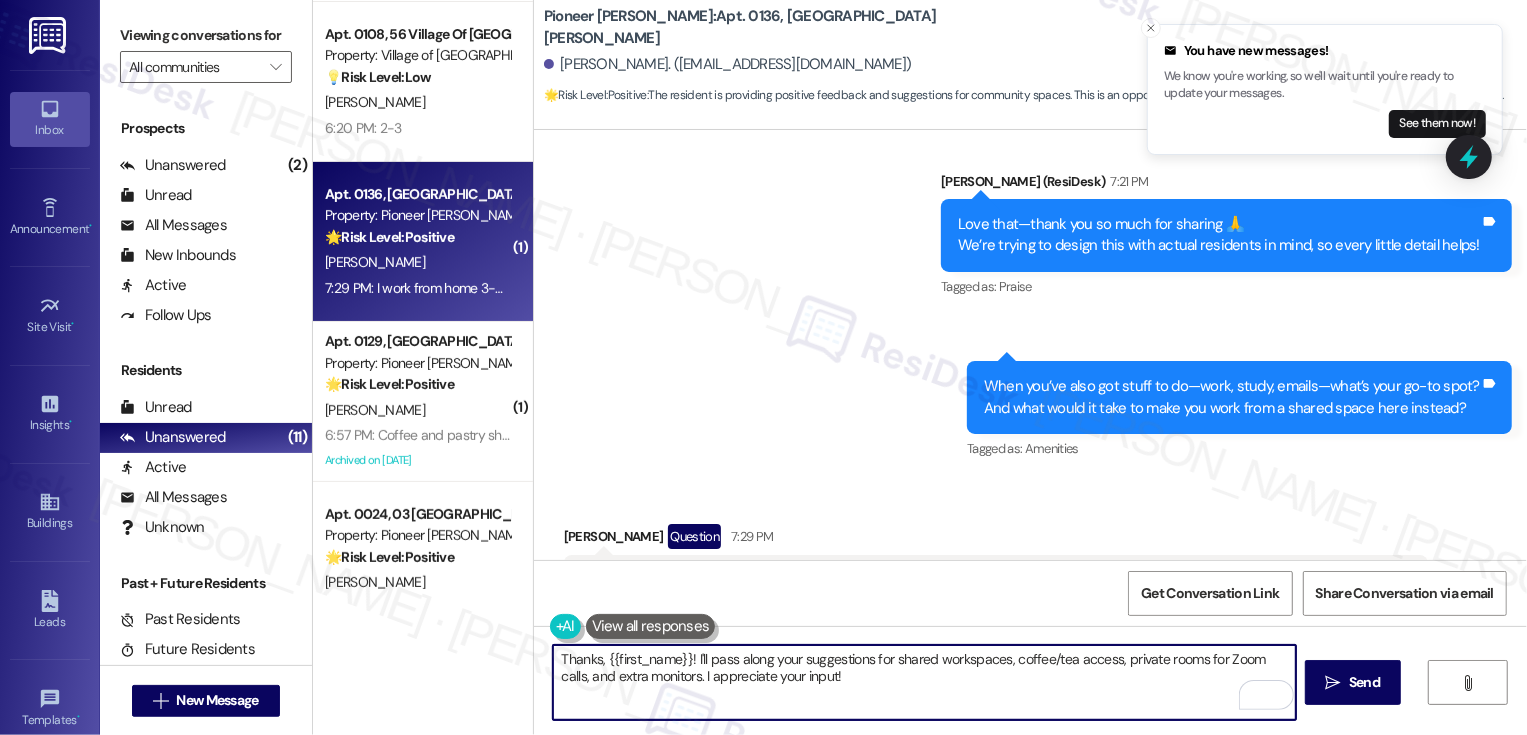 drag, startPoint x: 905, startPoint y: 698, endPoint x: 559, endPoint y: 657, distance: 348.42072 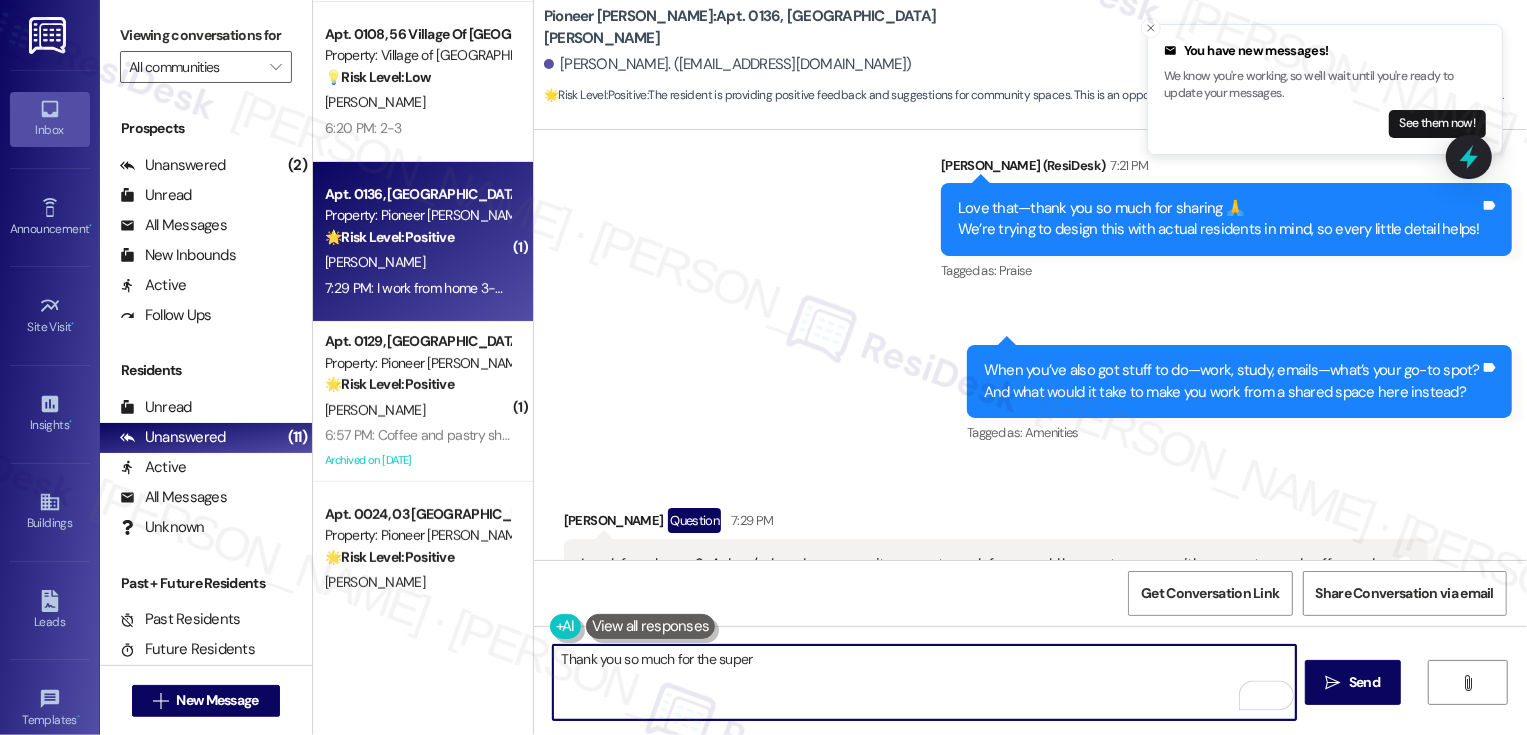 scroll, scrollTop: 16926, scrollLeft: 0, axis: vertical 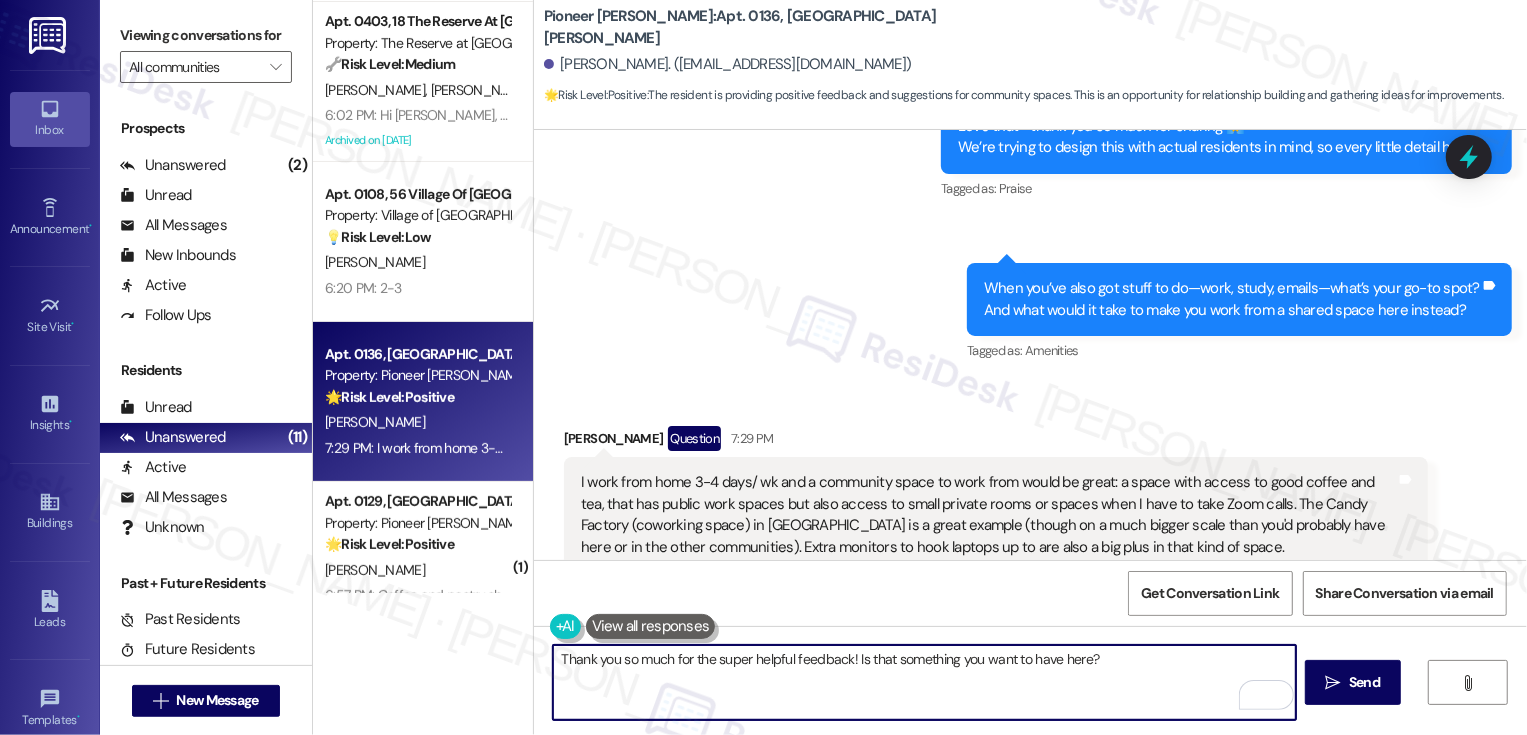type on "Thank you so much for the super helpful feedback! Is that something you want to have here?" 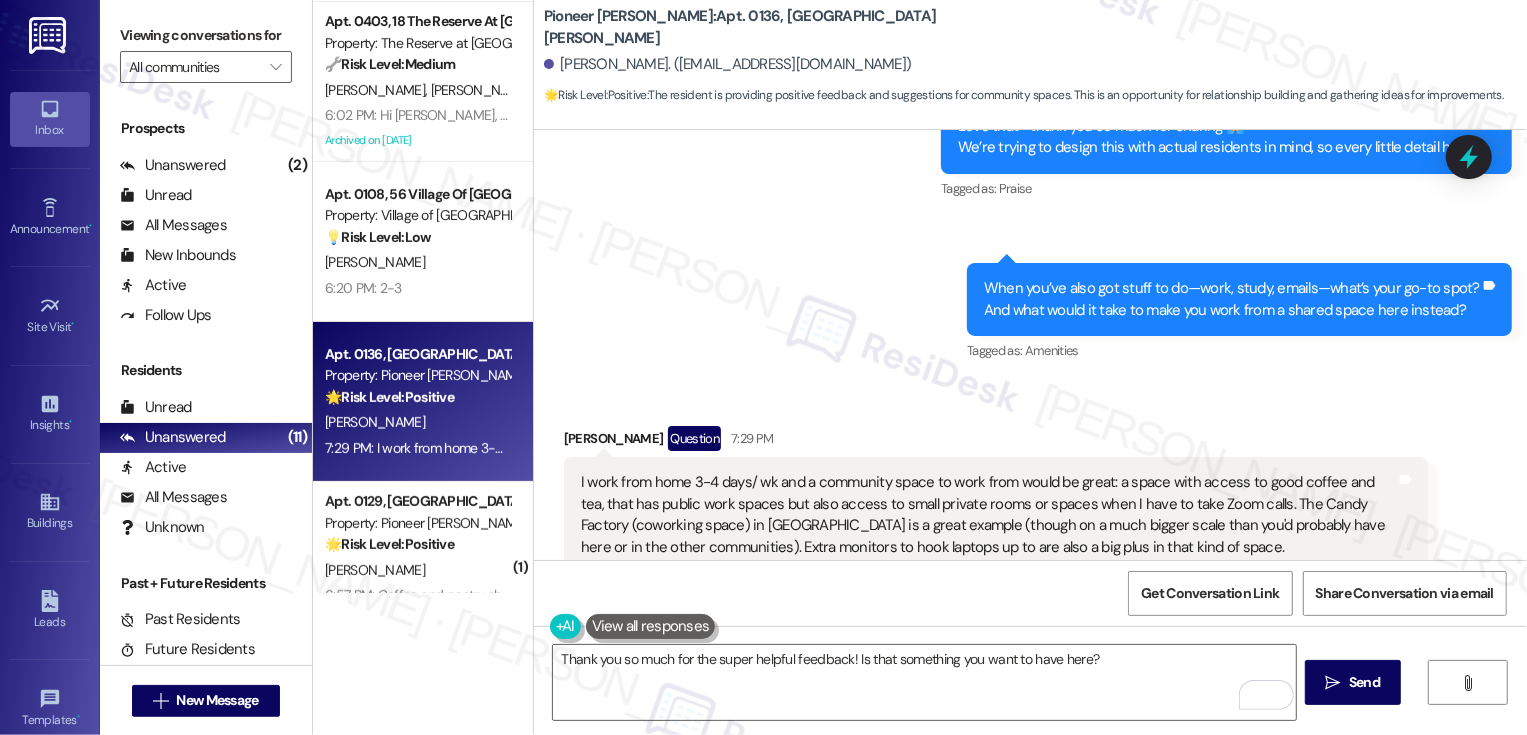 drag, startPoint x: 807, startPoint y: 304, endPoint x: 948, endPoint y: 303, distance: 141.00354 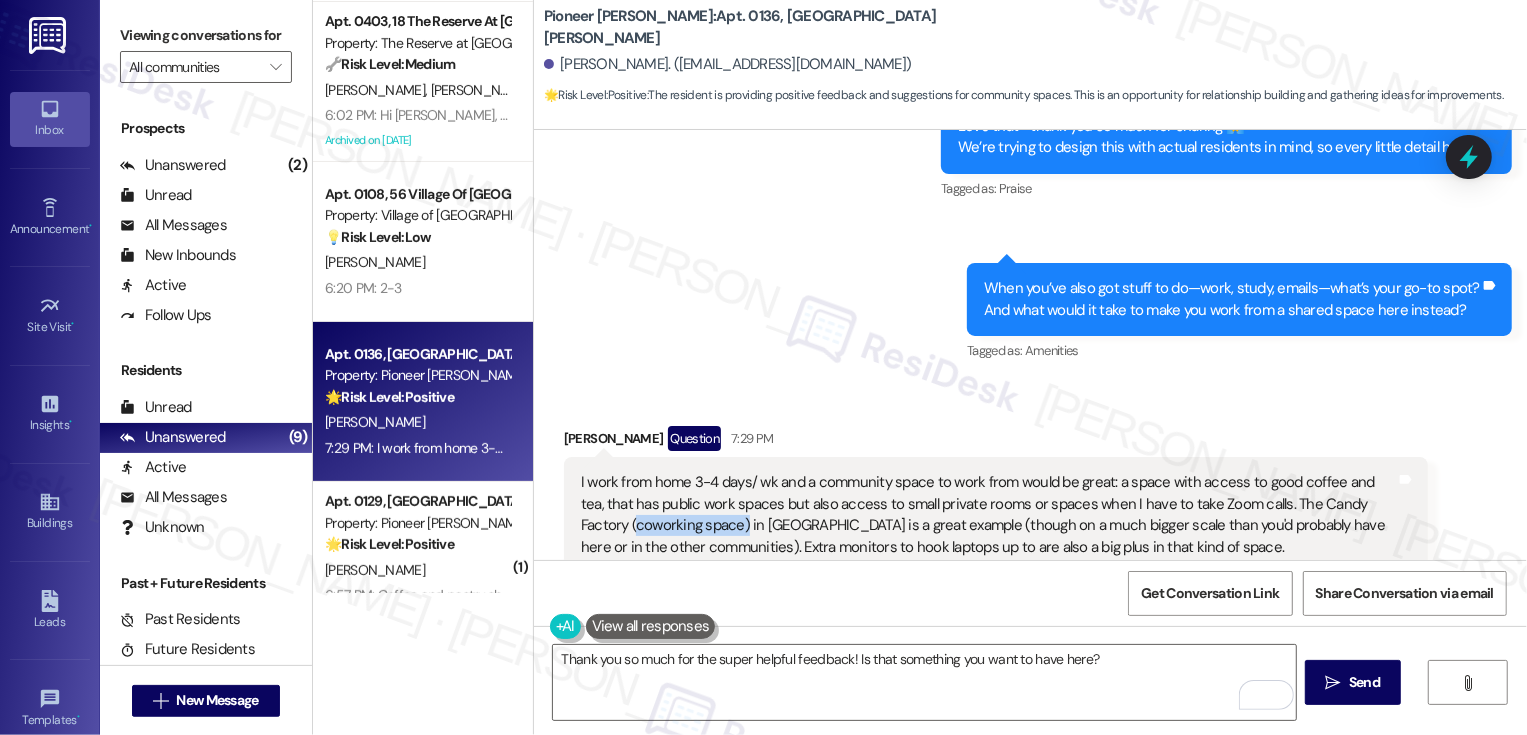 drag, startPoint x: 575, startPoint y: 344, endPoint x: 678, endPoint y: 350, distance: 103.17461 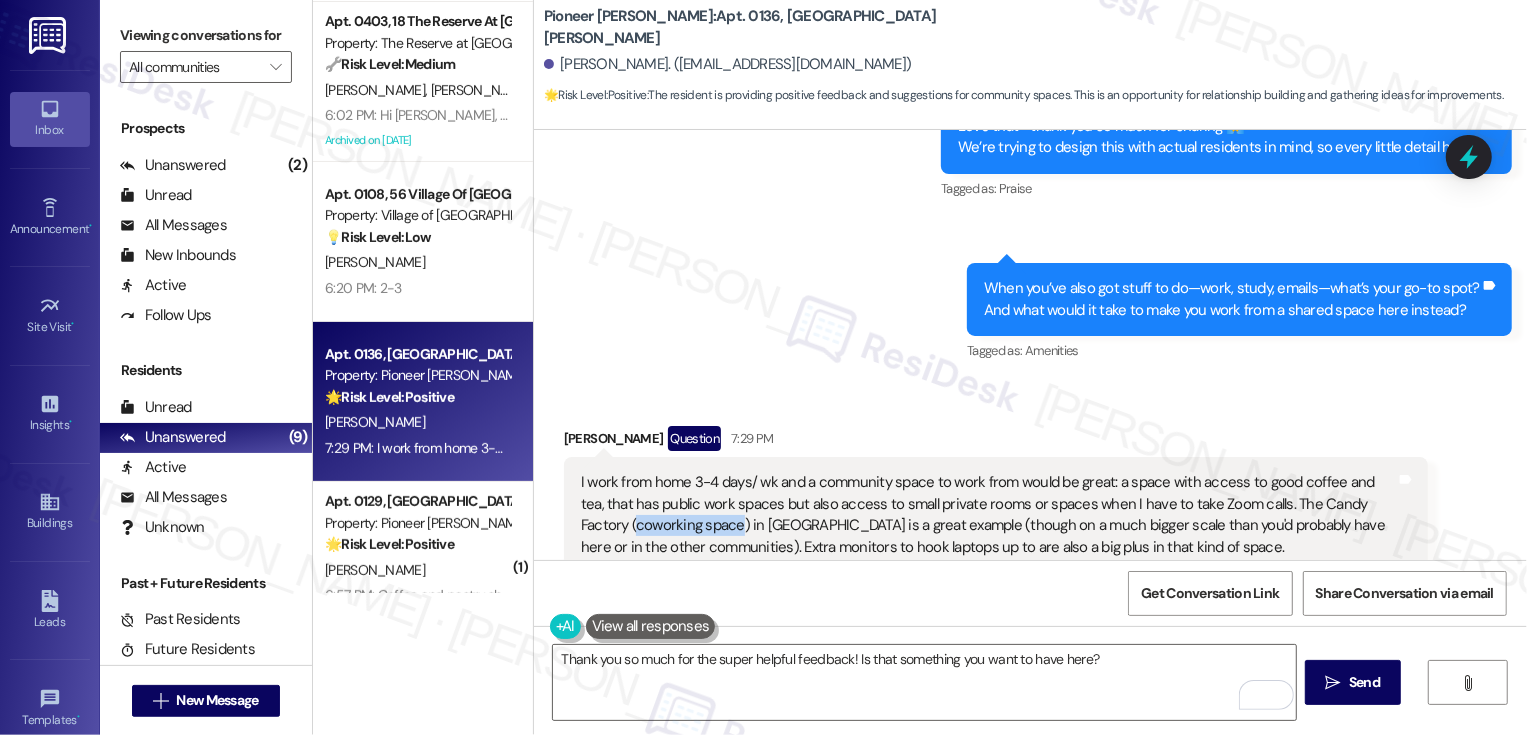 copy on "coworking space" 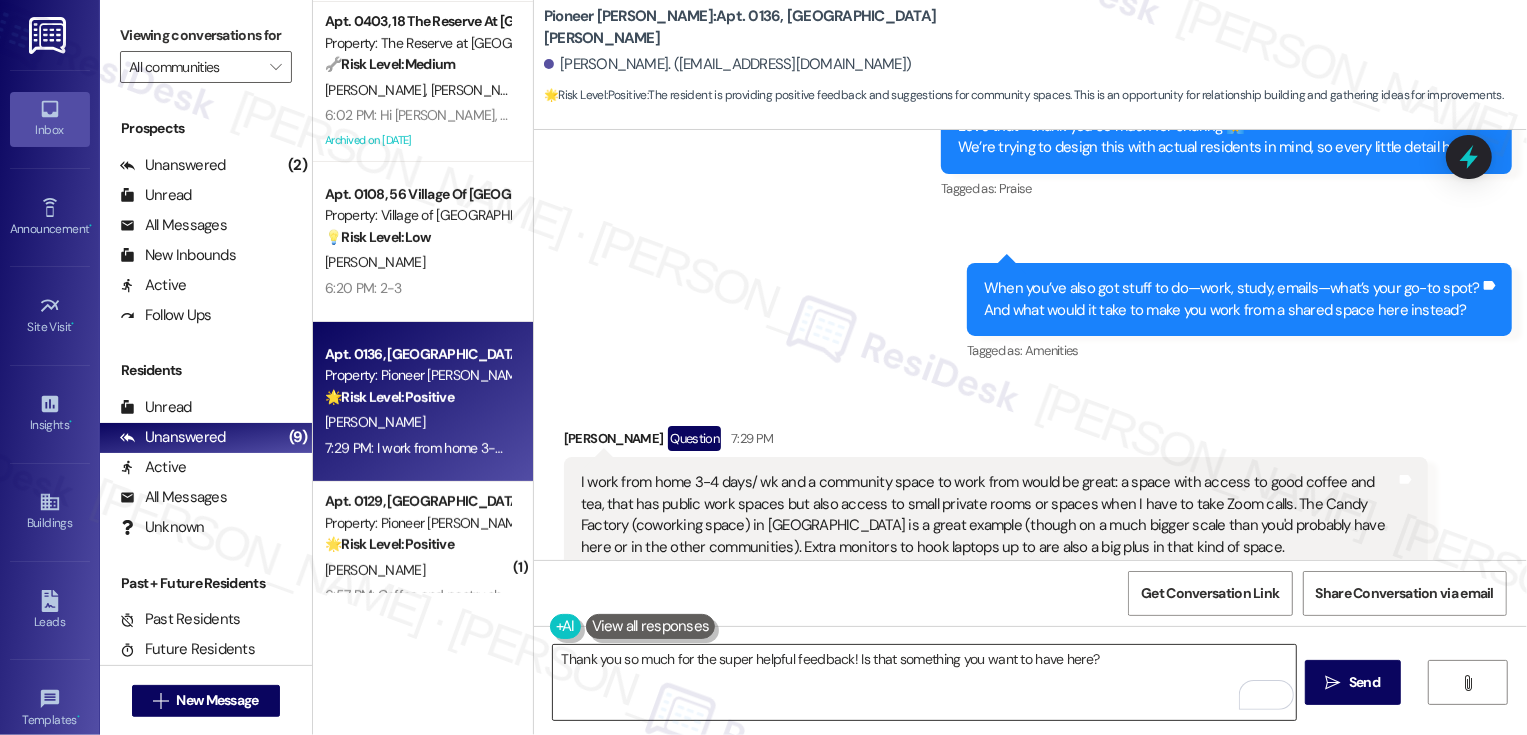 click on "Thank you so much for the super helpful feedback! Is that something you want to have here?" at bounding box center (924, 682) 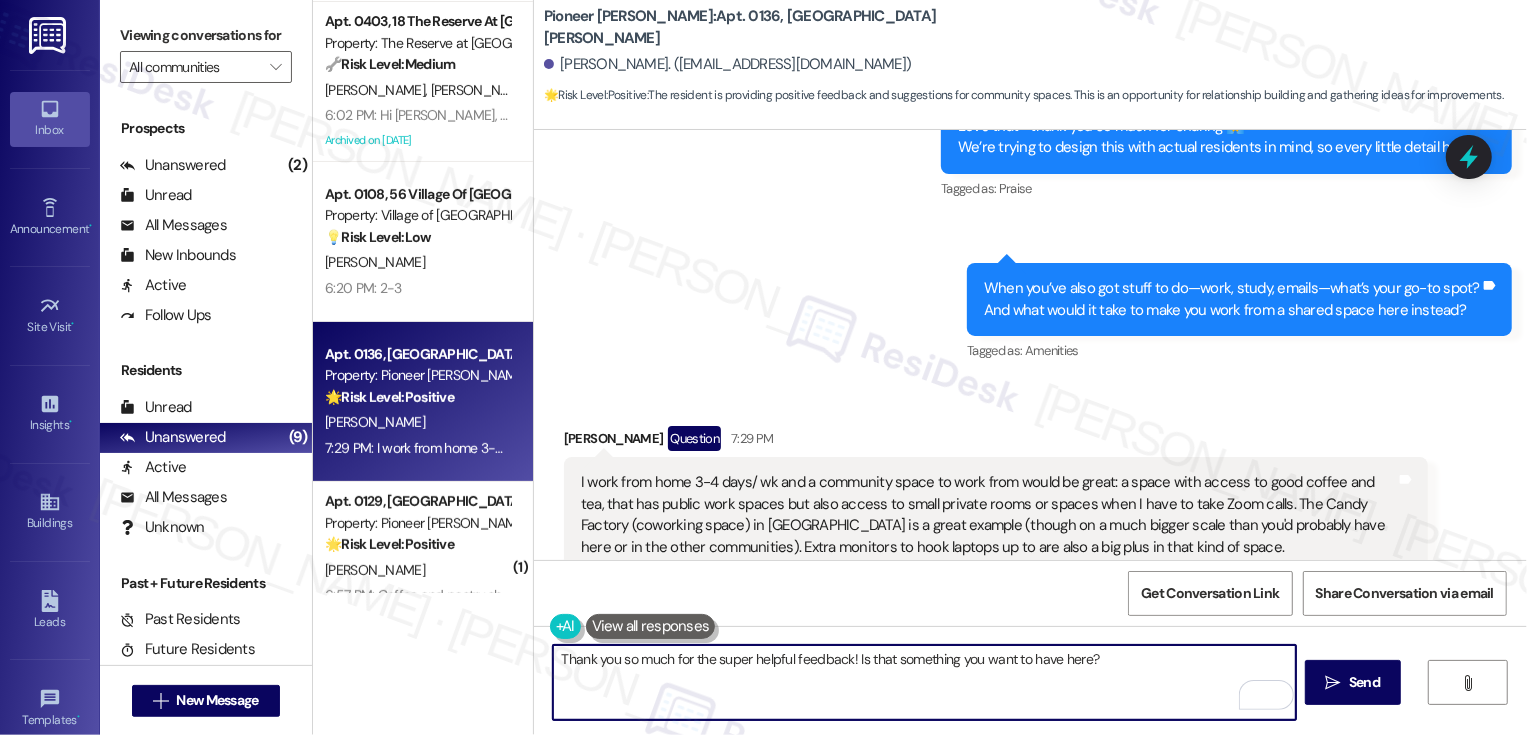 drag, startPoint x: 859, startPoint y: 661, endPoint x: 878, endPoint y: 662, distance: 19.026299 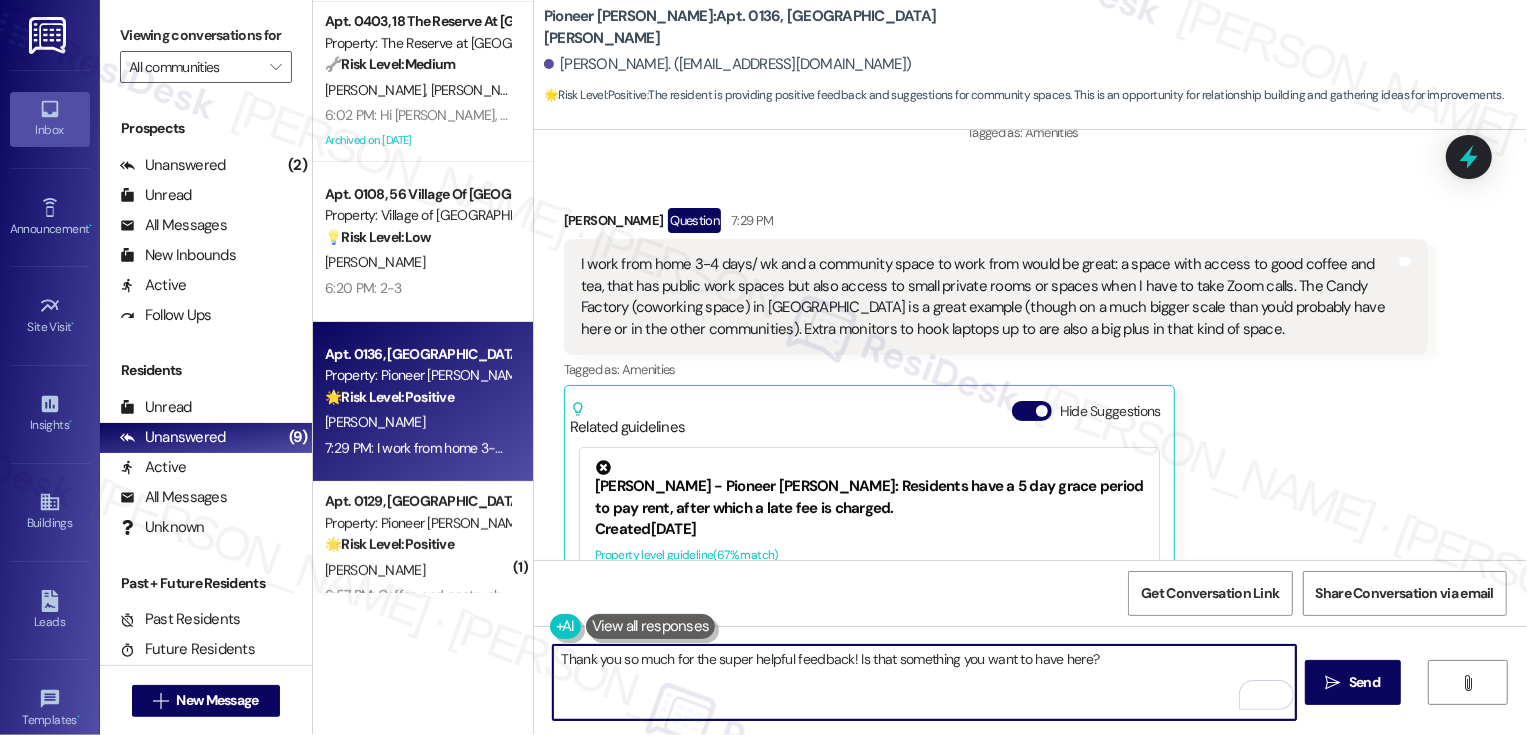 scroll, scrollTop: 16926, scrollLeft: 0, axis: vertical 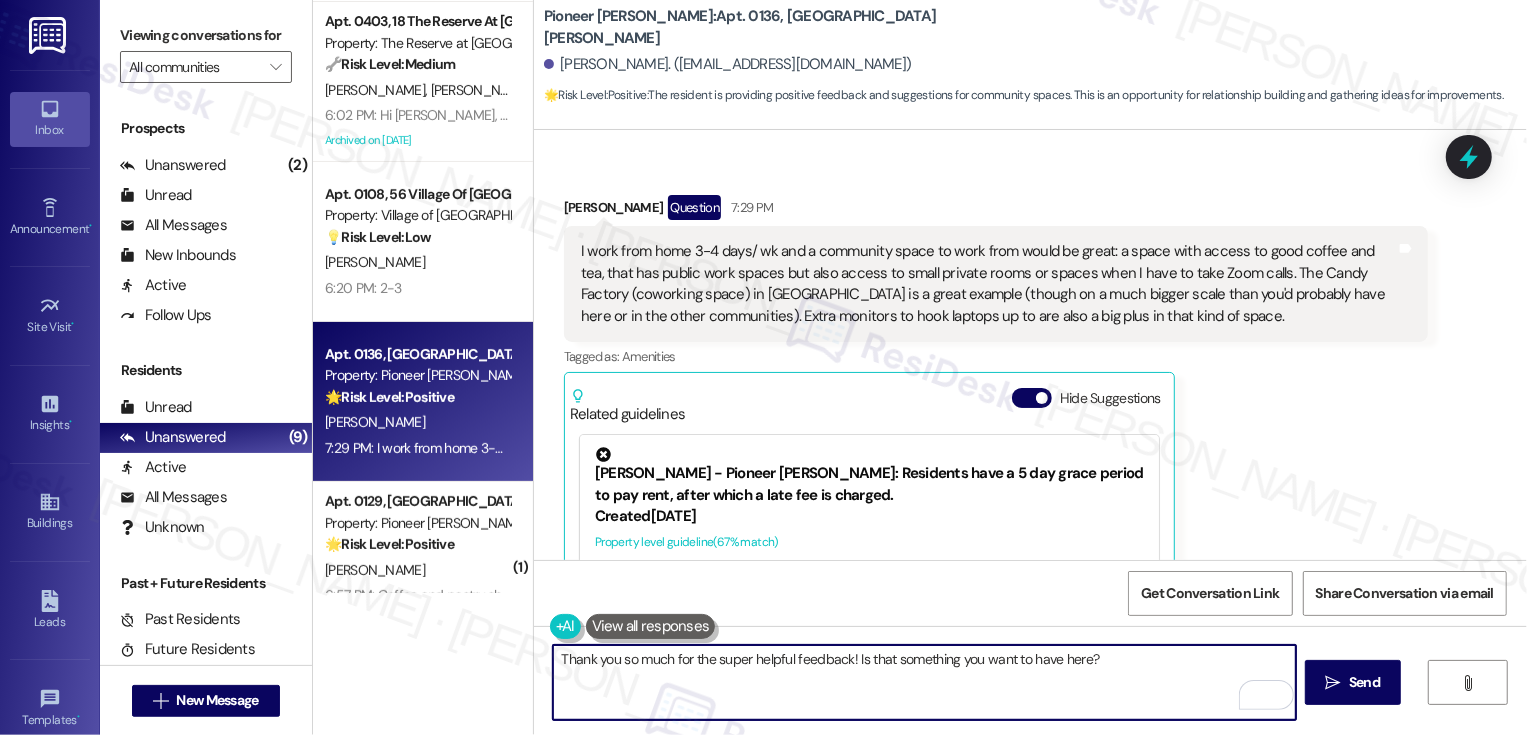 click on "Thank you so much for the super helpful feedback! Is that something you want to have here?" at bounding box center (924, 682) 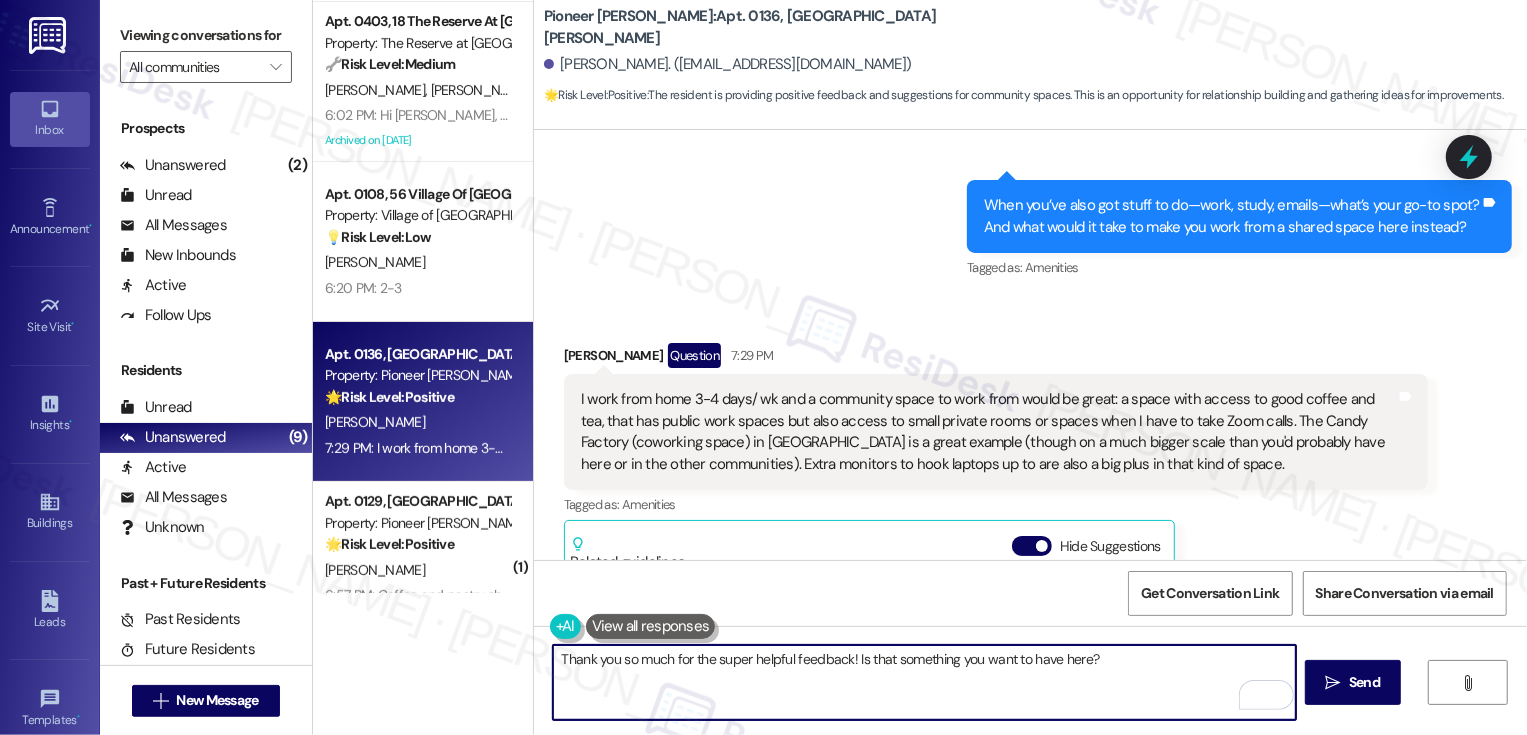 scroll, scrollTop: 16795, scrollLeft: 0, axis: vertical 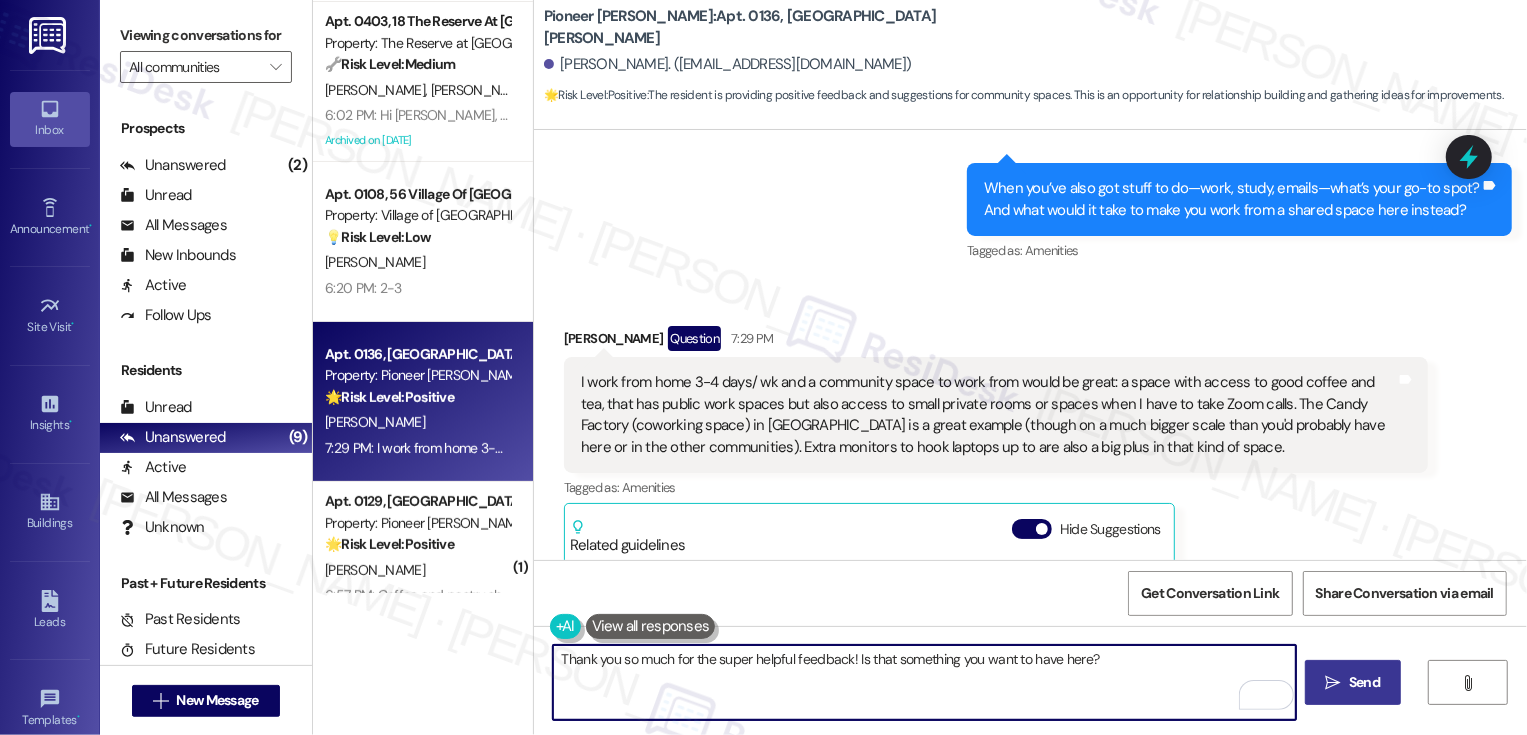 click on " Send" at bounding box center (1353, 682) 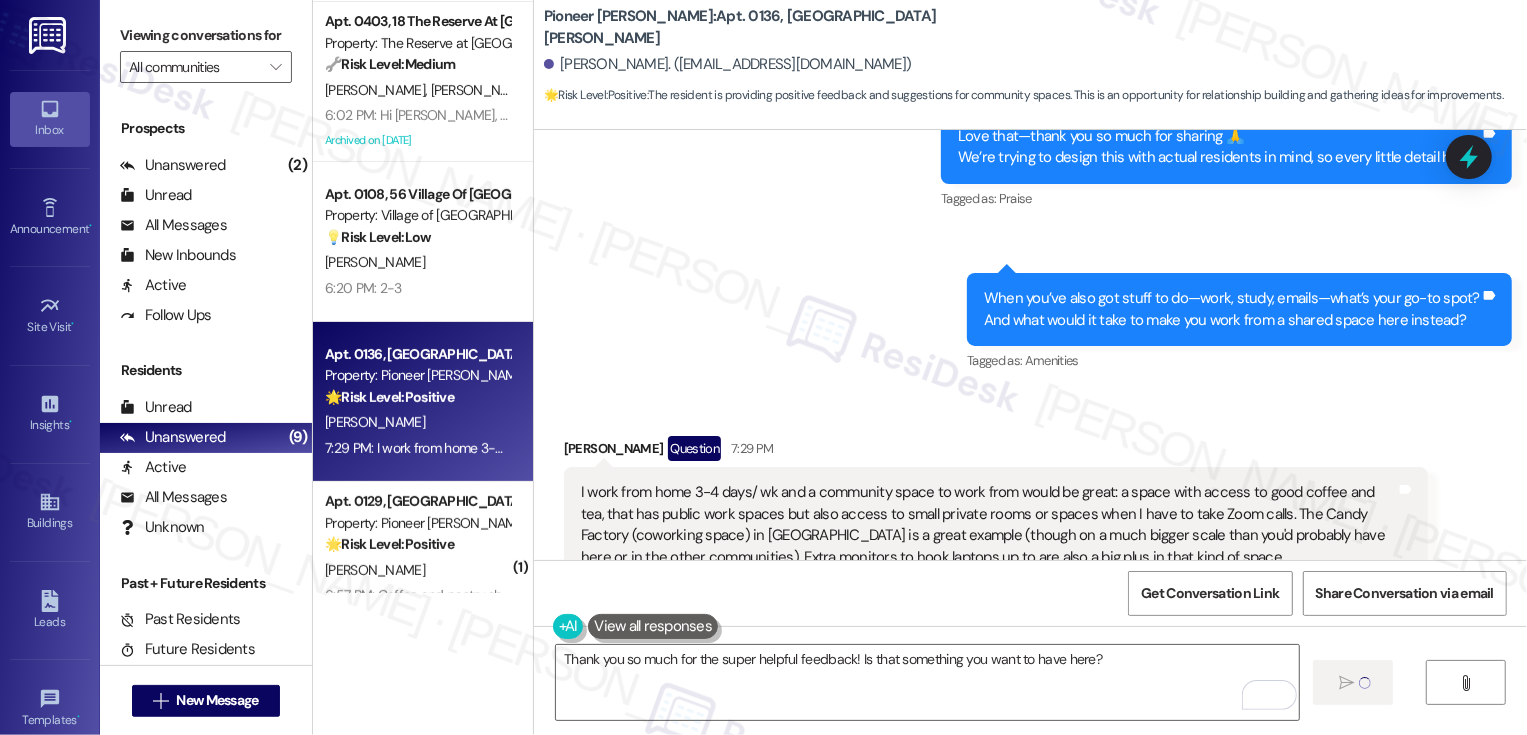 type 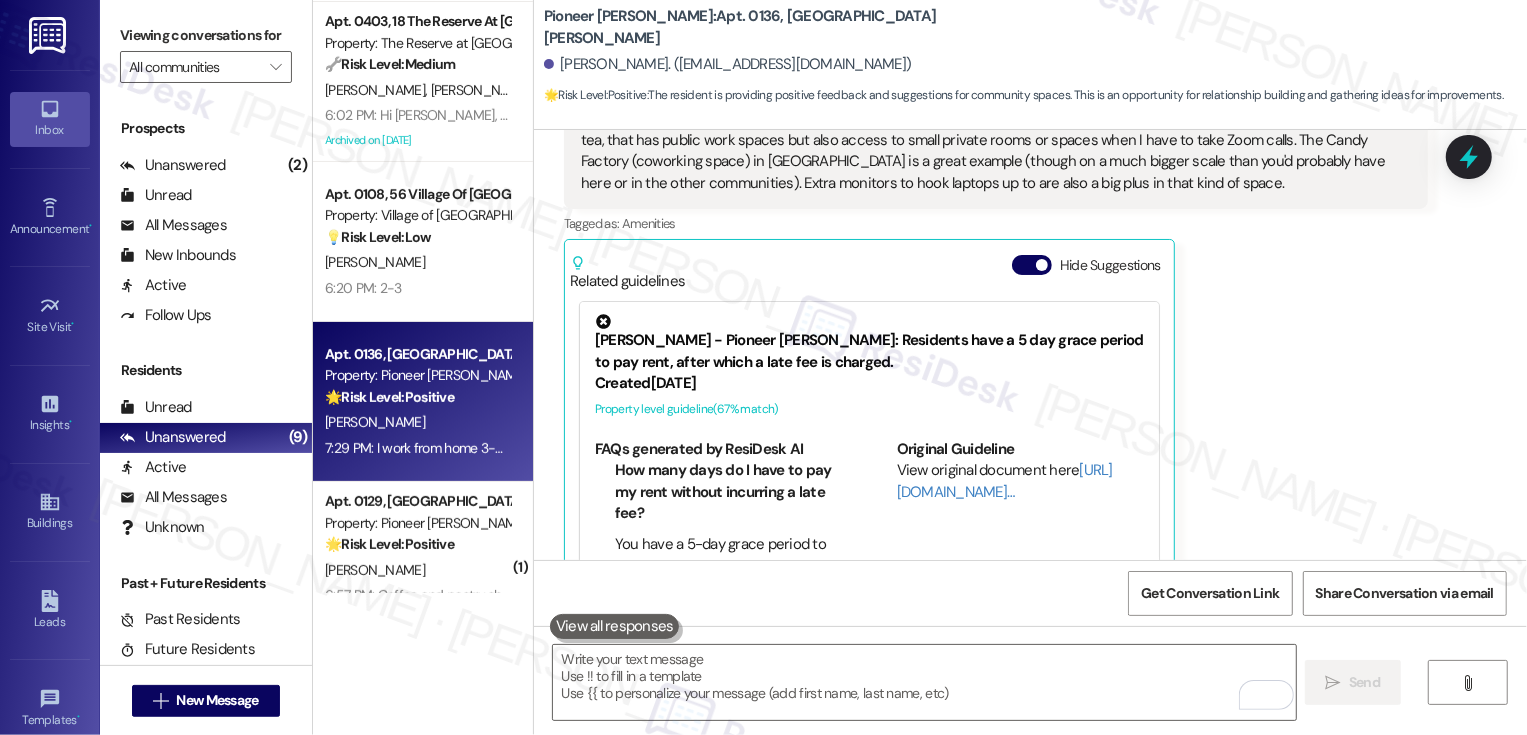 scroll, scrollTop: 17066, scrollLeft: 0, axis: vertical 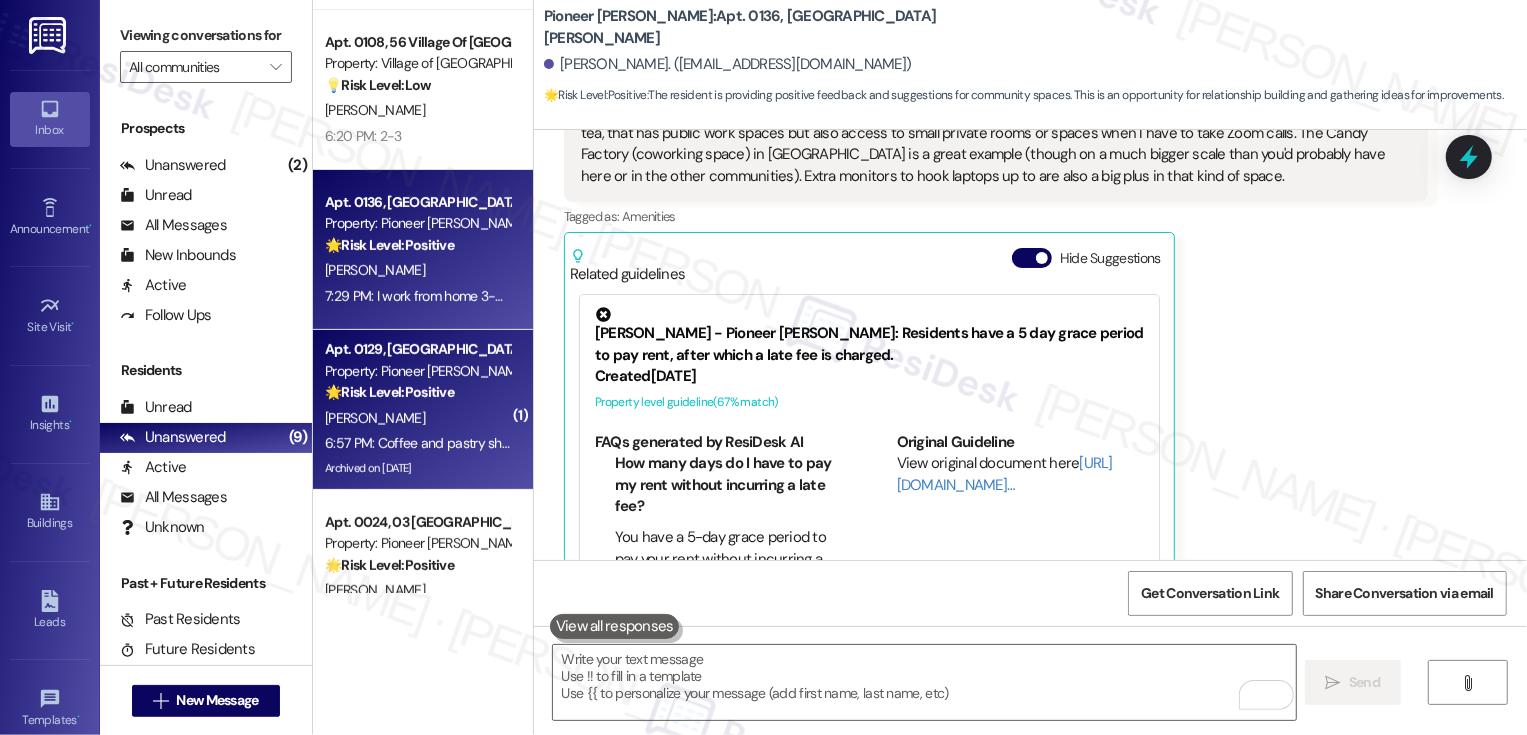 click on "6:57 PM: Coffee and pastry shop 6:57 PM: Coffee and pastry shop" at bounding box center (421, 443) 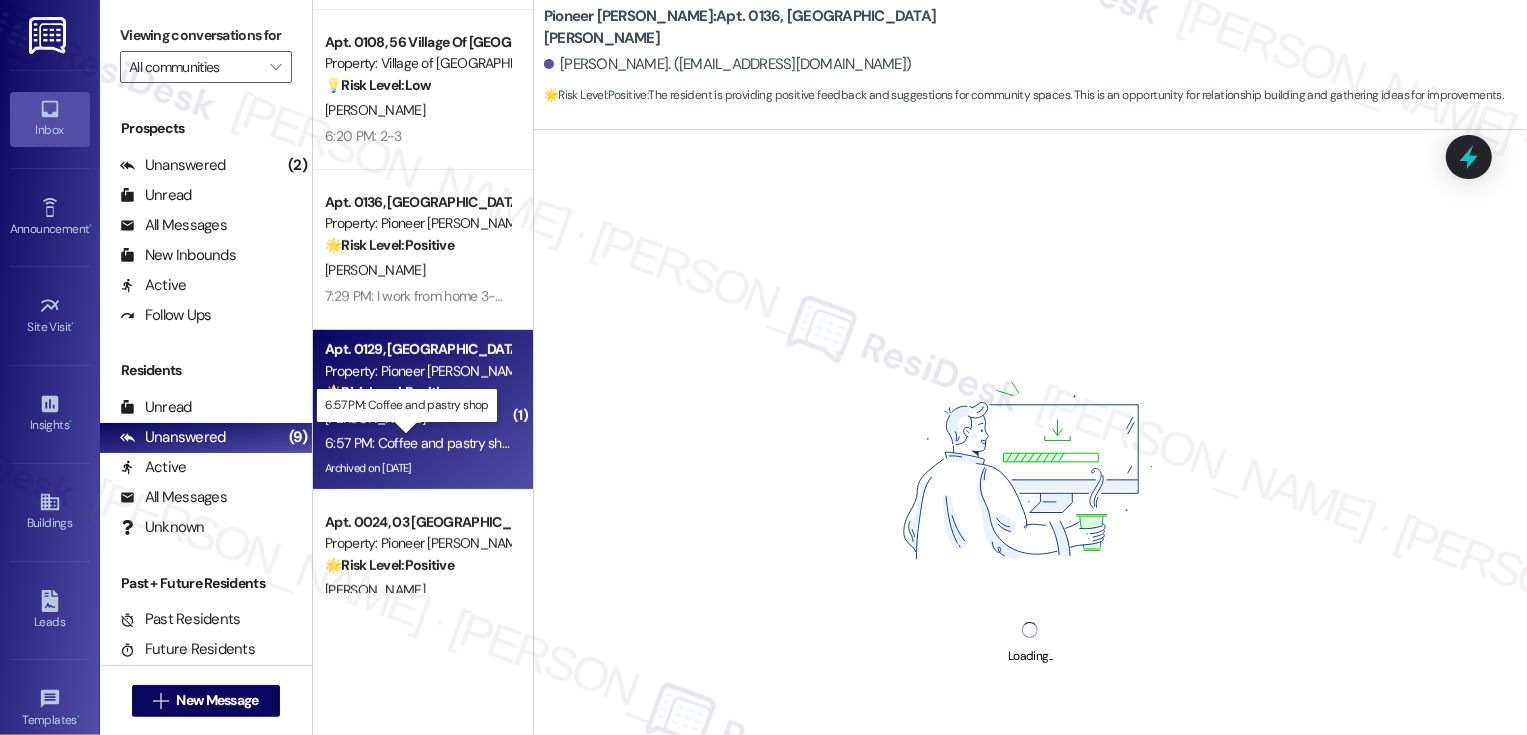click on "6:57 PM: Coffee and pastry shop 6:57 PM: Coffee and pastry shop" at bounding box center (421, 443) 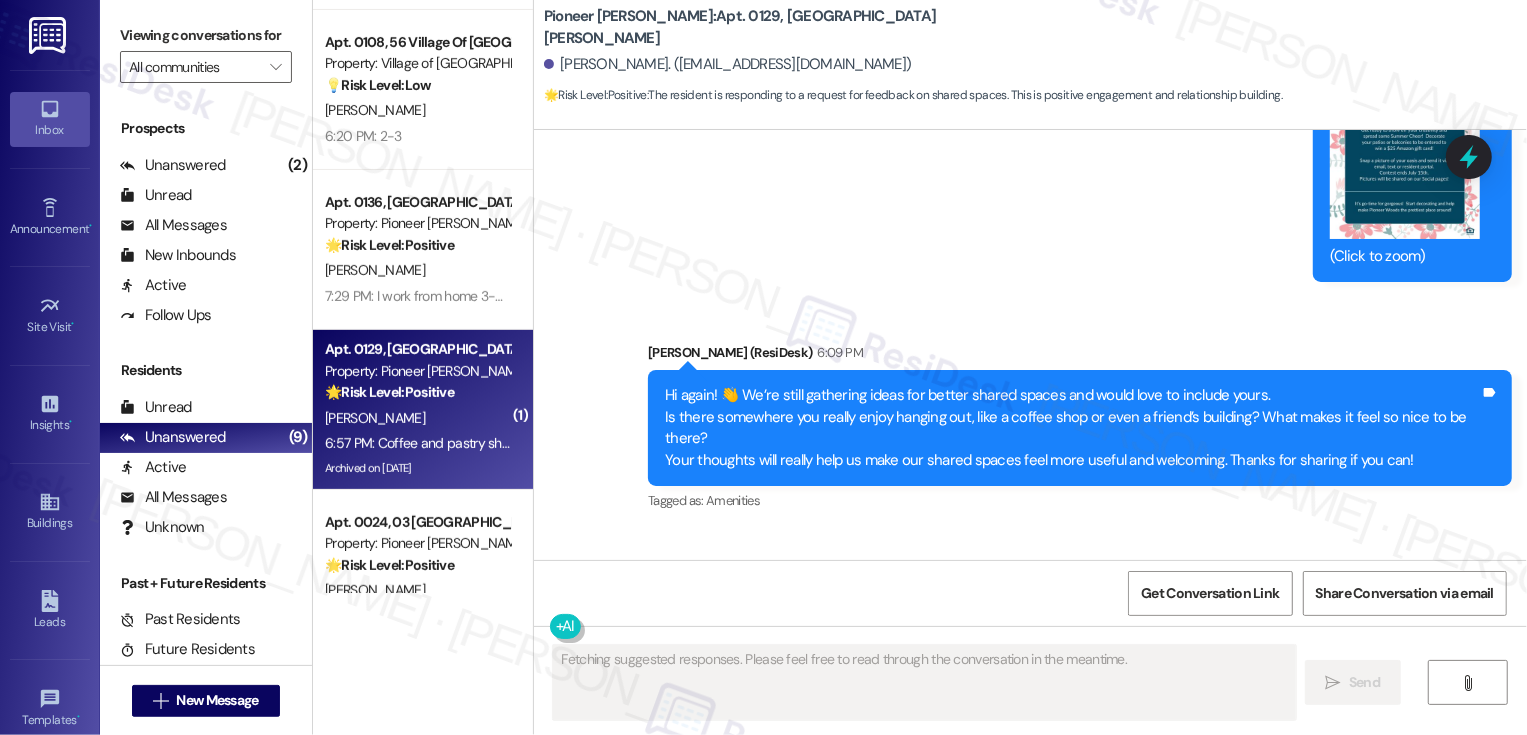 scroll, scrollTop: 30455, scrollLeft: 0, axis: vertical 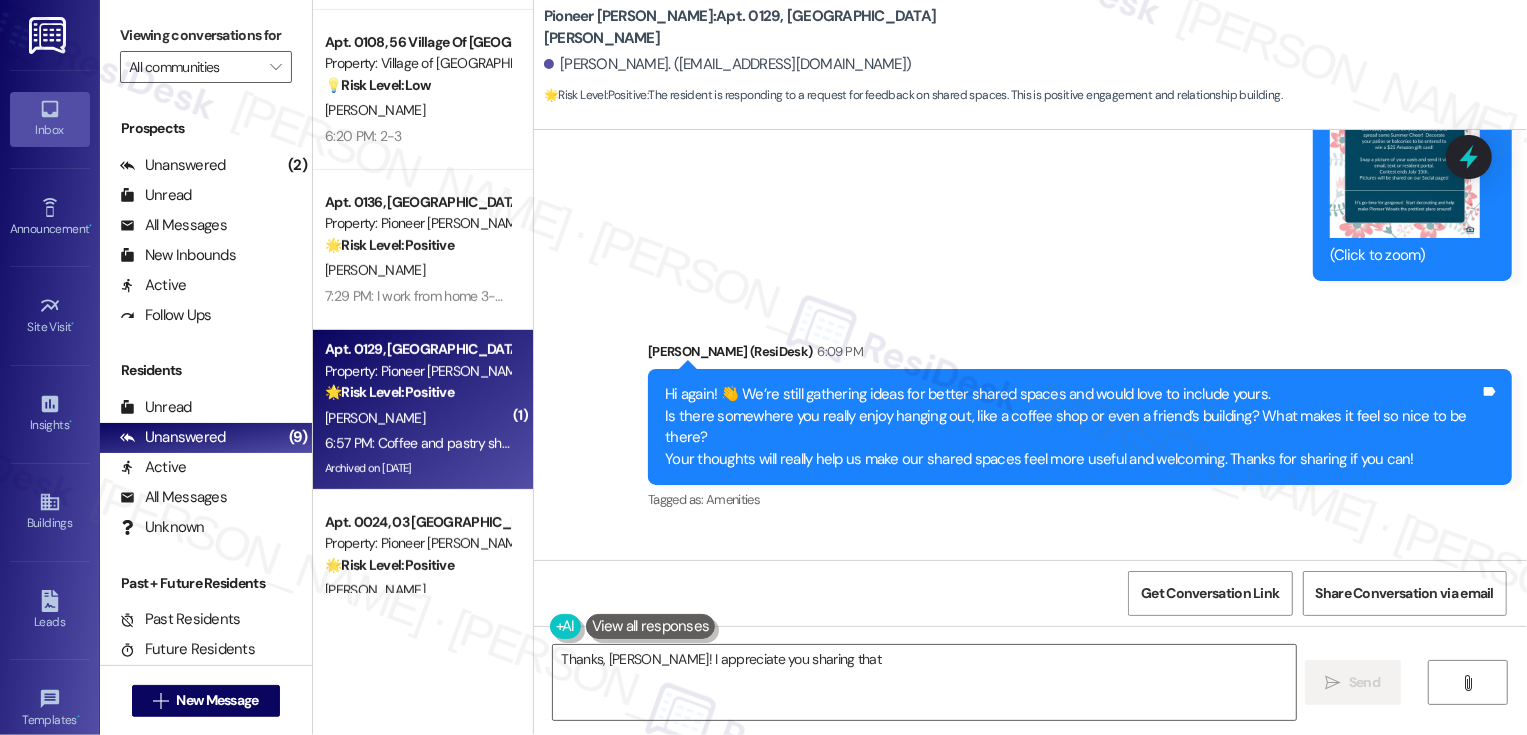click on "Received via SMS Michael Walker 6:57 PM Coffee and pastry shop Tags and notes Tagged as:   Amenities Click to highlight conversations about Amenities" at bounding box center [1030, 613] 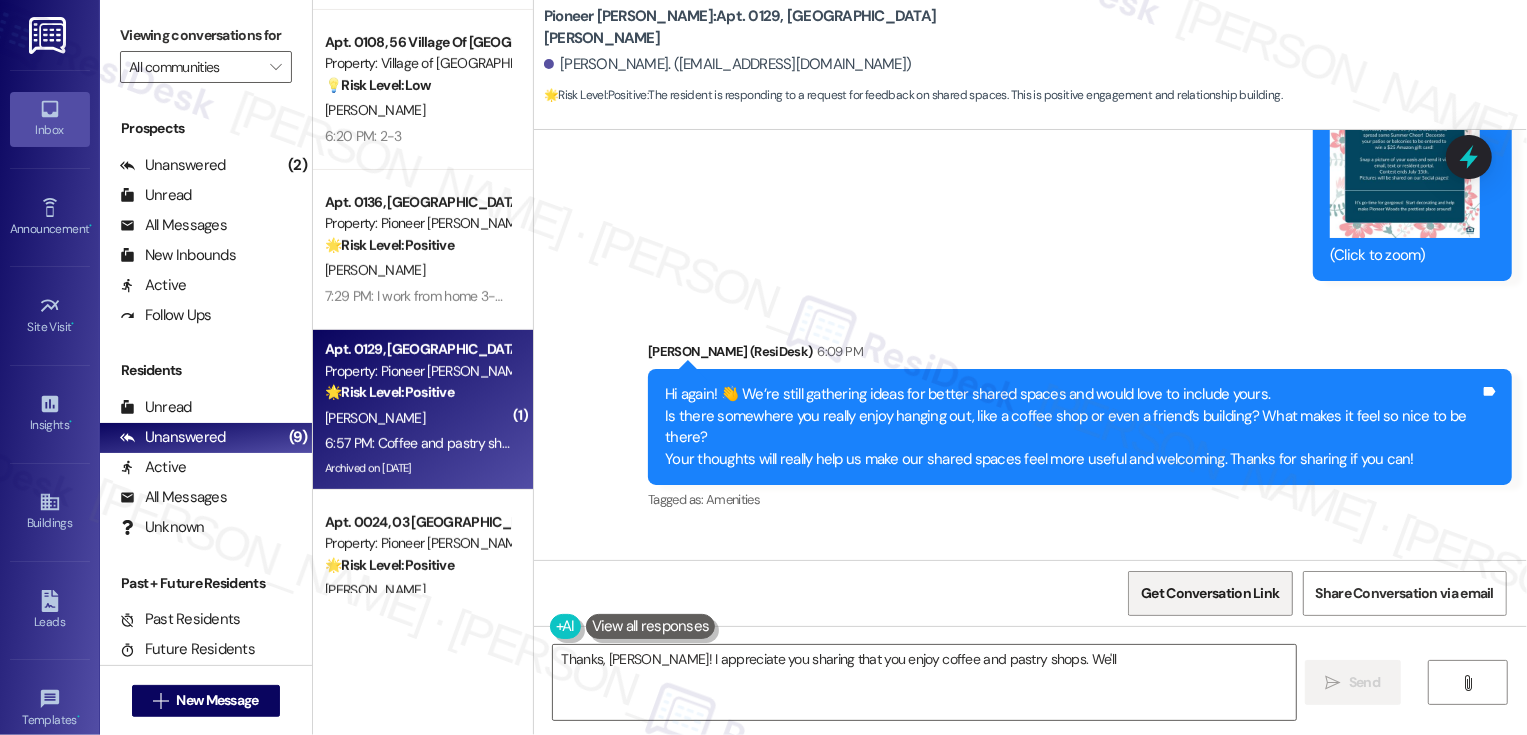 click on "Get Conversation Link" at bounding box center [1210, 593] 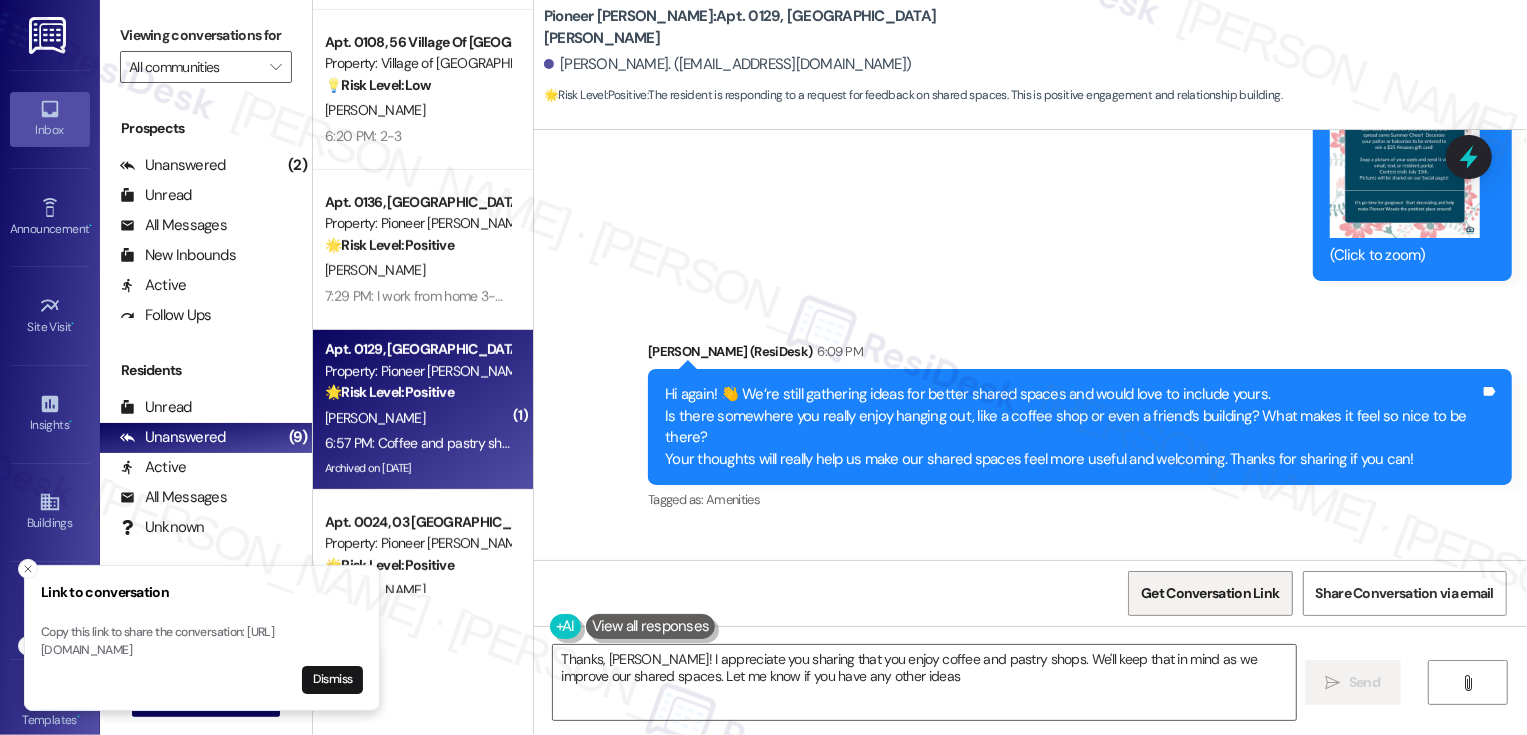 type on "Thanks, Michael! I appreciate you sharing that you enjoy coffee and pastry shops. We'll keep that in mind as we improve our shared spaces. Let me know if you have any other ideas!" 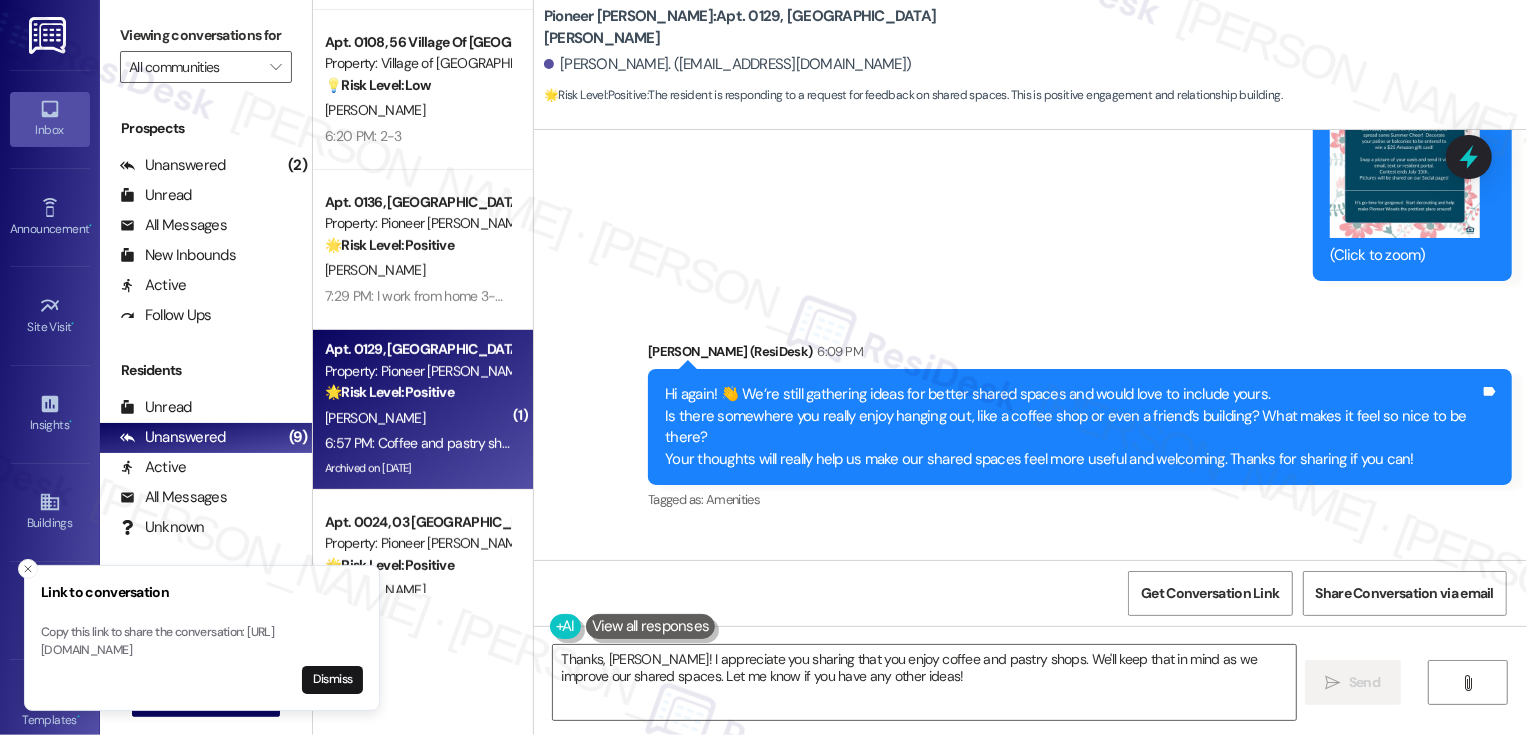 type 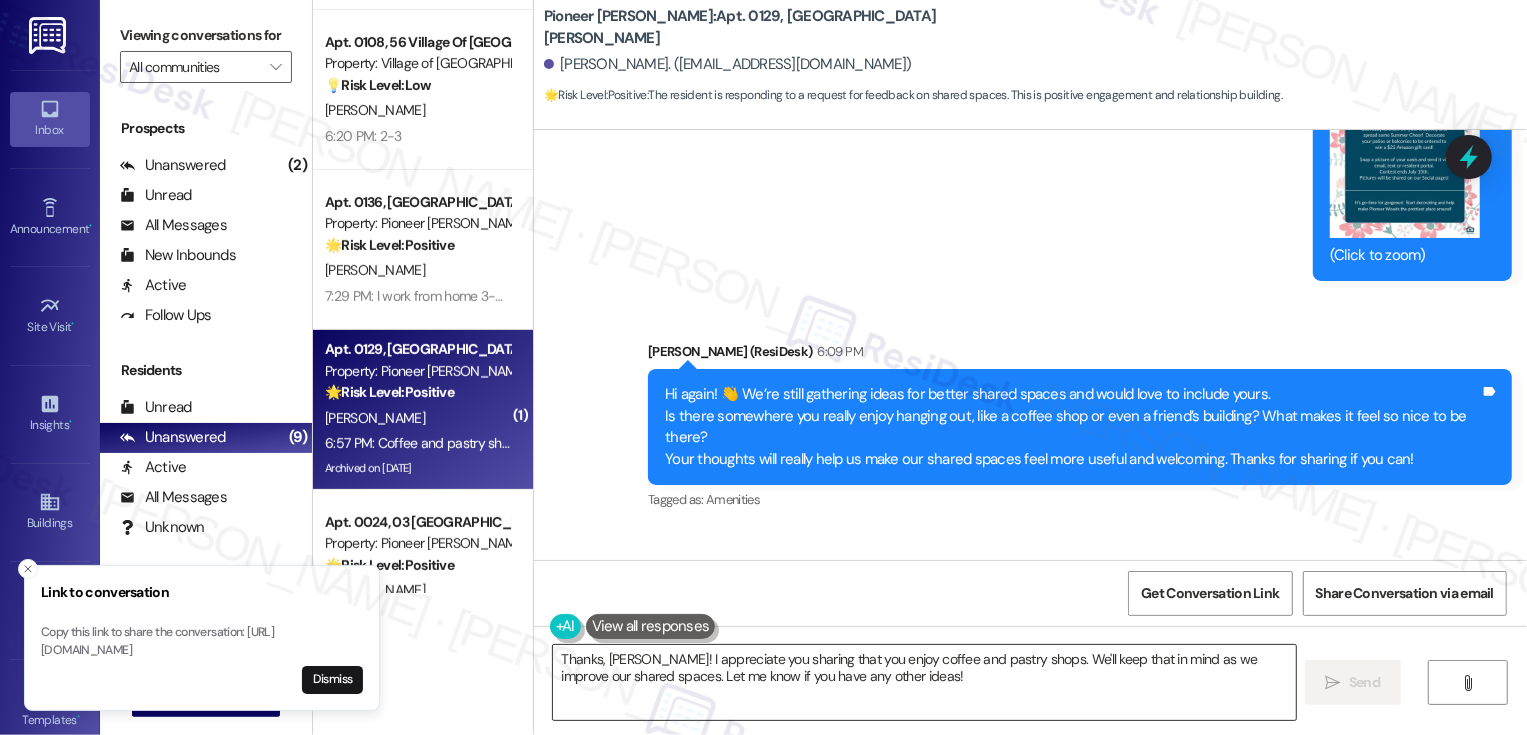 click on "Thanks, Michael! I appreciate you sharing that you enjoy coffee and pastry shops. We'll keep that in mind as we improve our shared spaces. Let me know if you have any other ideas!" at bounding box center (924, 682) 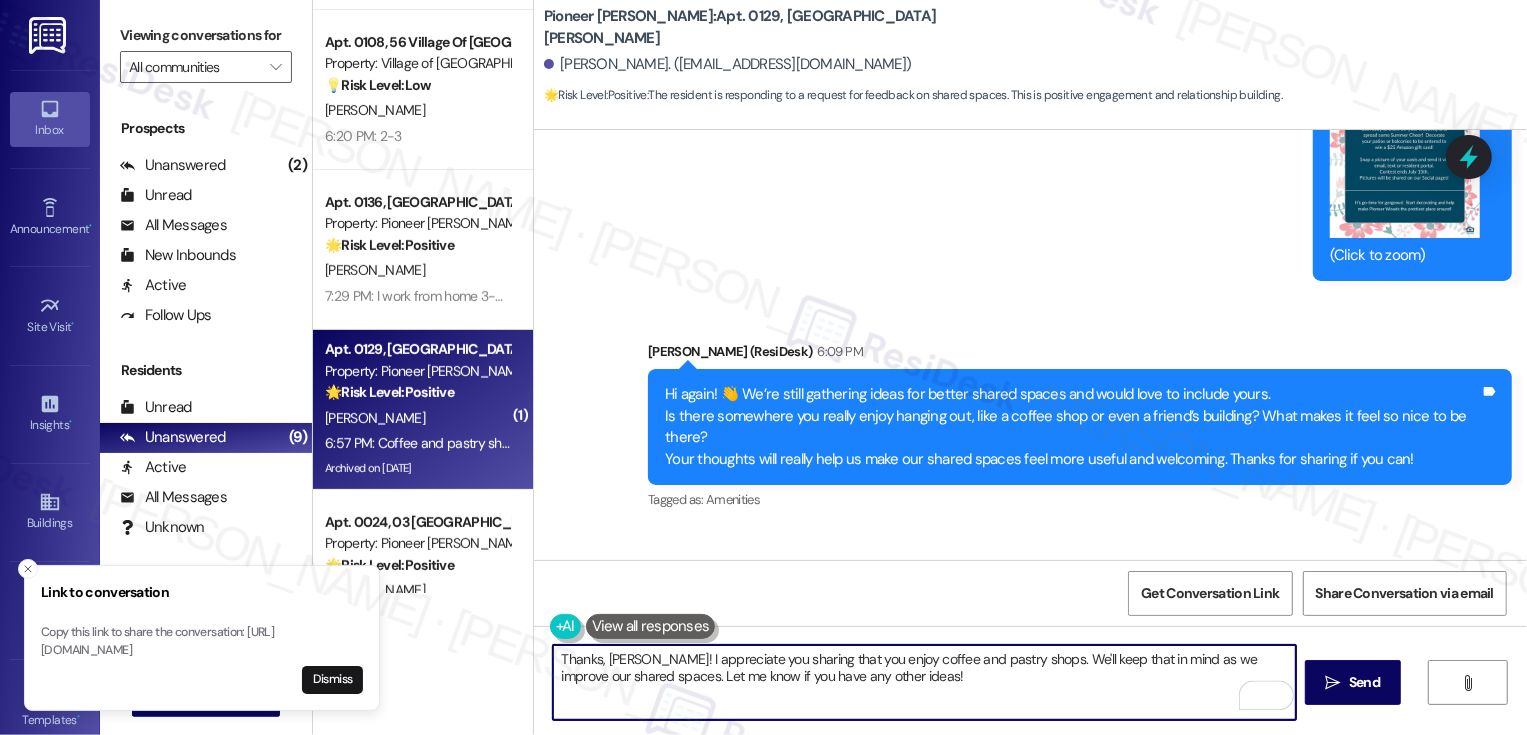 drag, startPoint x: 1022, startPoint y: 660, endPoint x: 1038, endPoint y: 681, distance: 26.400757 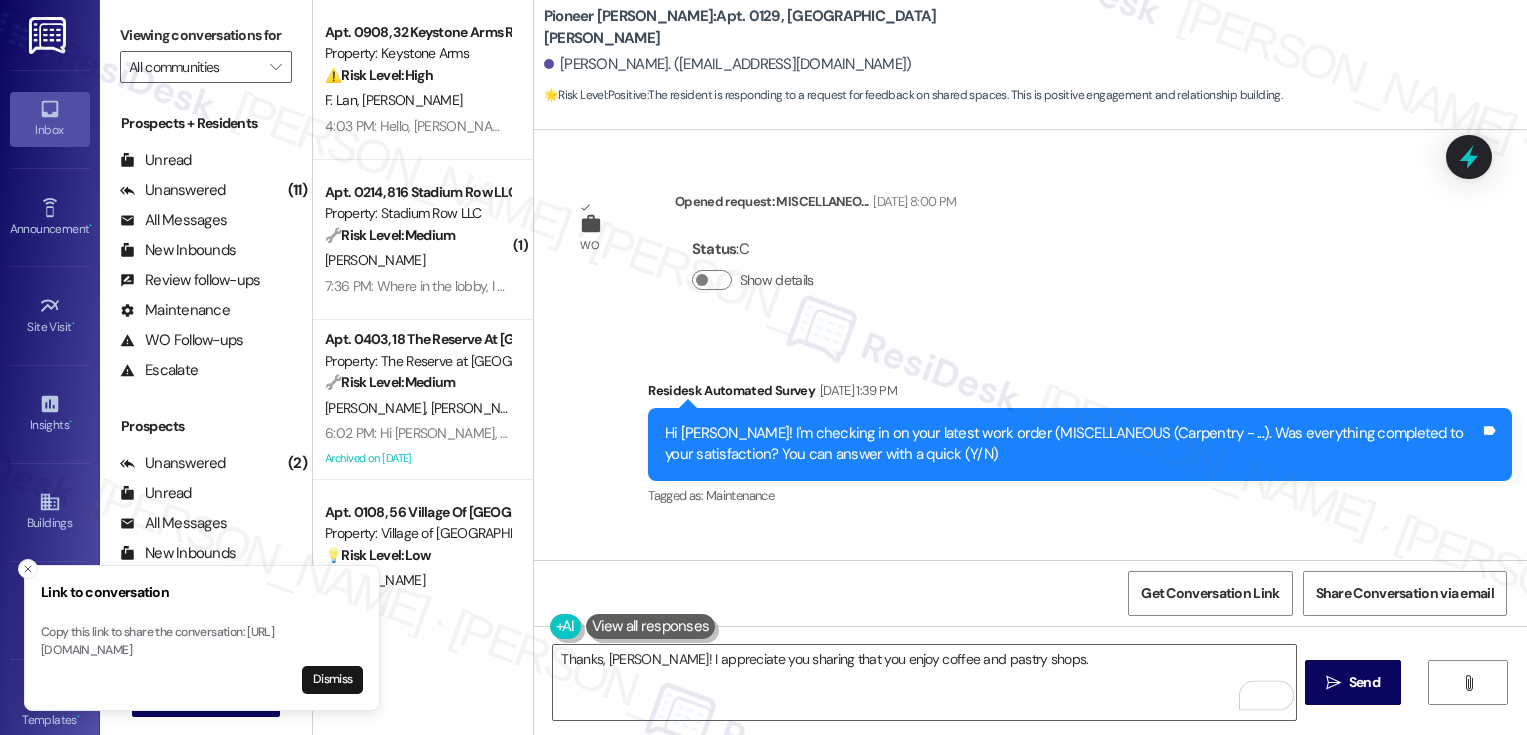 scroll, scrollTop: 0, scrollLeft: 0, axis: both 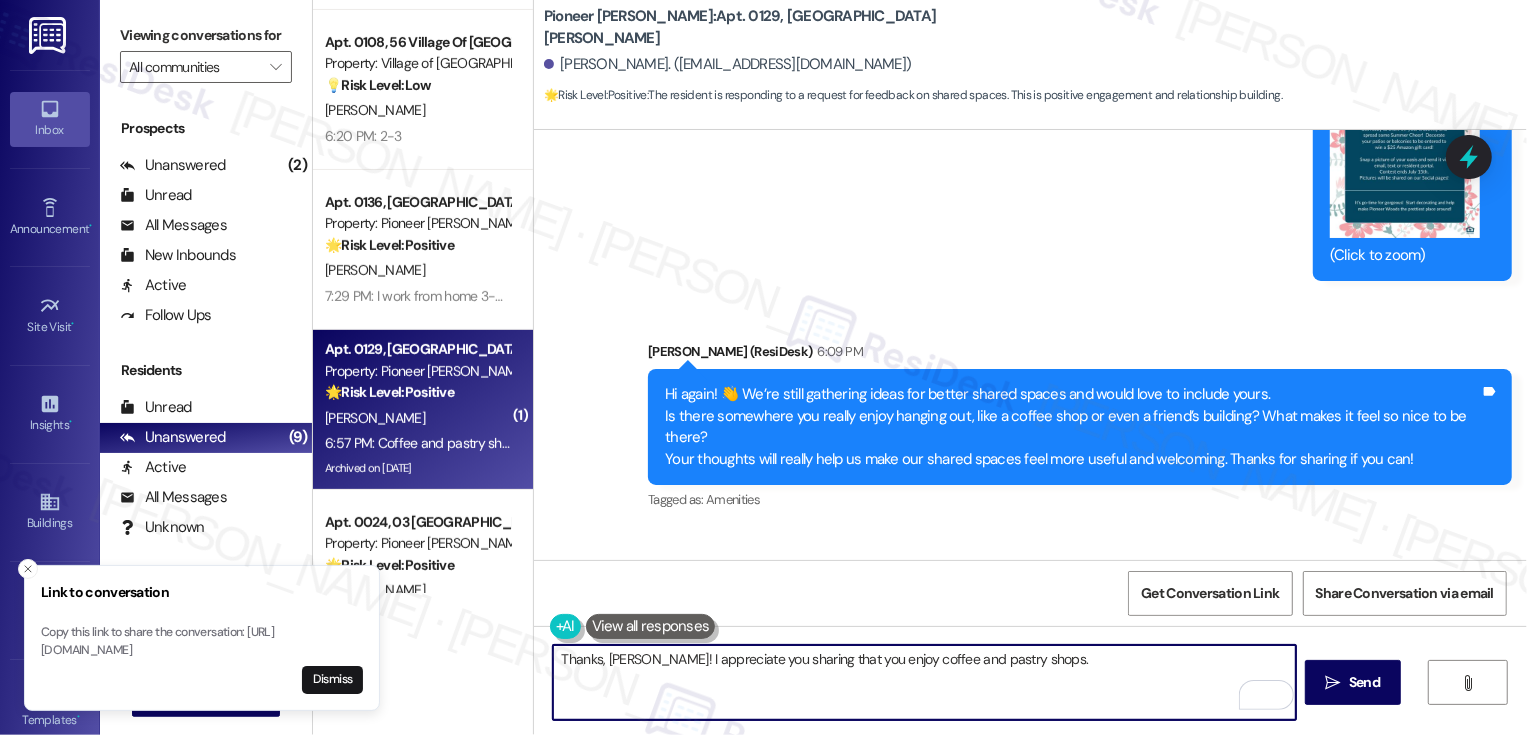 paste on "We’re trying to design this with actual residents in mind, so every little detail helps." 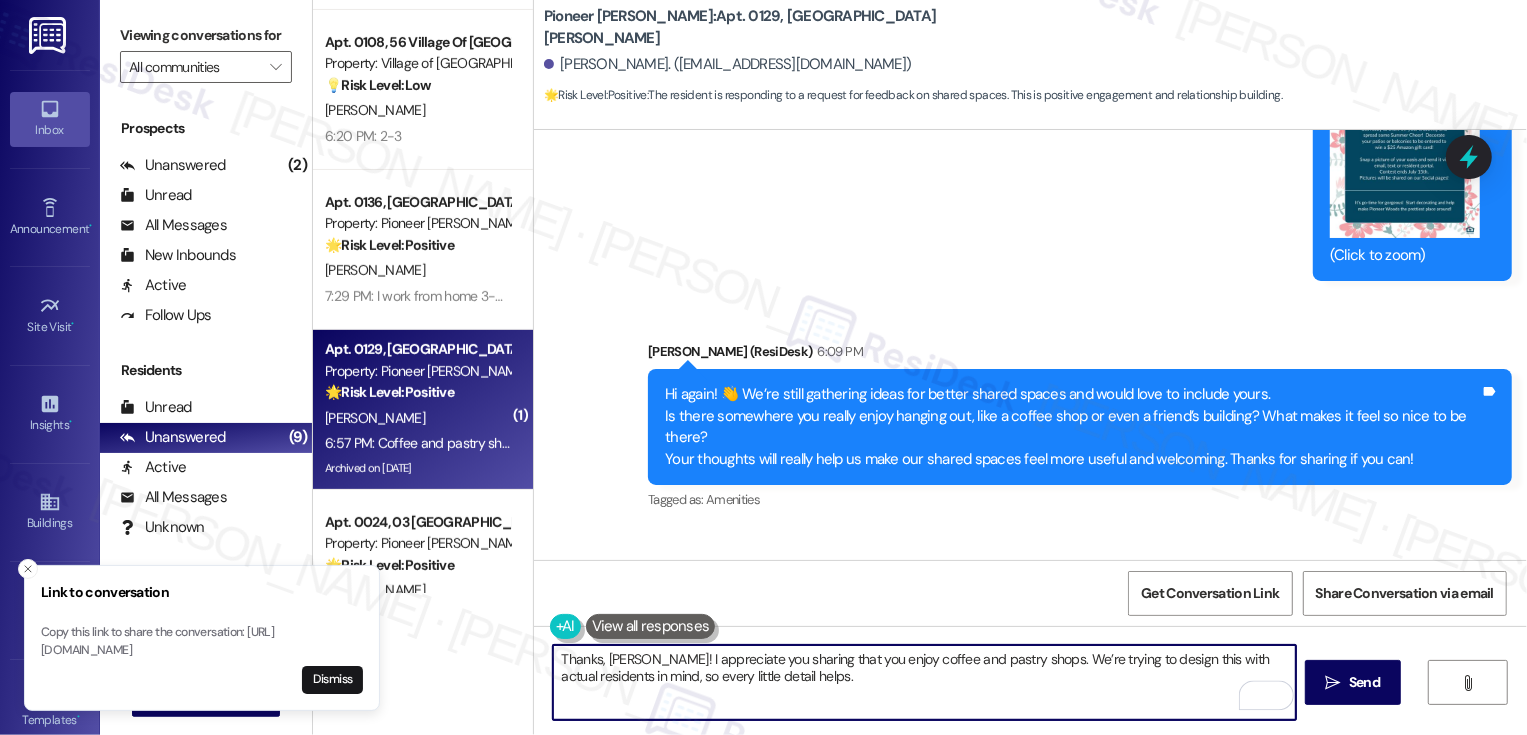 click on "Thanks, Michael! I appreciate you sharing that you enjoy coffee and pastry shops. We’re trying to design this with actual residents in mind, so every little detail helps." at bounding box center [924, 682] 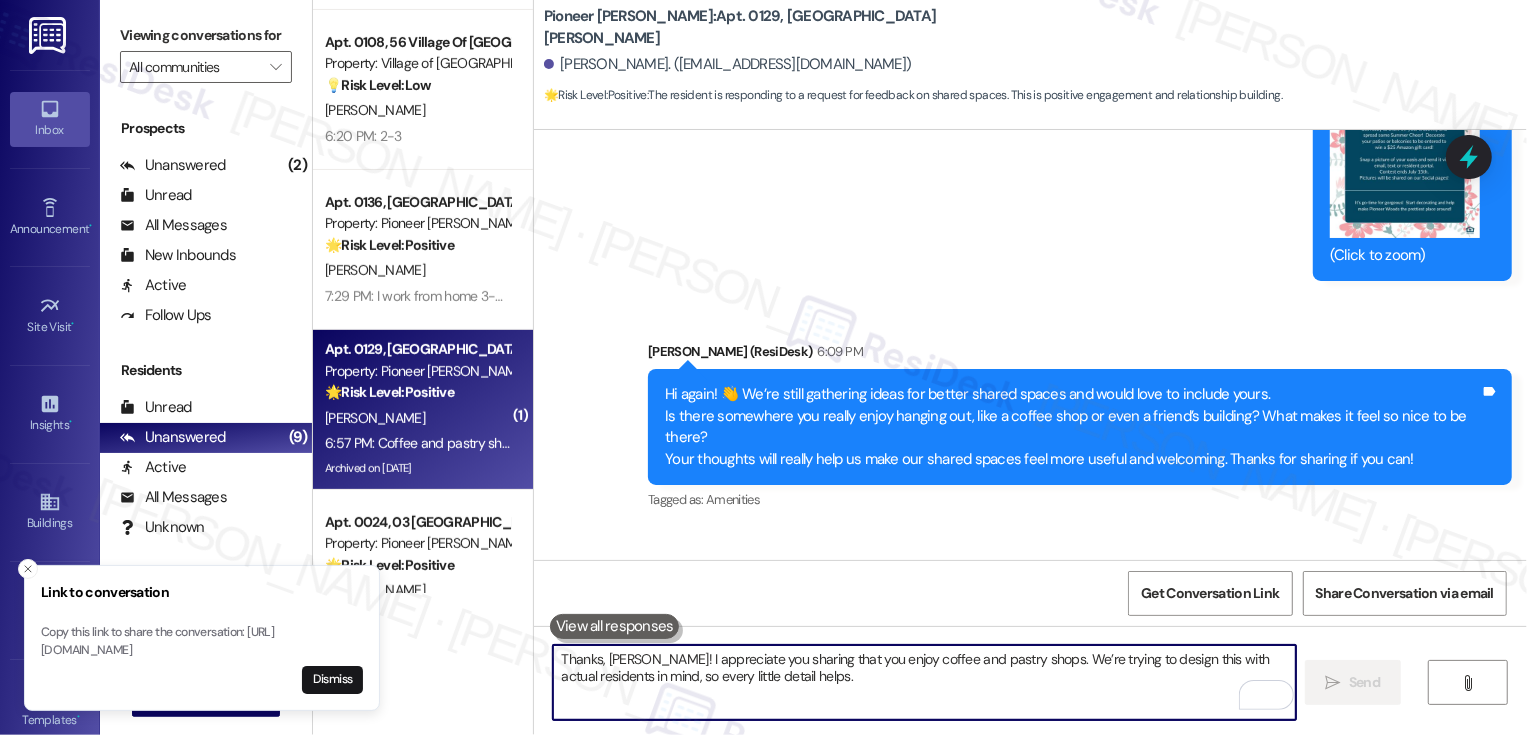 scroll, scrollTop: 30455, scrollLeft: 0, axis: vertical 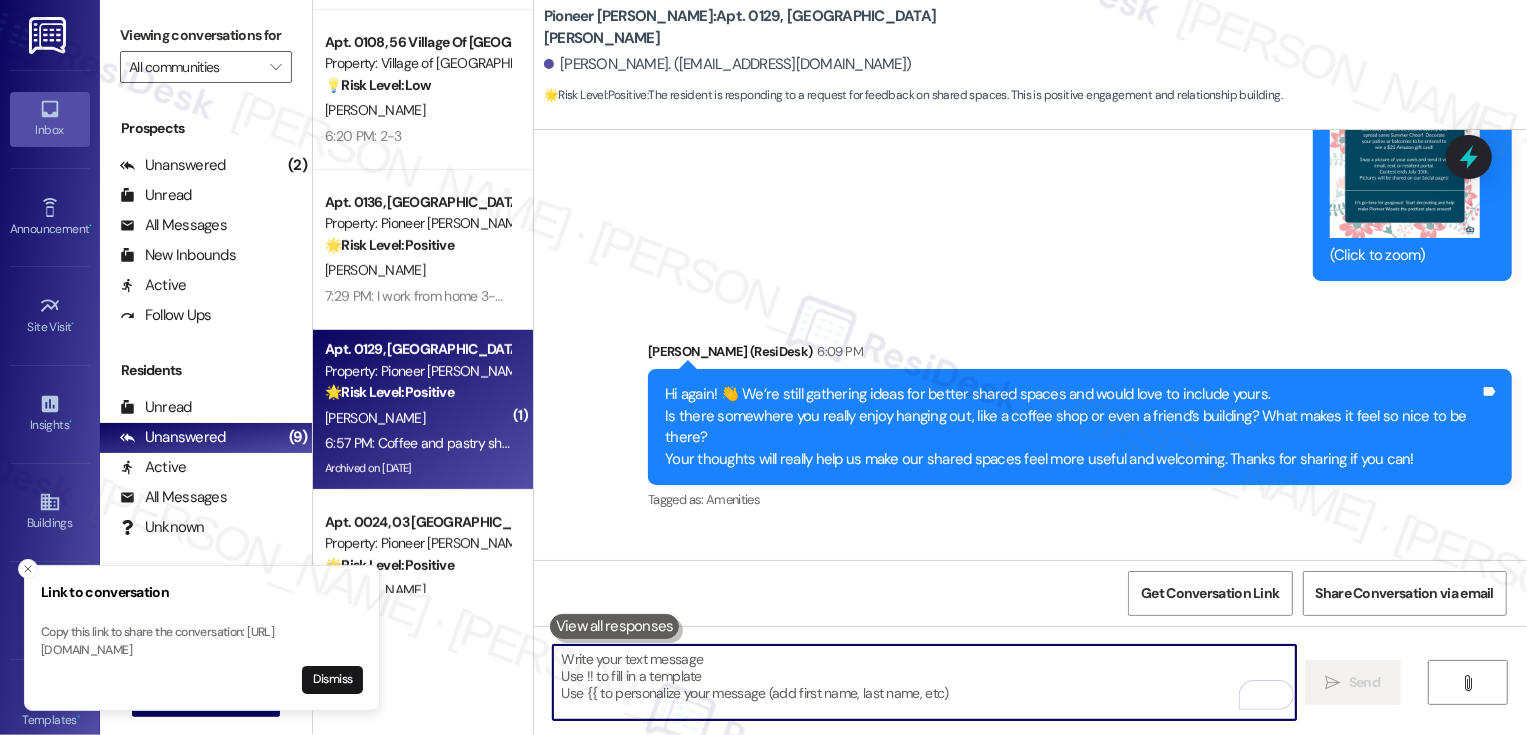 paste on "When you’ve got stuff to do—work, study, emails—what’s your go-to spot?
And what would it take to make you work from a shared space here instead?" 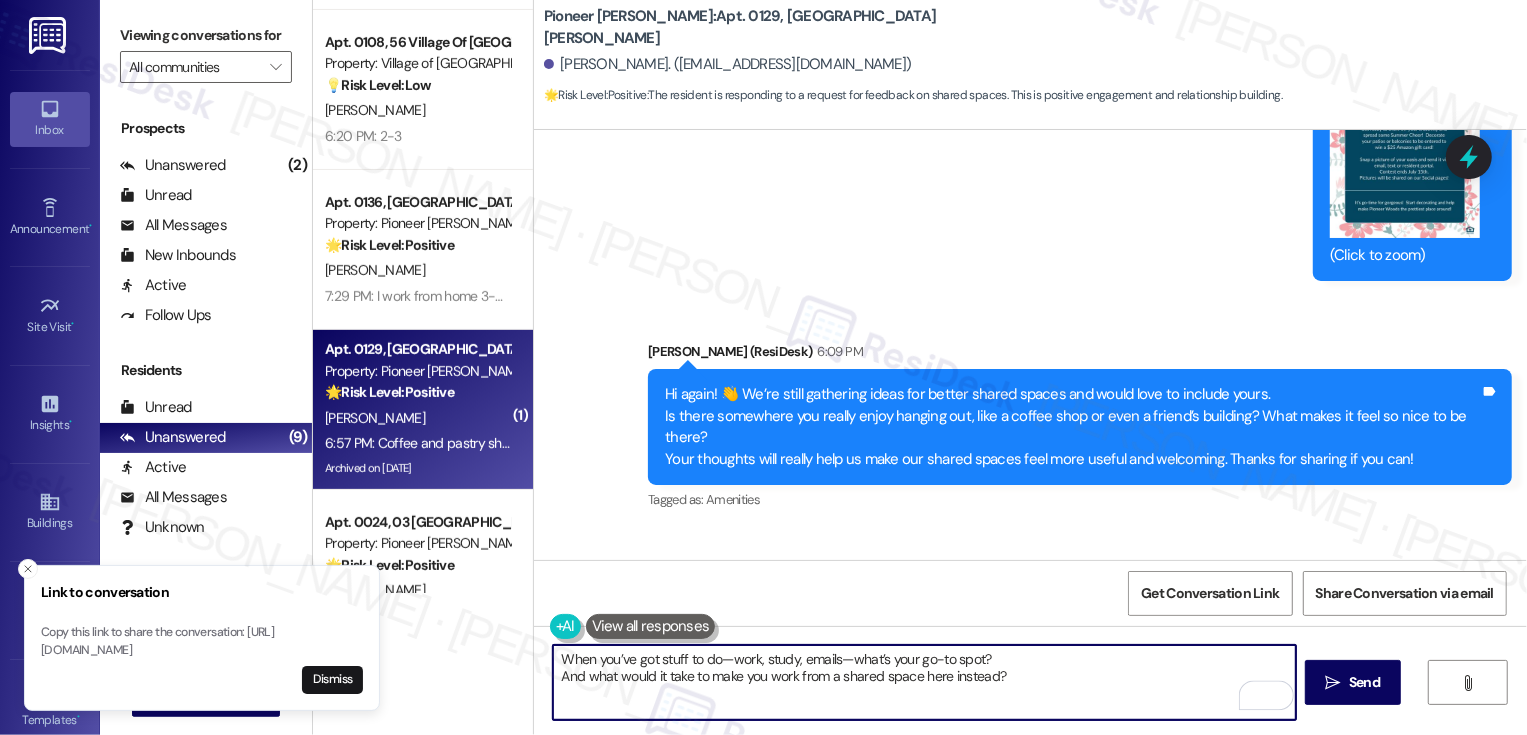 click on "When you’ve got stuff to do—work, study, emails—what’s your go-to spot?
And what would it take to make you work from a shared space here instead?" at bounding box center (924, 682) 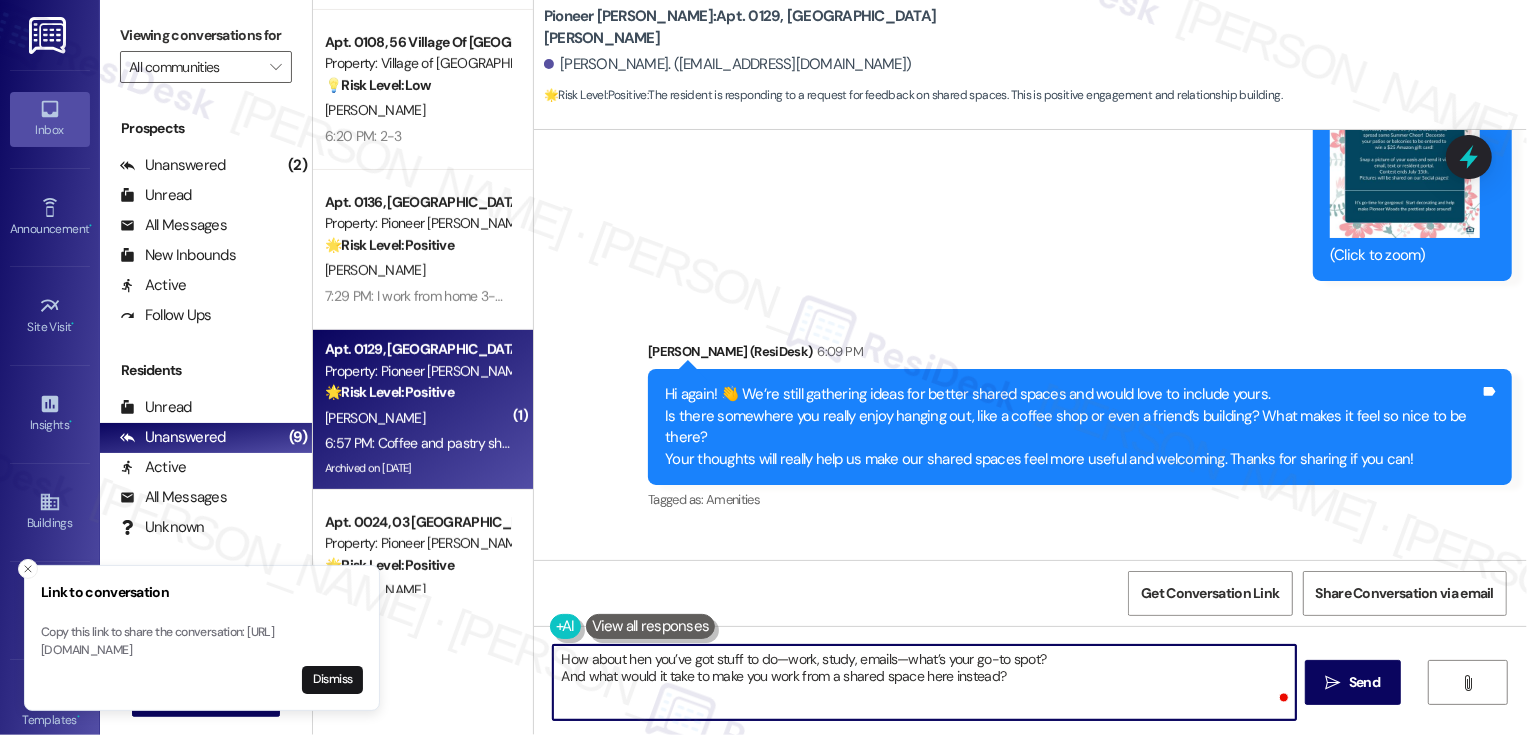 type on "How about when you’ve got stuff to do—work, study, emails—what’s your go-to spot?
And what would it take to make you work from a shared space here instead?" 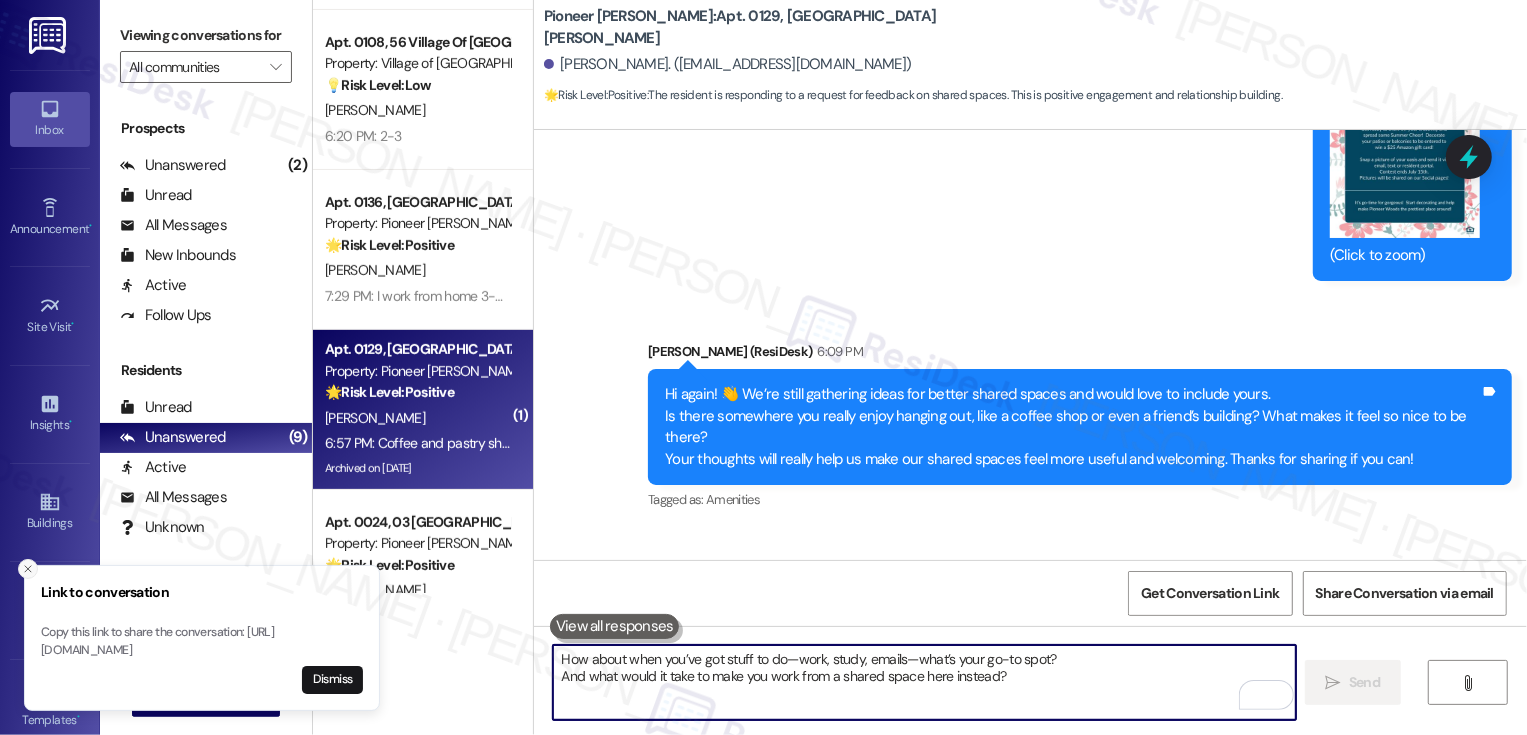 click 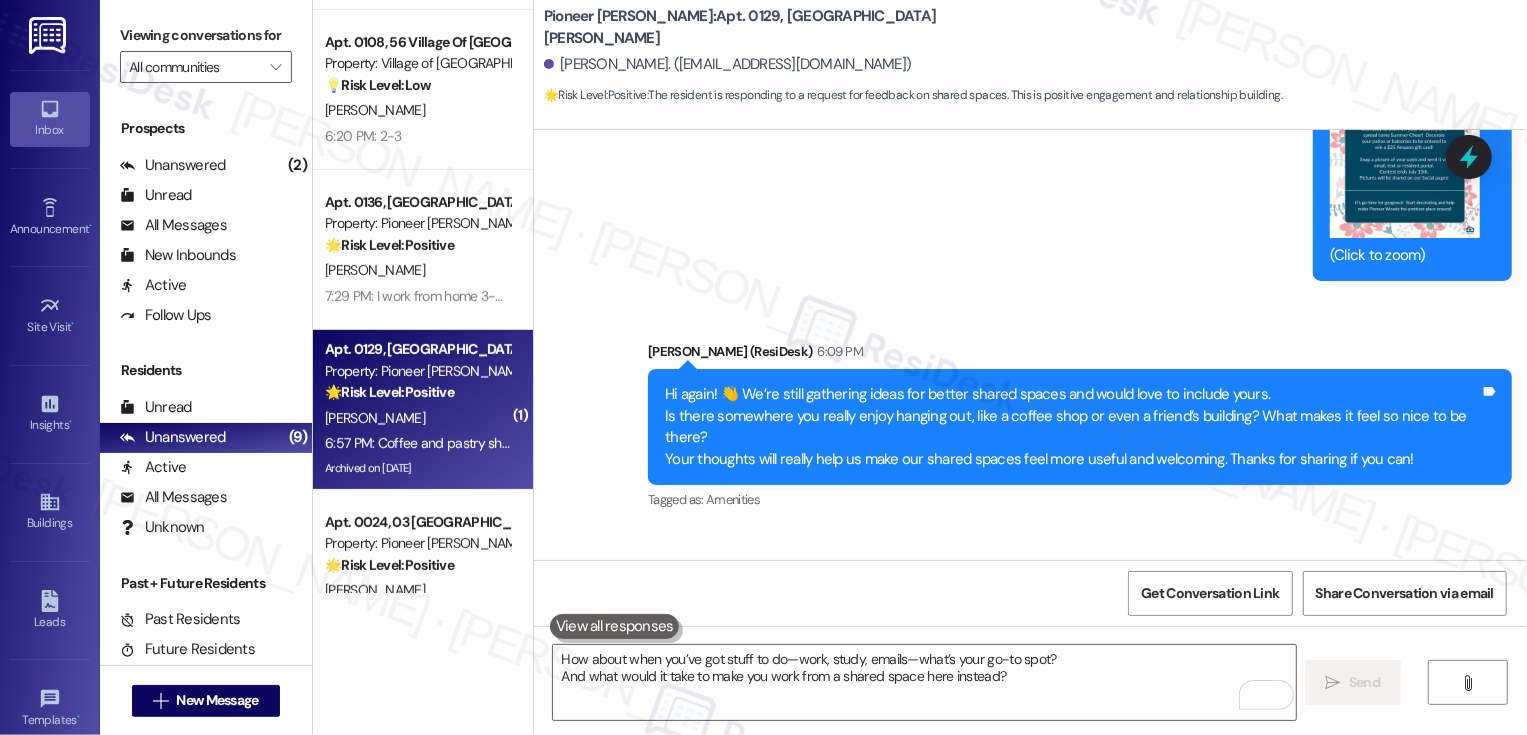 scroll, scrollTop: 30777, scrollLeft: 0, axis: vertical 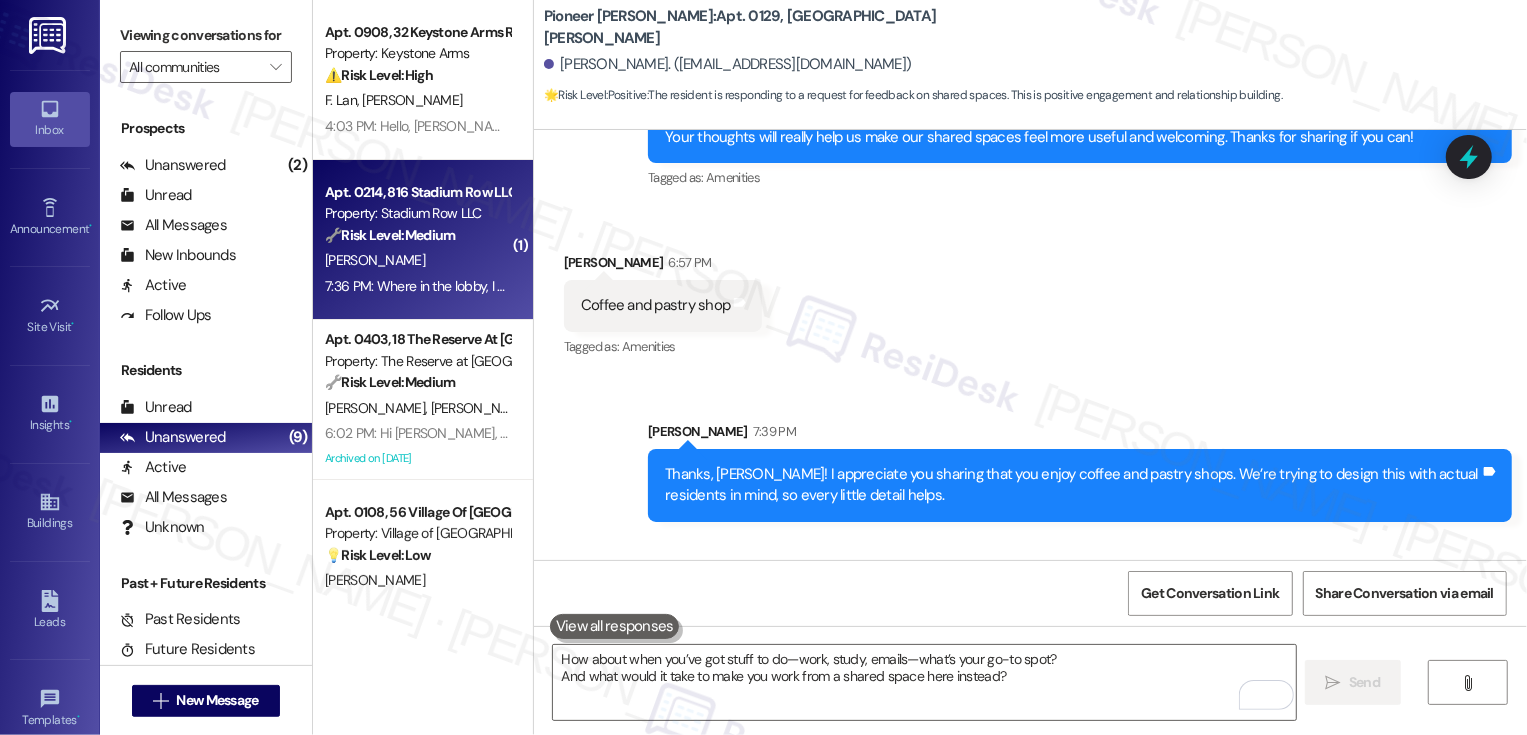 click on "🔧  Risk Level:  Medium" at bounding box center (390, 235) 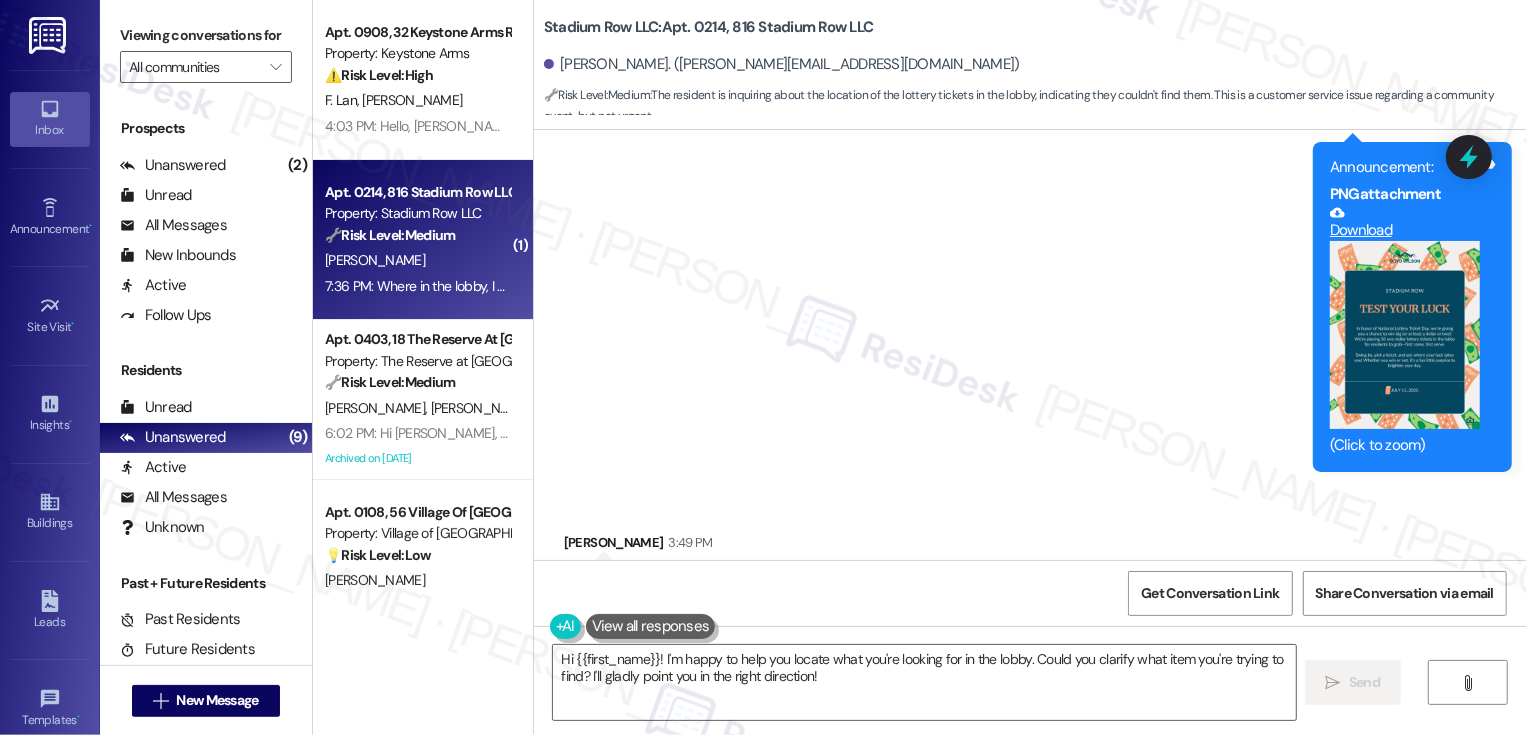scroll, scrollTop: 490, scrollLeft: 0, axis: vertical 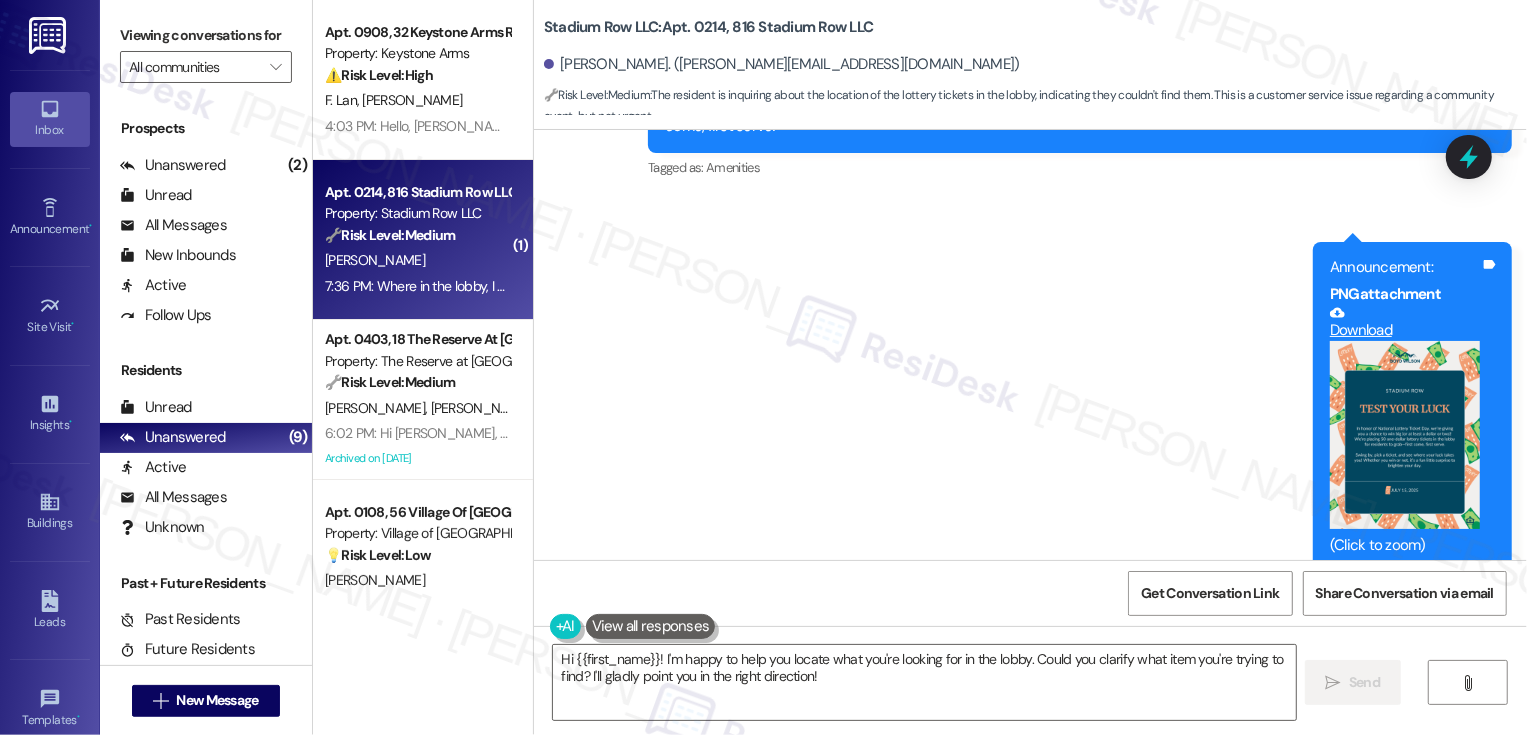 click at bounding box center (1405, 435) 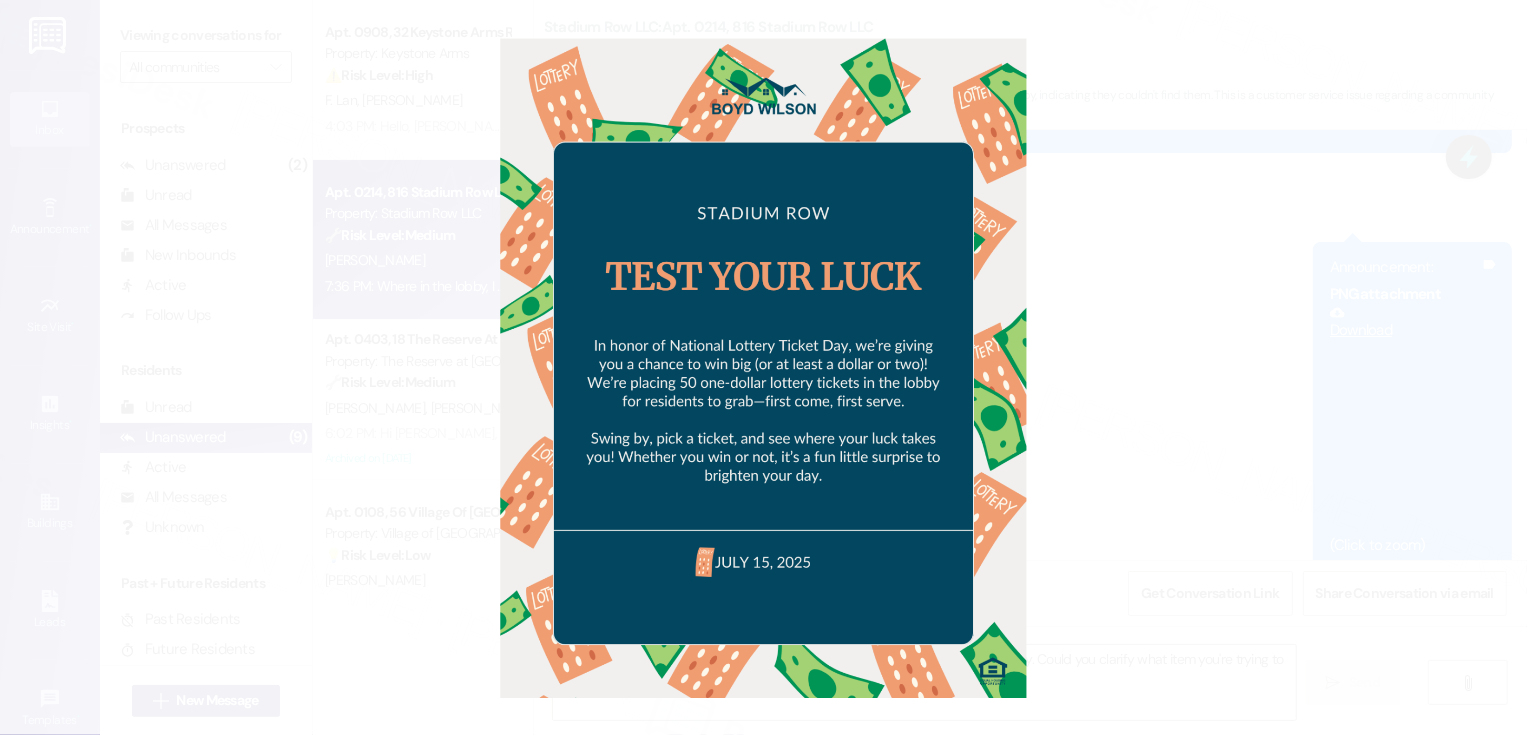click at bounding box center (763, 367) 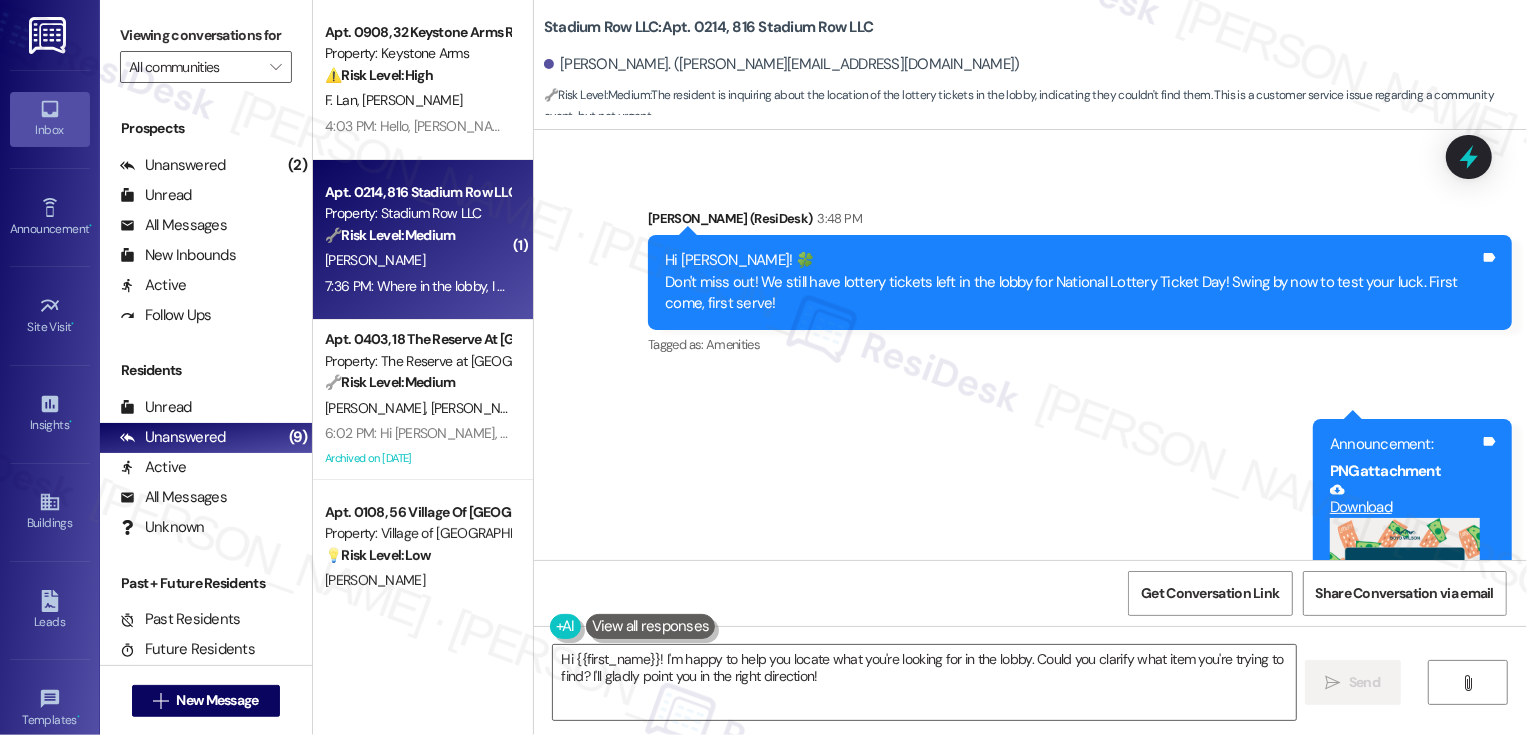 scroll, scrollTop: 319, scrollLeft: 0, axis: vertical 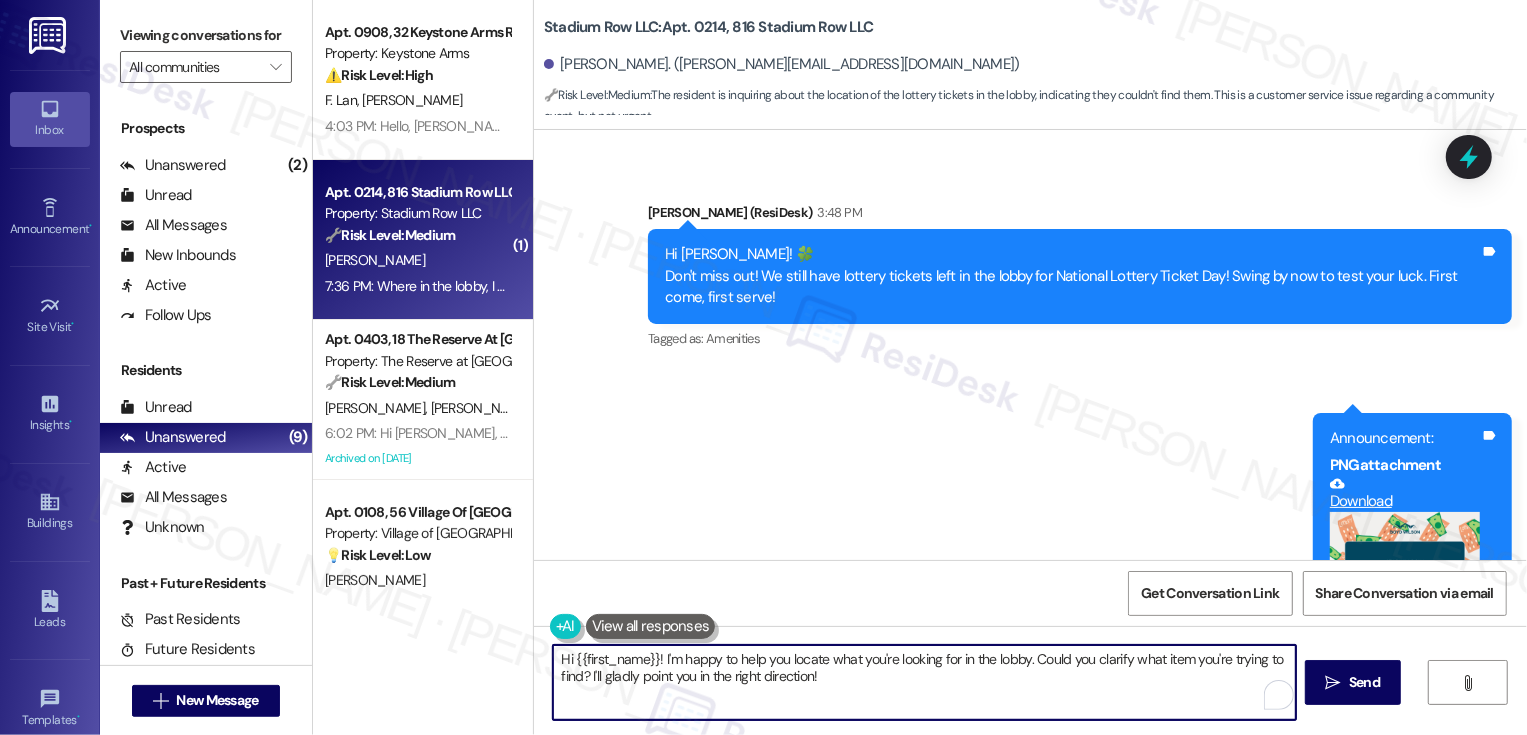 drag, startPoint x: 868, startPoint y: 677, endPoint x: 478, endPoint y: 652, distance: 390.80045 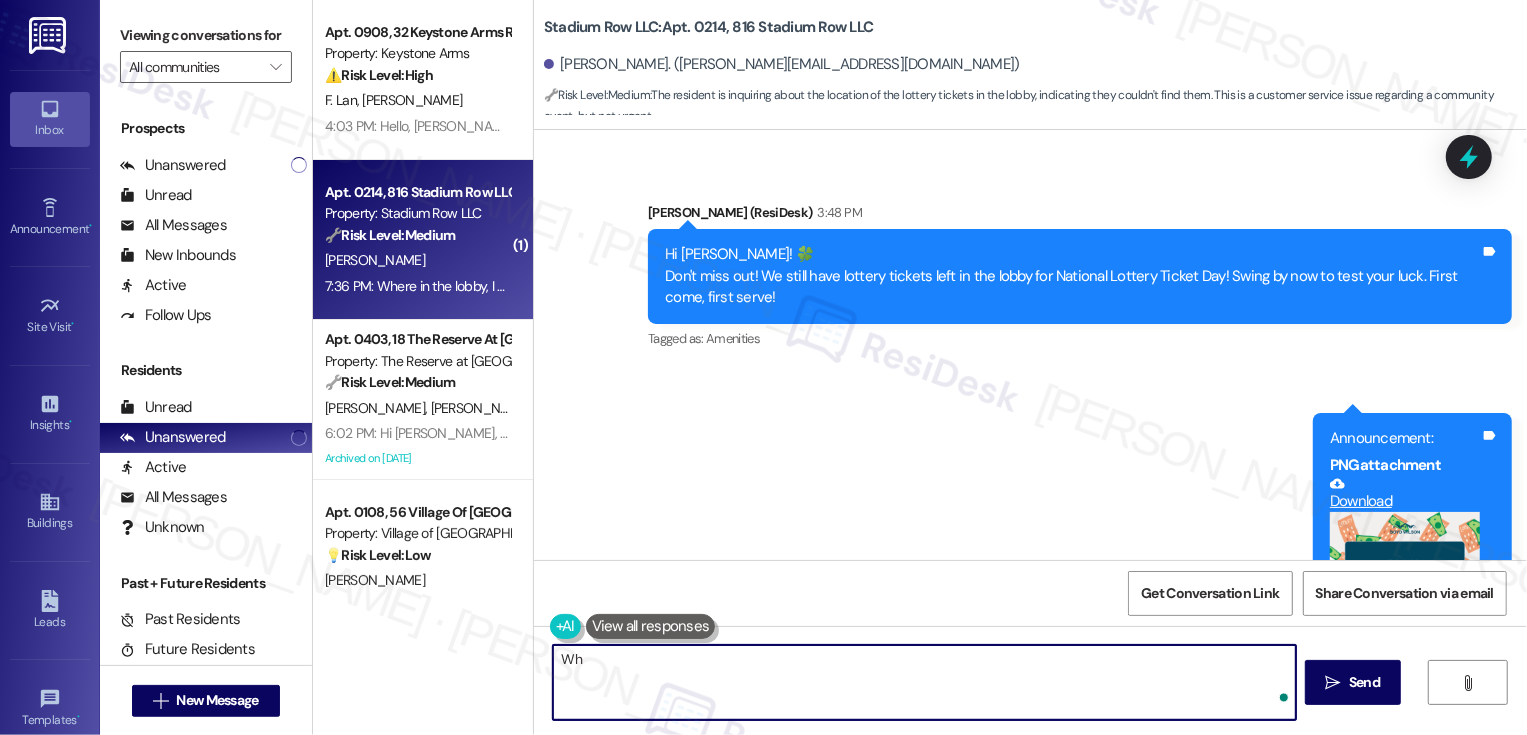 type on "W" 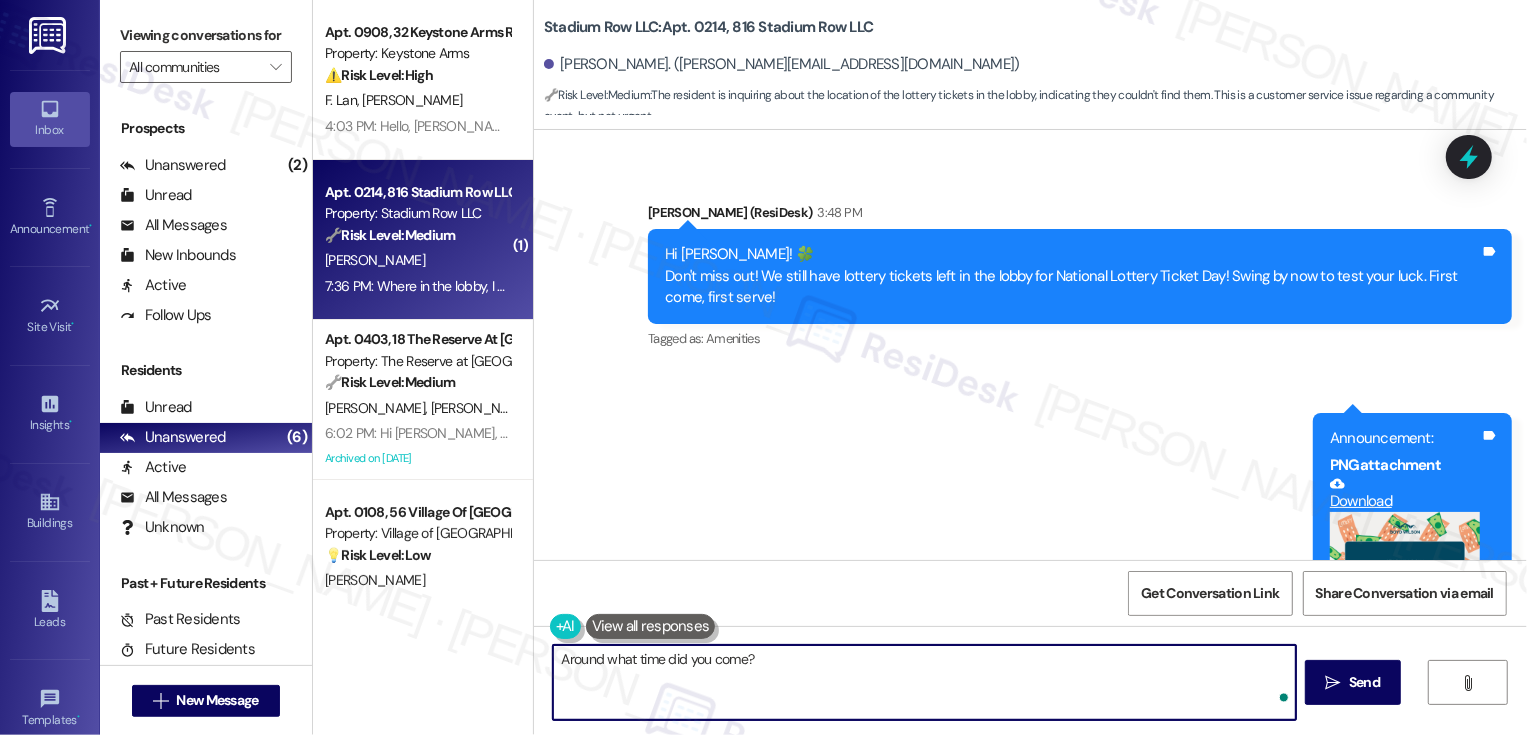 type on "Around what time did you come? I" 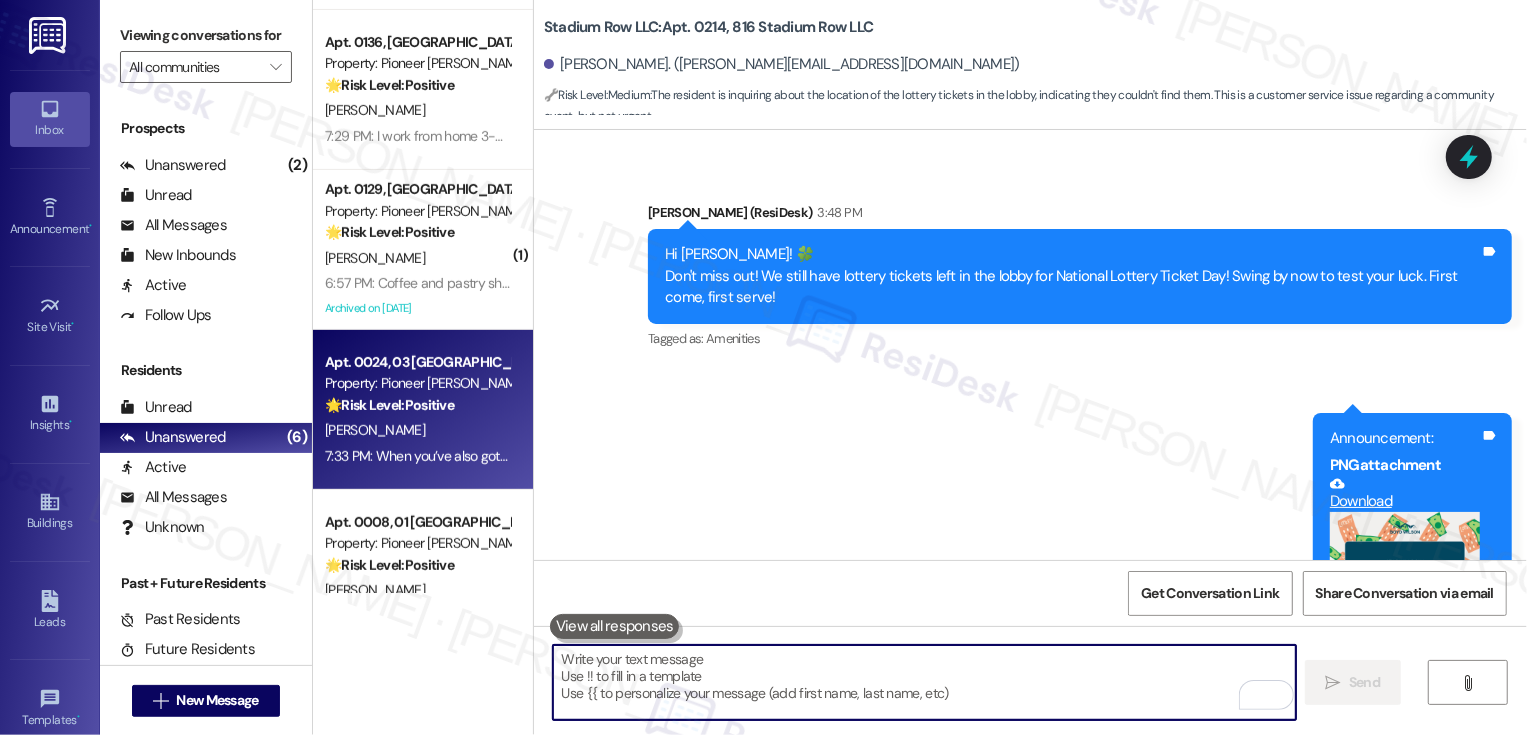 scroll, scrollTop: 846, scrollLeft: 0, axis: vertical 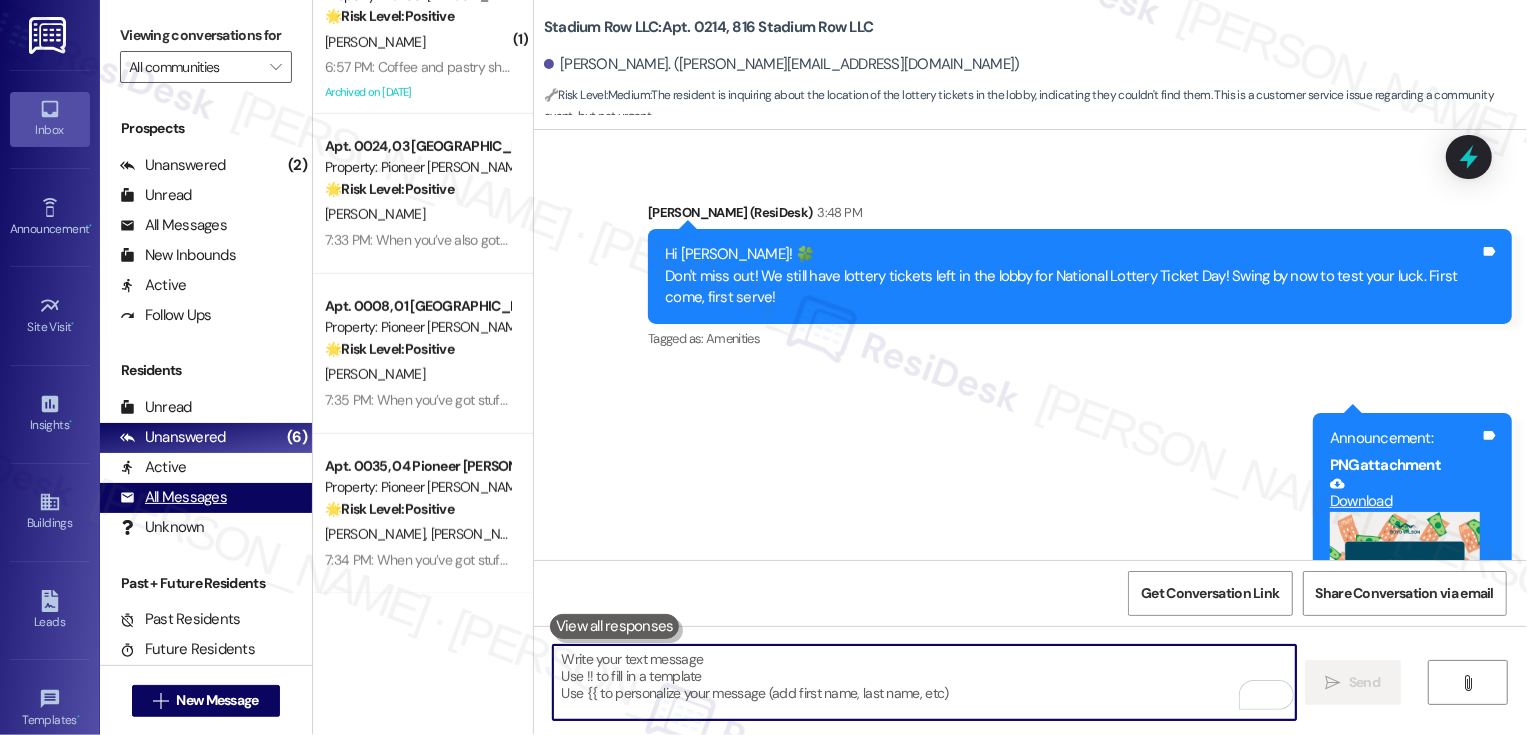 type 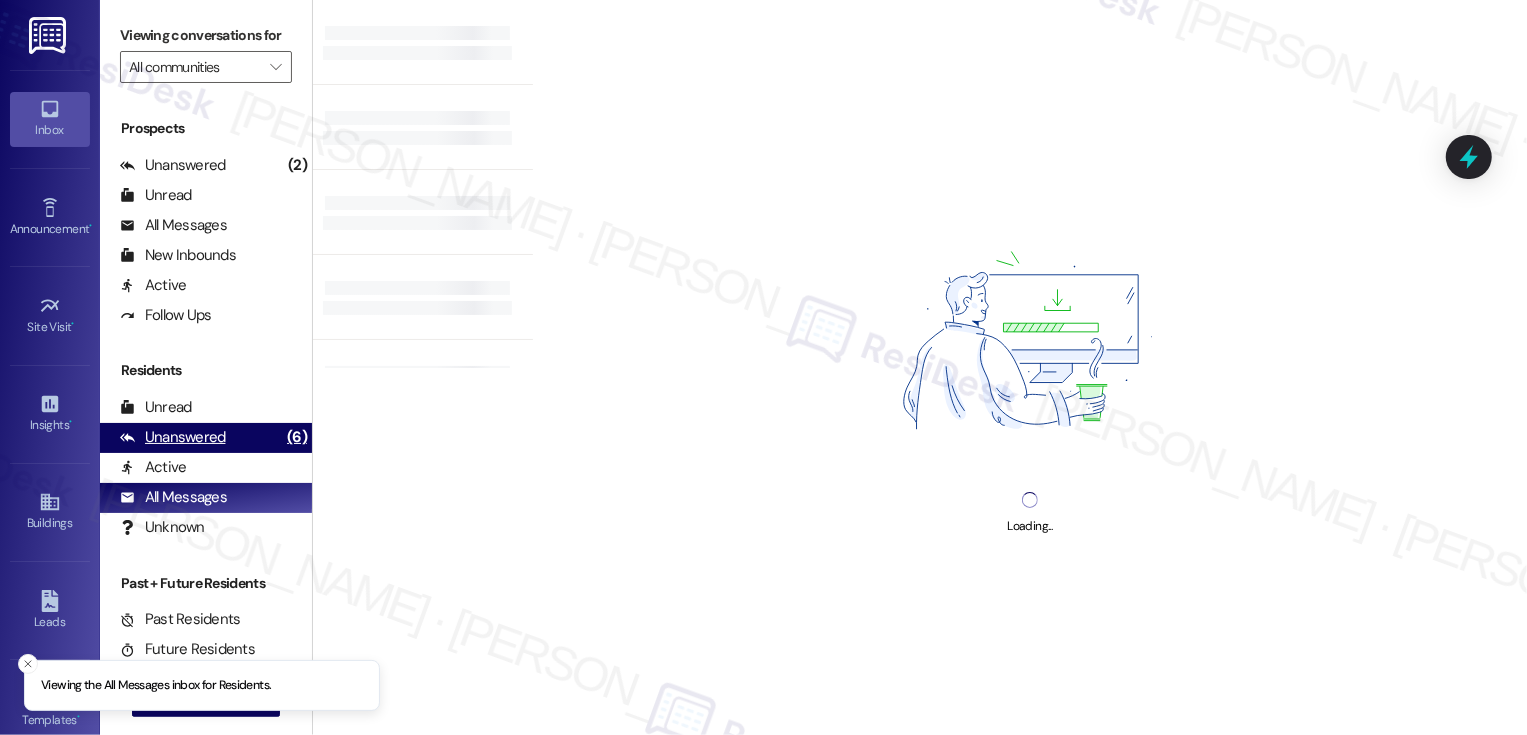click on "Unanswered (6)" at bounding box center [206, 438] 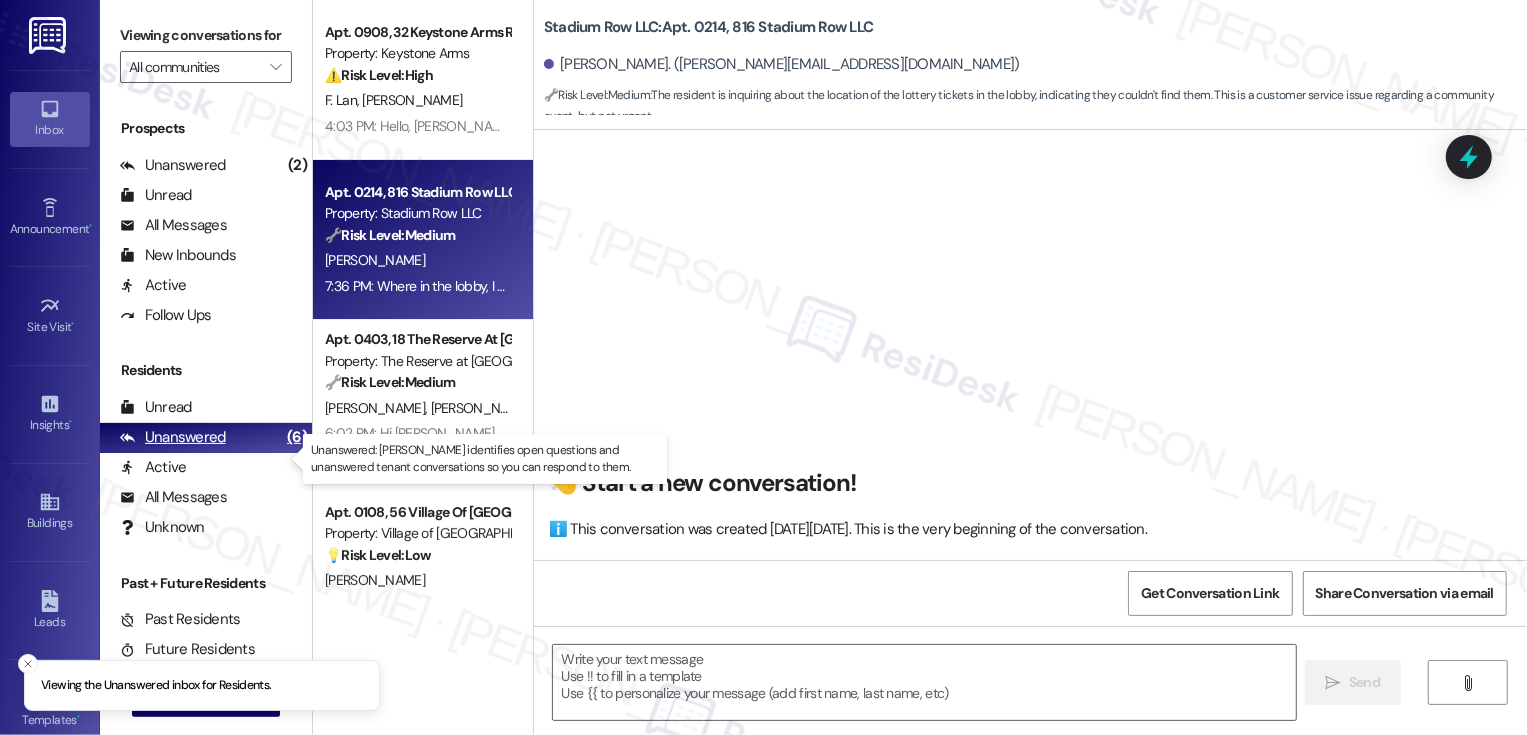 scroll, scrollTop: 1132, scrollLeft: 0, axis: vertical 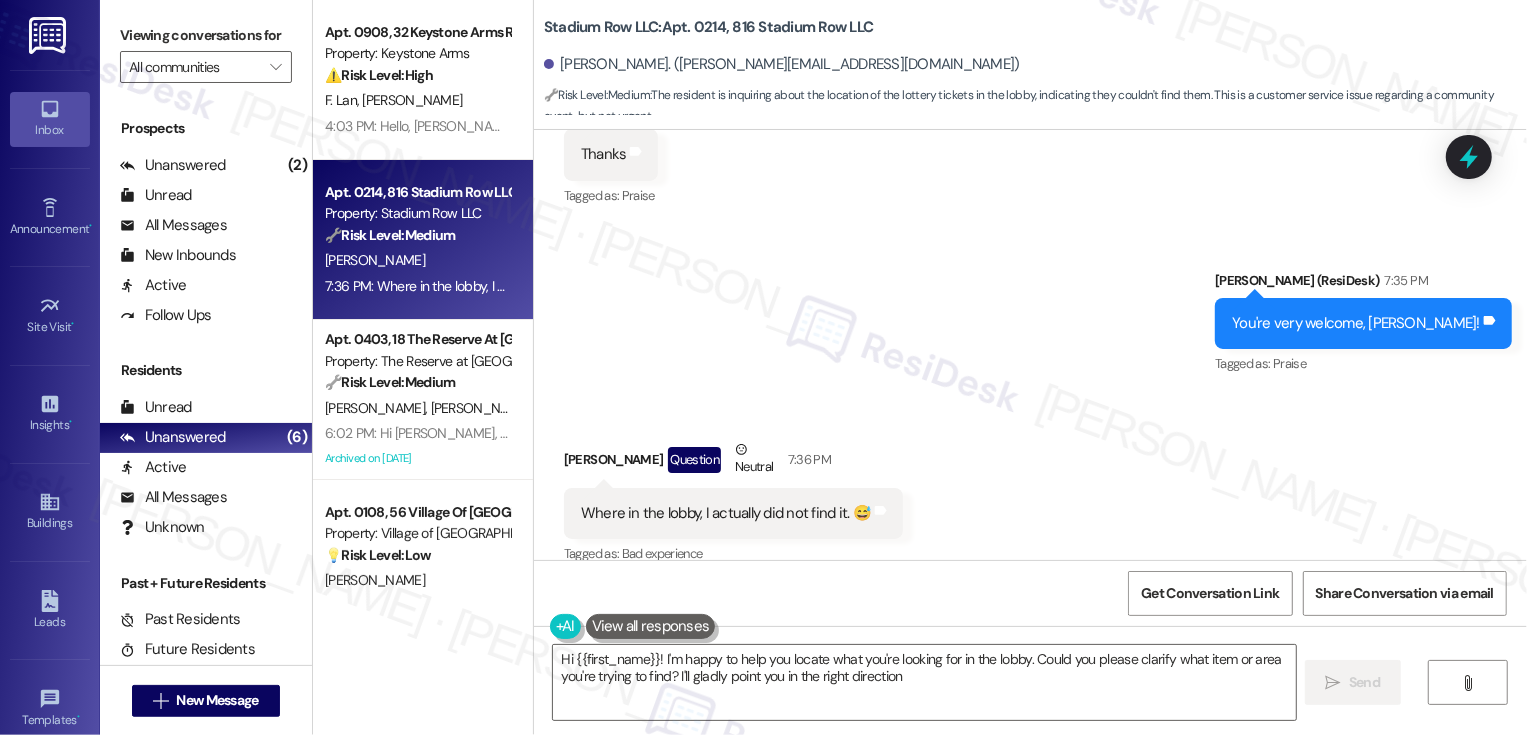 type on "Hi {{first_name}}! I'm happy to help you locate what you're looking for in the lobby. Could you please clarify what item or area you're trying to find? I'll gladly point you in the right direction!" 